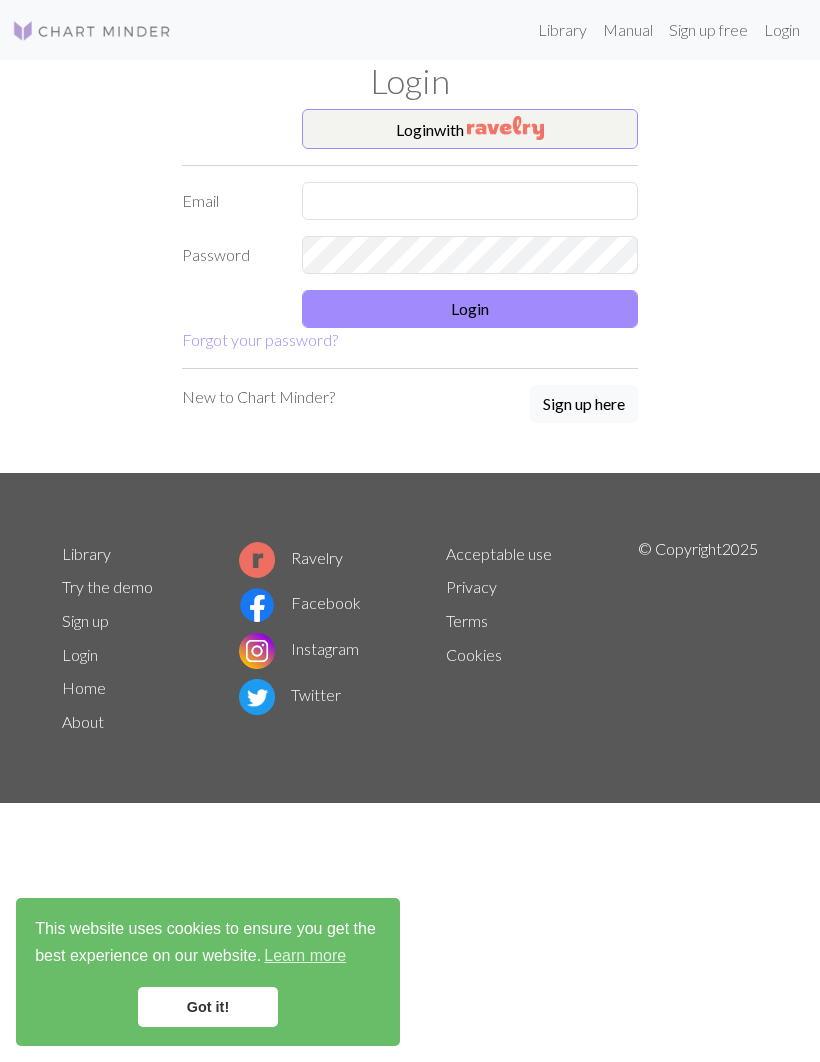 scroll, scrollTop: 1, scrollLeft: 0, axis: vertical 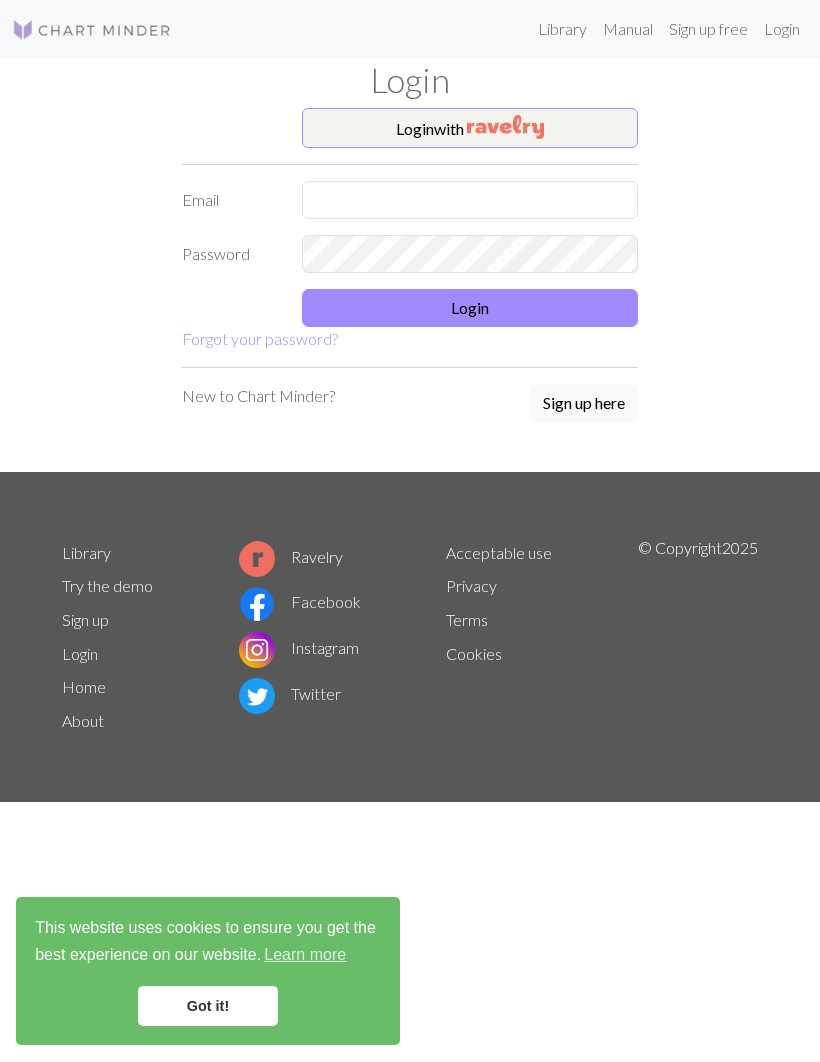 click on "Login  with" at bounding box center (470, 129) 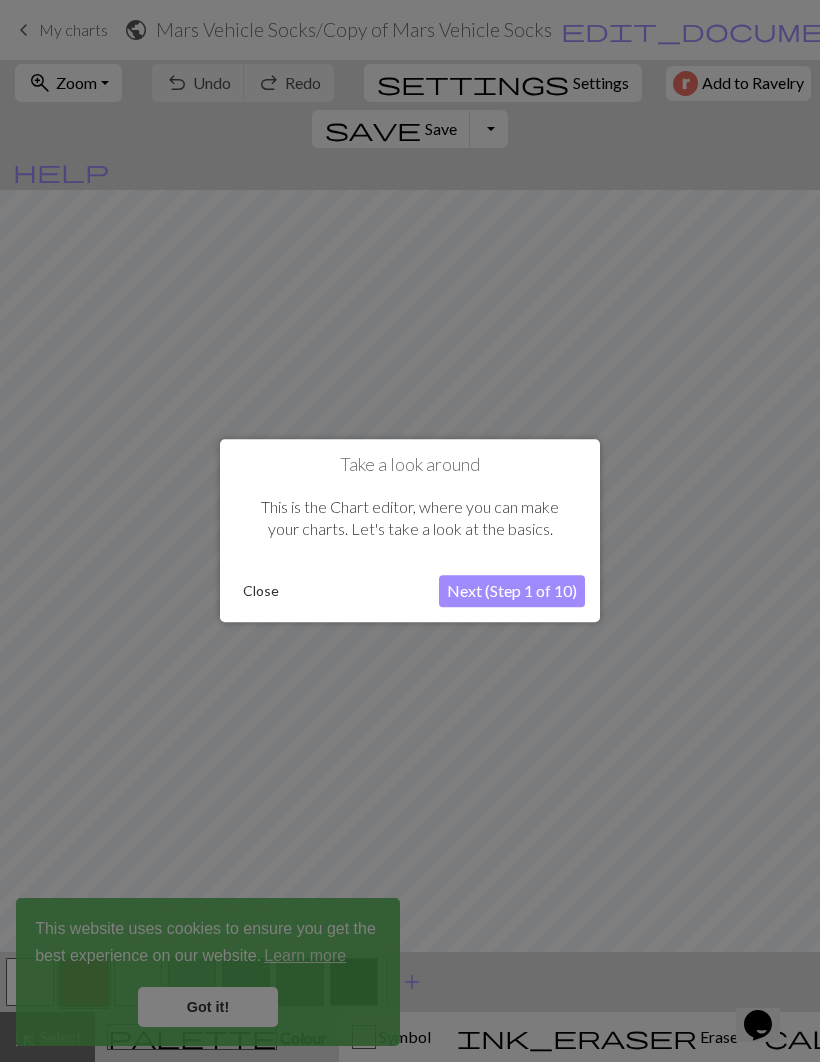 click on "Close" at bounding box center [261, 592] 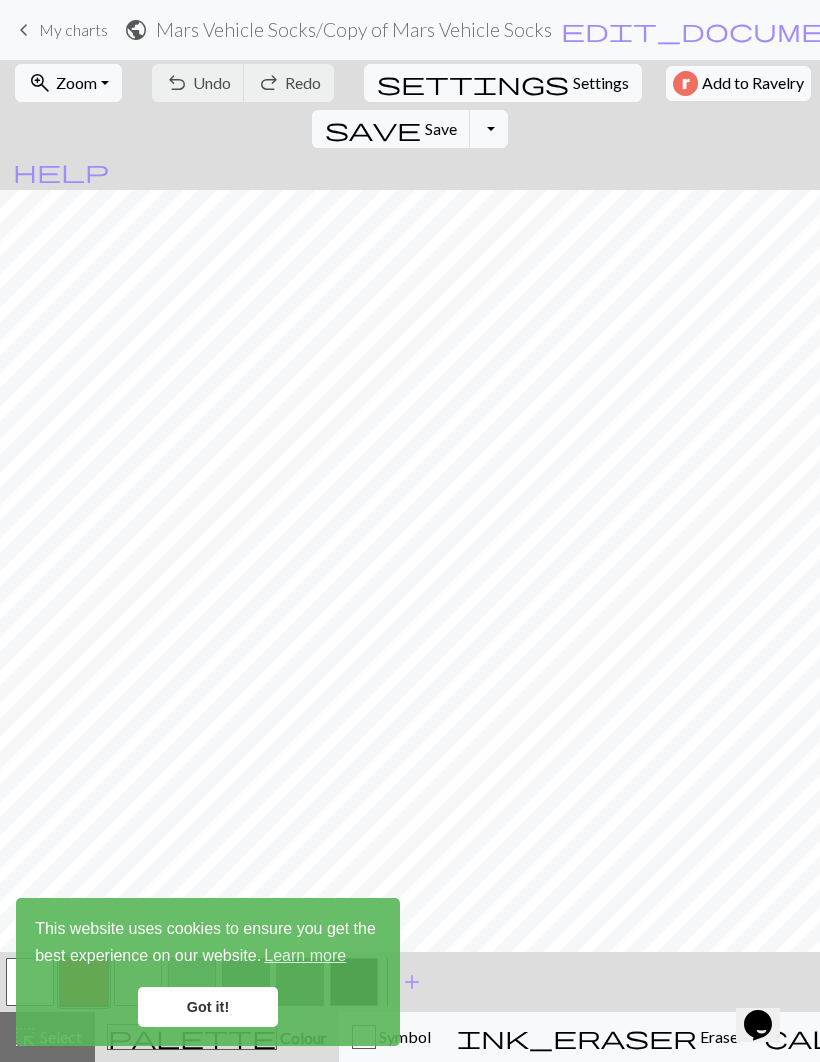 click on "Got it!" at bounding box center (208, 1007) 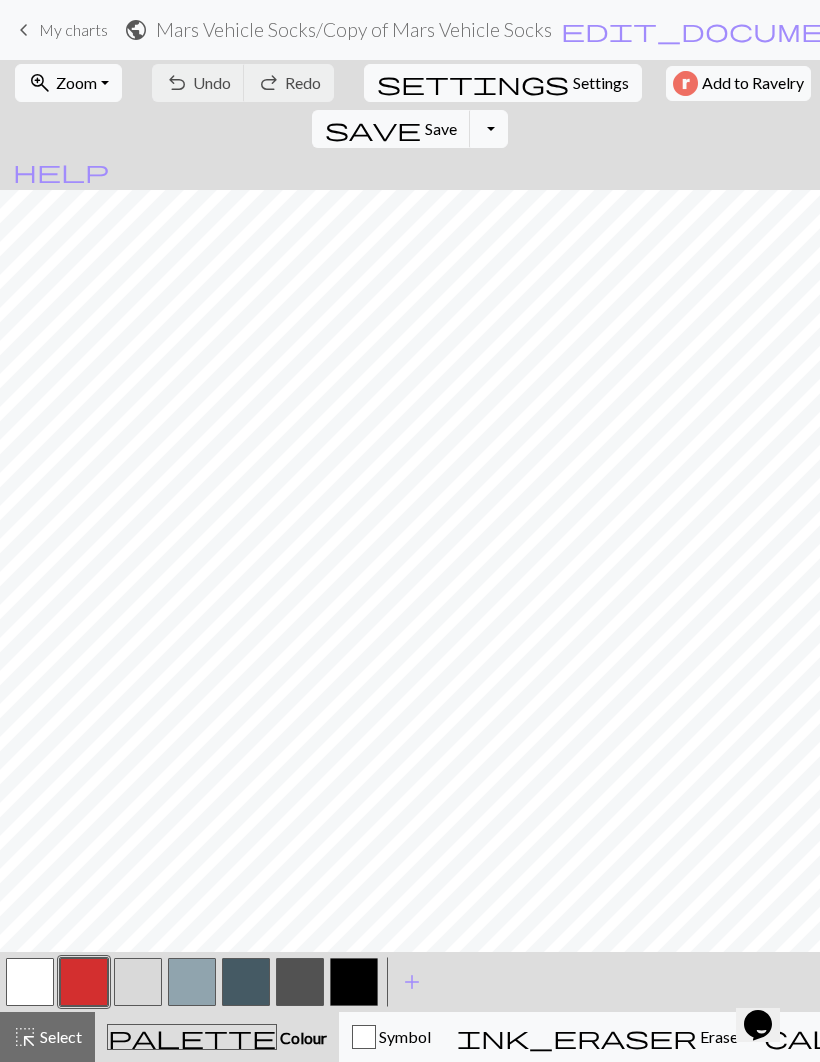 click on "My charts" at bounding box center (73, 29) 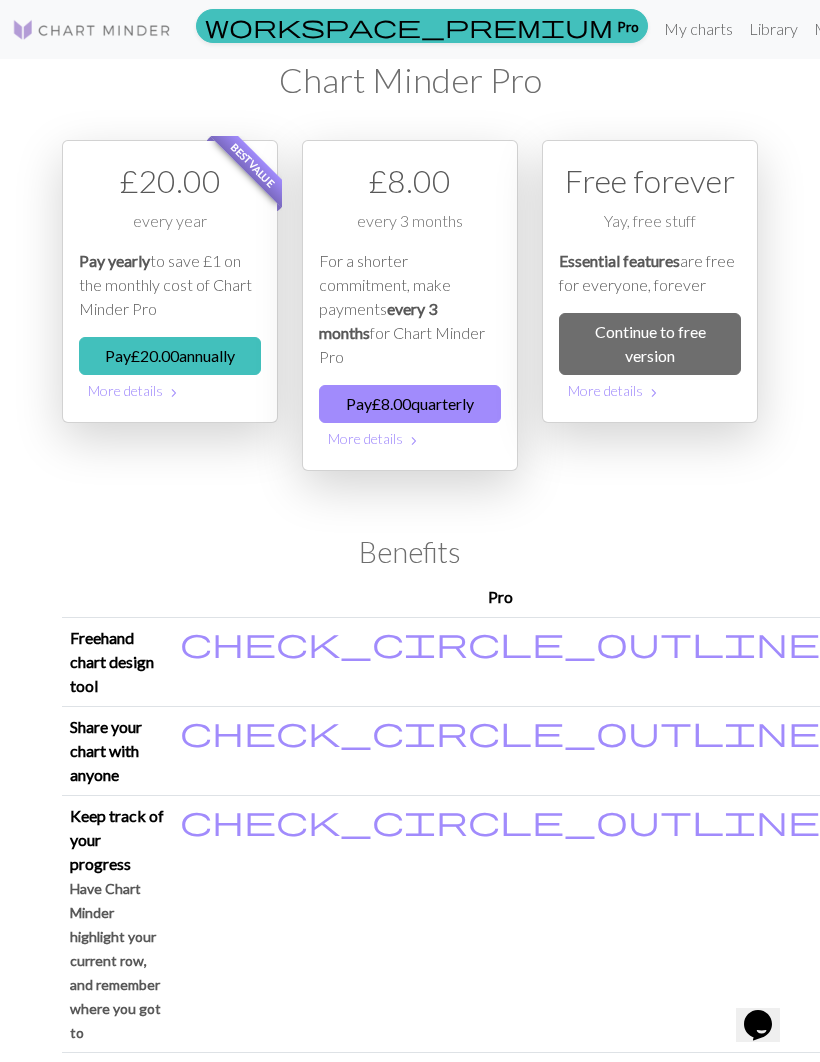 click on "My charts" at bounding box center [698, 29] 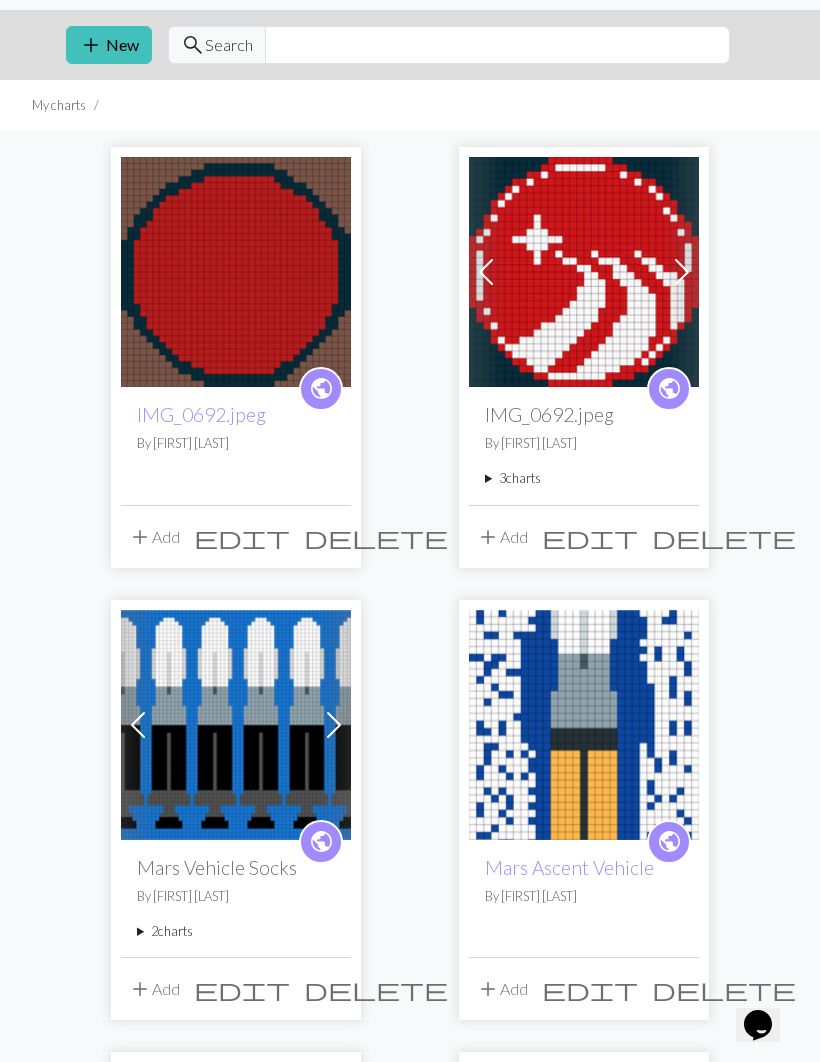 scroll, scrollTop: 55, scrollLeft: 0, axis: vertical 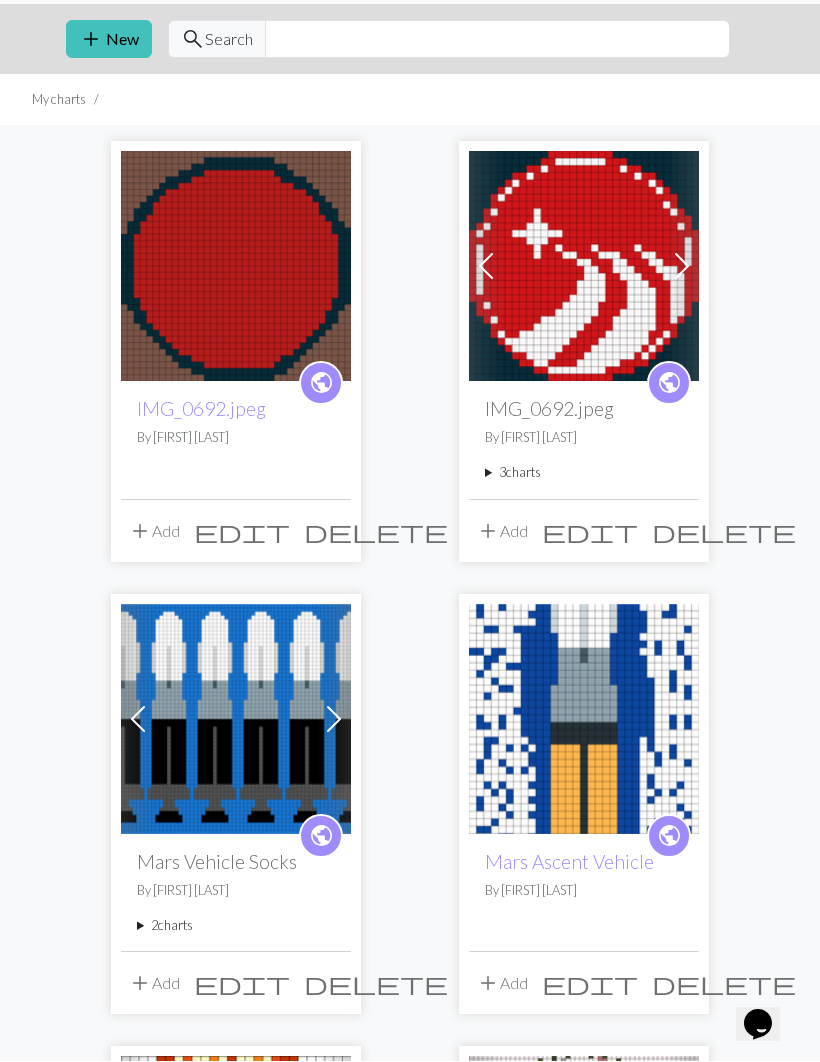 click on "add   New" at bounding box center [109, 40] 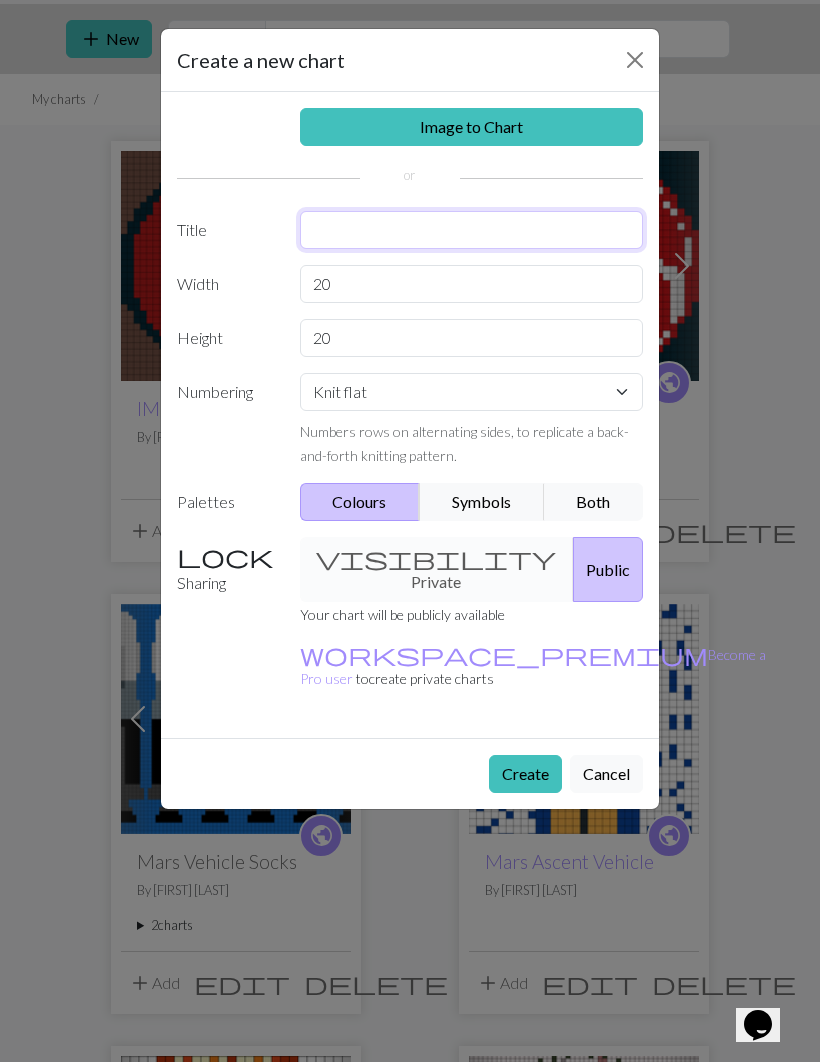 click at bounding box center [472, 230] 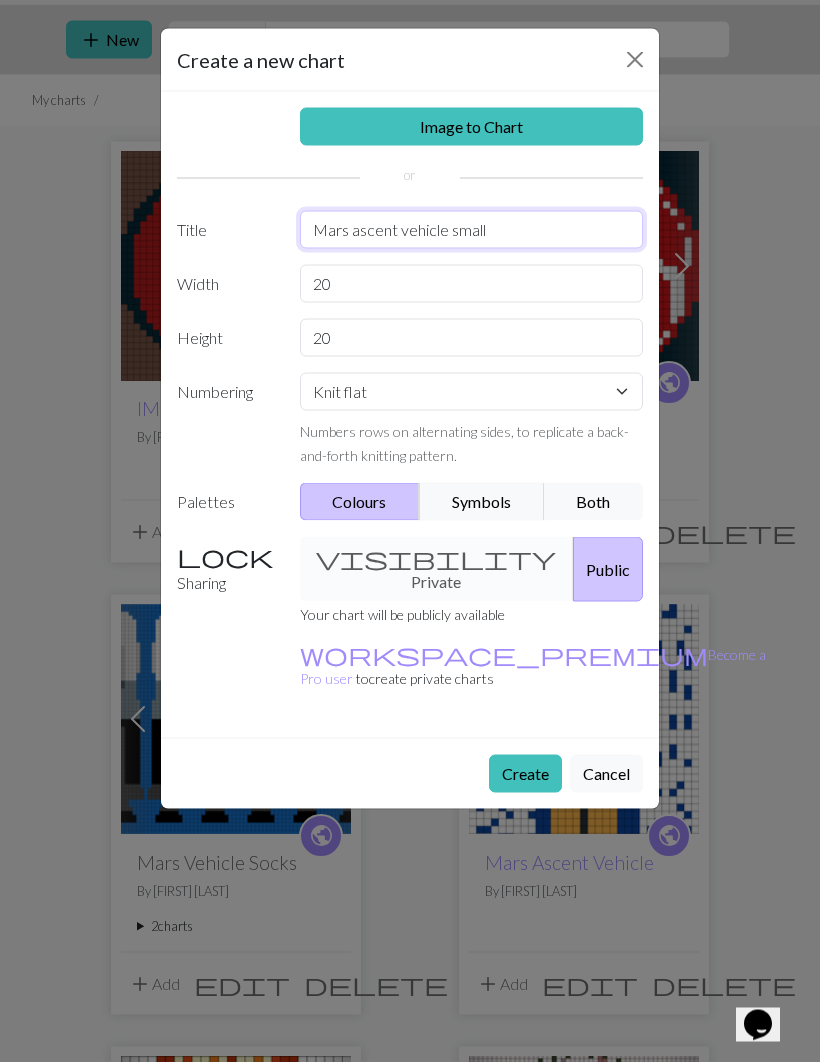 type on "Mars ascent vehicle small" 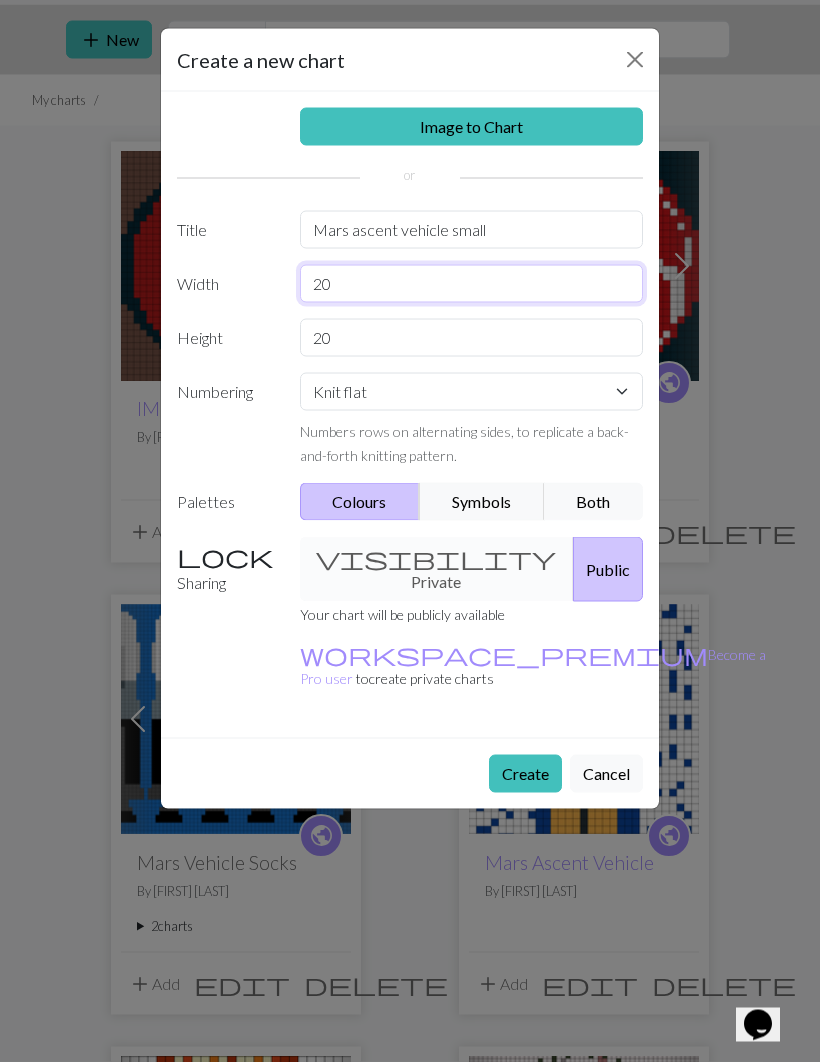 click on "20" at bounding box center (472, 284) 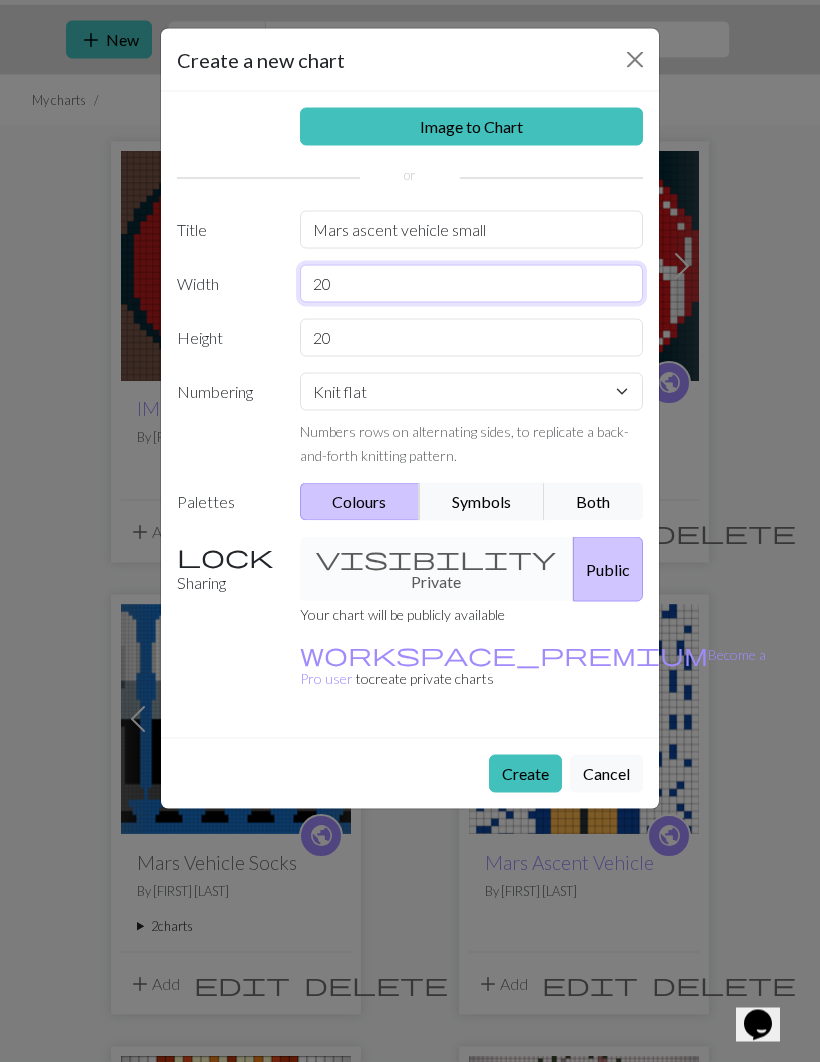 type on "2" 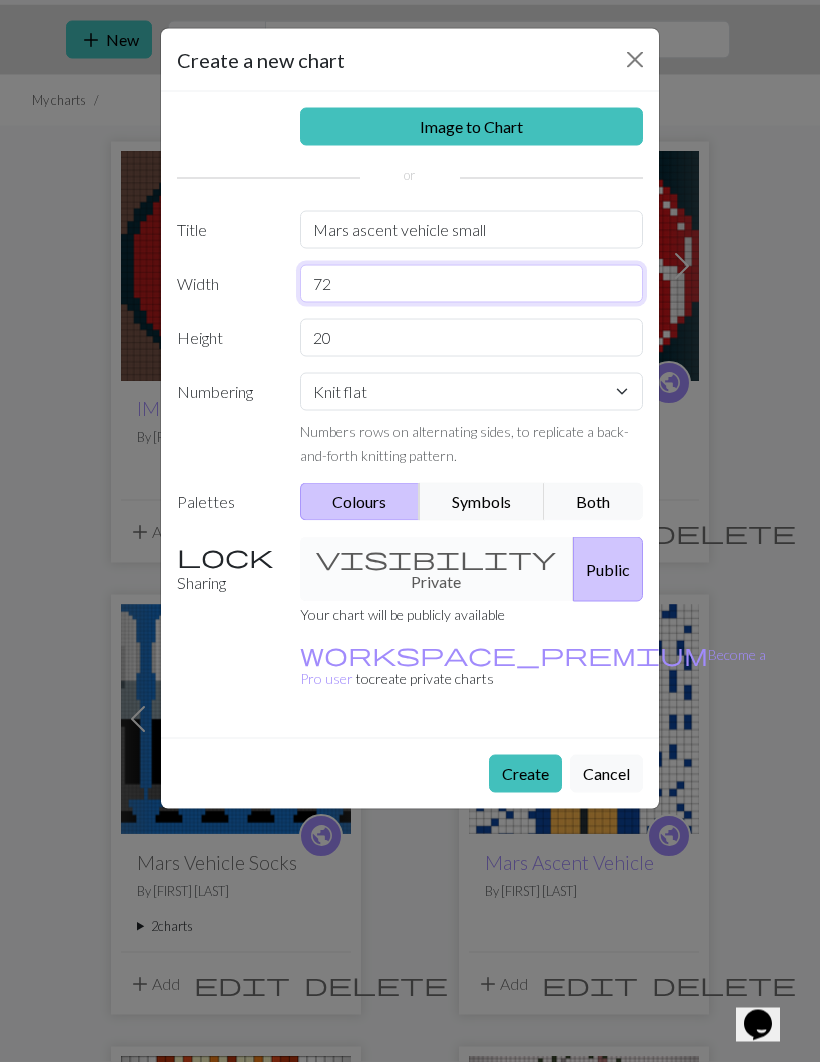 type on "72" 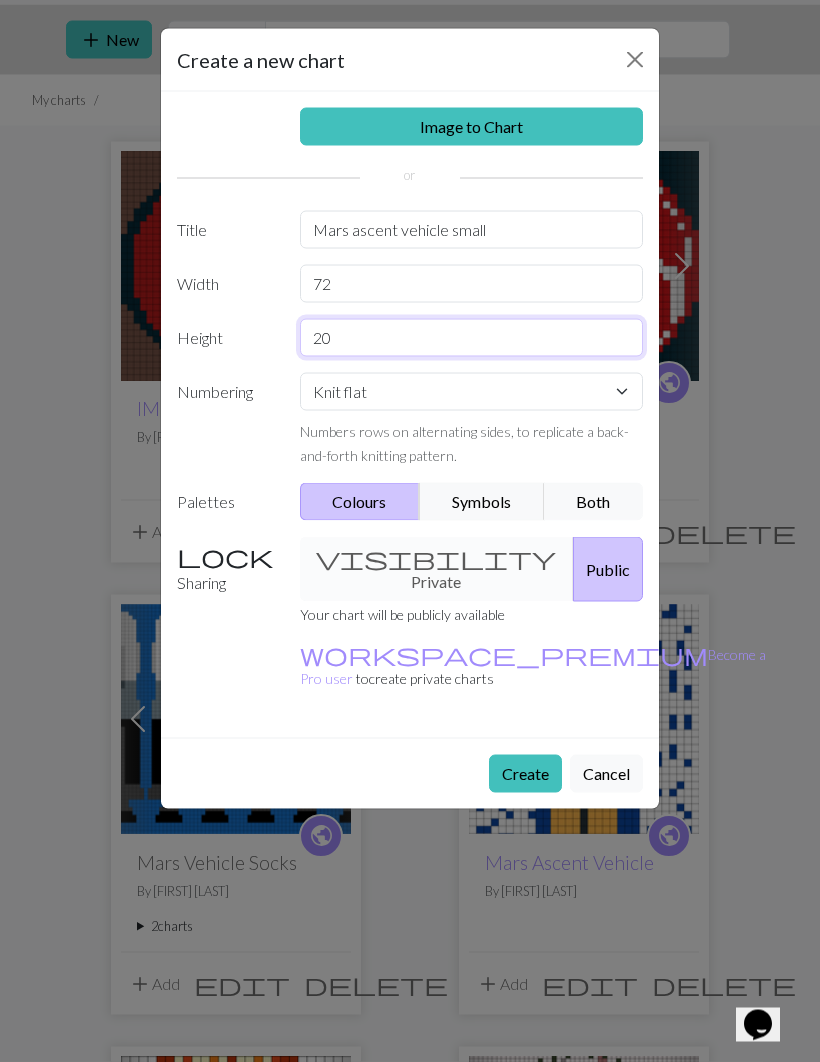 click on "20" at bounding box center (472, 338) 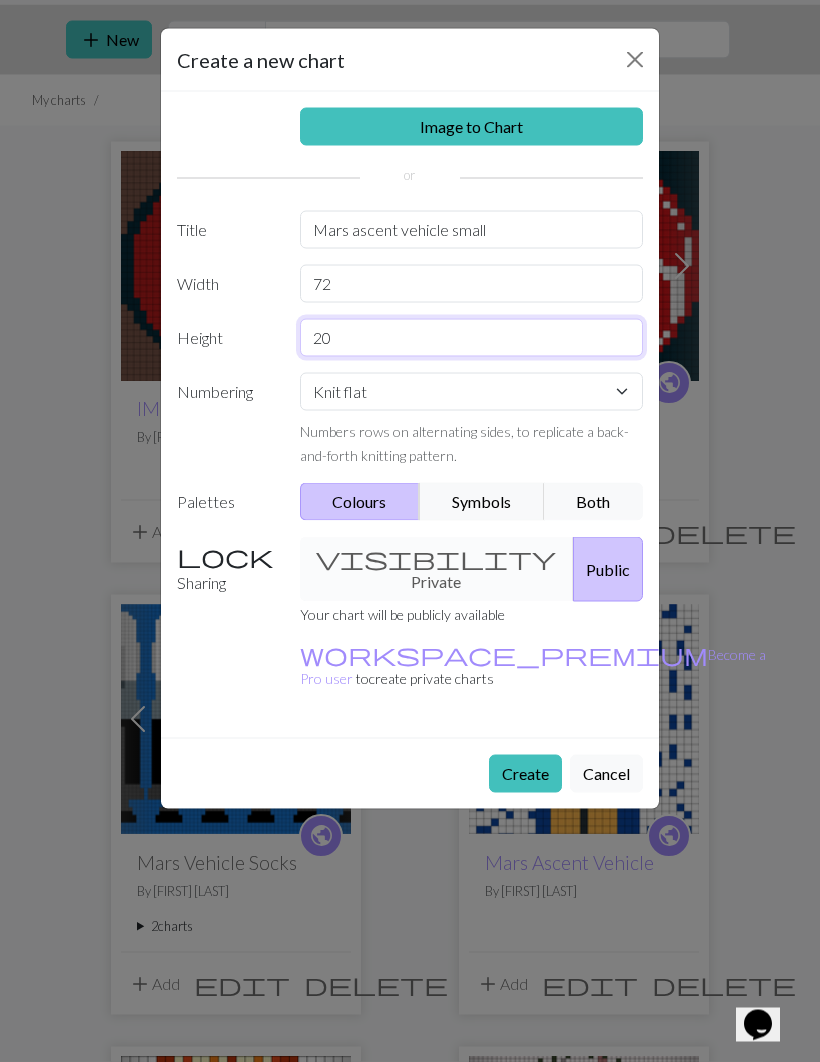 type on "2" 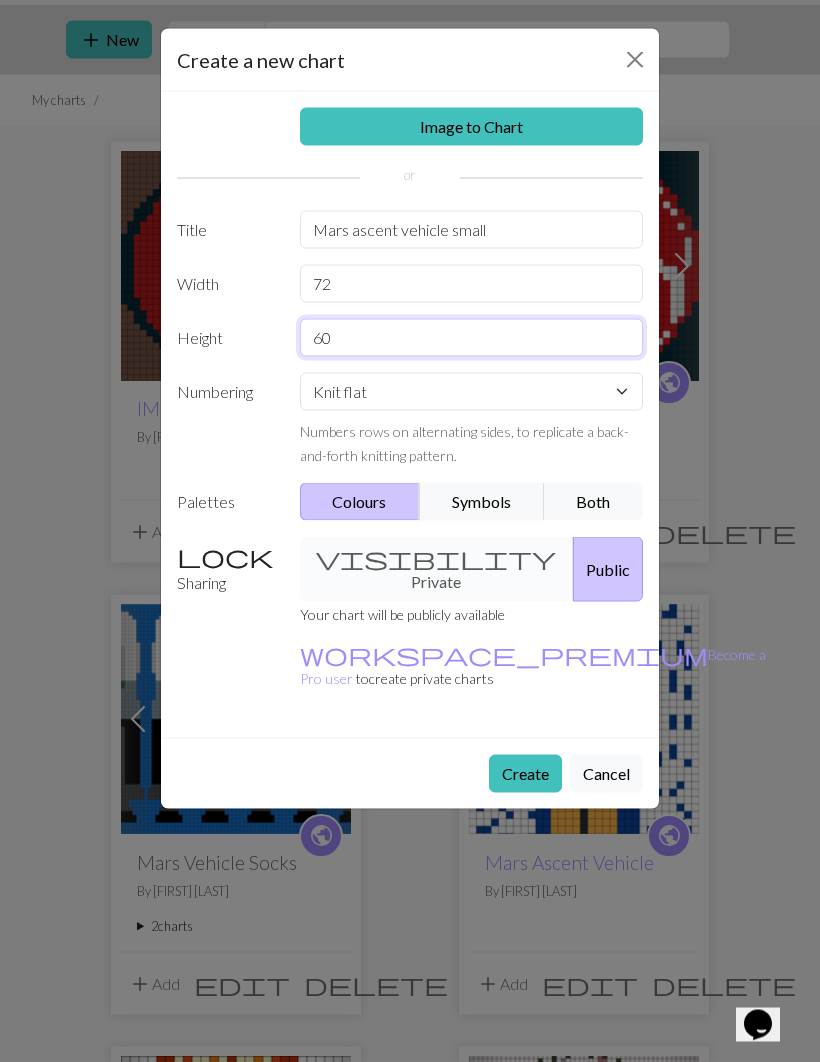 type on "60" 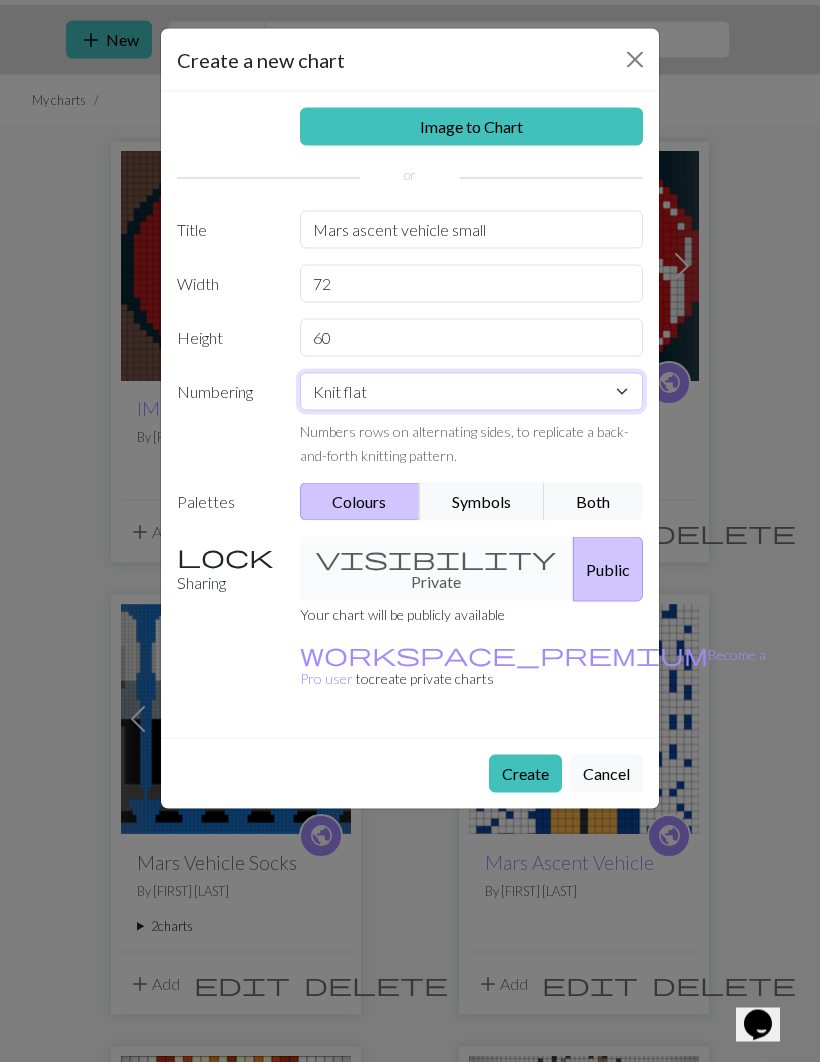 click on "Knit flat Knit in the round Lace knitting Cross stitch" at bounding box center (472, 392) 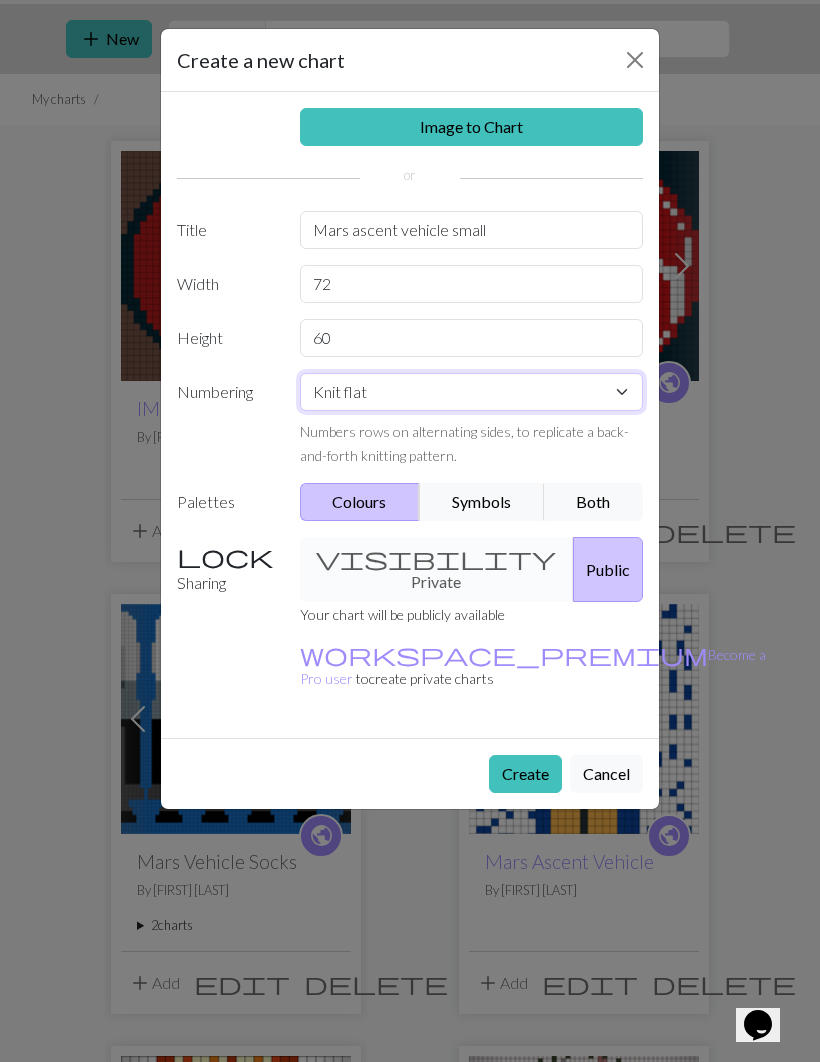 select on "round" 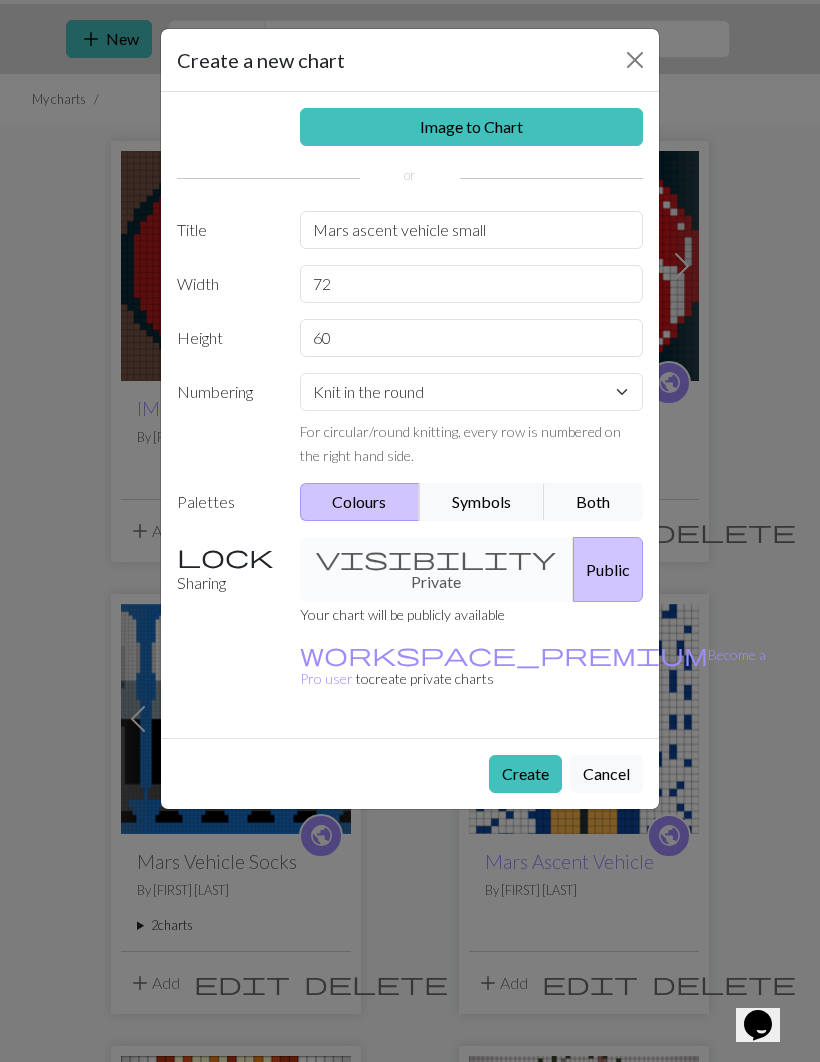 click on "Create" at bounding box center [525, 774] 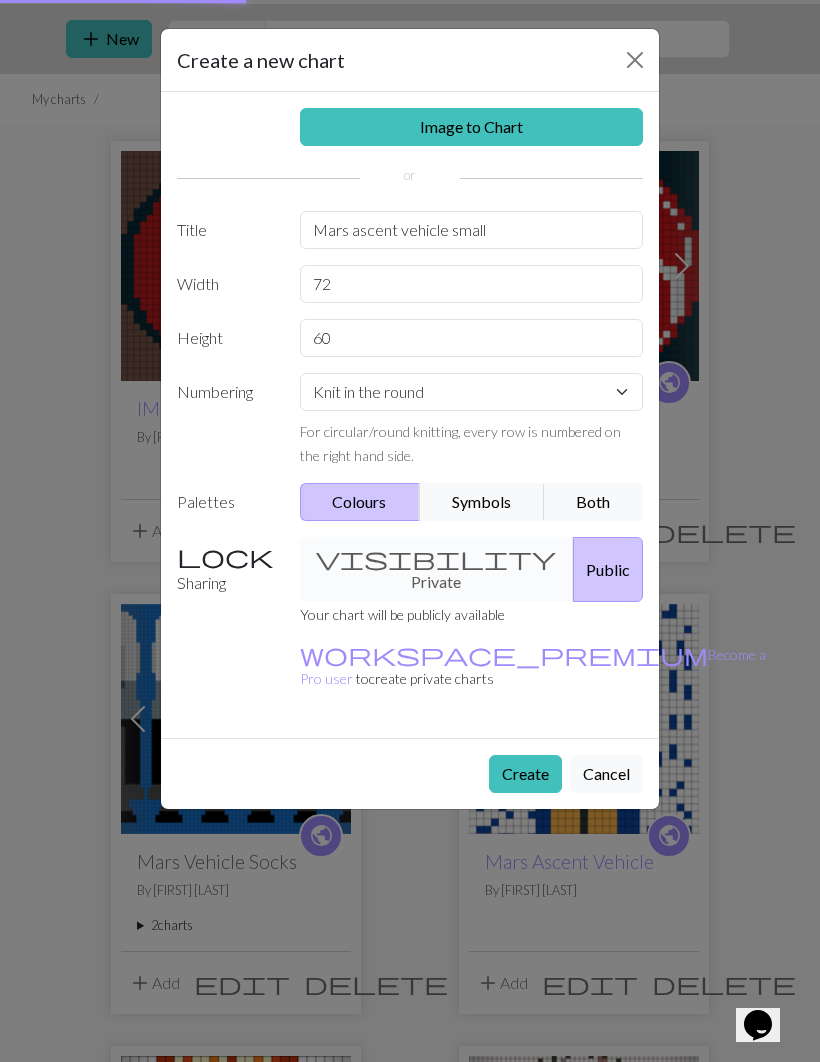 scroll, scrollTop: 0, scrollLeft: 0, axis: both 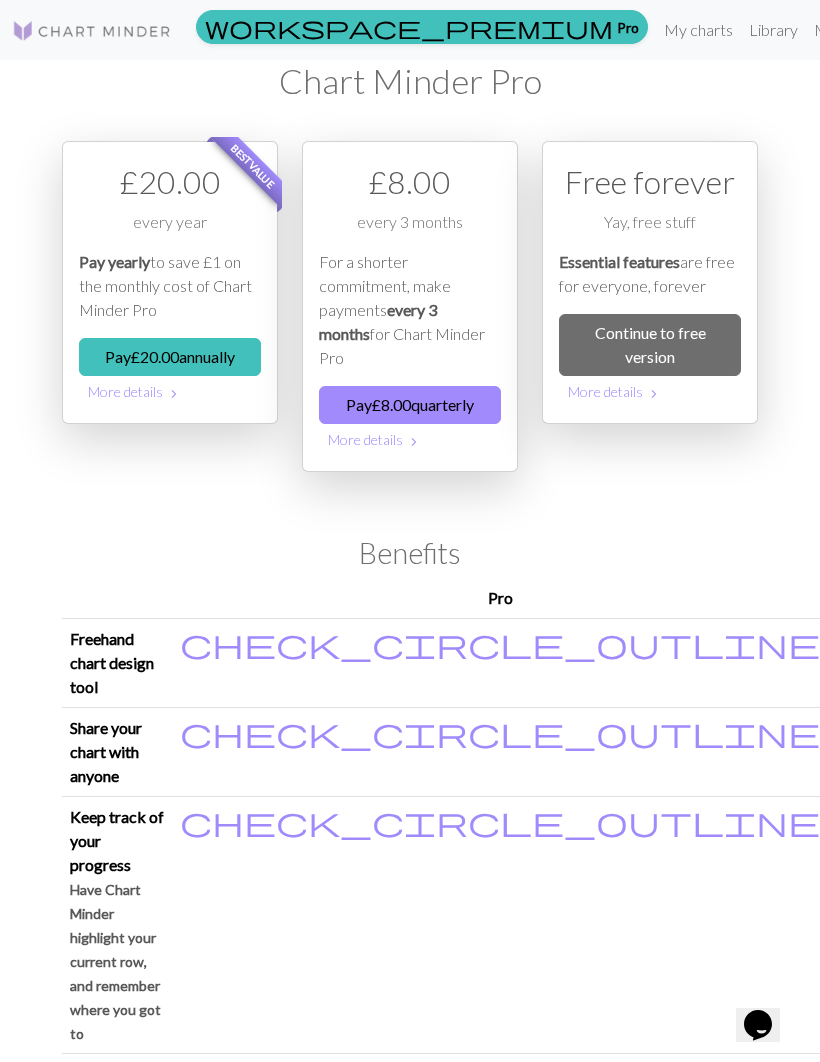 click on "My charts" at bounding box center (698, 30) 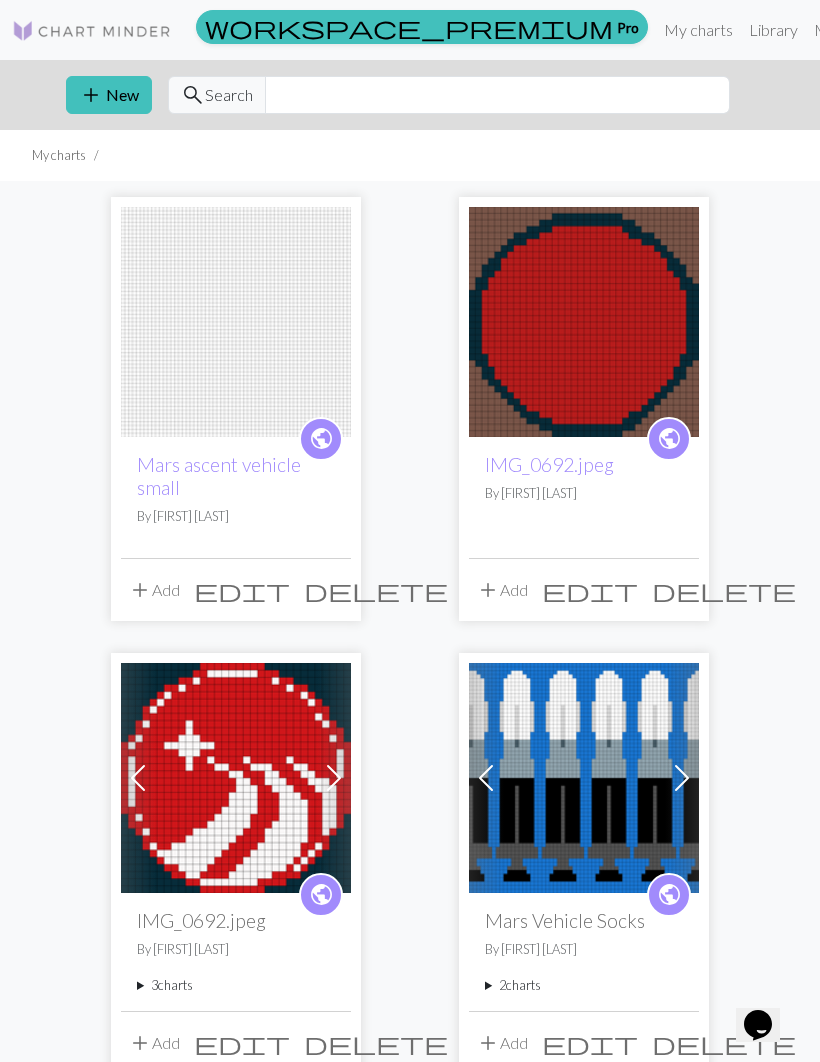 click on "By   [FIRST] [LAST]" at bounding box center [236, 516] 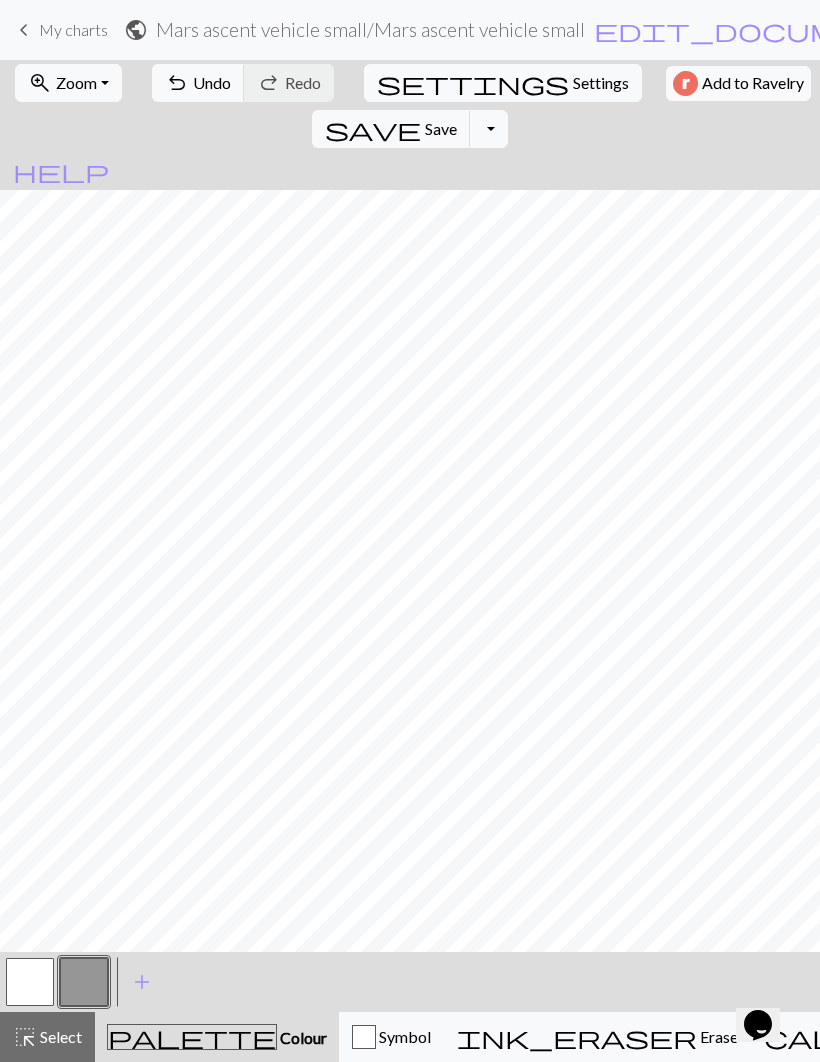 click on "Undo" at bounding box center (212, 82) 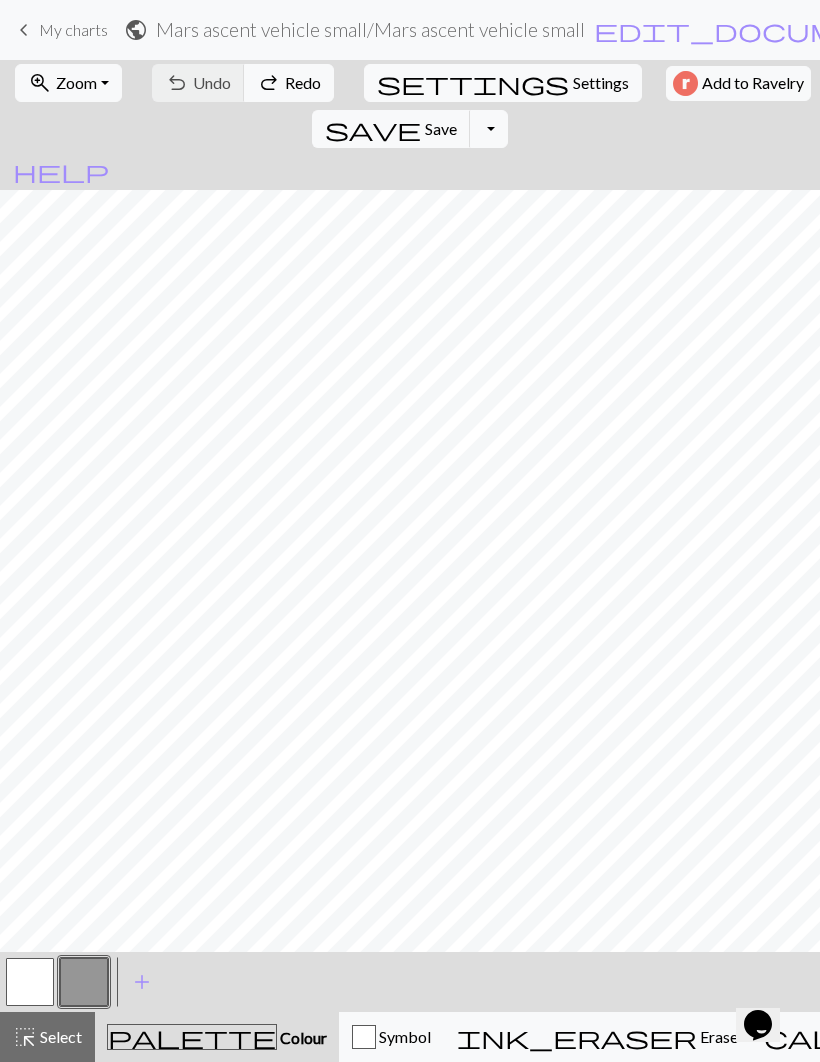 click on "add" at bounding box center (142, 982) 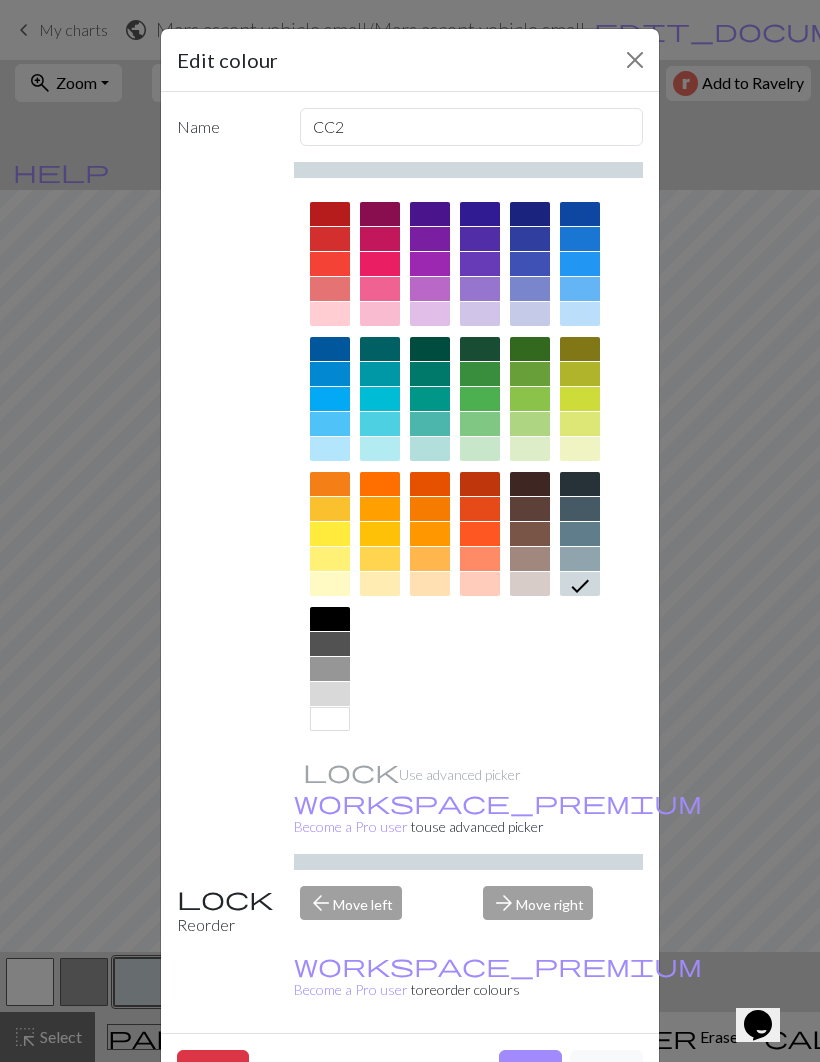 click at bounding box center (330, 619) 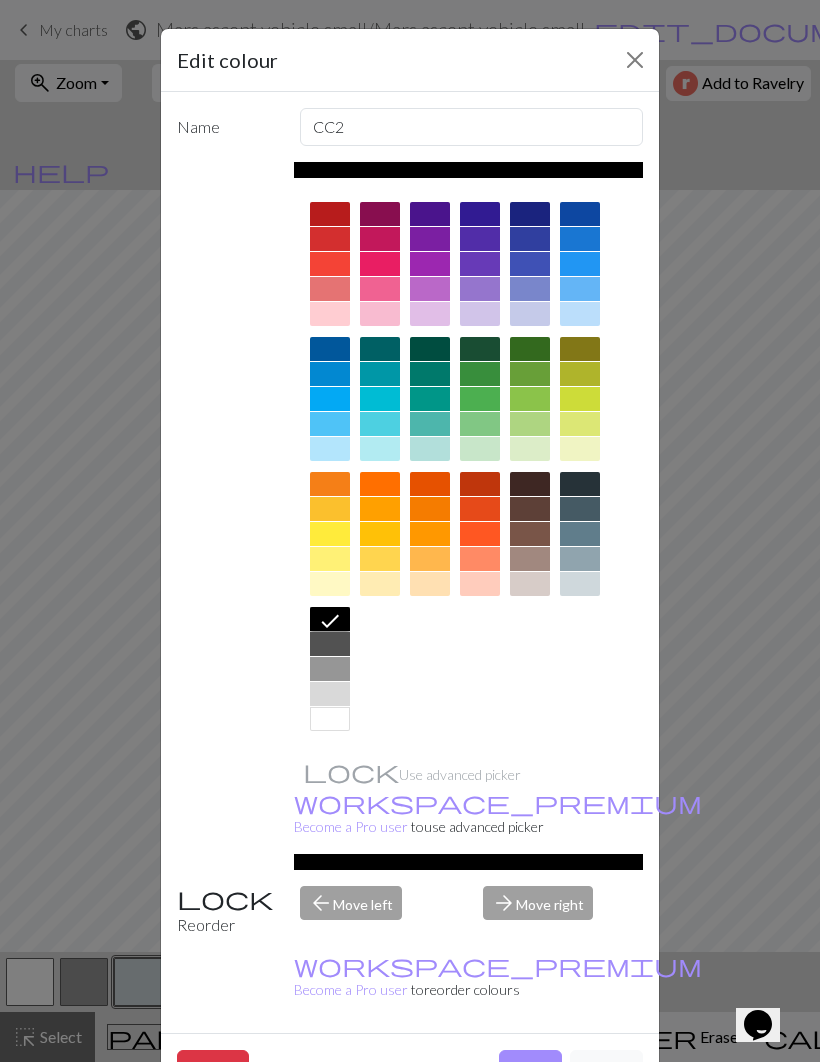 click on "Done" at bounding box center [530, 1069] 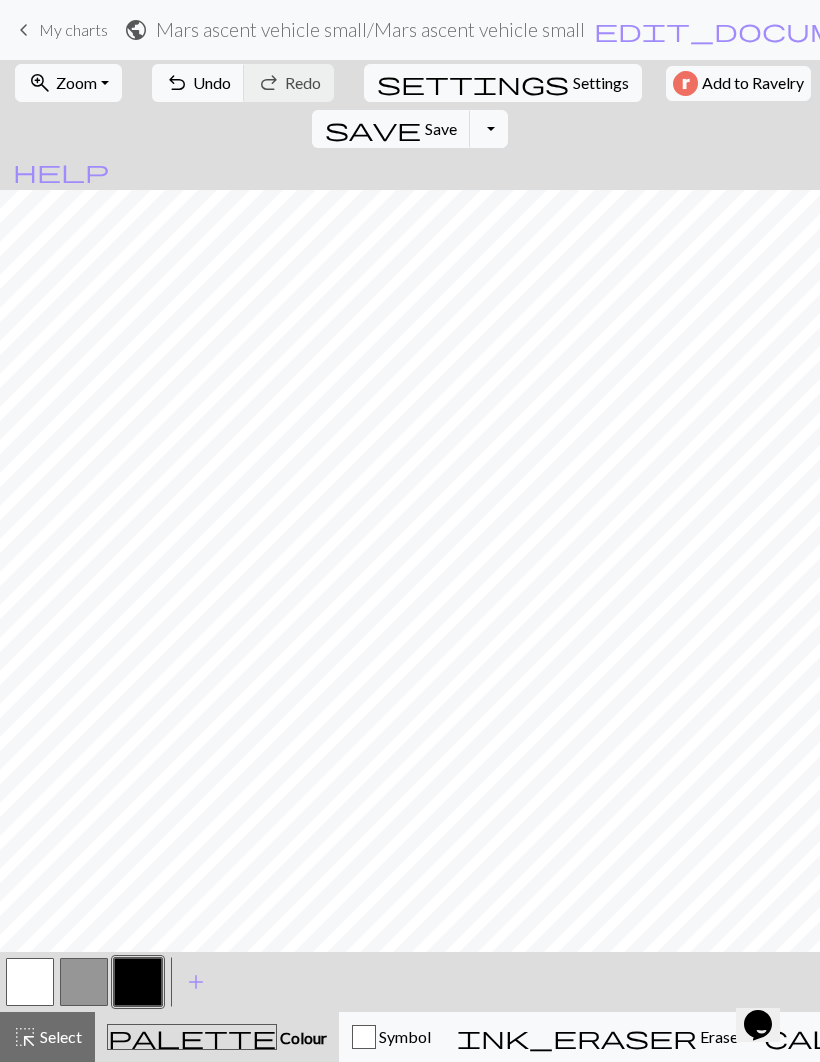 click at bounding box center (84, 982) 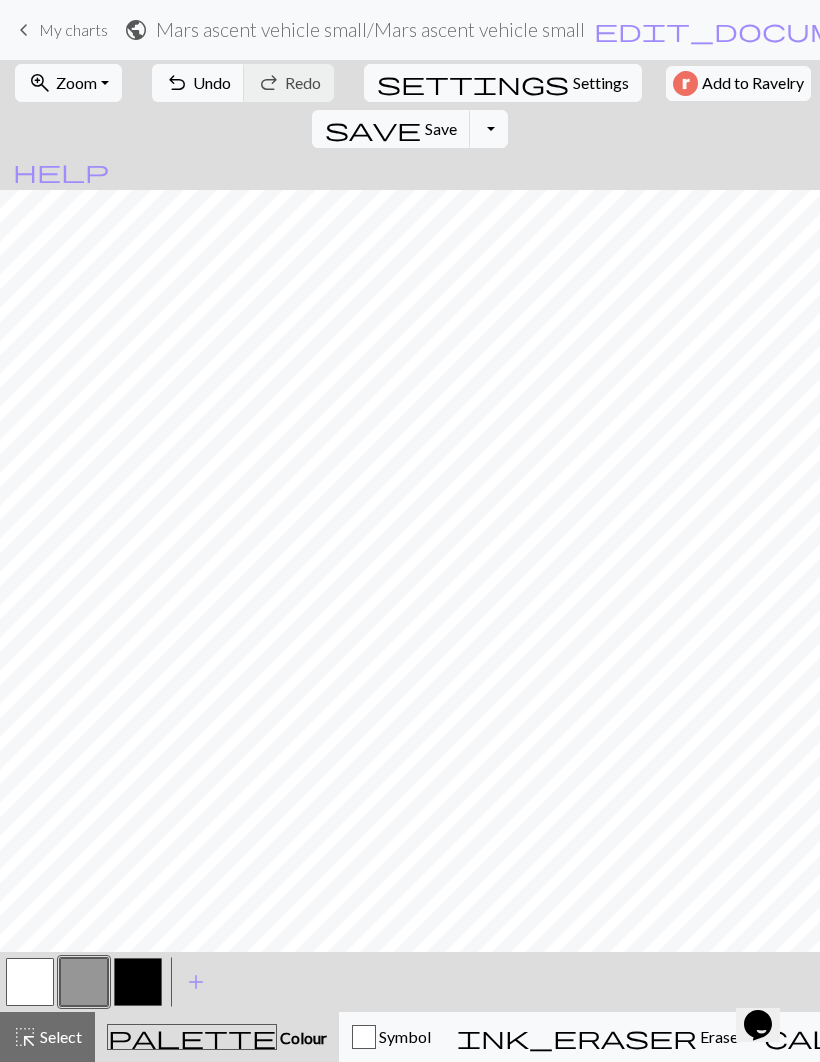 click on "add" at bounding box center (196, 982) 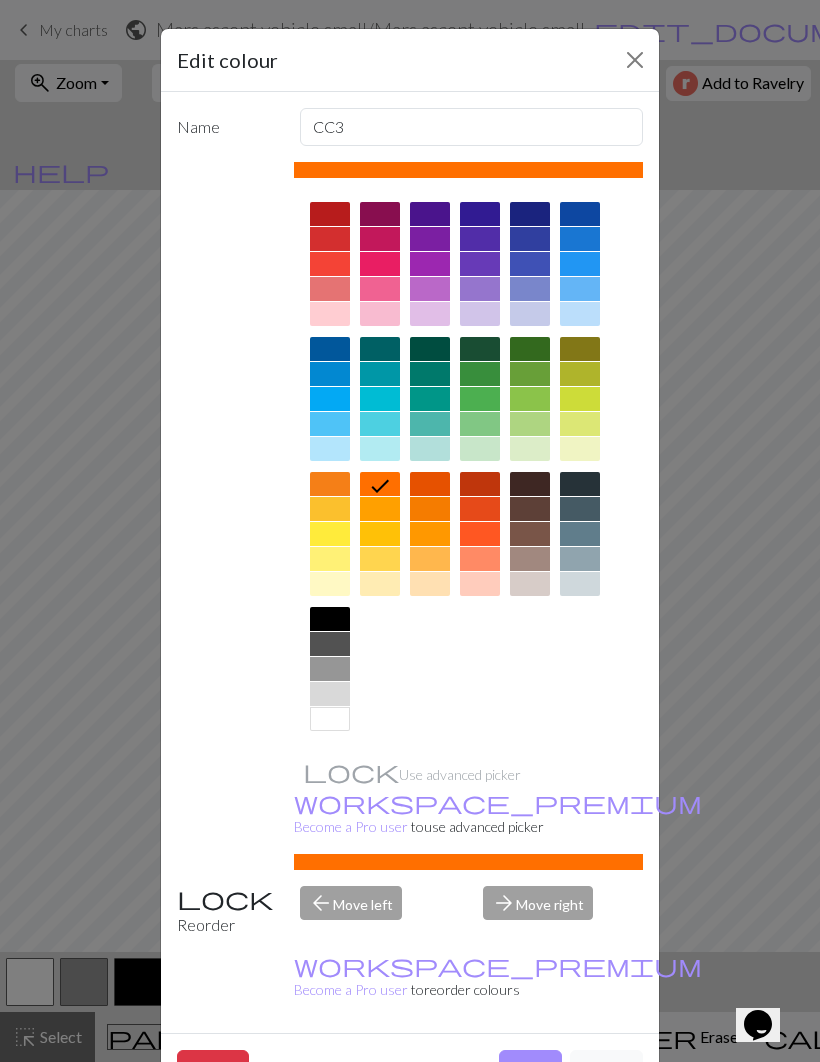 click at bounding box center [580, 559] 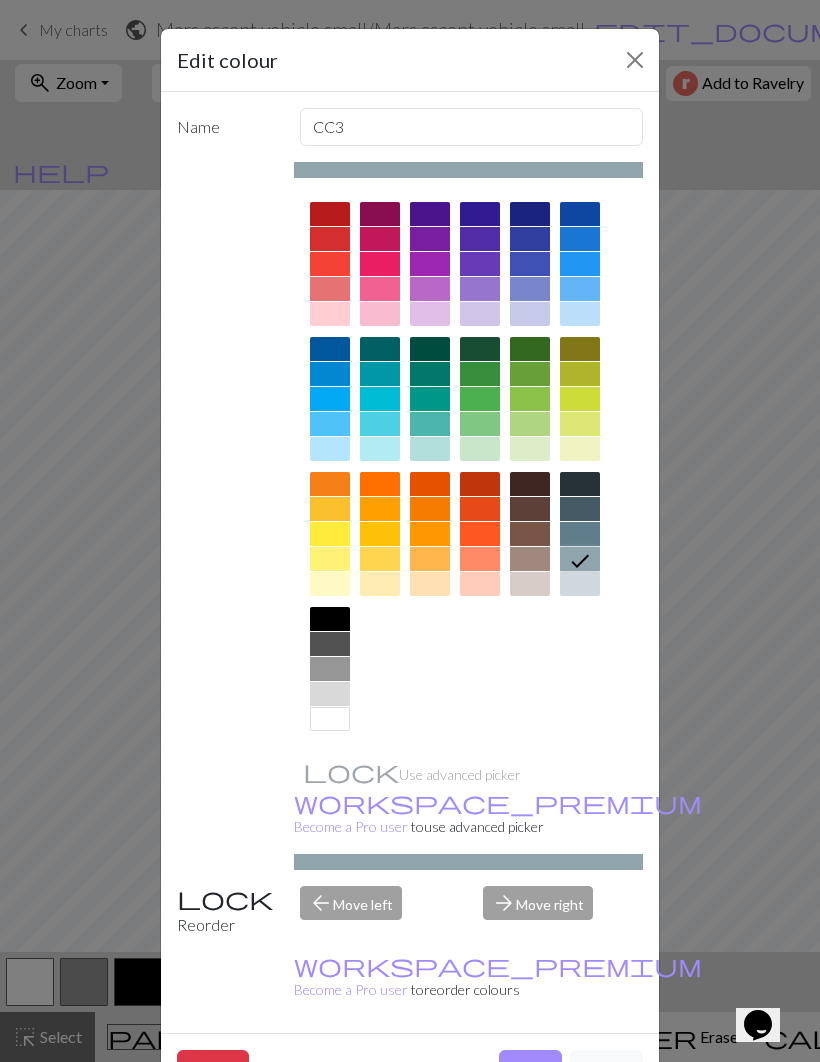 click on "Done" at bounding box center (530, 1069) 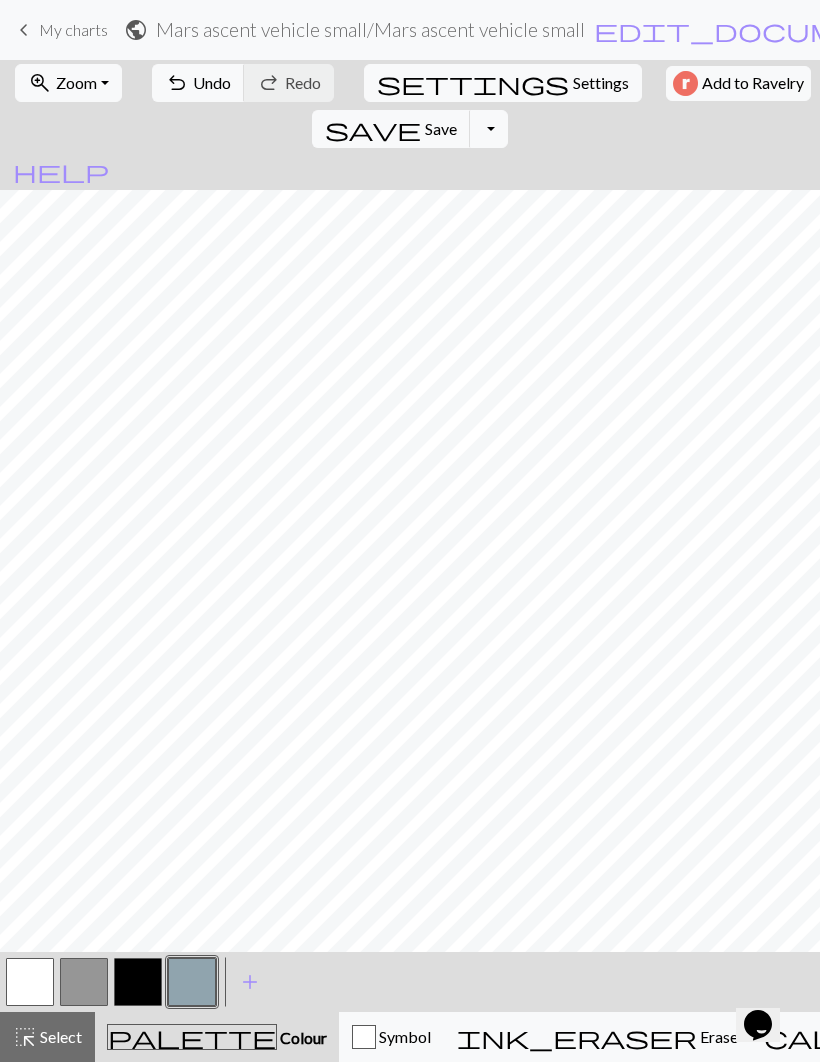 click at bounding box center [84, 982] 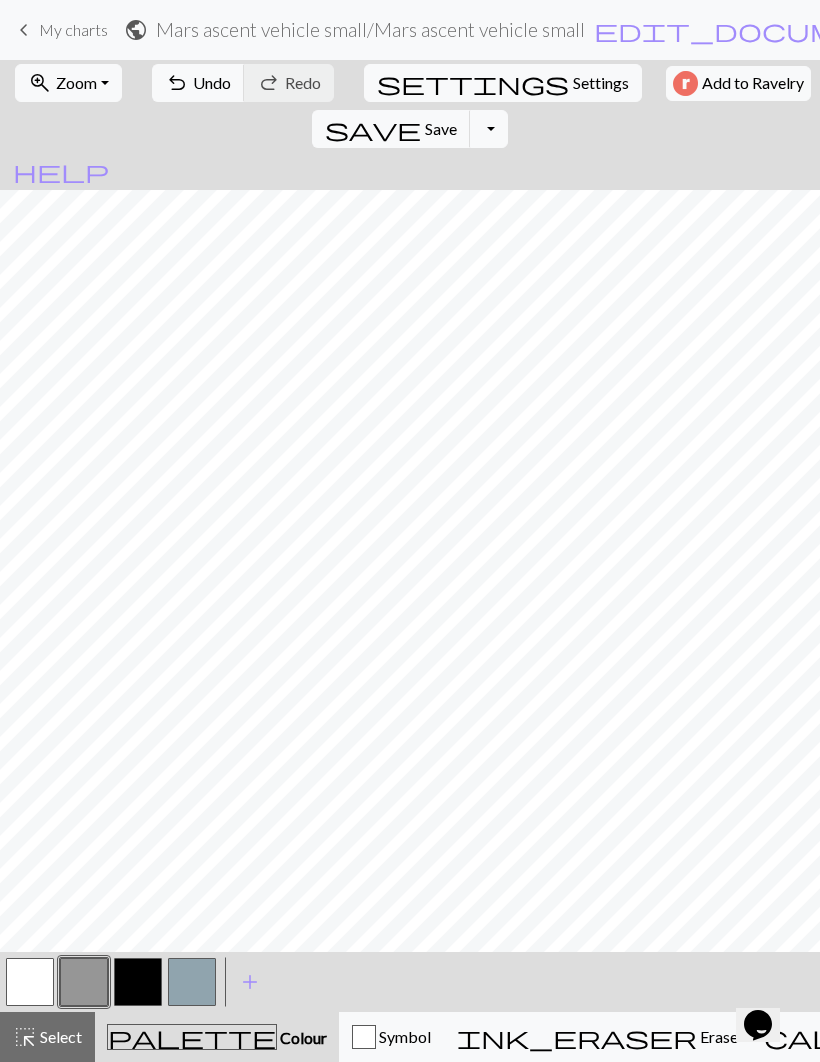 click at bounding box center [84, 982] 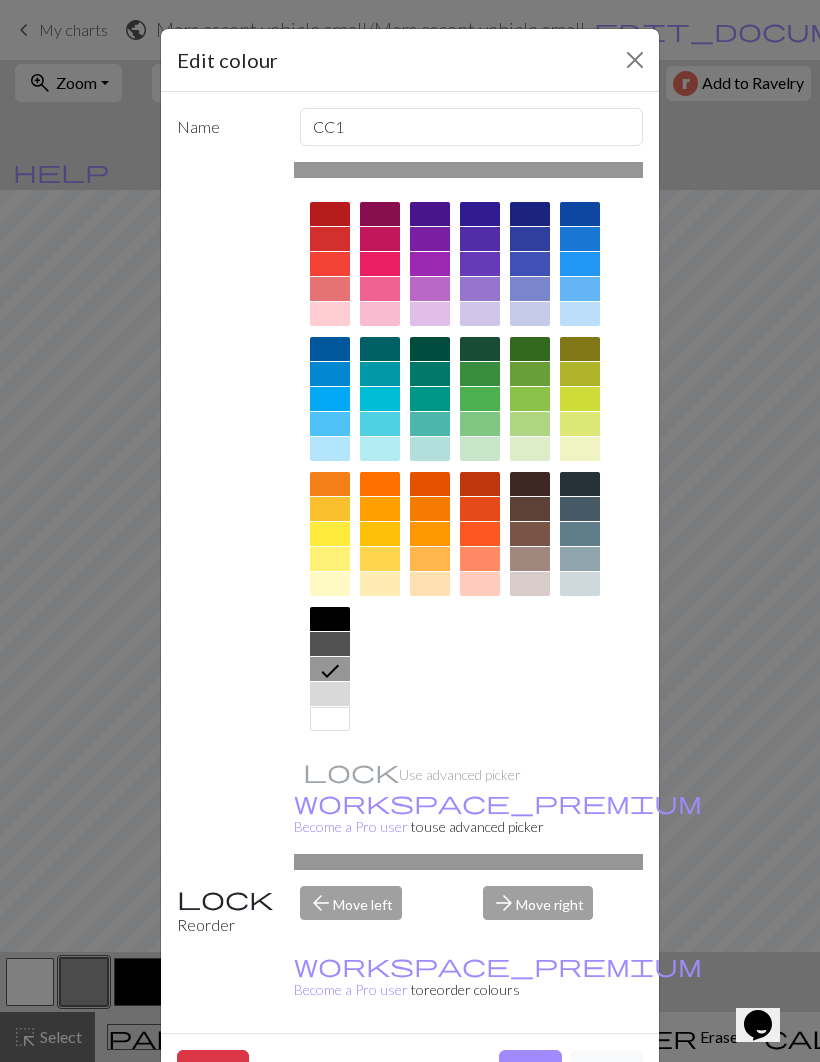 click at bounding box center (330, 644) 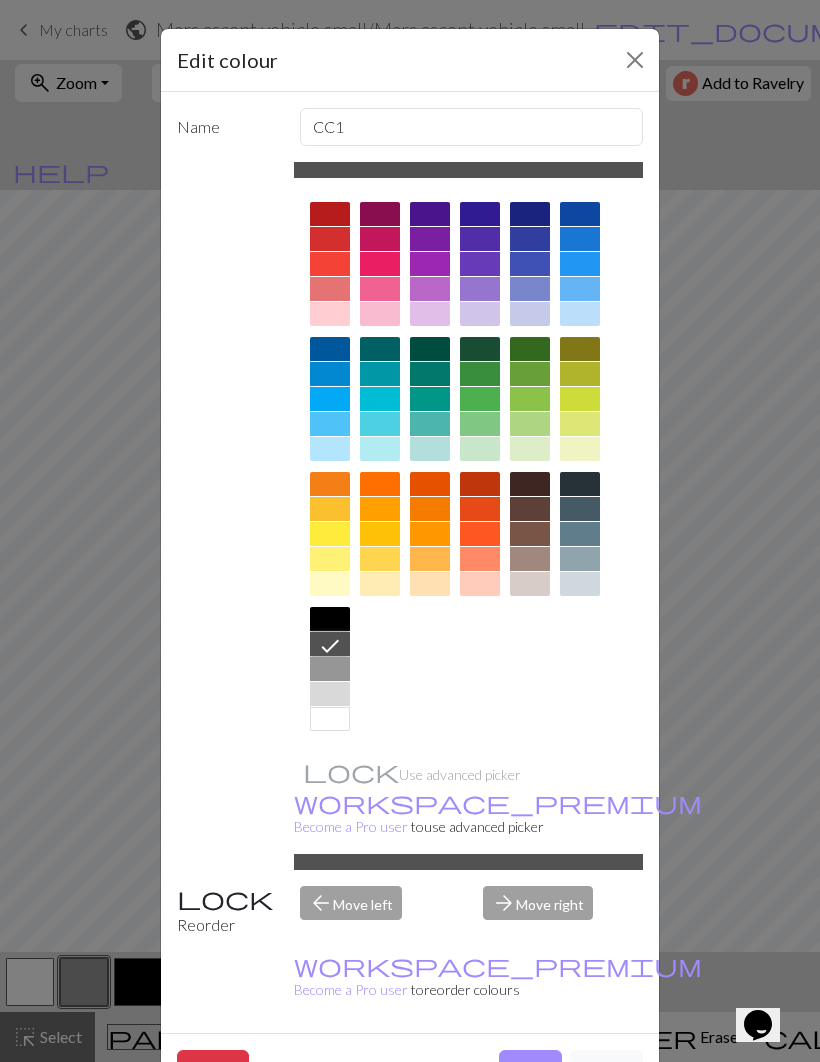 click on "Done" at bounding box center (530, 1069) 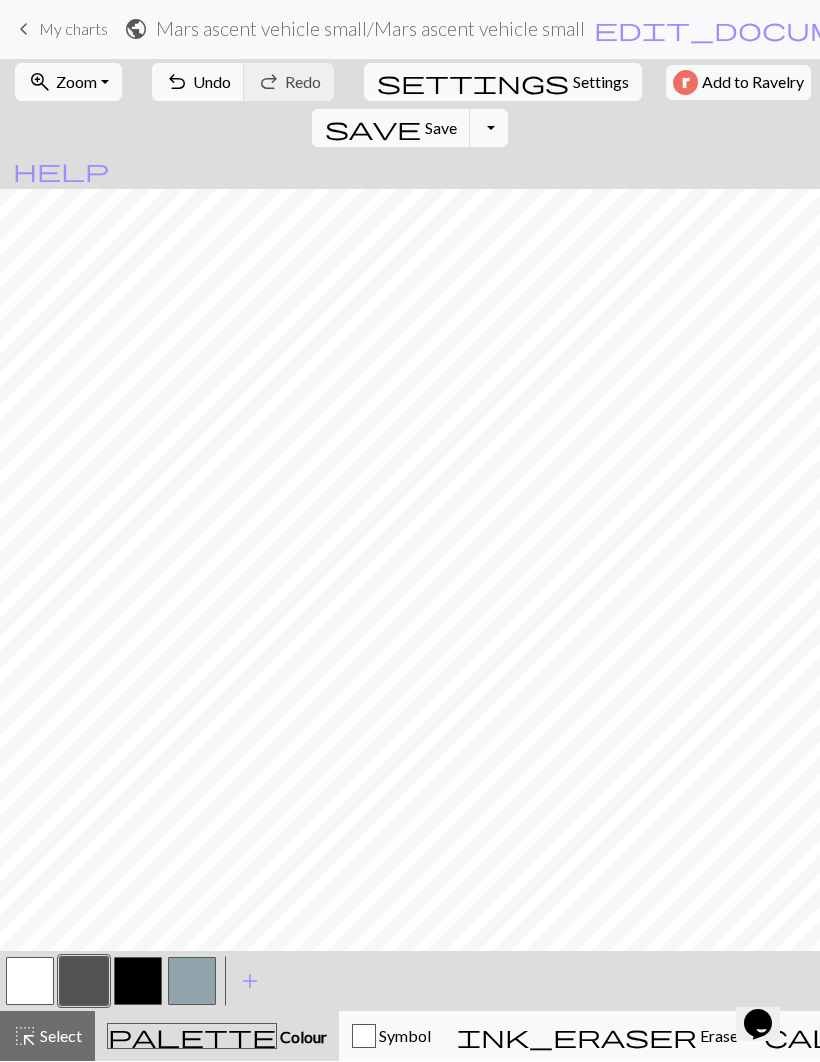 click on "add" at bounding box center [250, 982] 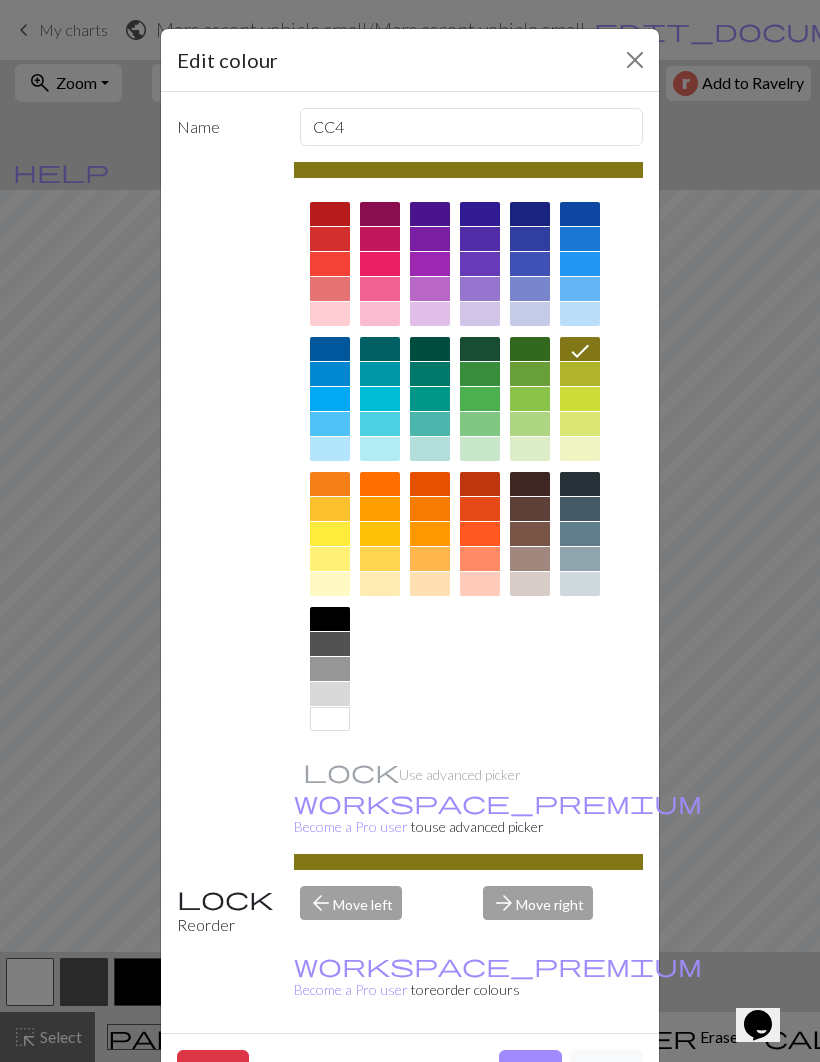 click at bounding box center [330, 694] 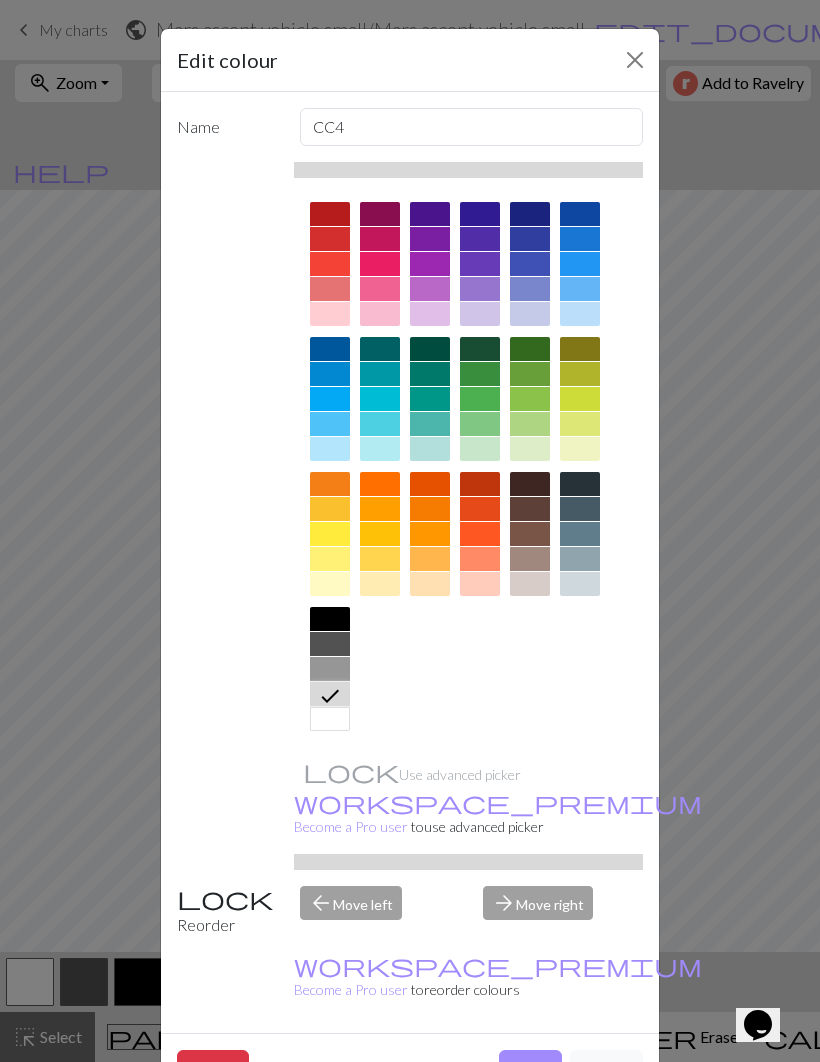 click on "Done" at bounding box center [530, 1069] 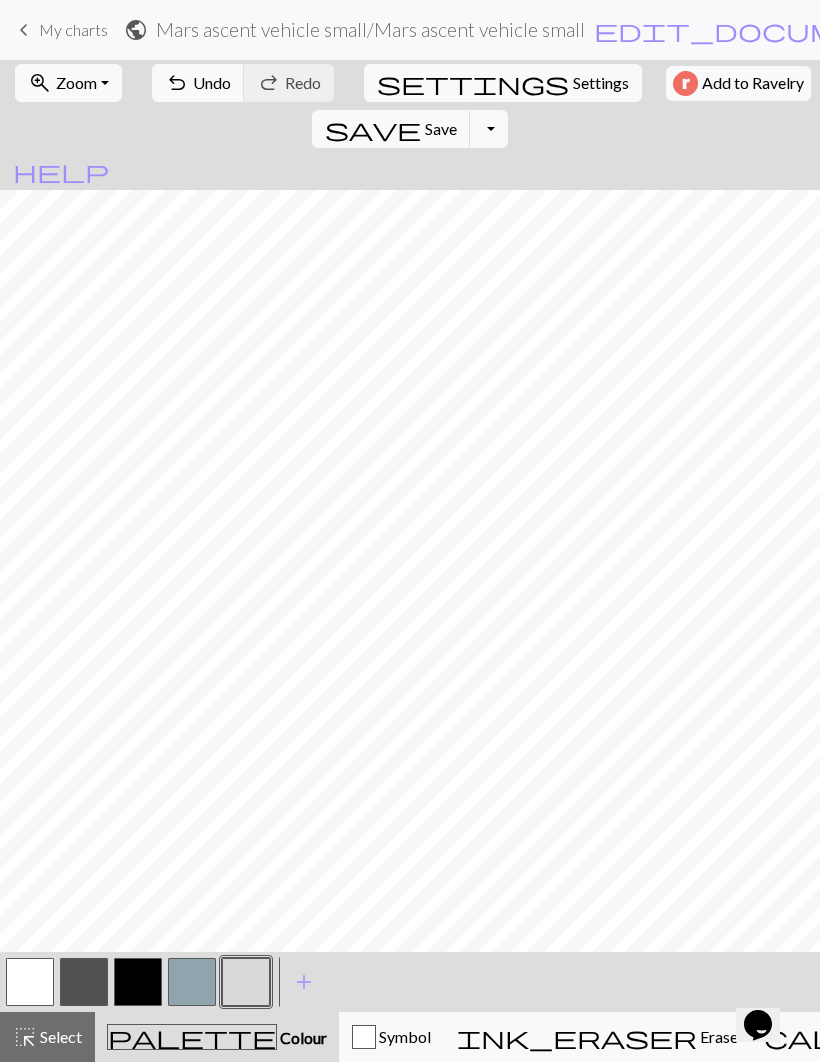 click at bounding box center (138, 982) 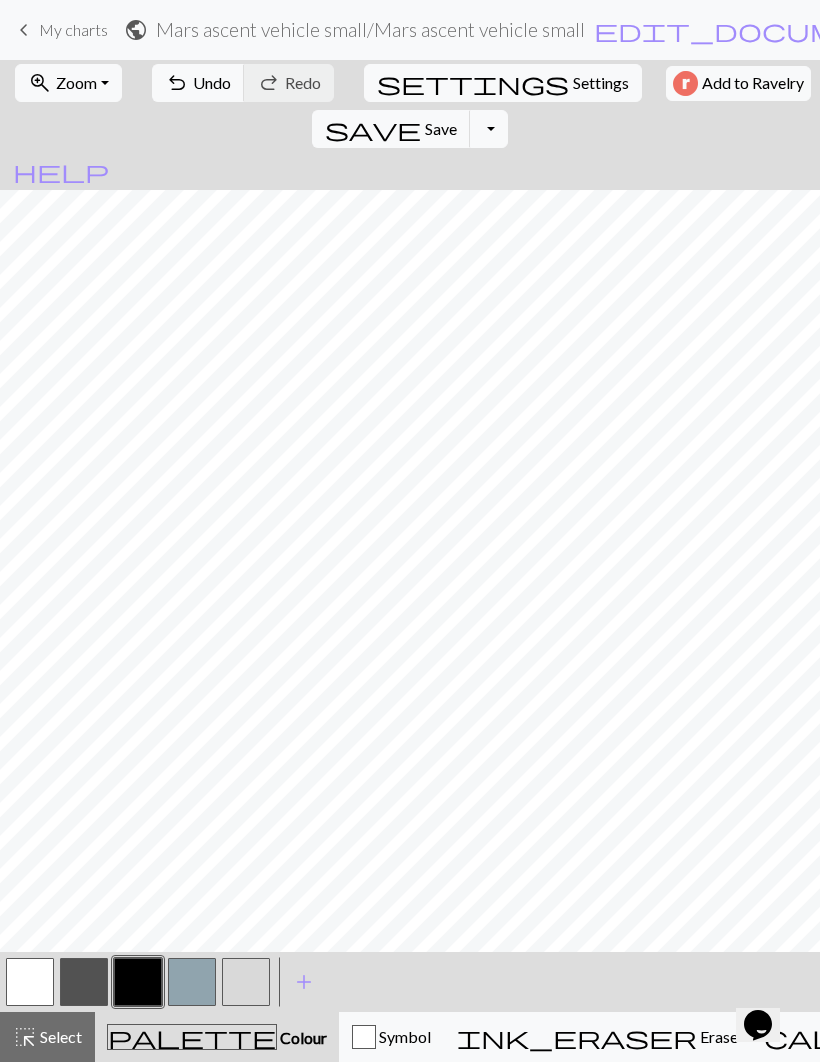 click at bounding box center [30, 982] 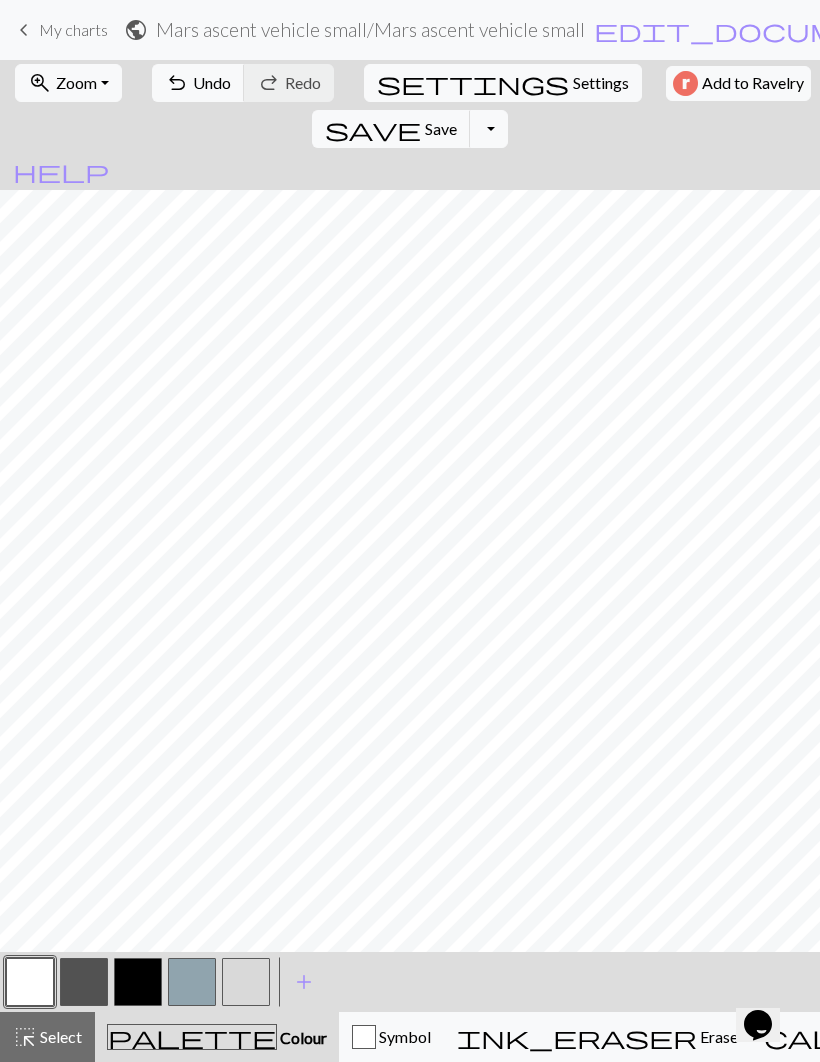click at bounding box center (138, 982) 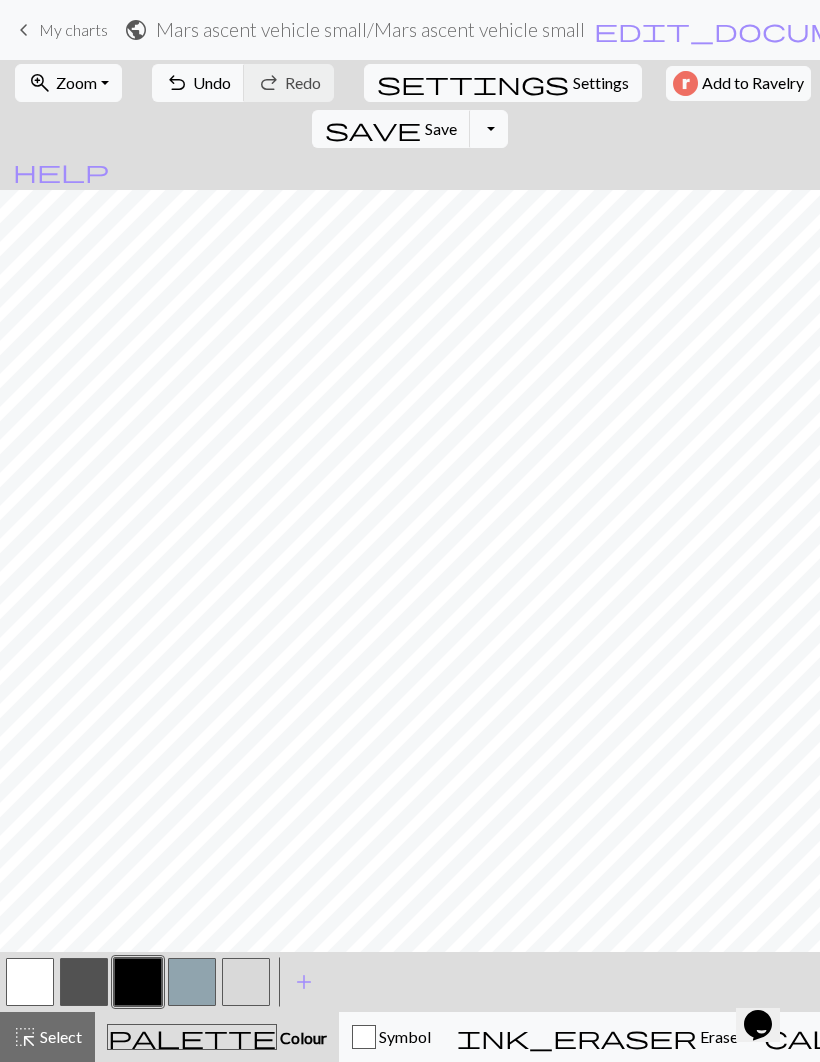 click at bounding box center (192, 982) 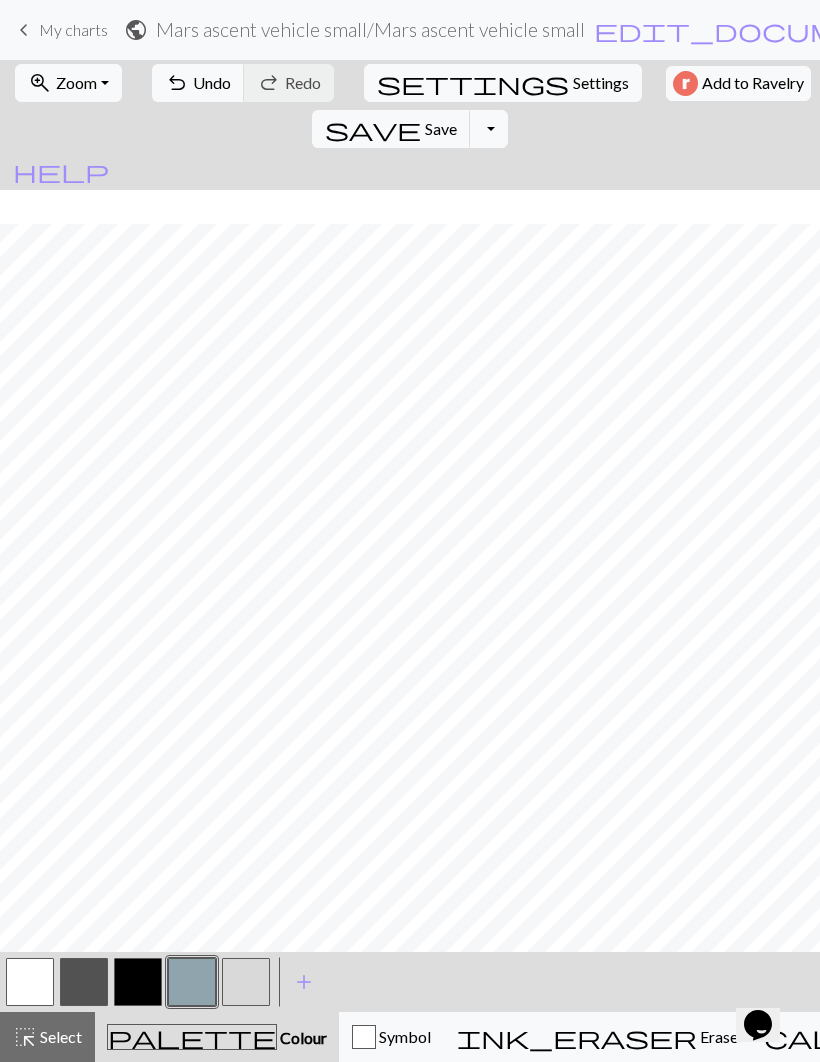 scroll, scrollTop: 639, scrollLeft: 0, axis: vertical 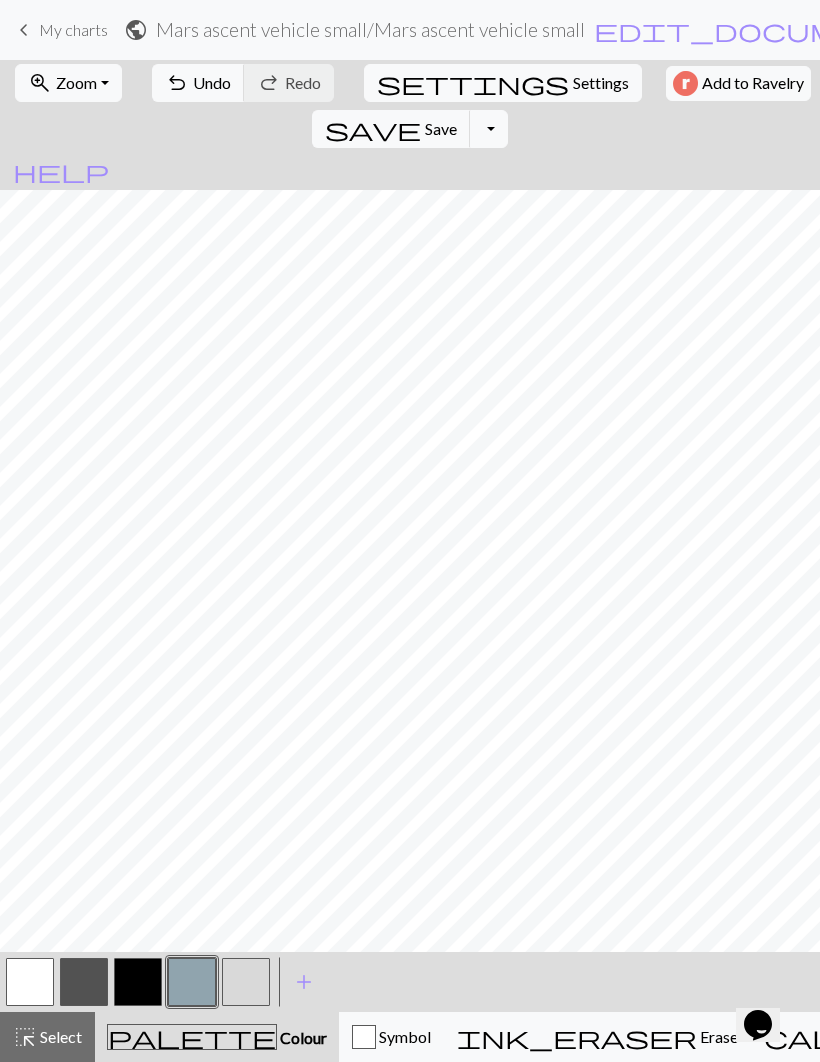 click at bounding box center [246, 982] 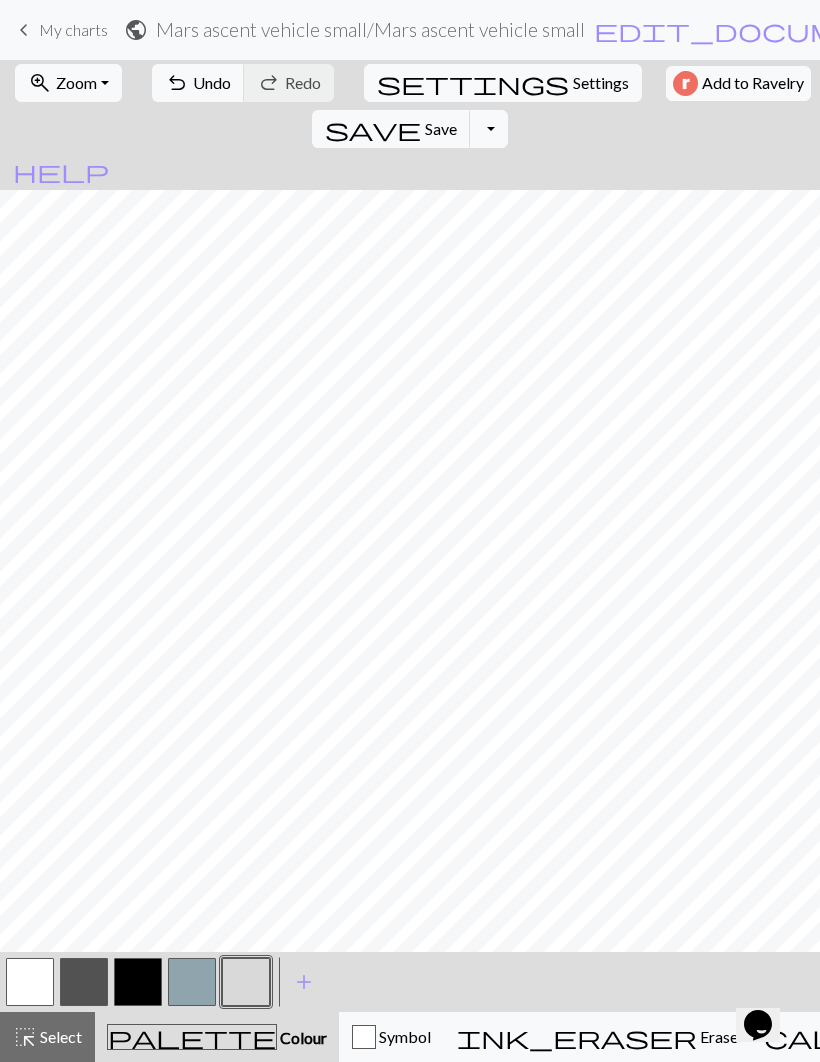 click on "add" at bounding box center (304, 982) 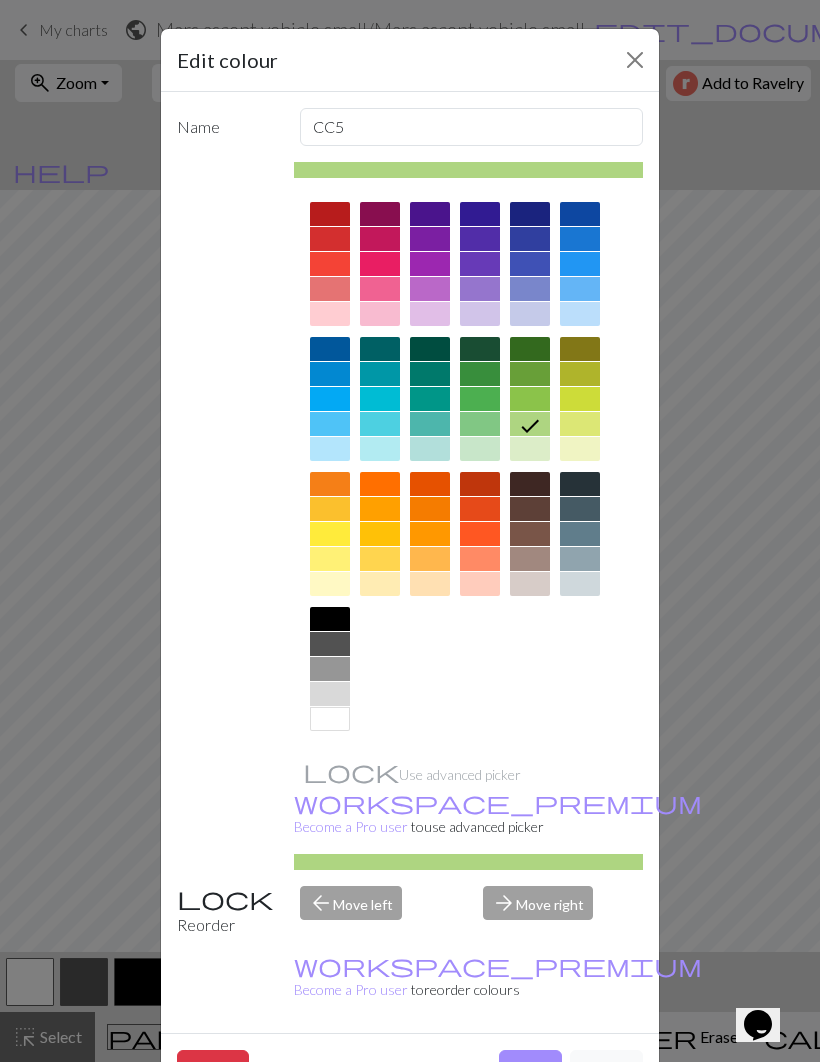 click at bounding box center (330, 214) 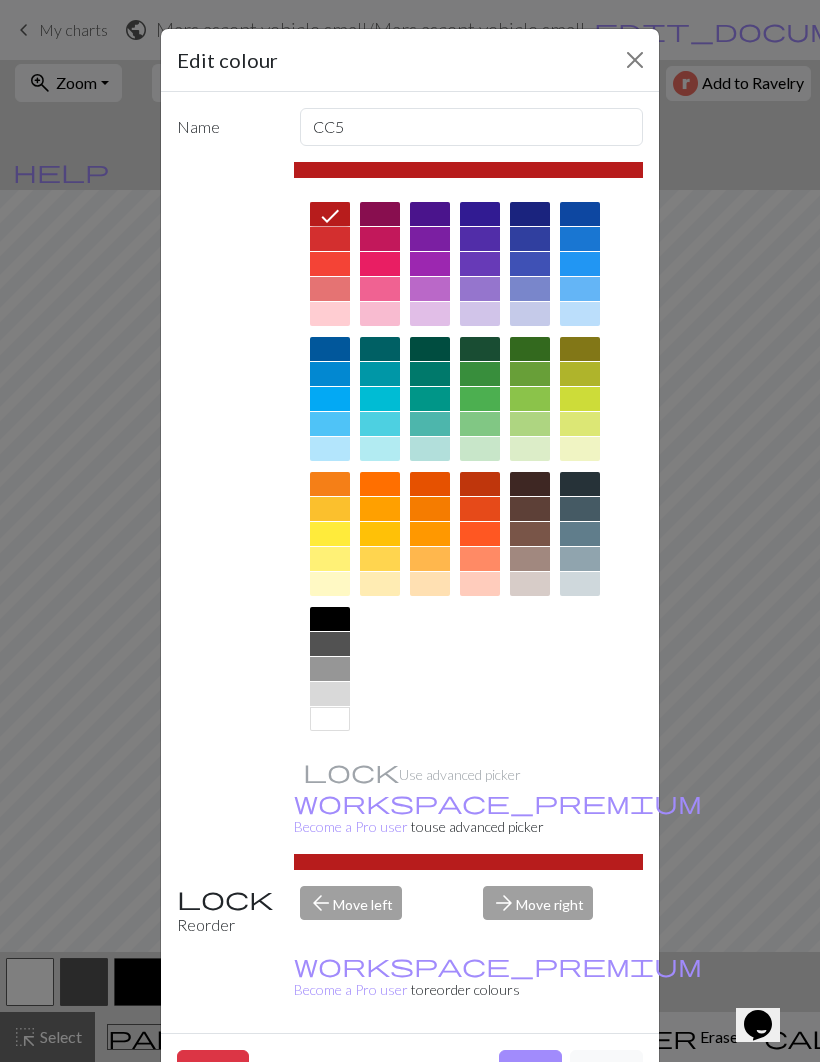 click on "Done" at bounding box center (530, 1069) 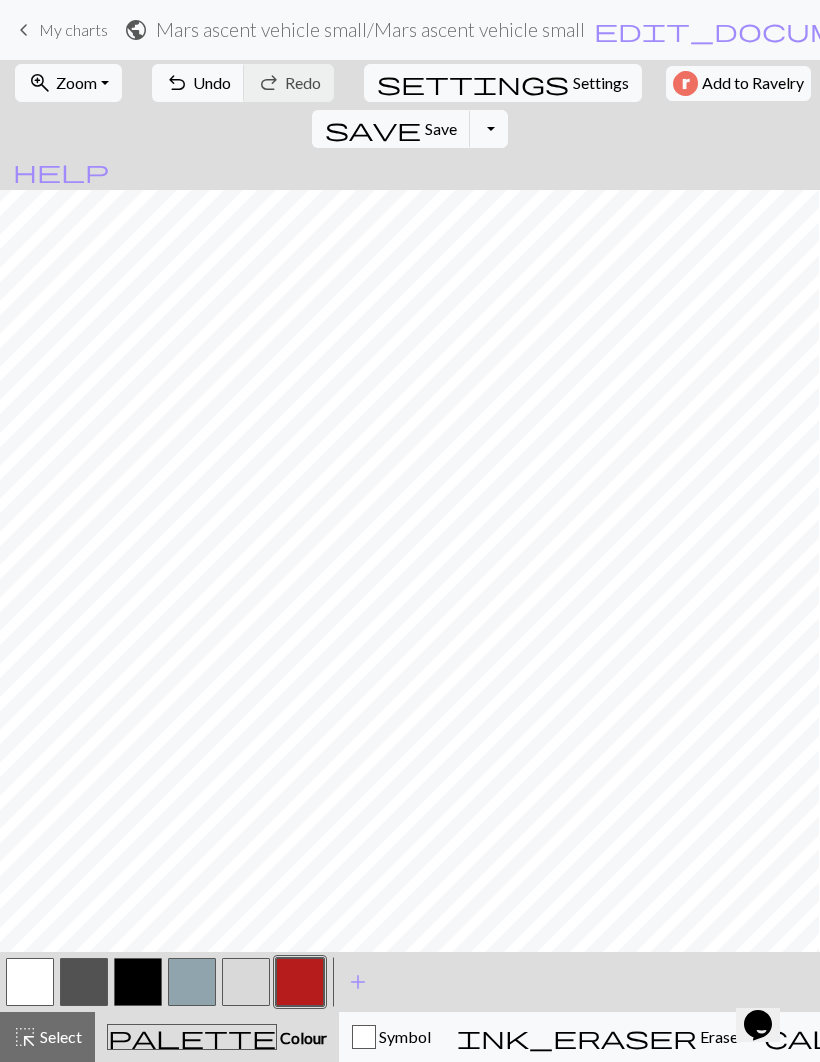 scroll, scrollTop: 865, scrollLeft: 22, axis: both 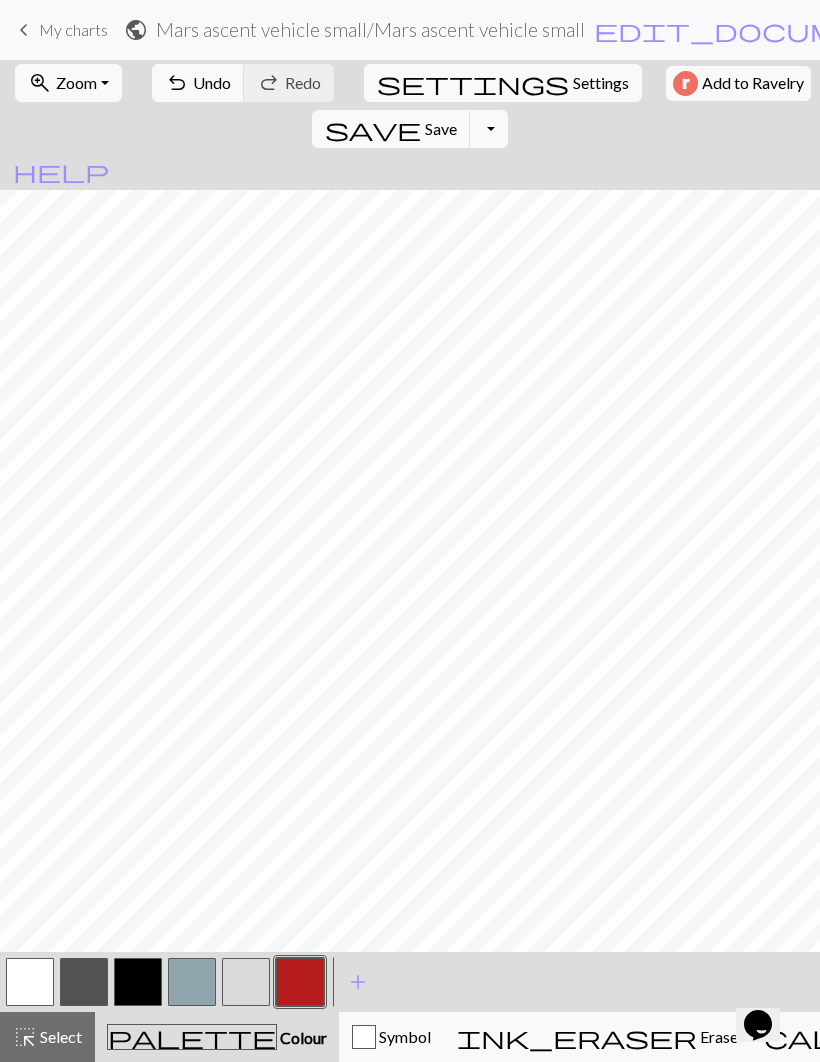 click on "undo Undo Undo" at bounding box center (198, 83) 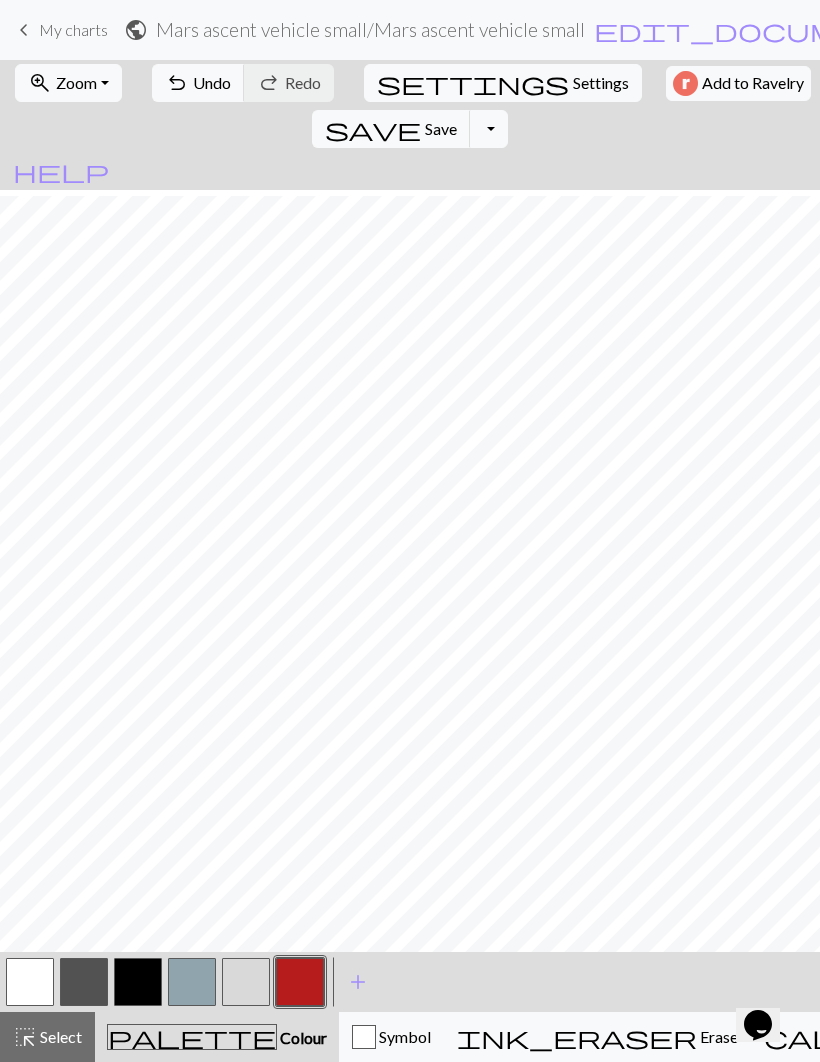 scroll, scrollTop: 795, scrollLeft: 0, axis: vertical 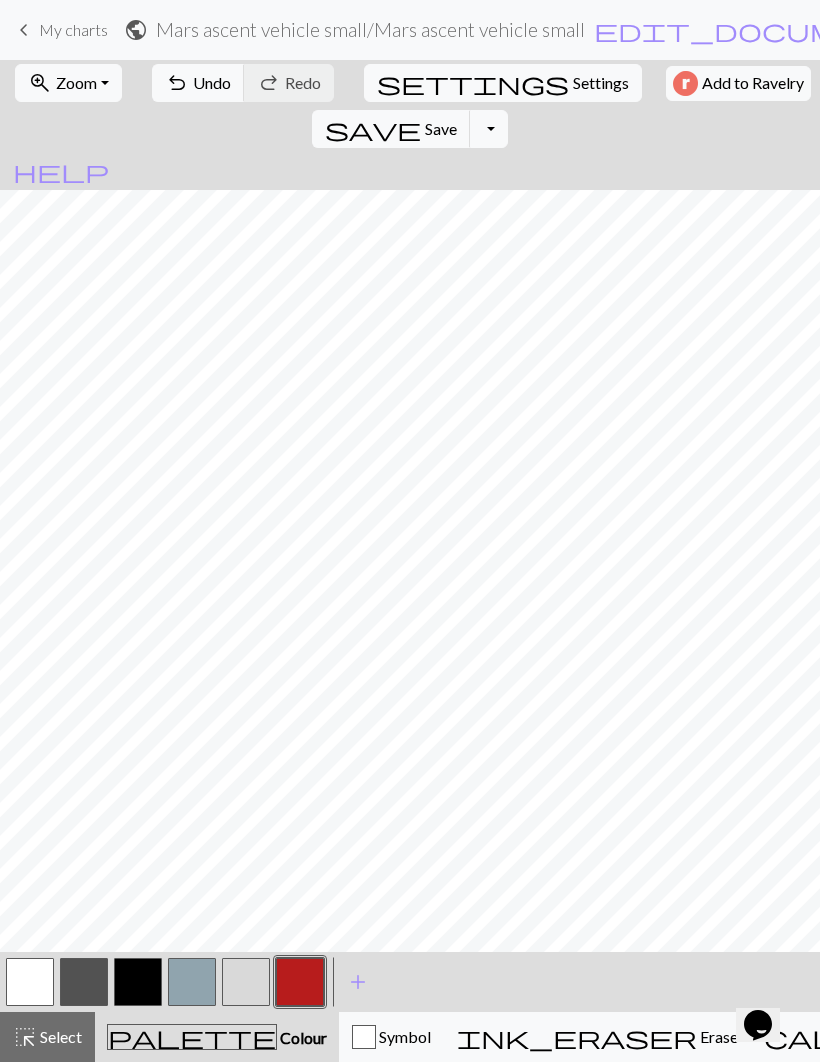 click on "Undo" at bounding box center [212, 82] 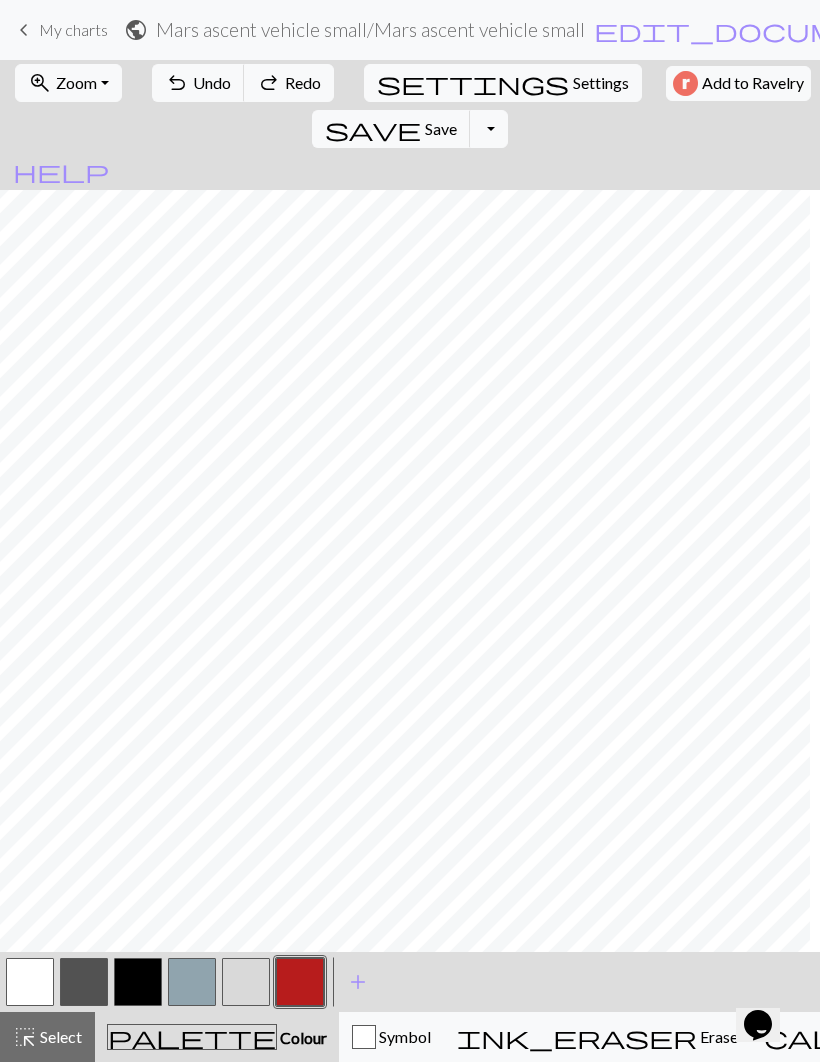 scroll, scrollTop: 1089, scrollLeft: 172, axis: both 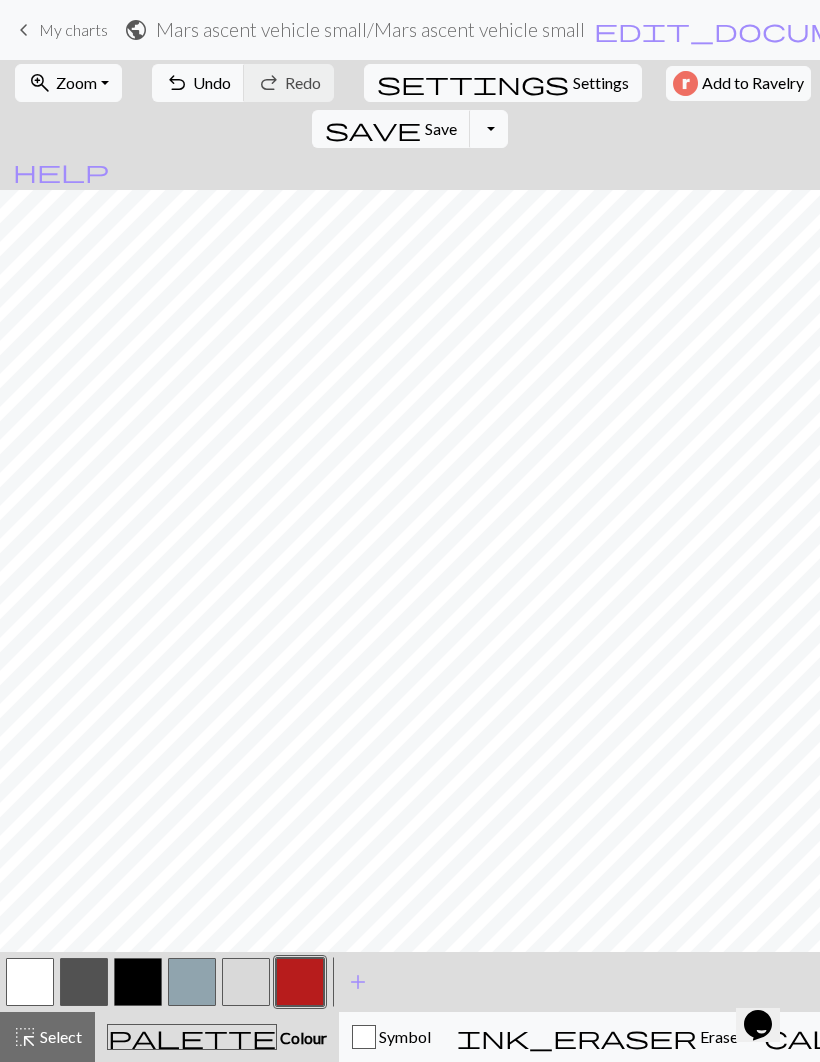click on "Undo" at bounding box center [212, 82] 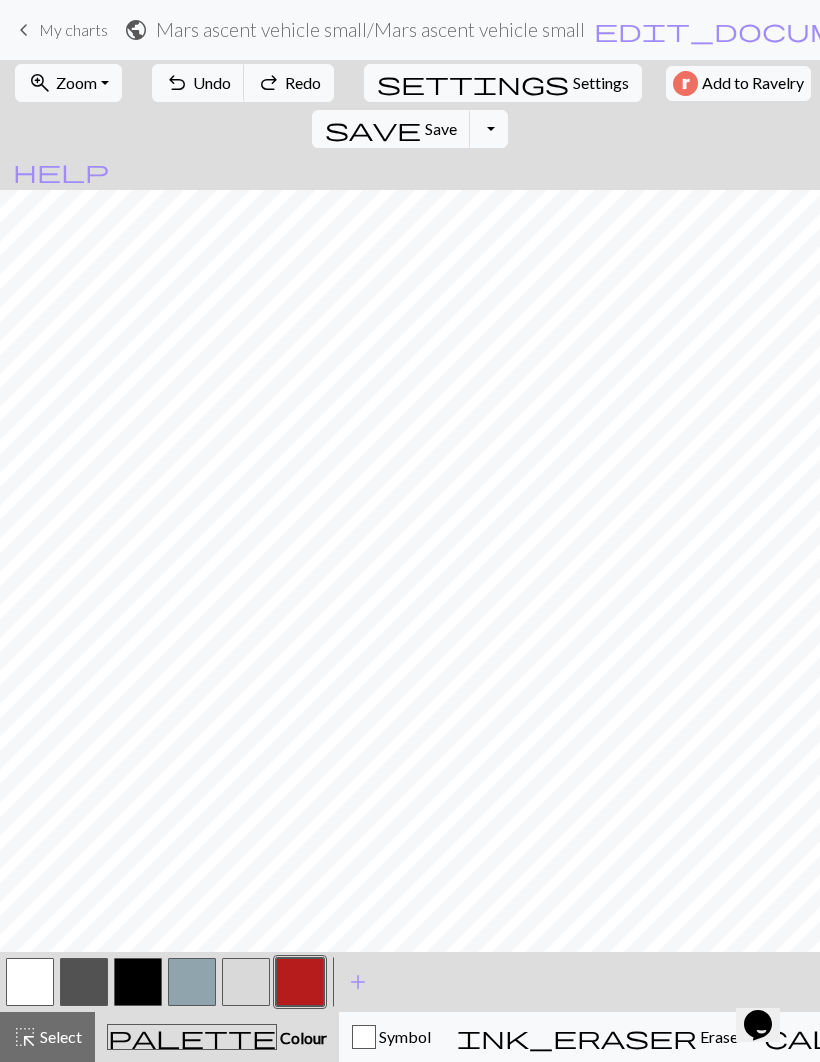 click on "zoom_in Zoom Zoom" at bounding box center (68, 83) 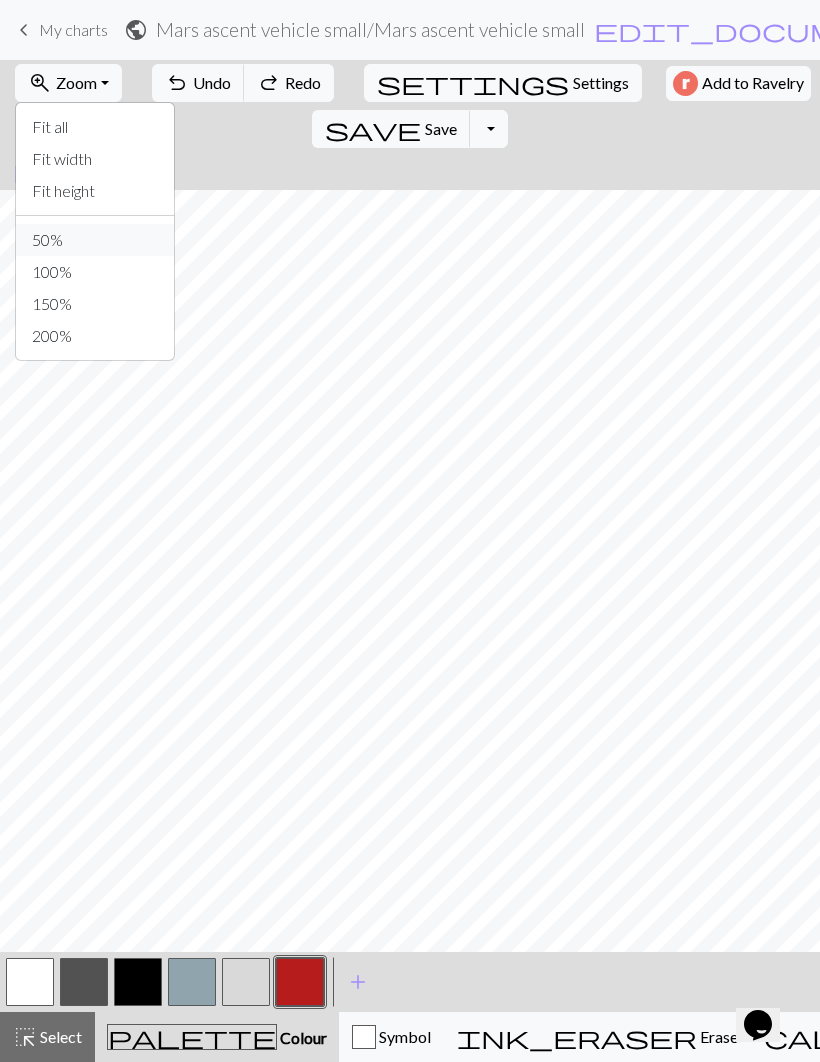 click on "50%" at bounding box center [95, 240] 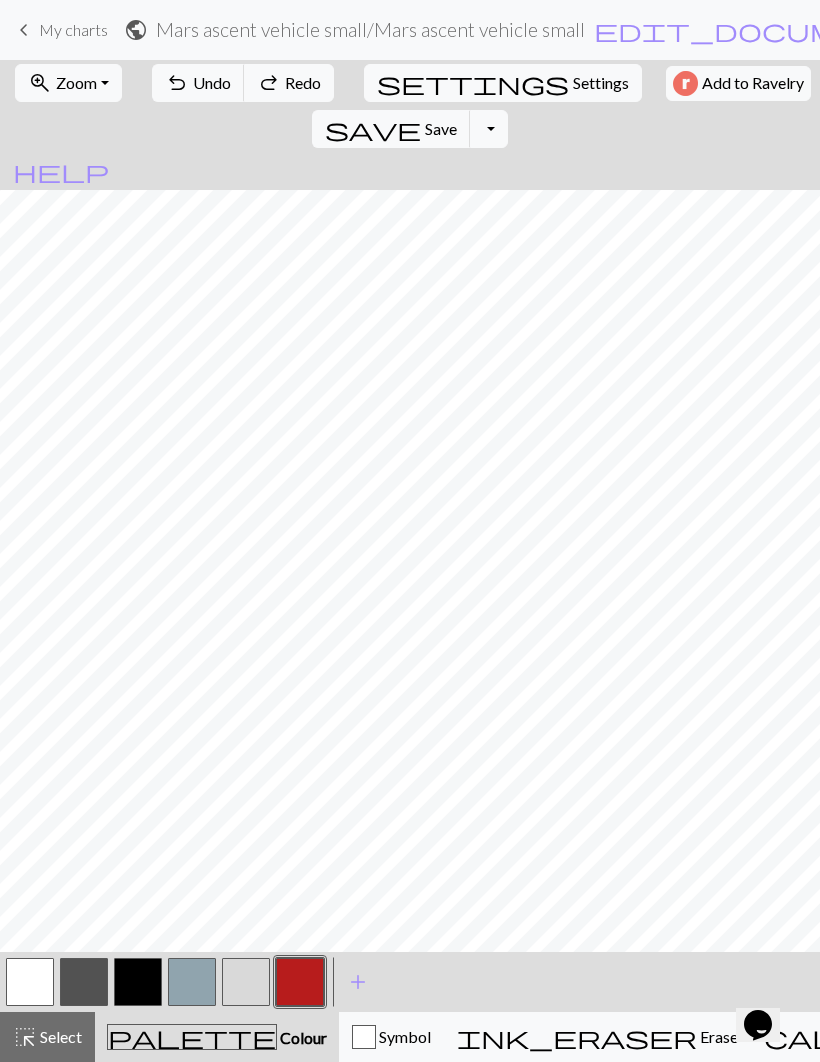 scroll, scrollTop: 0, scrollLeft: 172, axis: horizontal 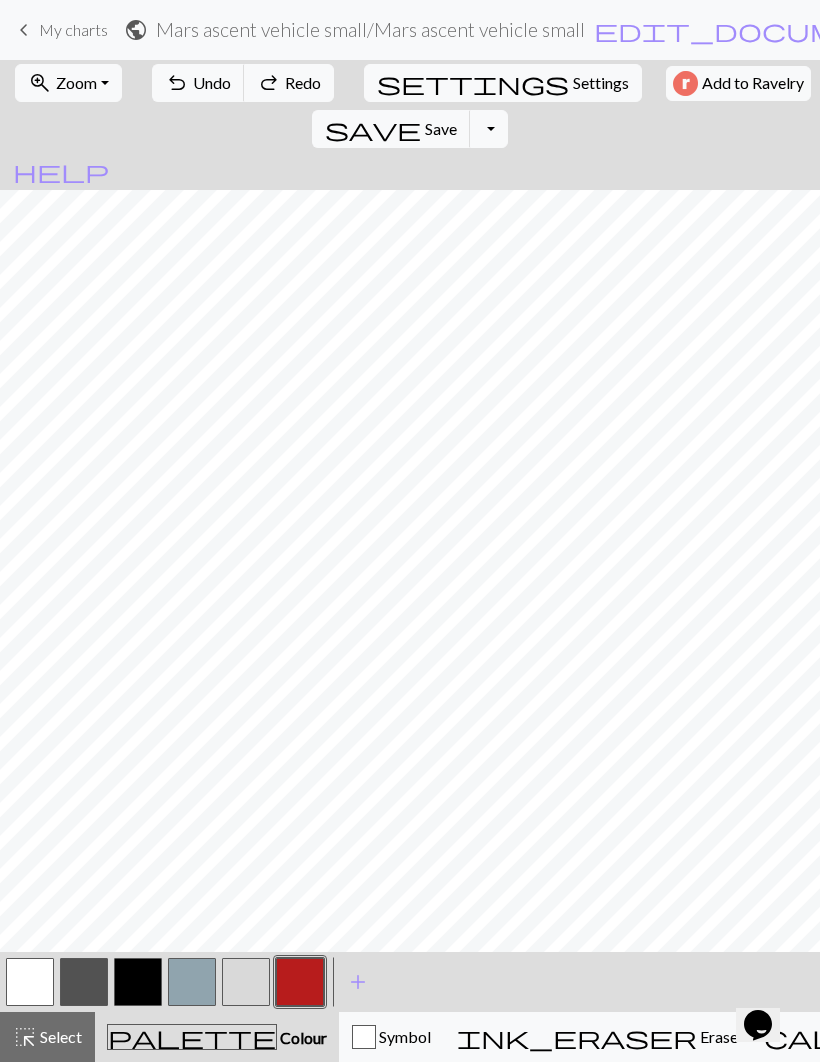 click on "zoom_in Zoom Zoom" at bounding box center (68, 83) 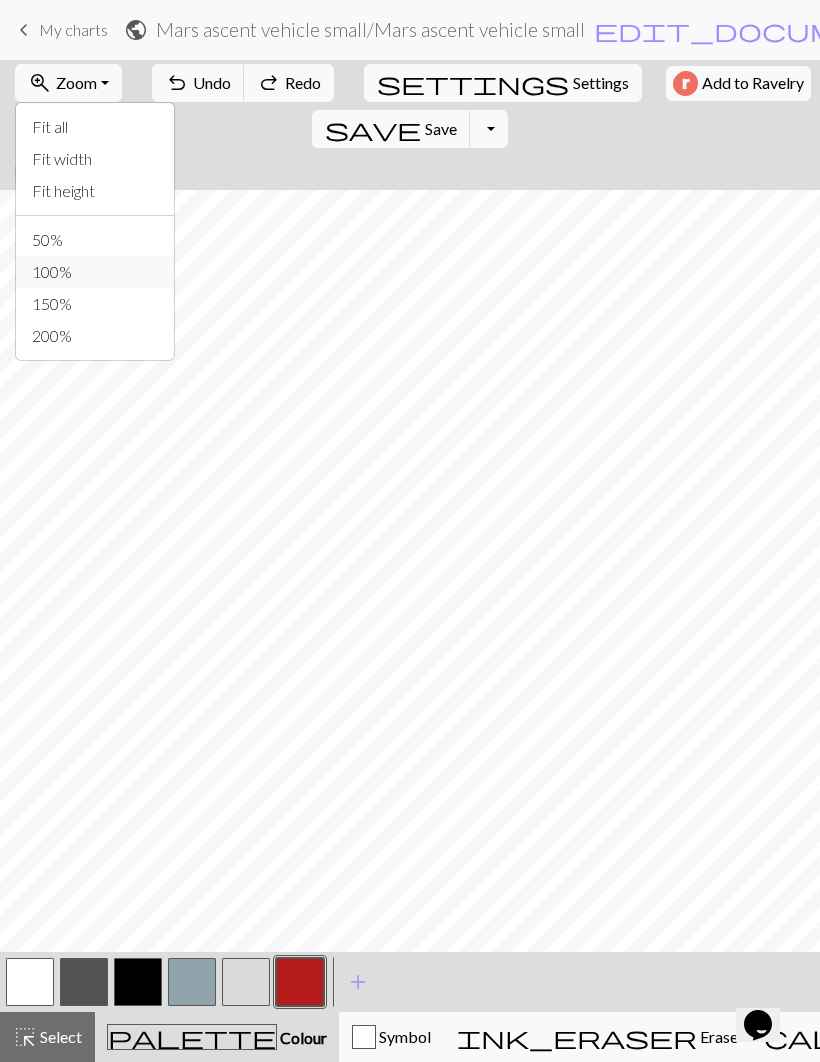 click on "100%" at bounding box center (95, 272) 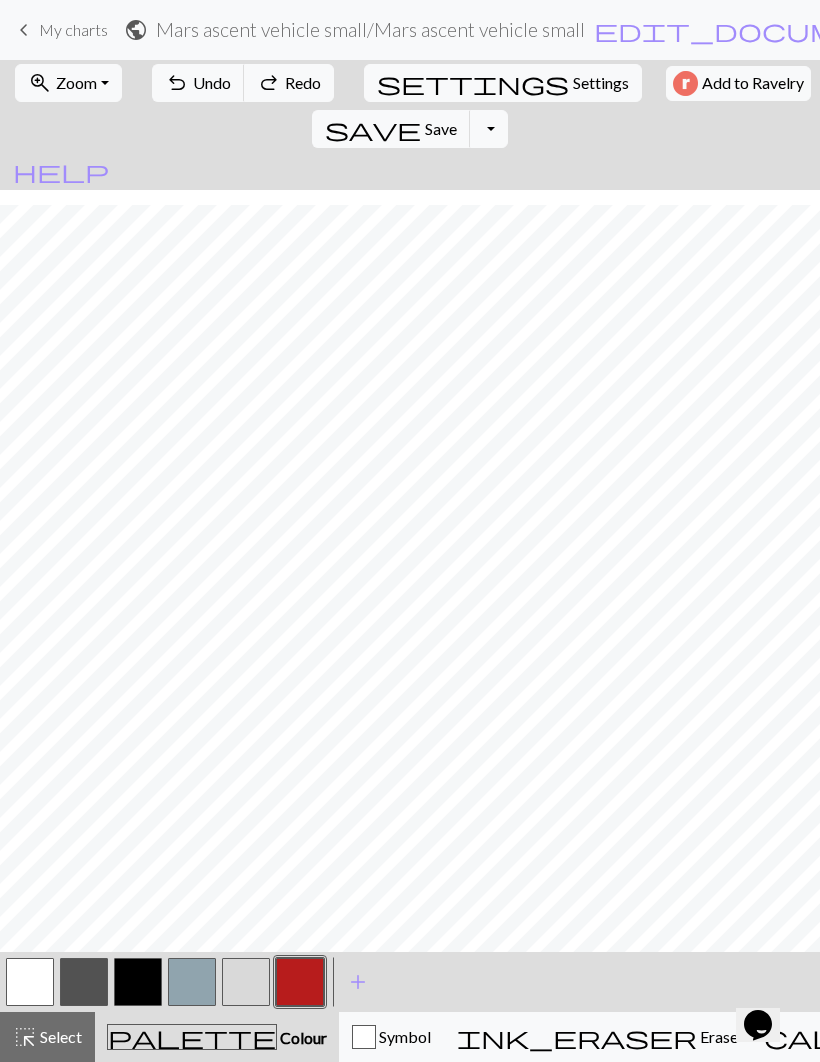 scroll, scrollTop: 444, scrollLeft: 0, axis: vertical 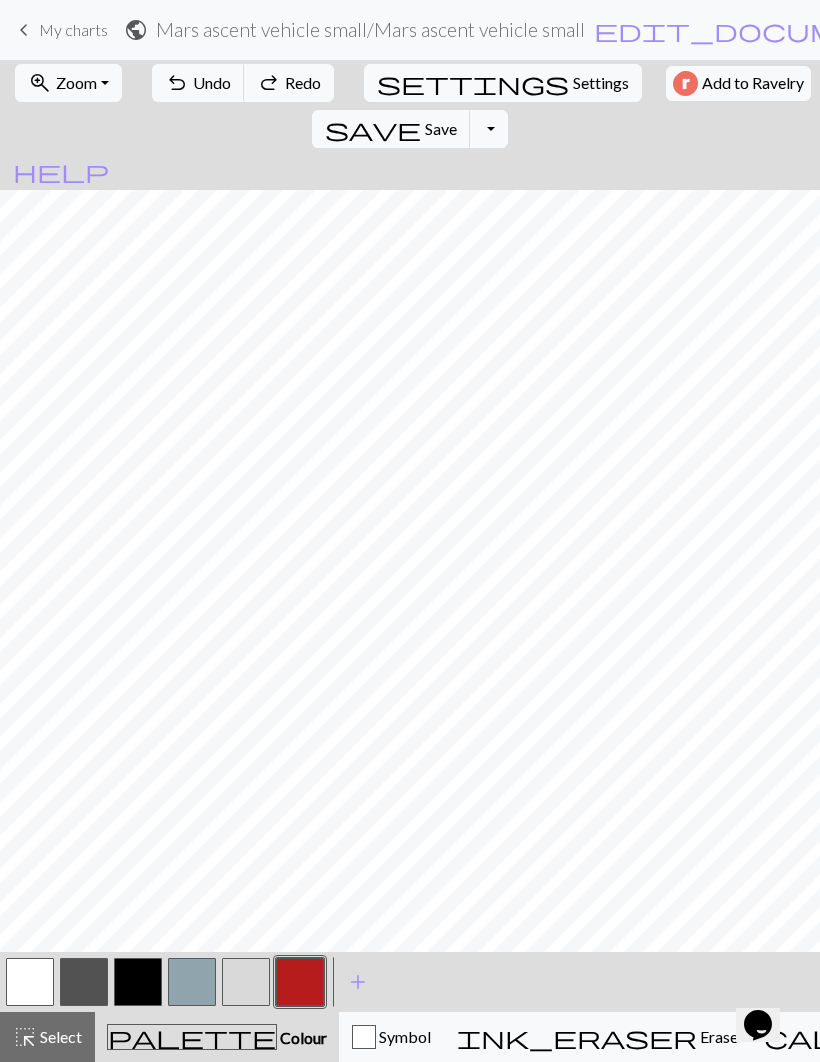 click at bounding box center (138, 982) 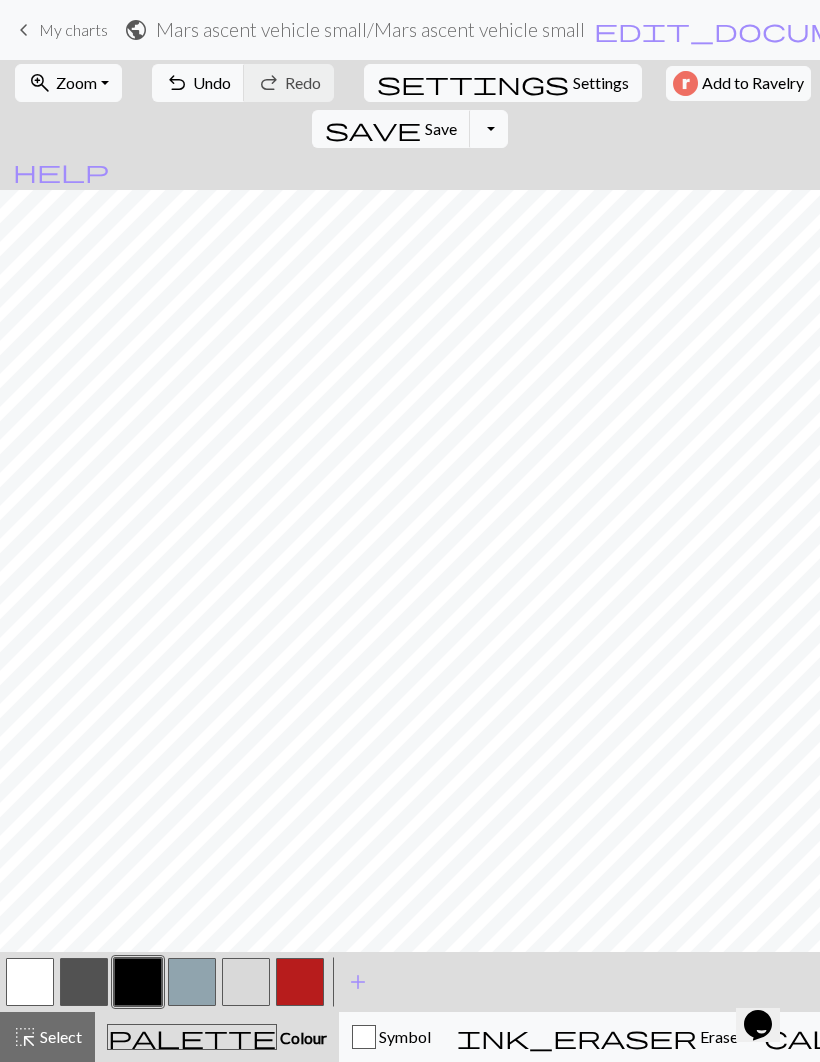 click at bounding box center (84, 982) 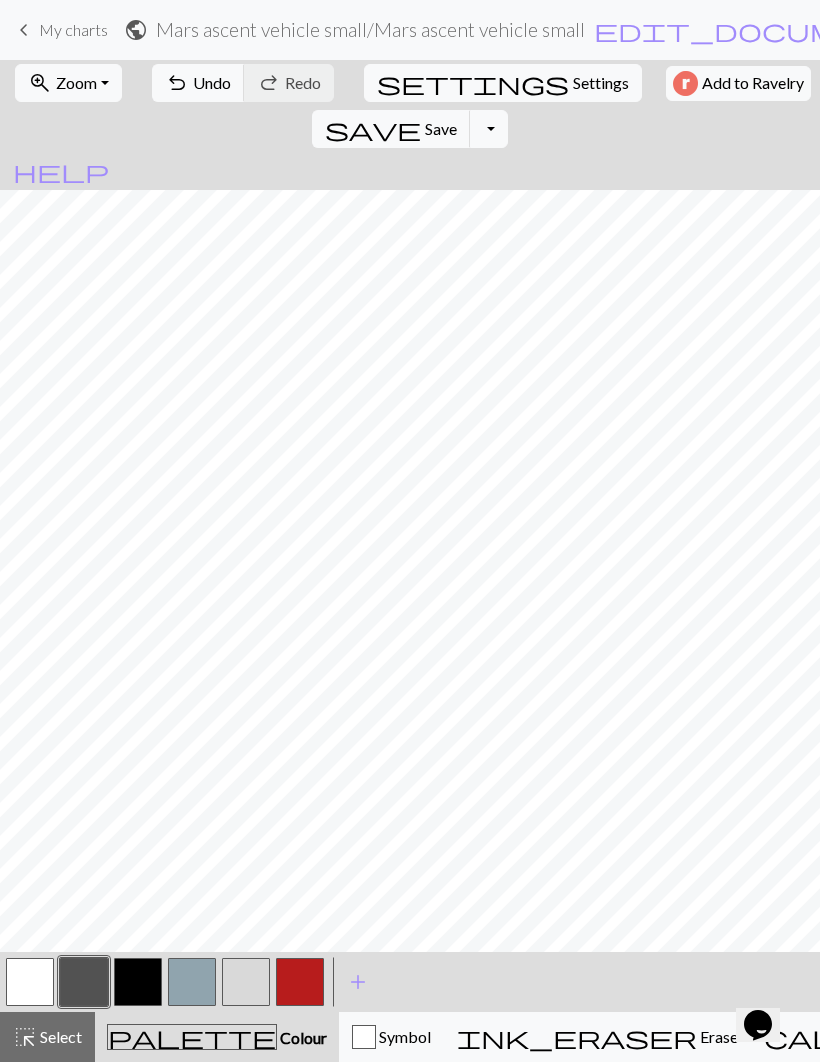 click at bounding box center [30, 982] 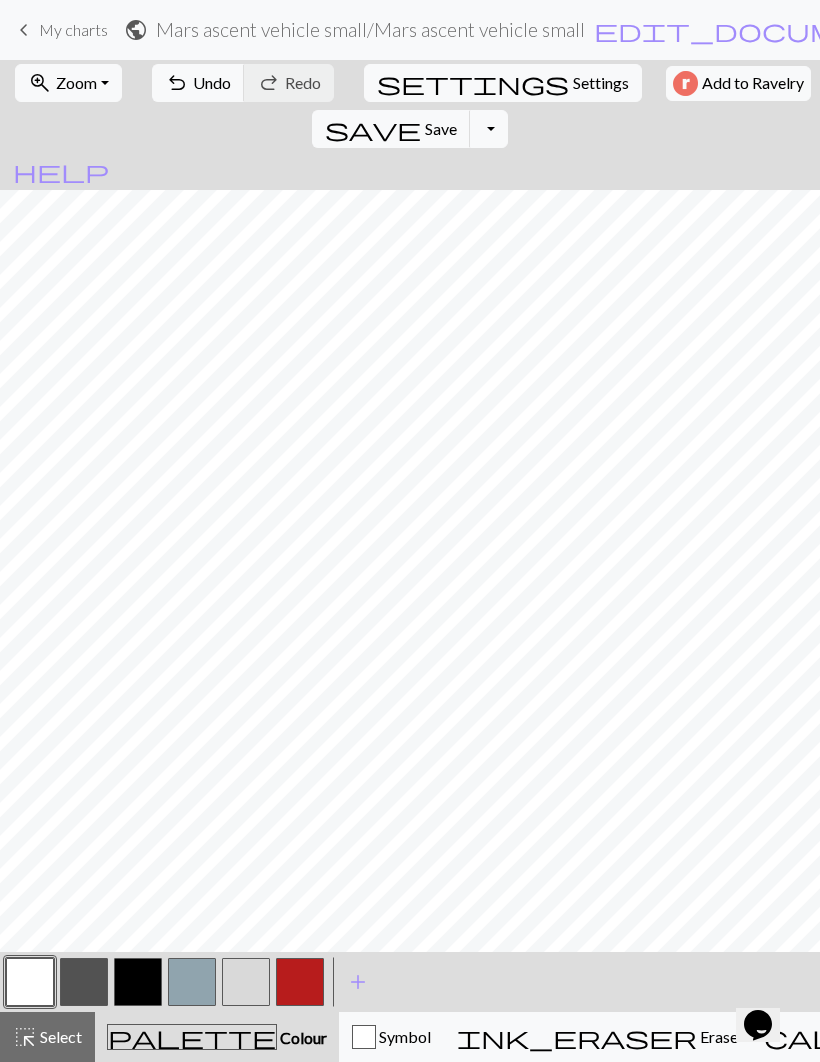 click at bounding box center (84, 982) 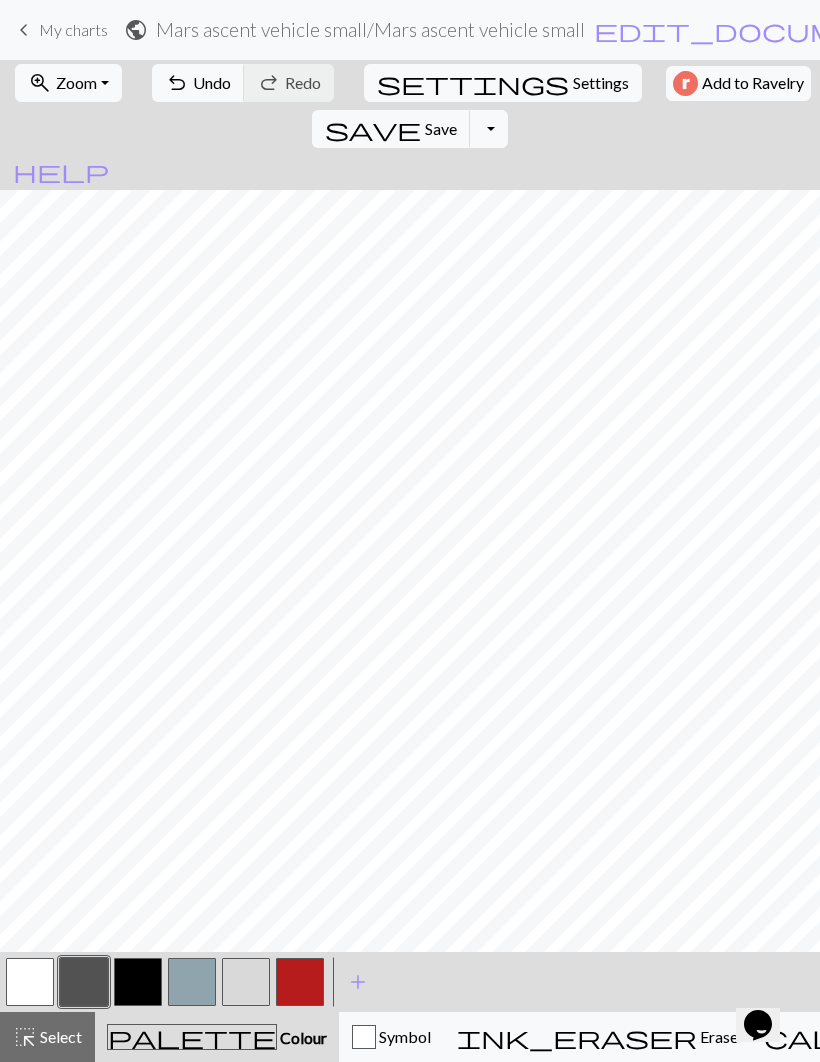 click at bounding box center (138, 982) 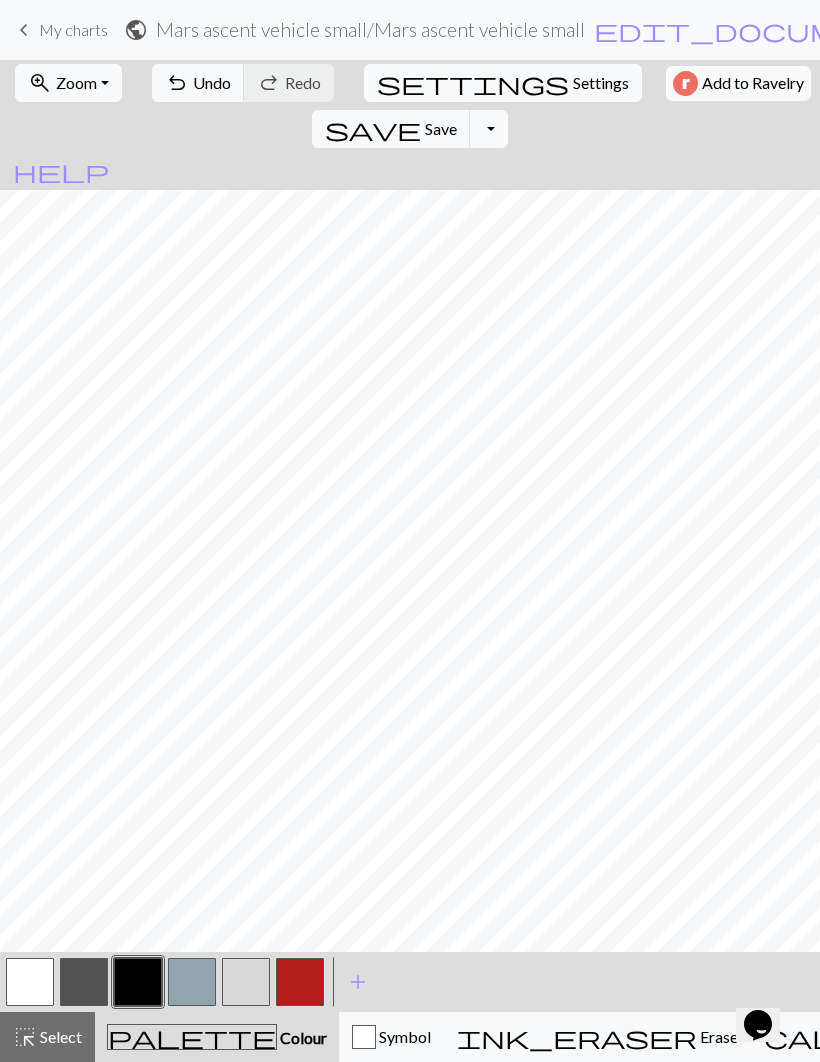 click at bounding box center (192, 982) 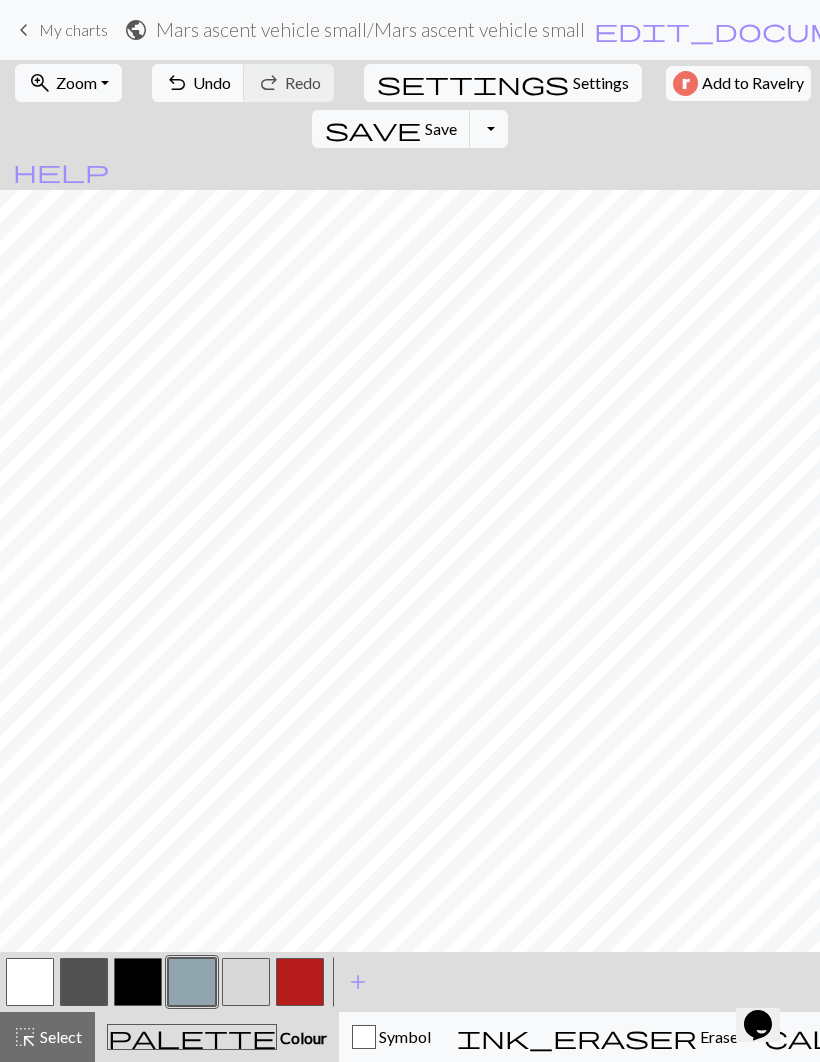 click at bounding box center [84, 982] 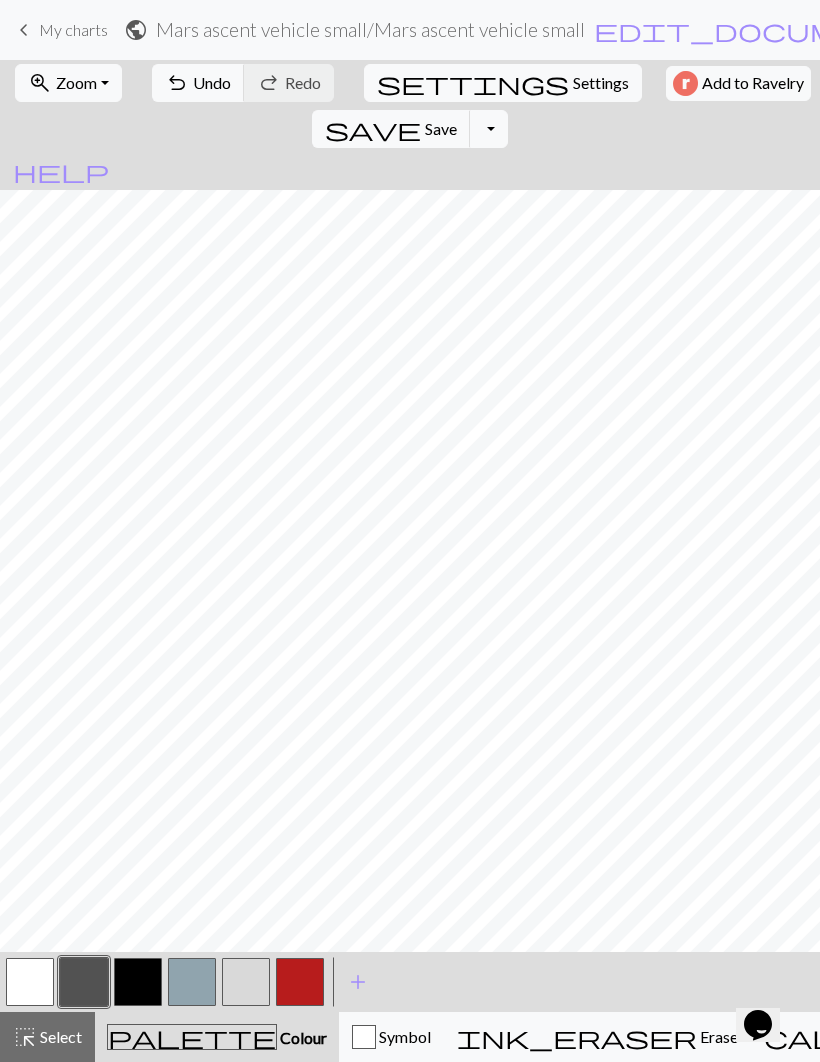 click at bounding box center [246, 982] 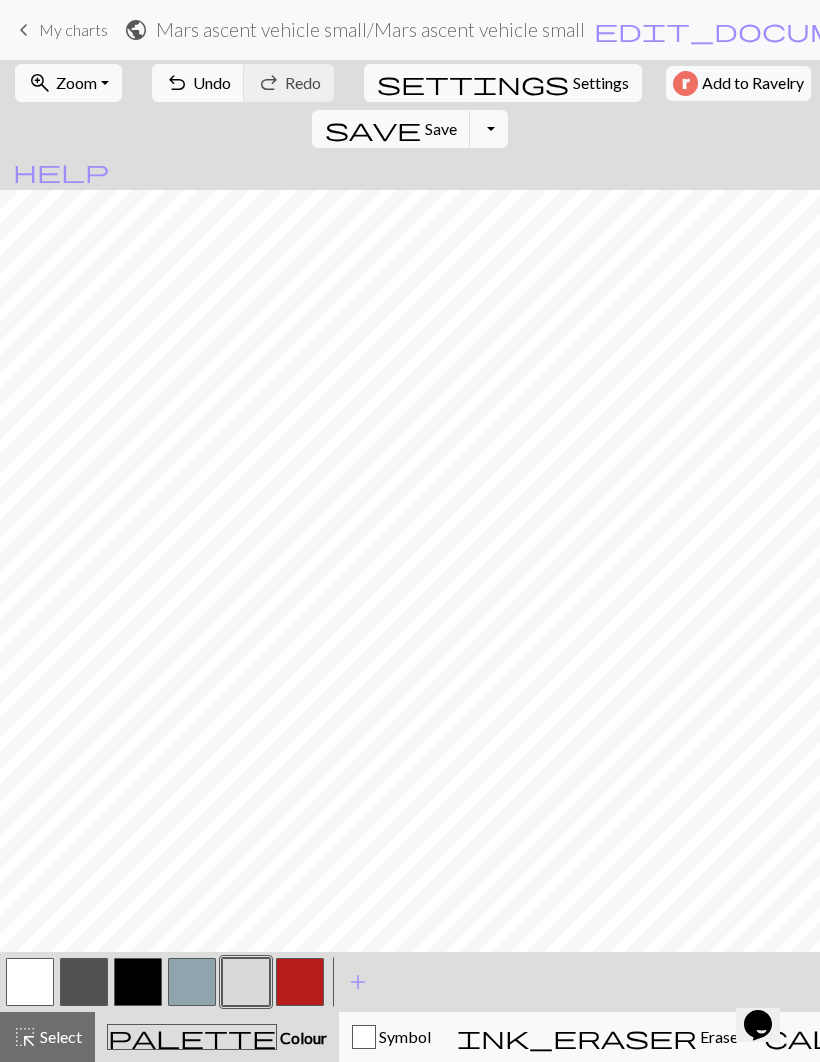 click at bounding box center (30, 982) 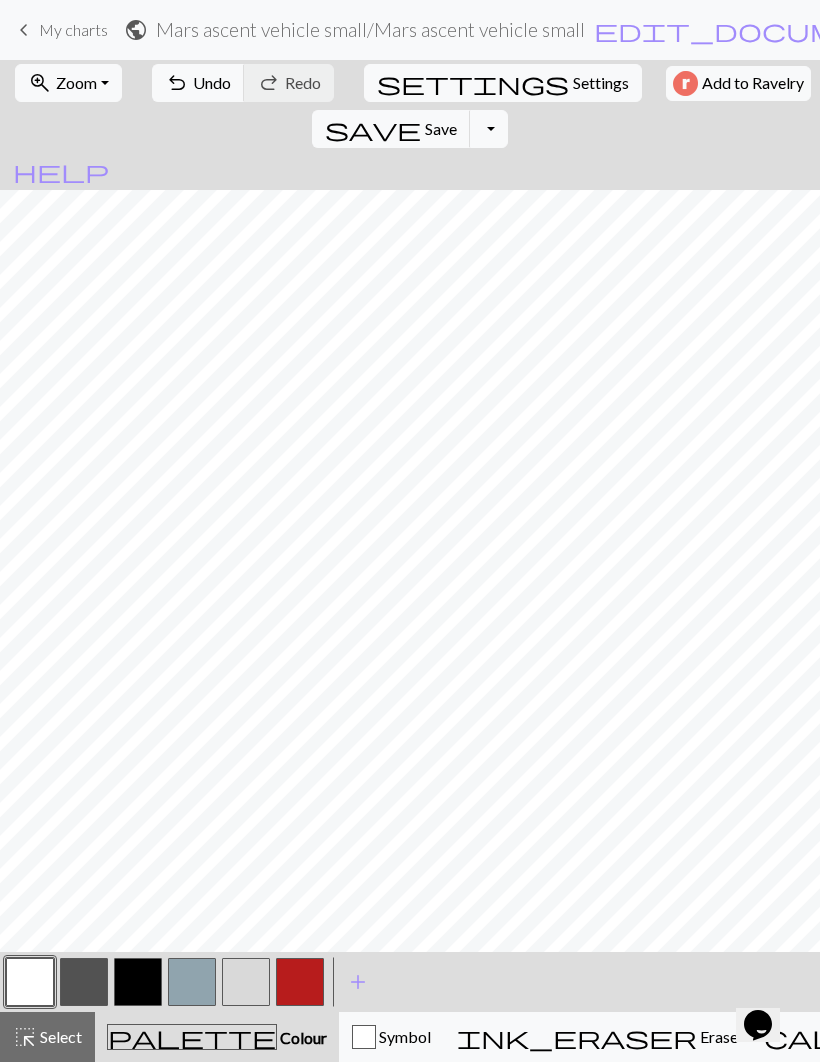 click at bounding box center [246, 982] 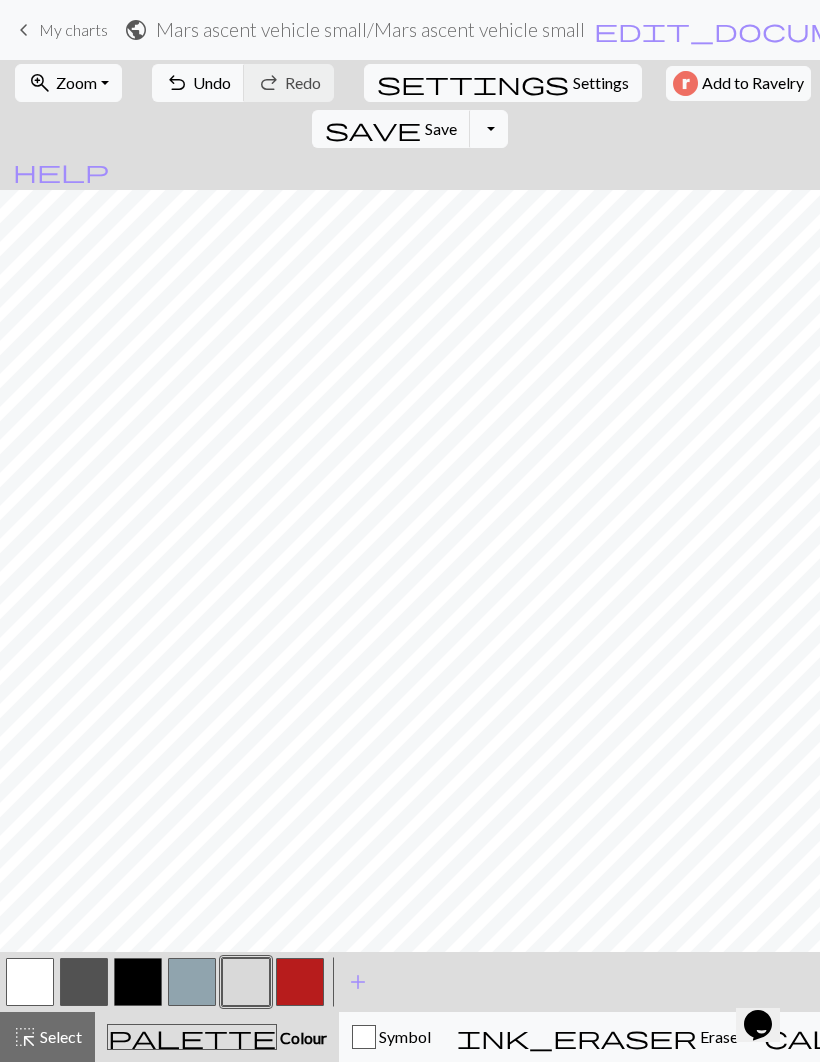 click at bounding box center [300, 982] 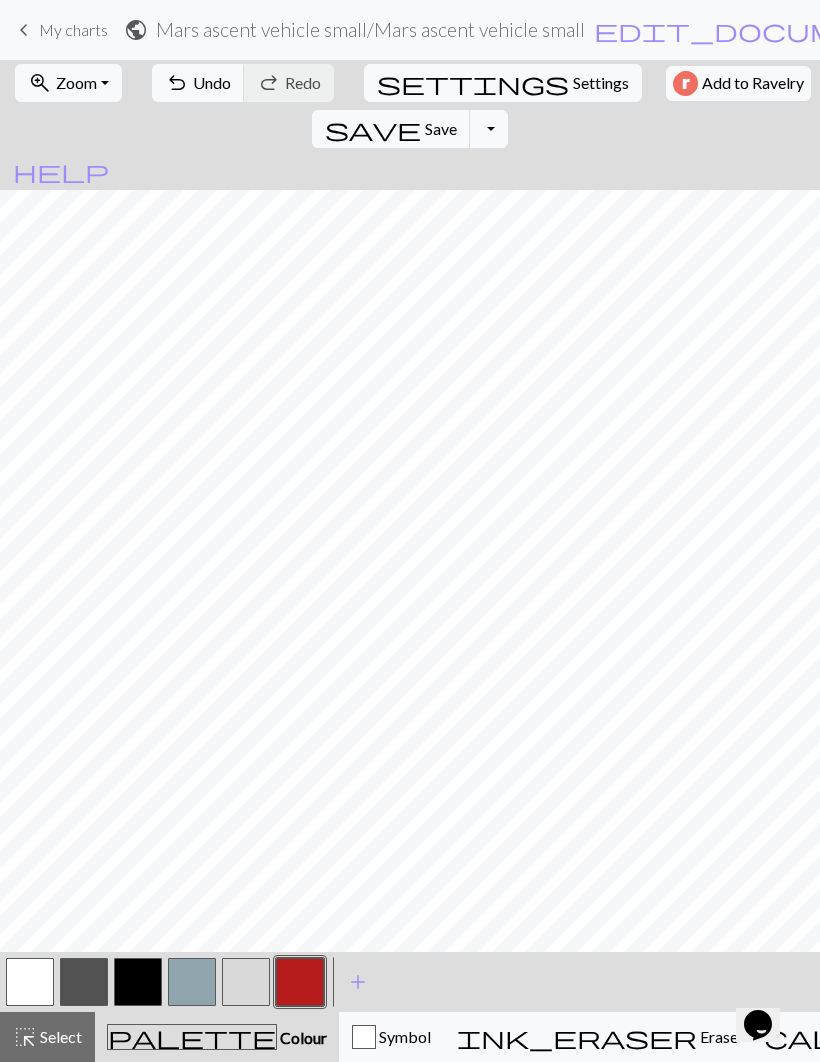 click at bounding box center [138, 982] 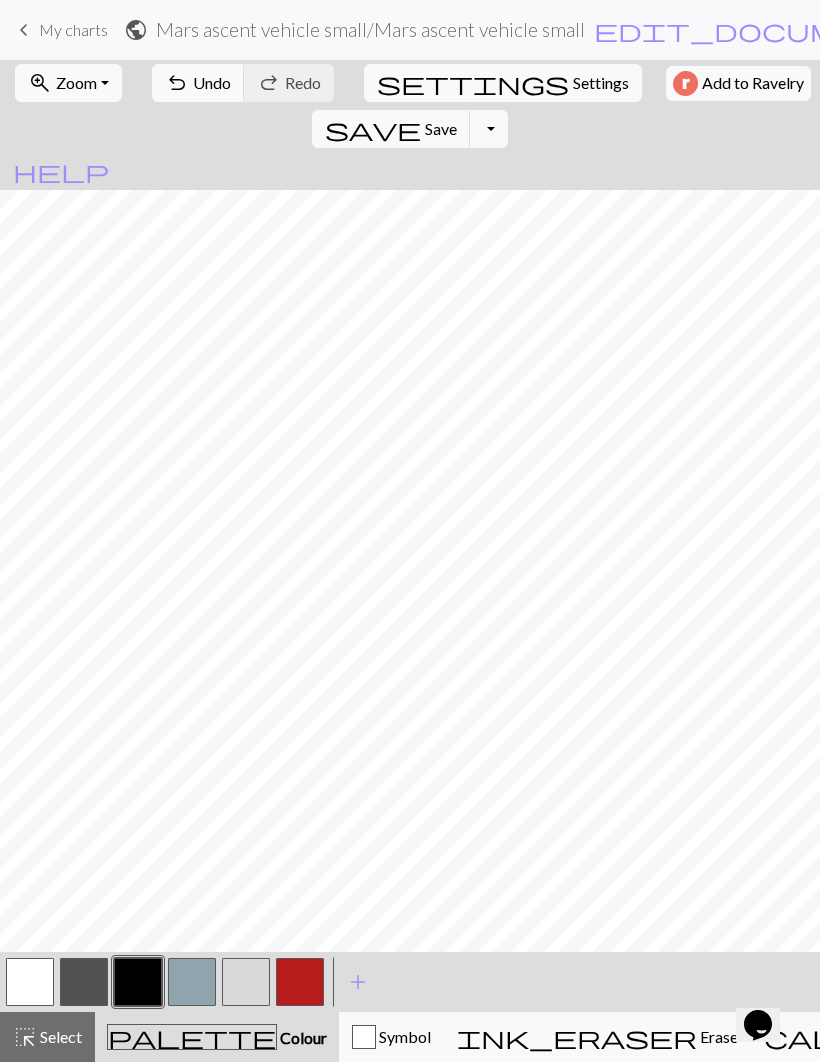 click at bounding box center (84, 982) 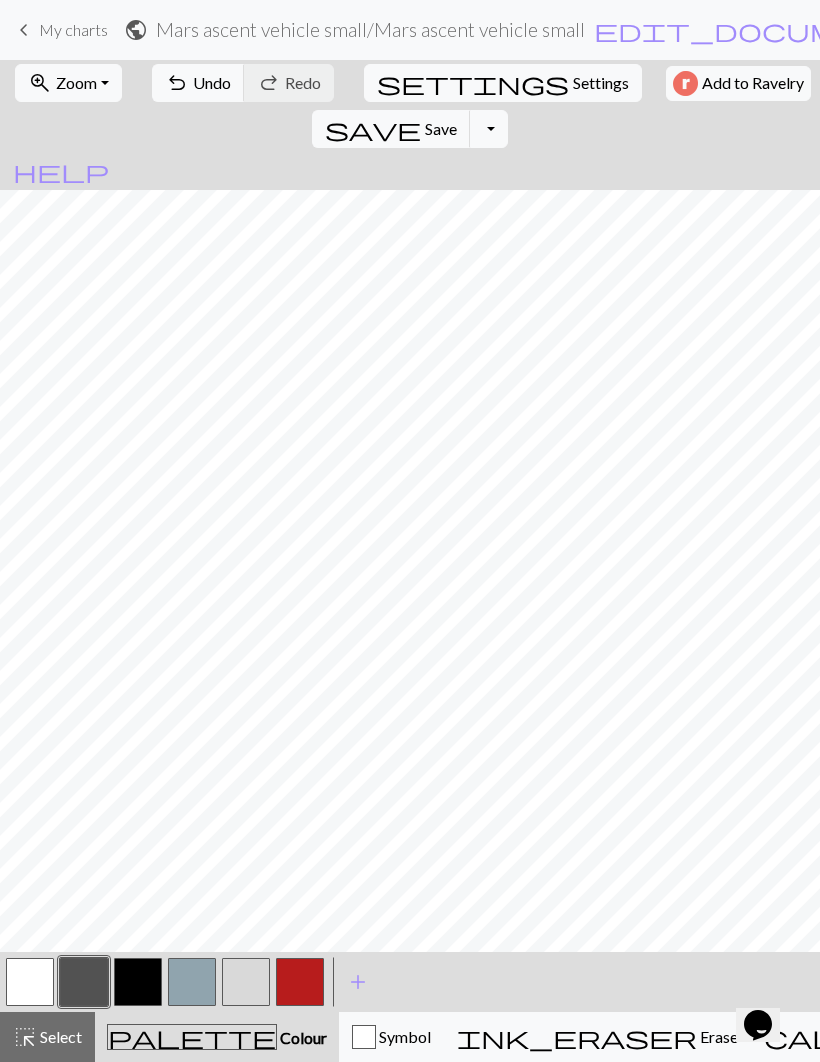 click at bounding box center (192, 982) 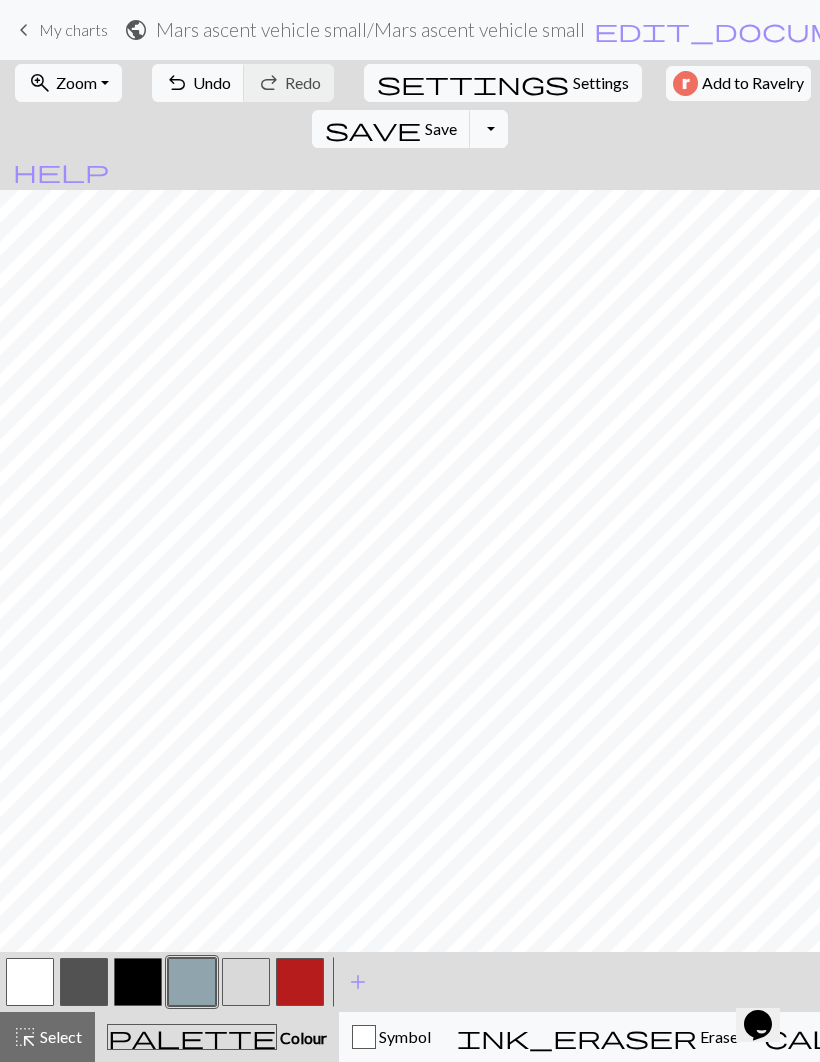 click at bounding box center [84, 982] 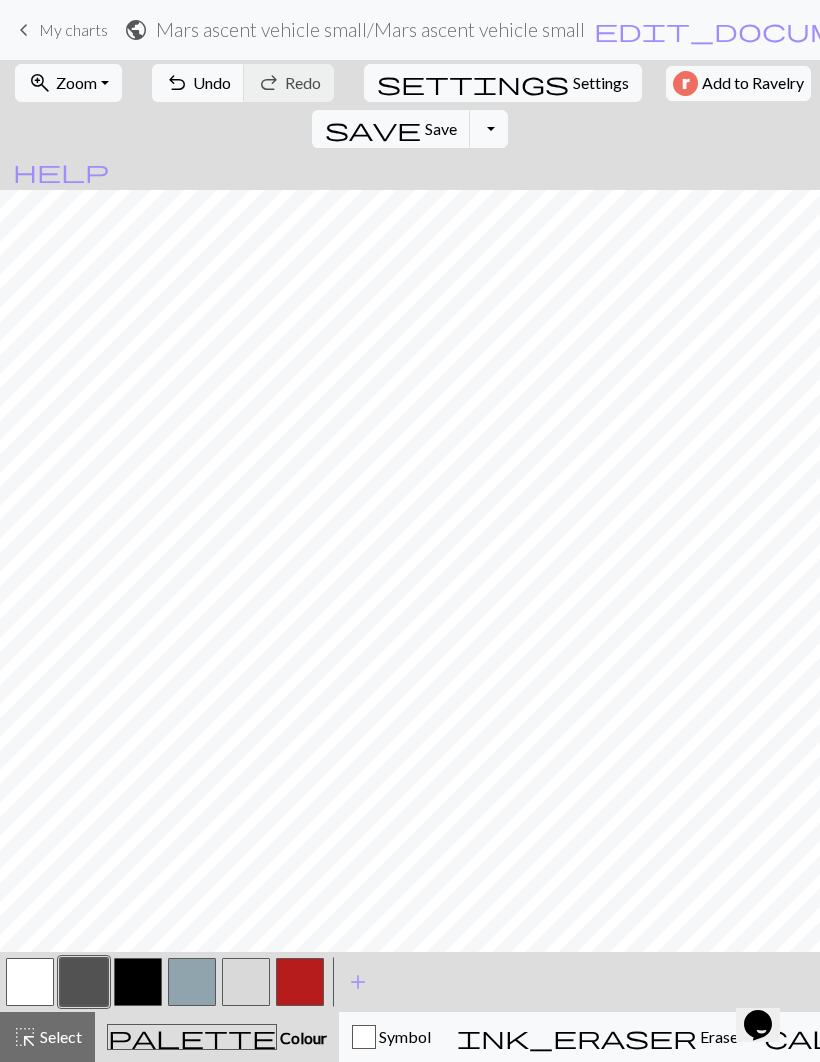 click at bounding box center (246, 982) 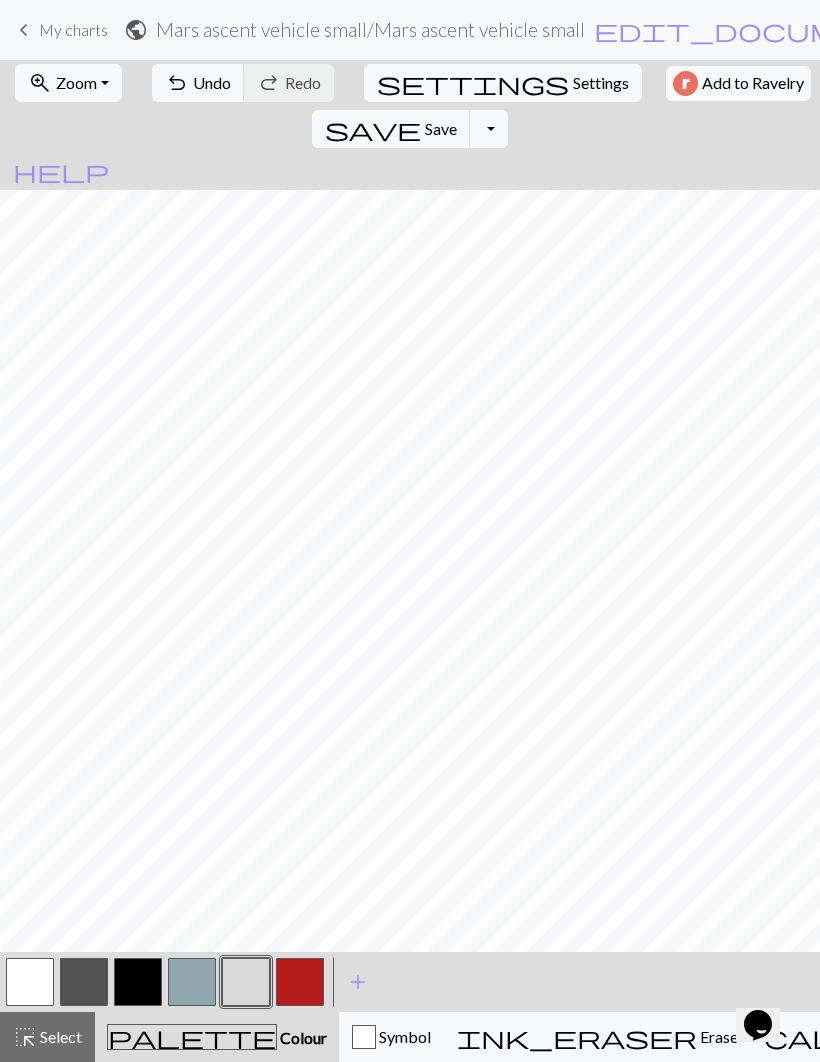 click at bounding box center [300, 982] 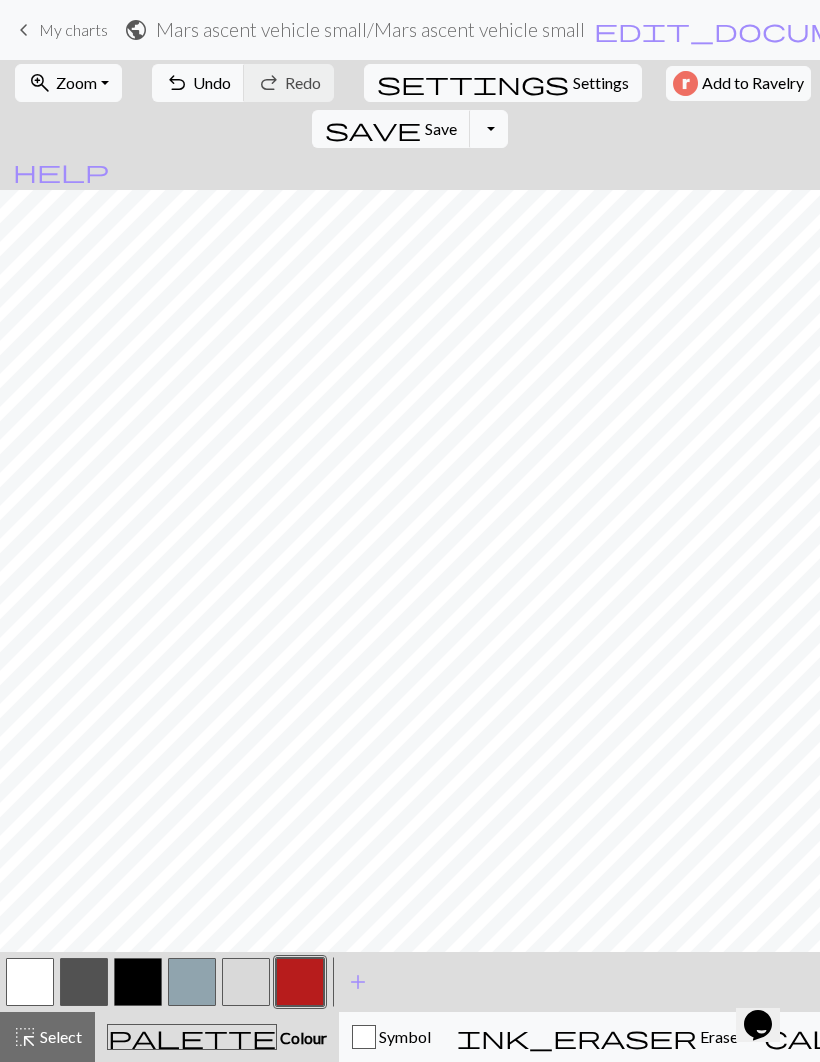 click at bounding box center (138, 982) 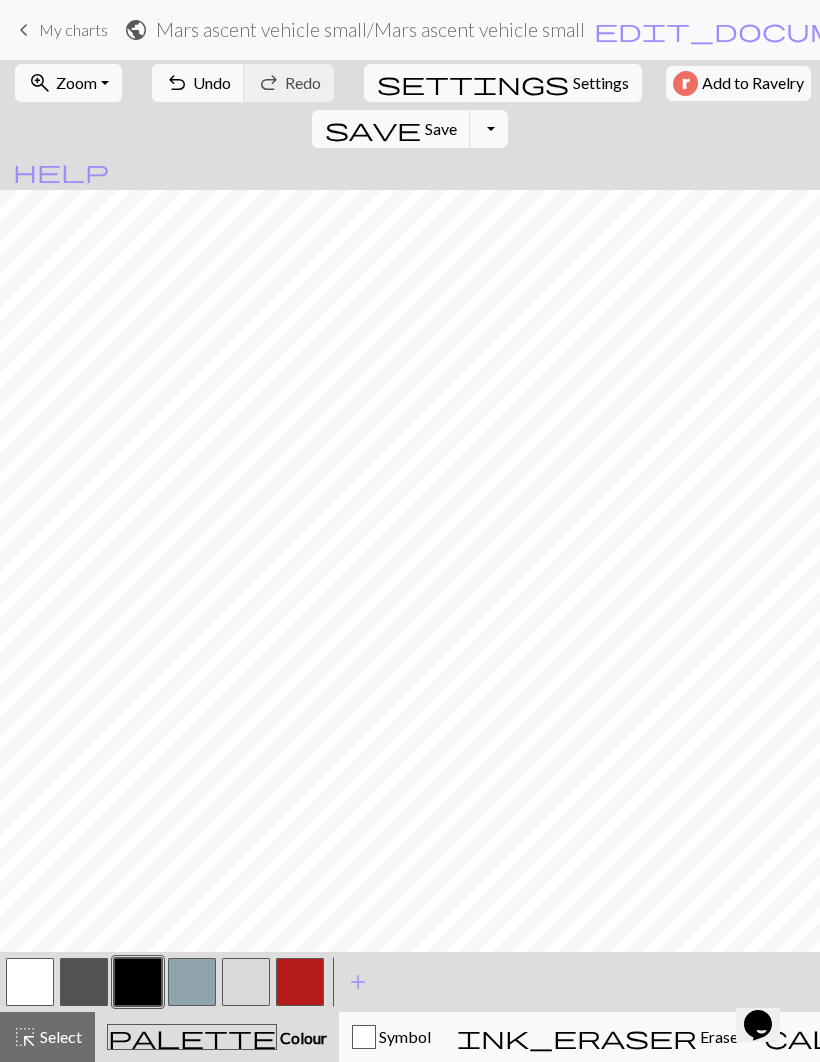 click at bounding box center [84, 982] 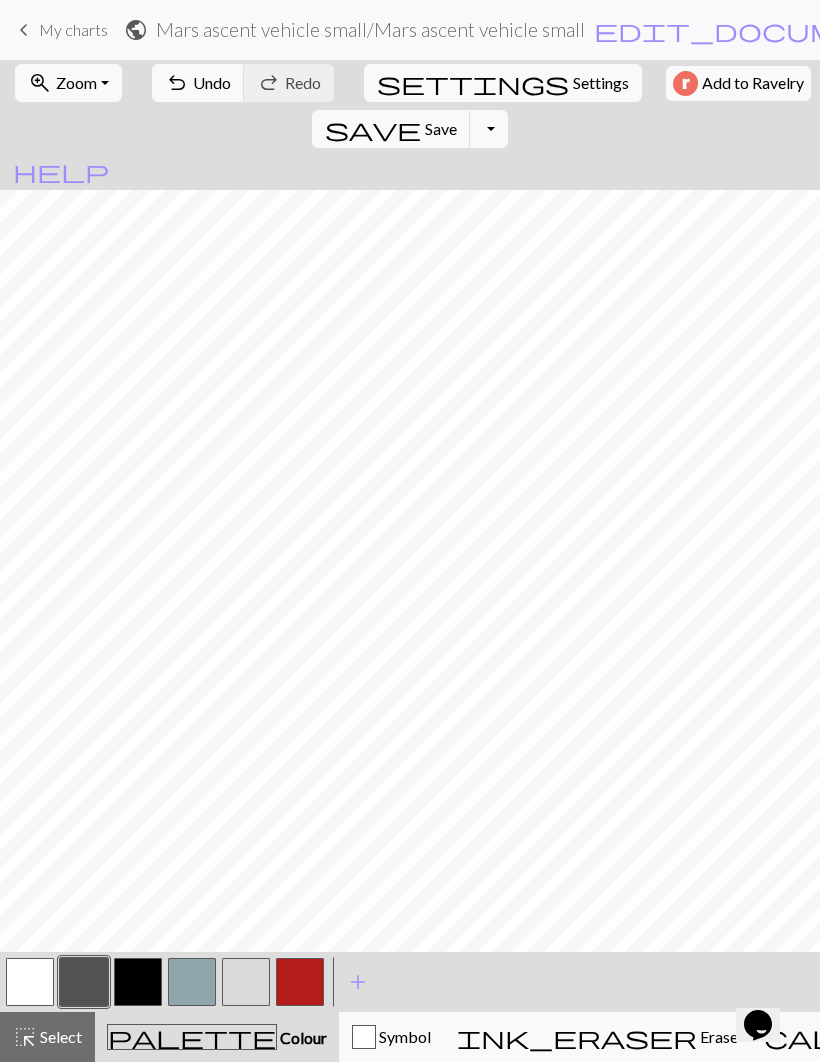 click at bounding box center [138, 982] 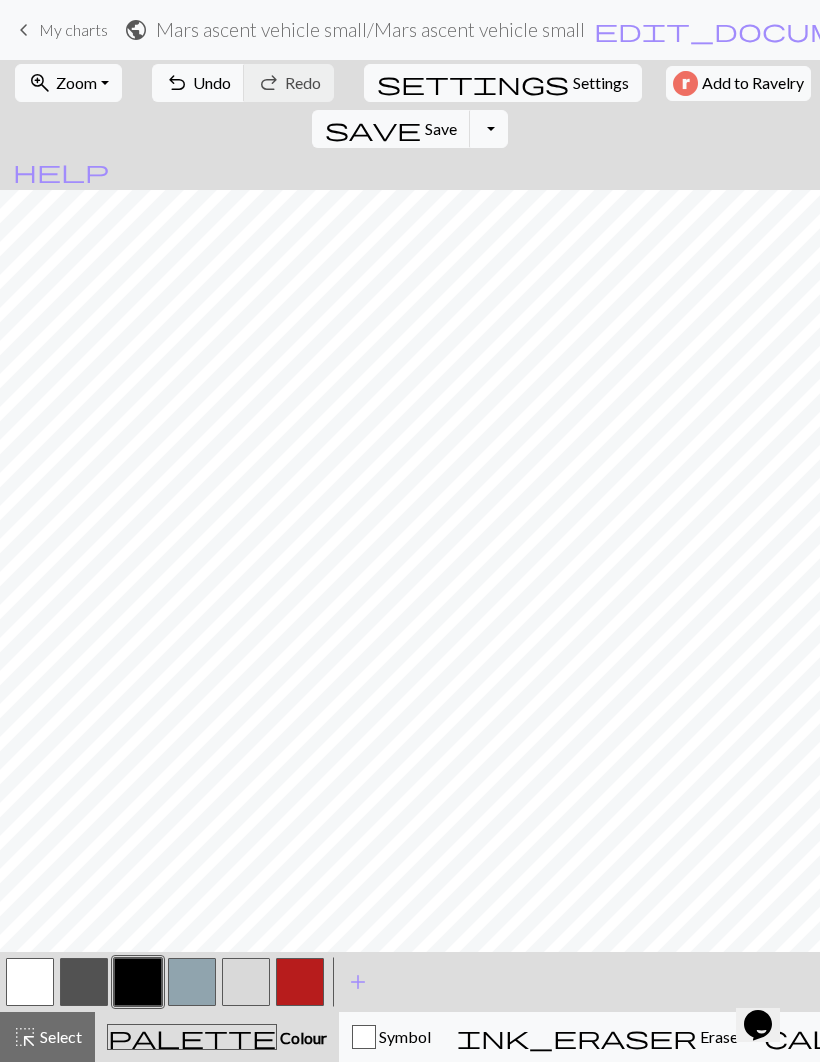 click at bounding box center (192, 982) 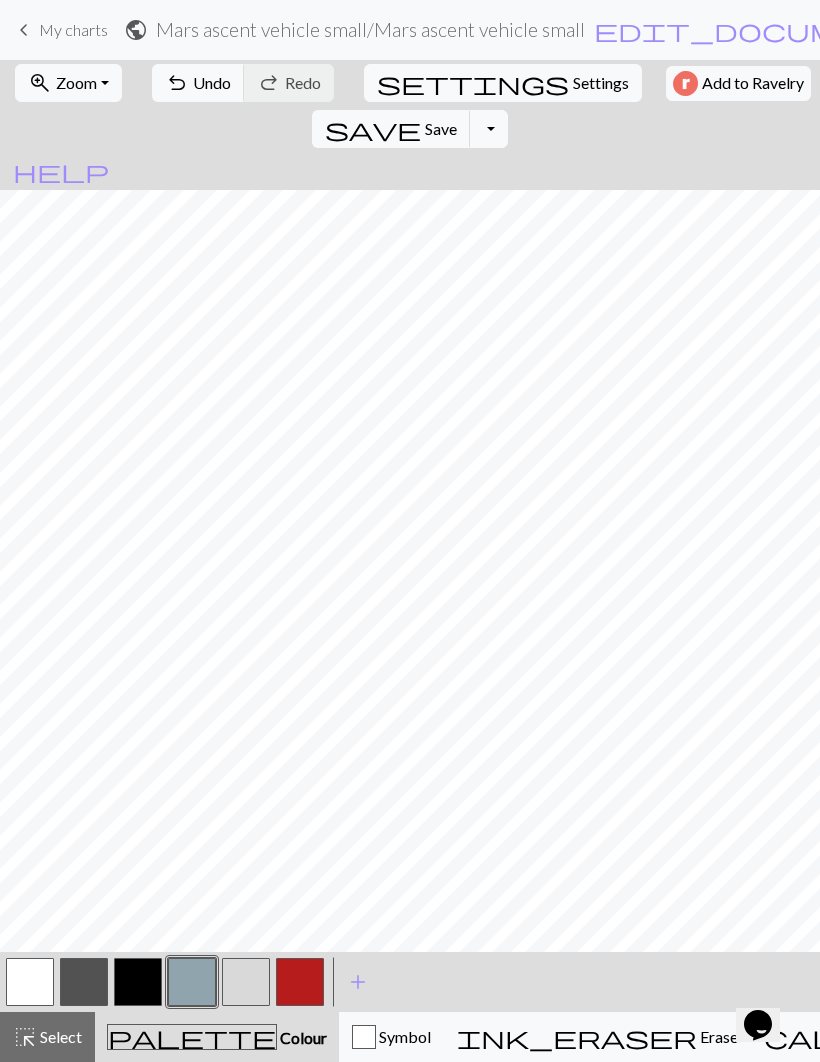 click at bounding box center [84, 982] 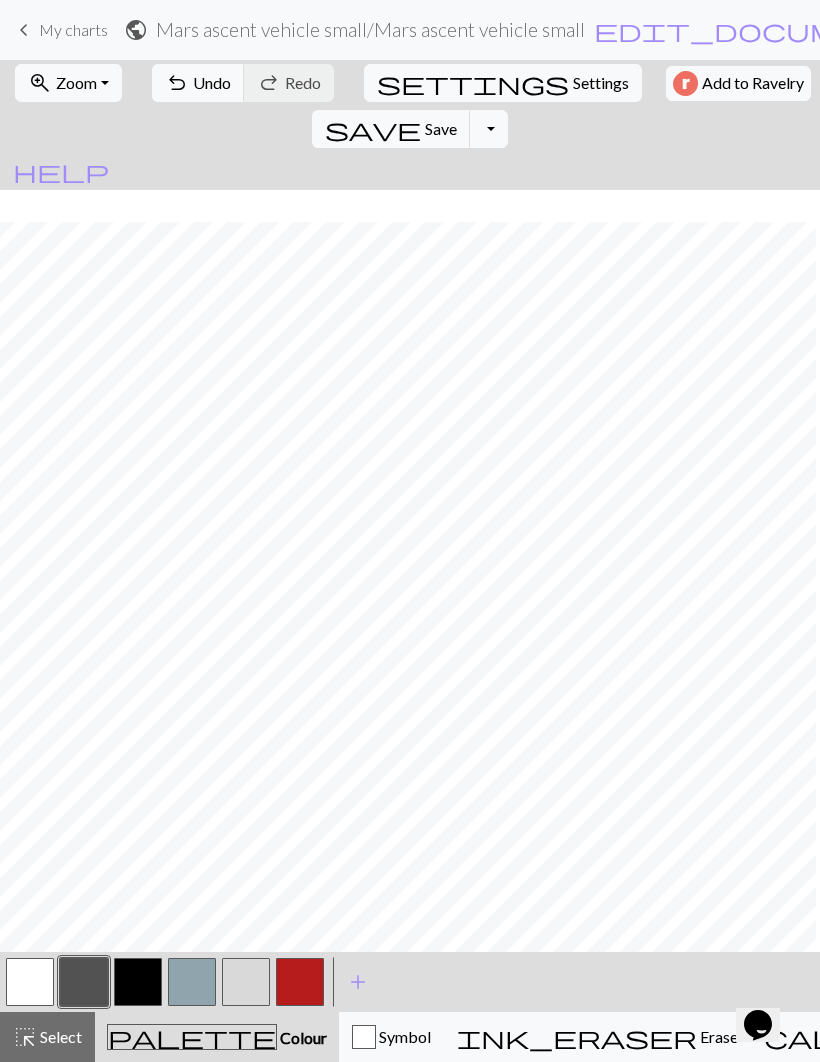 scroll, scrollTop: 262, scrollLeft: 0, axis: vertical 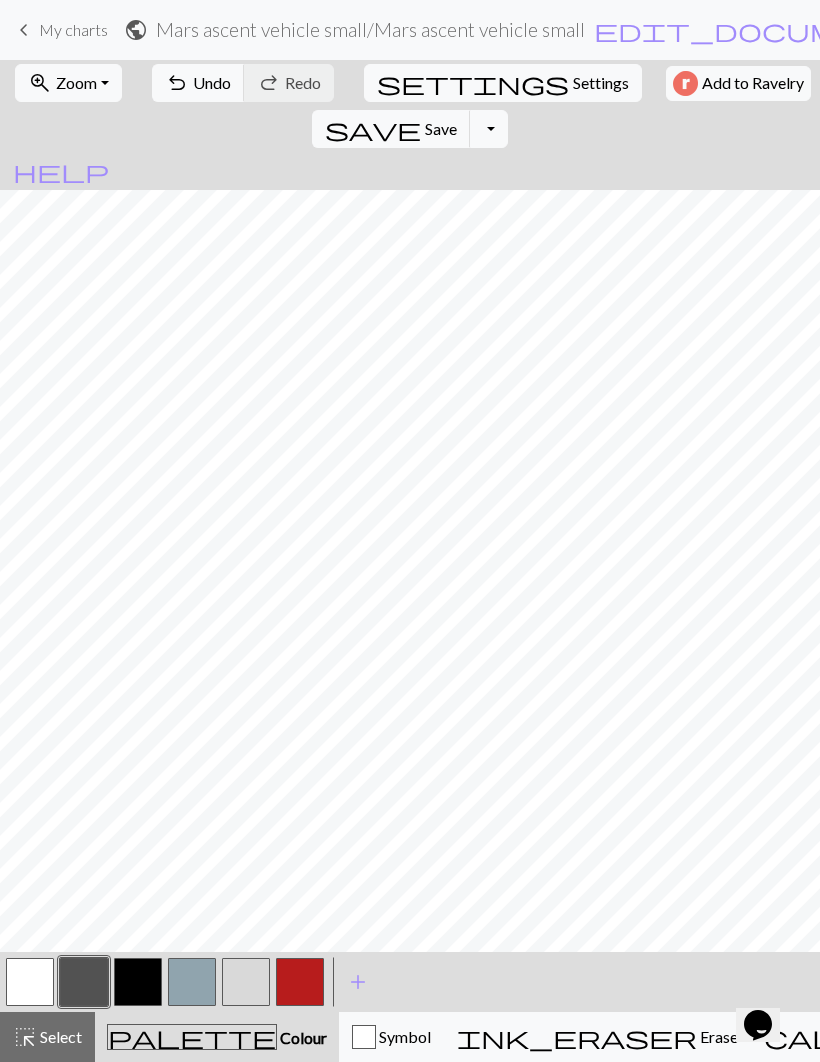 click at bounding box center (246, 982) 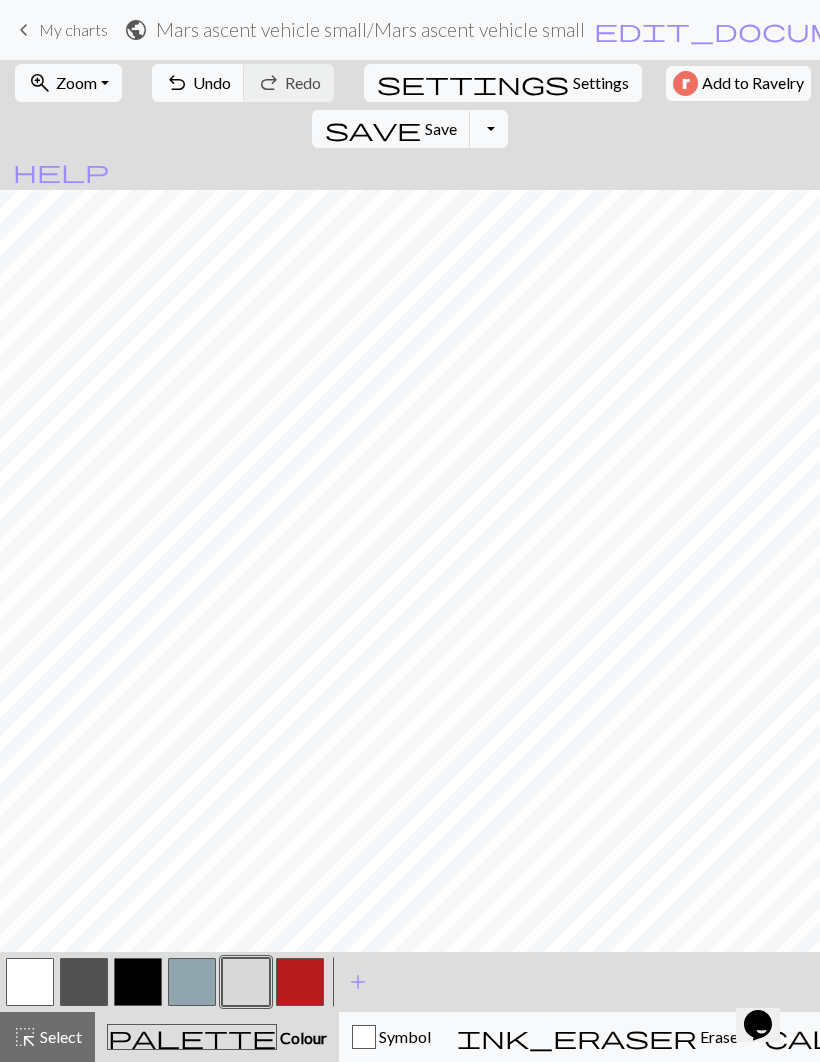 click at bounding box center (300, 982) 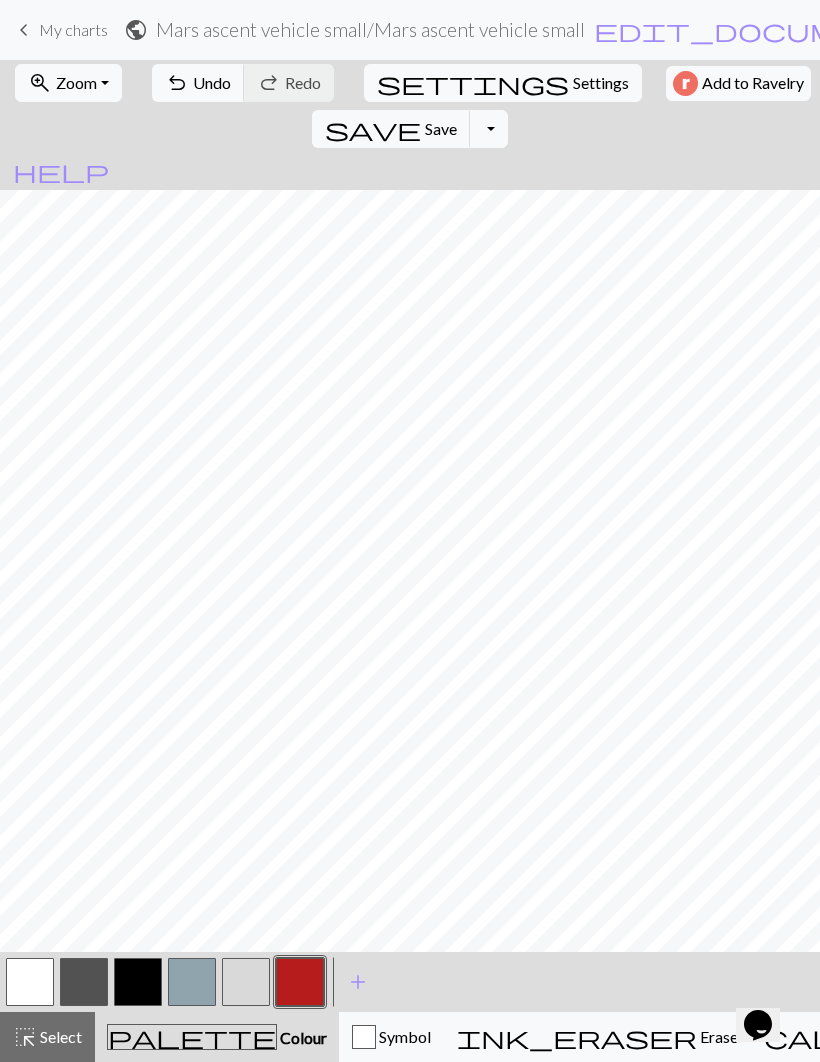 scroll, scrollTop: 146, scrollLeft: 184, axis: both 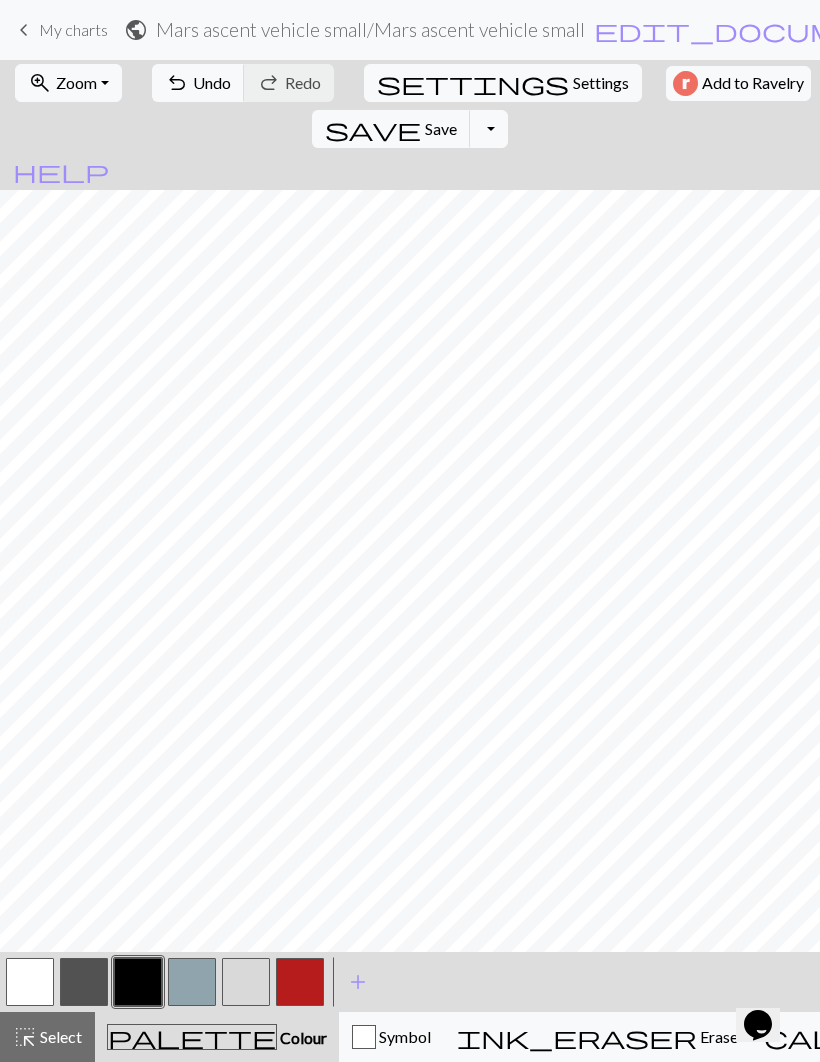 click at bounding box center (84, 982) 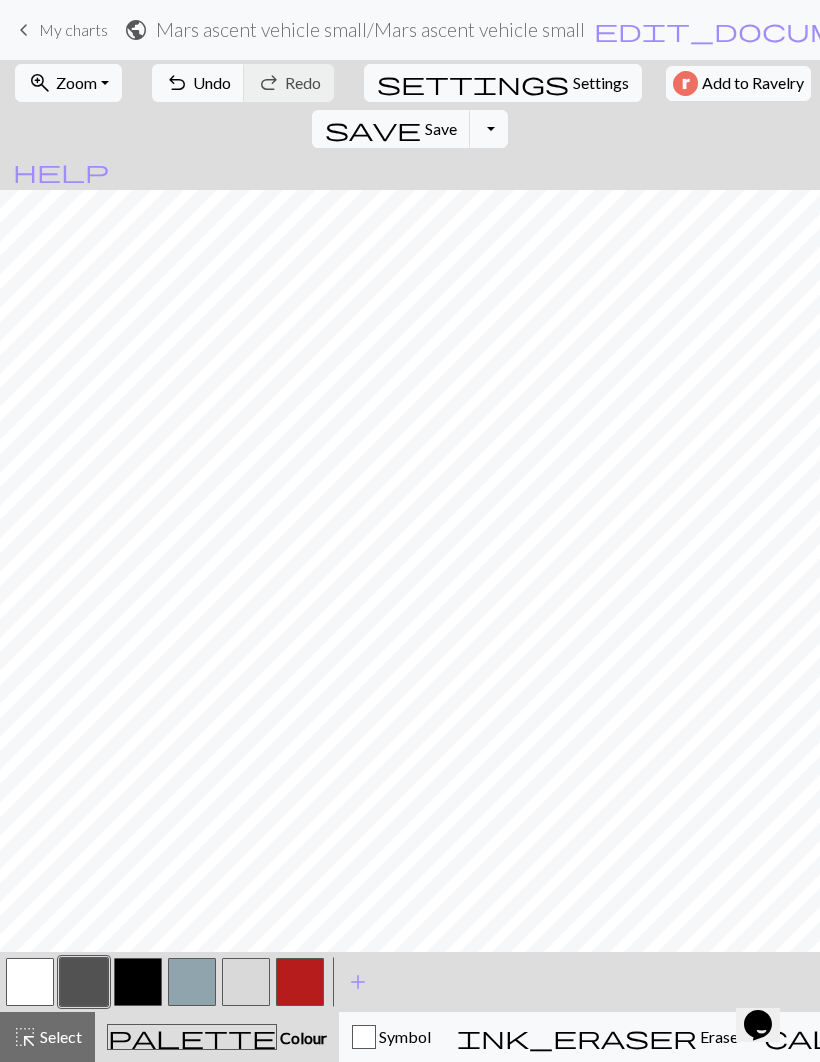 click at bounding box center [138, 982] 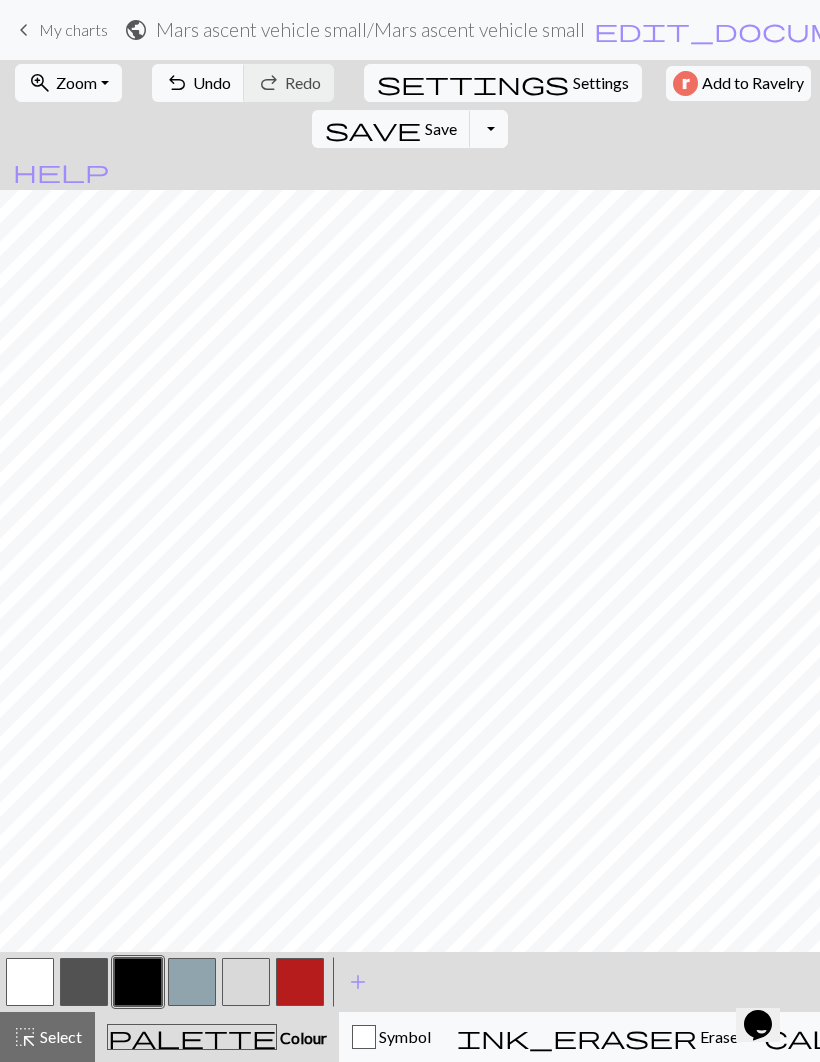 click at bounding box center (84, 982) 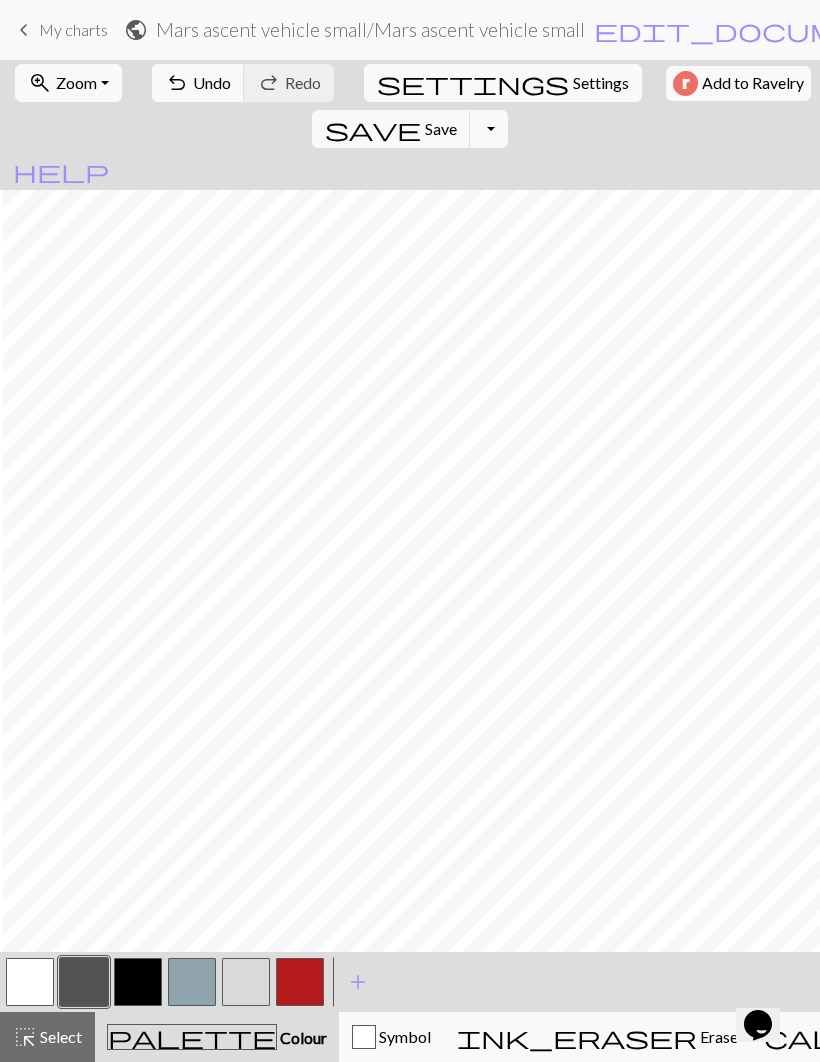 scroll, scrollTop: 0, scrollLeft: 202, axis: horizontal 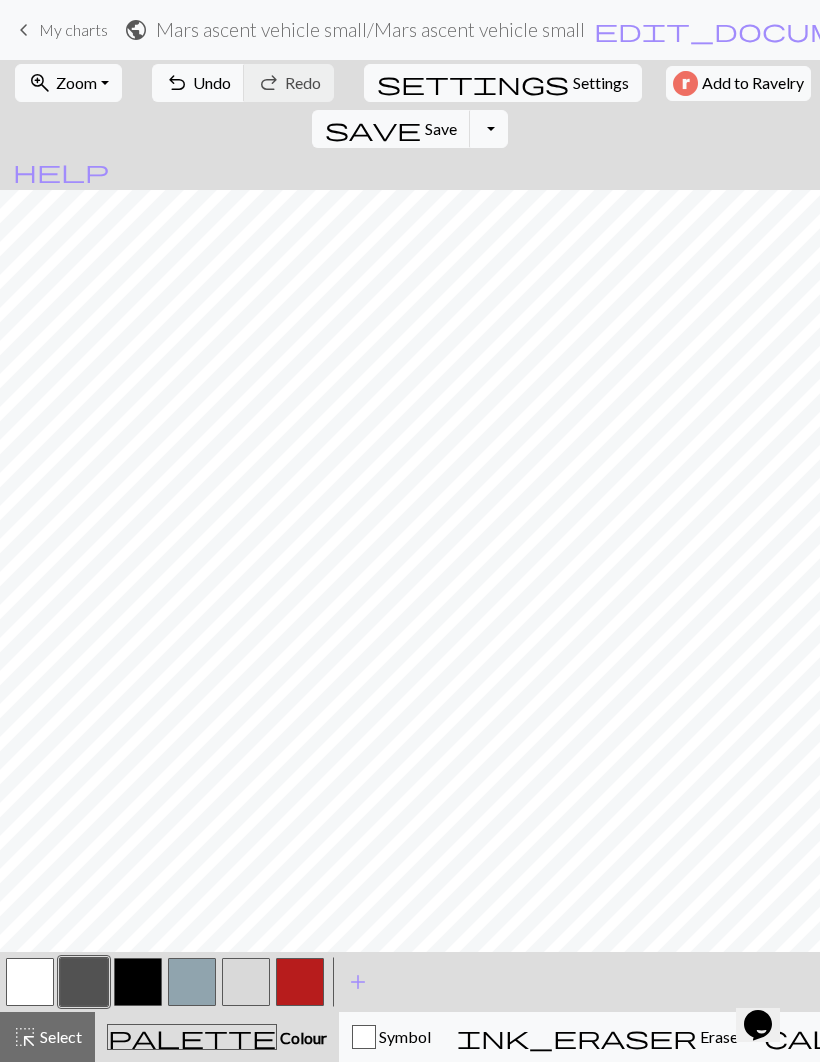 click at bounding box center (138, 982) 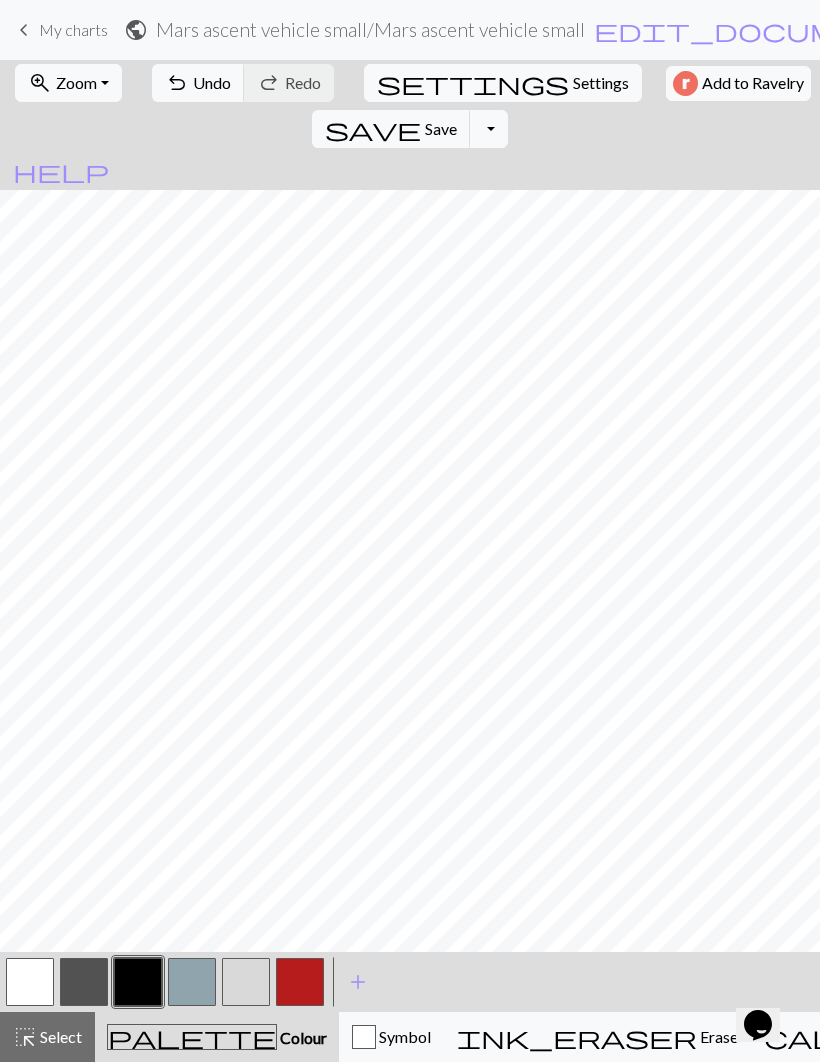 click at bounding box center (192, 982) 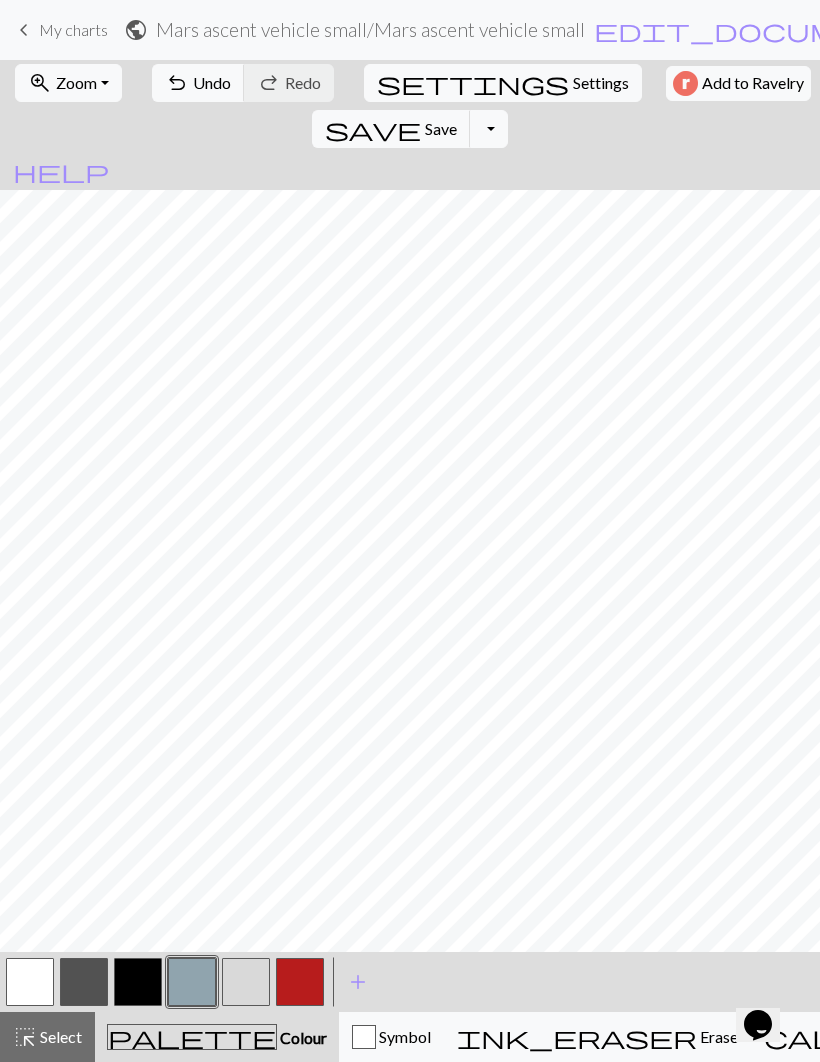click at bounding box center (84, 982) 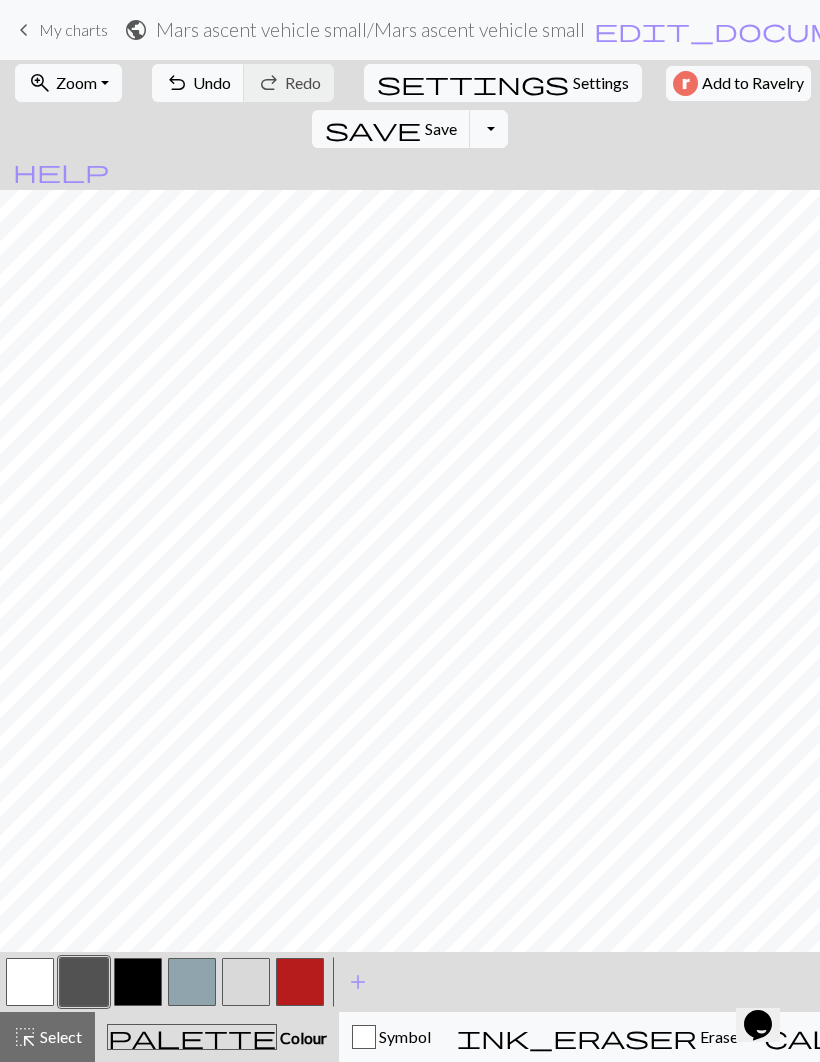 click at bounding box center [246, 982] 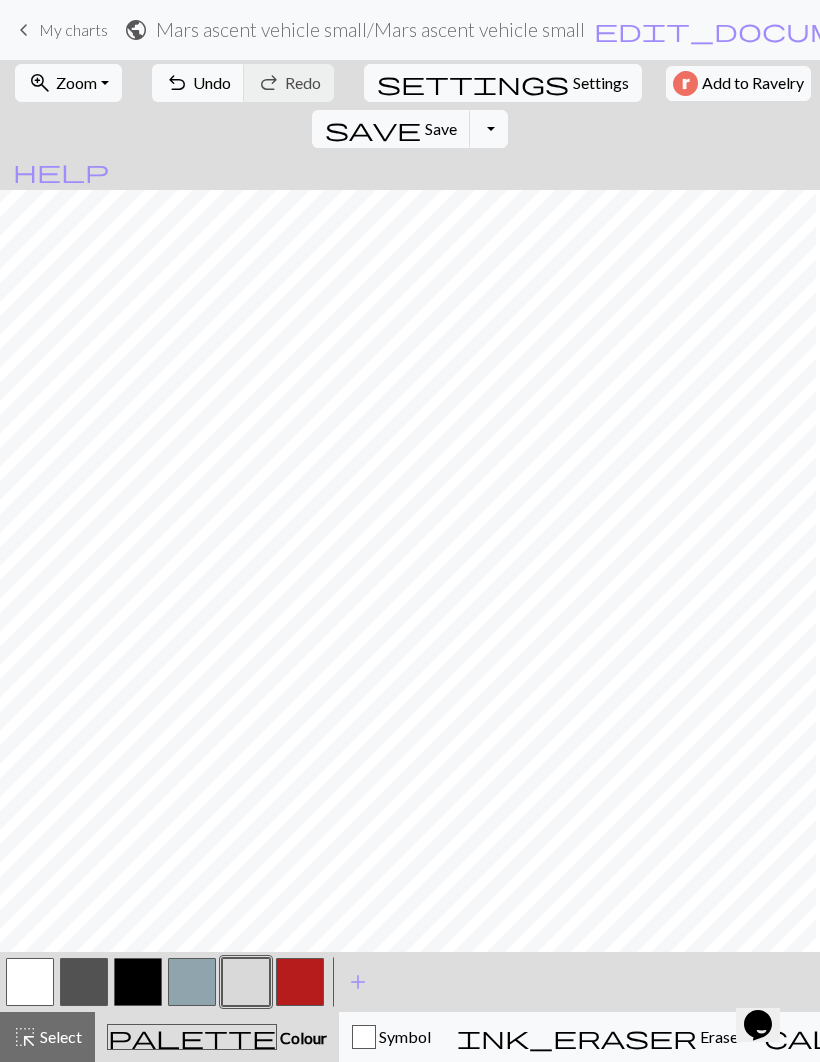 scroll, scrollTop: 2, scrollLeft: 244, axis: both 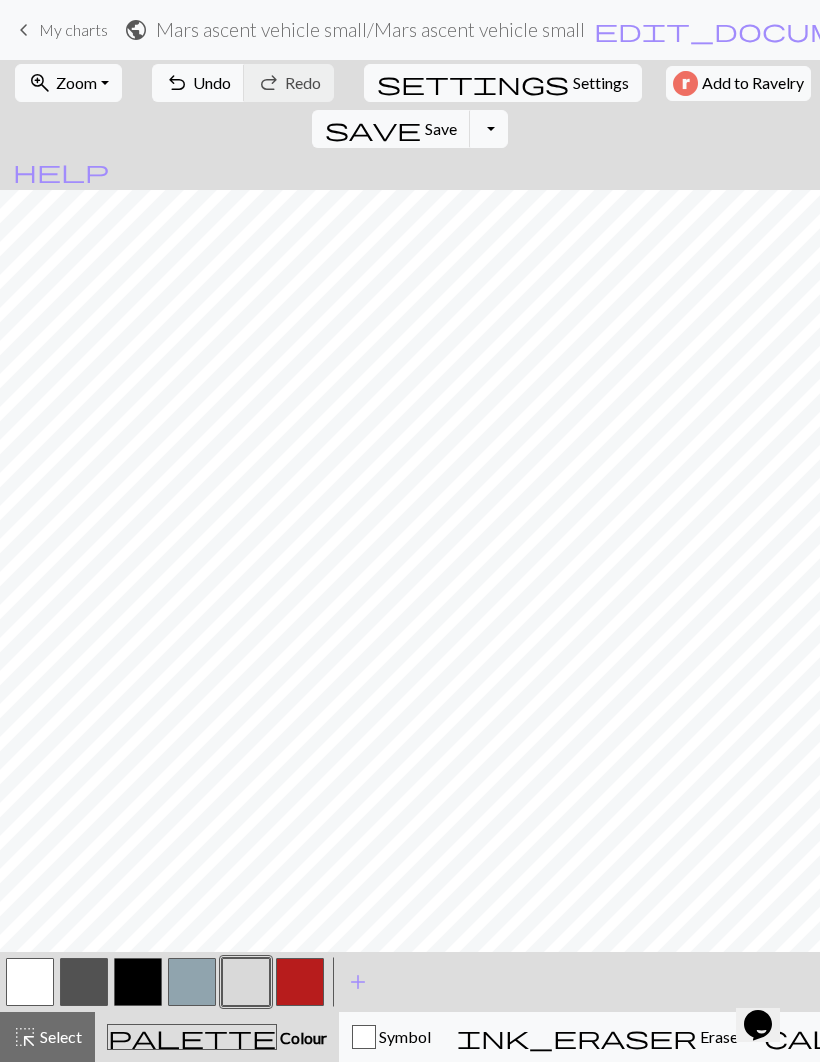 click on "Undo" at bounding box center [212, 82] 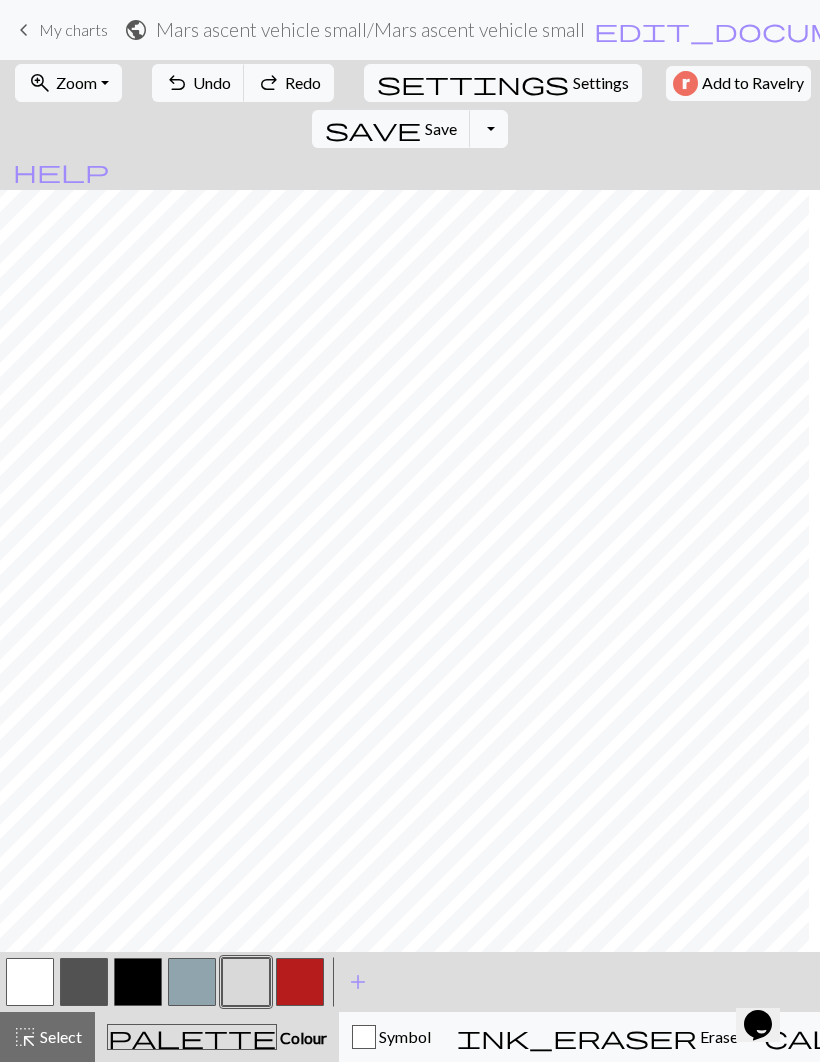 scroll, scrollTop: 444, scrollLeft: 192, axis: both 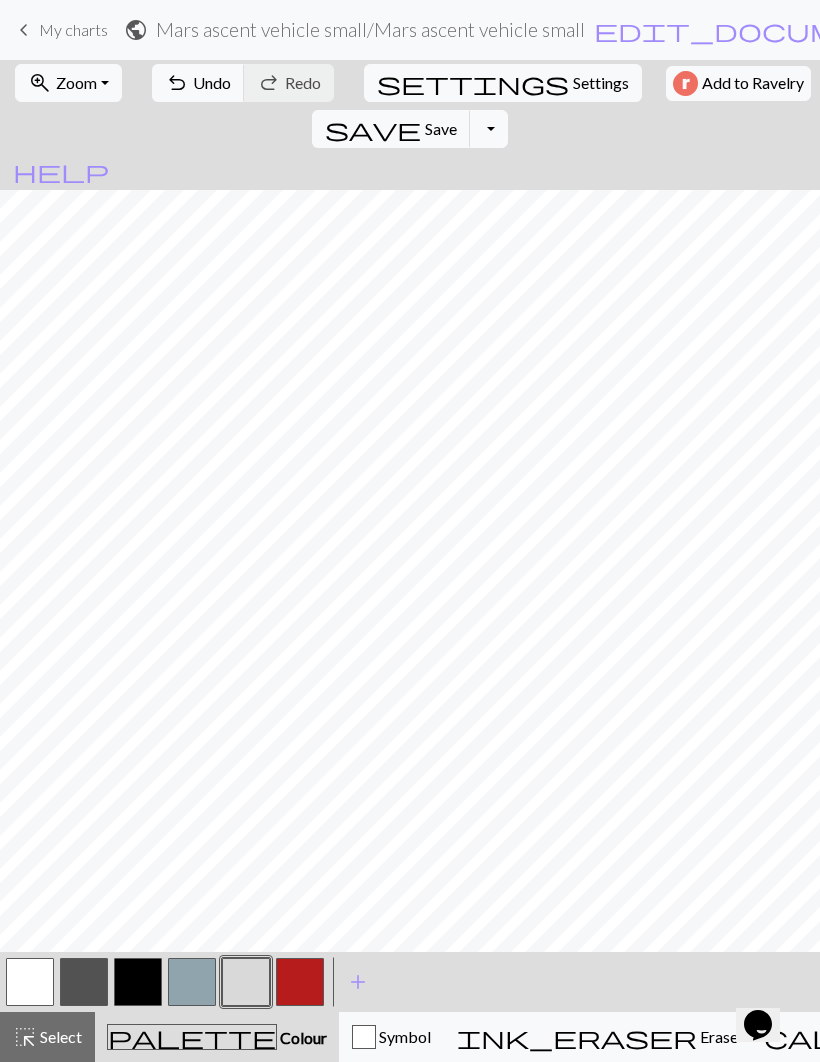 click at bounding box center (138, 982) 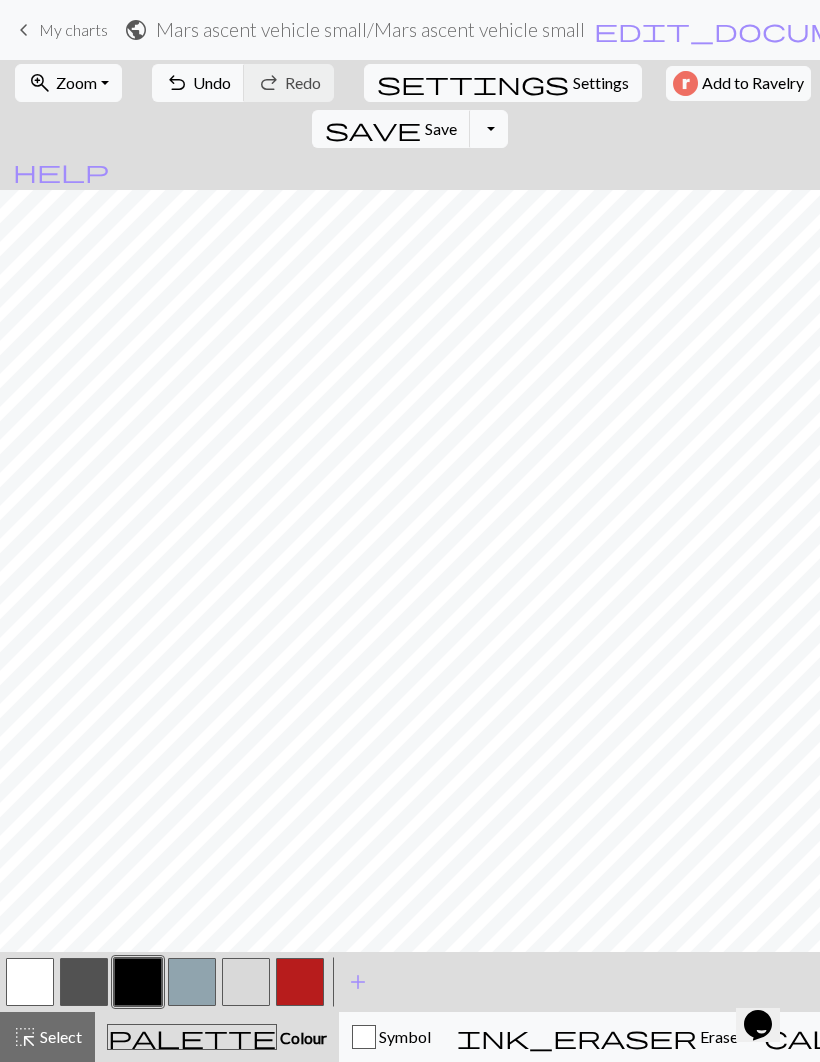 click at bounding box center (30, 982) 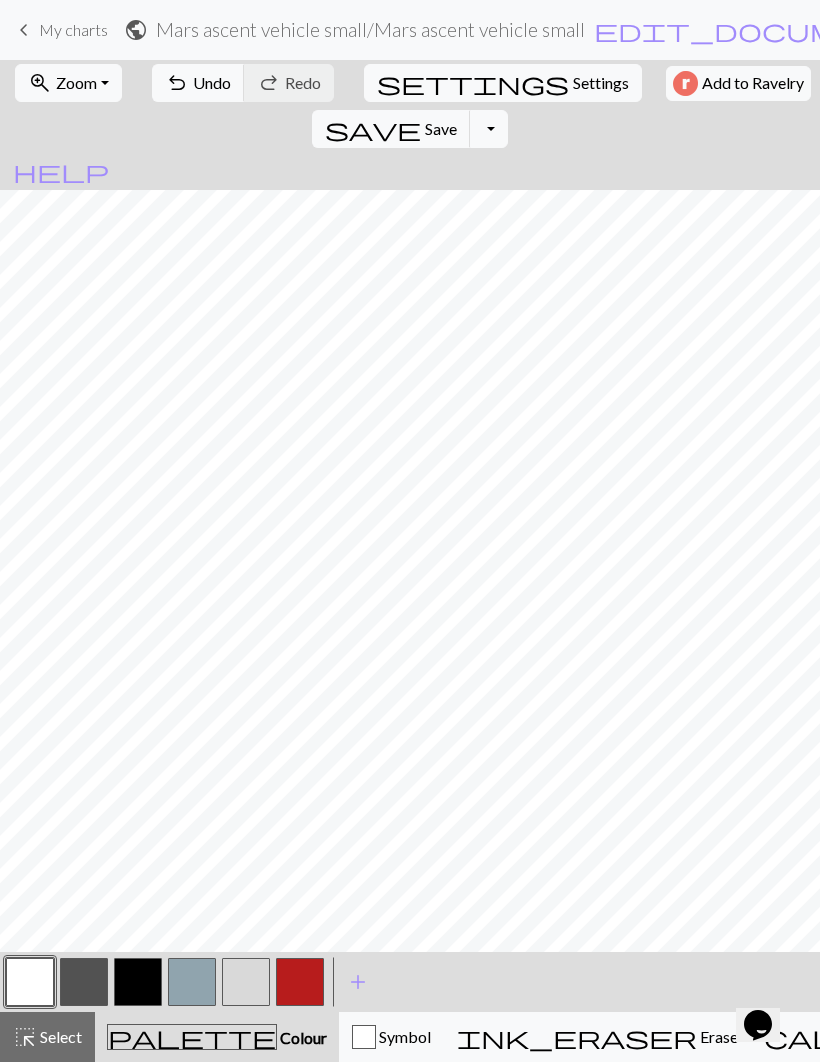 click at bounding box center (84, 982) 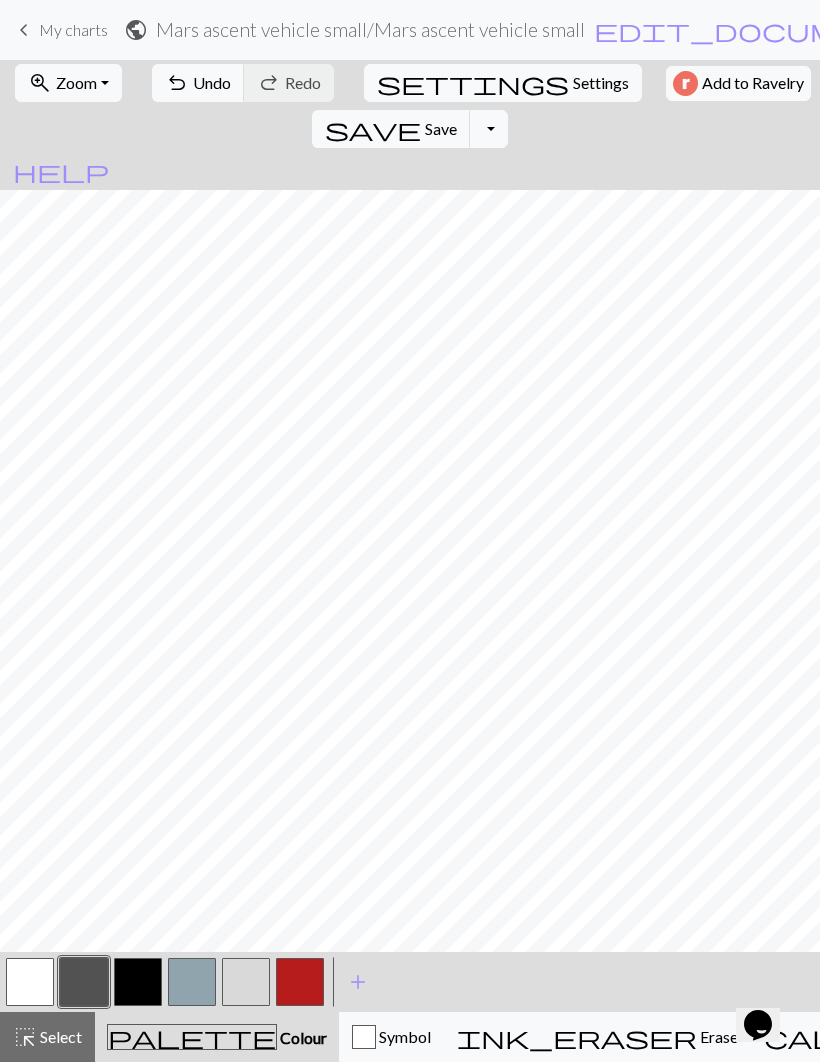 click at bounding box center [30, 982] 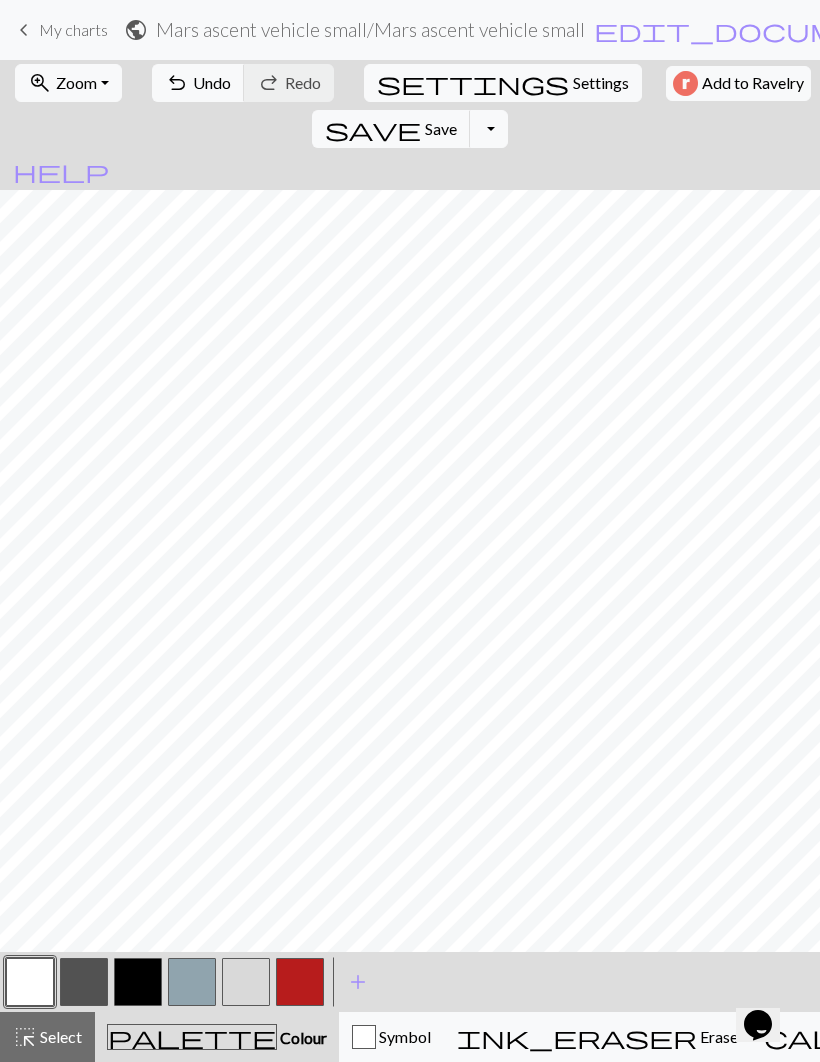 click at bounding box center [138, 982] 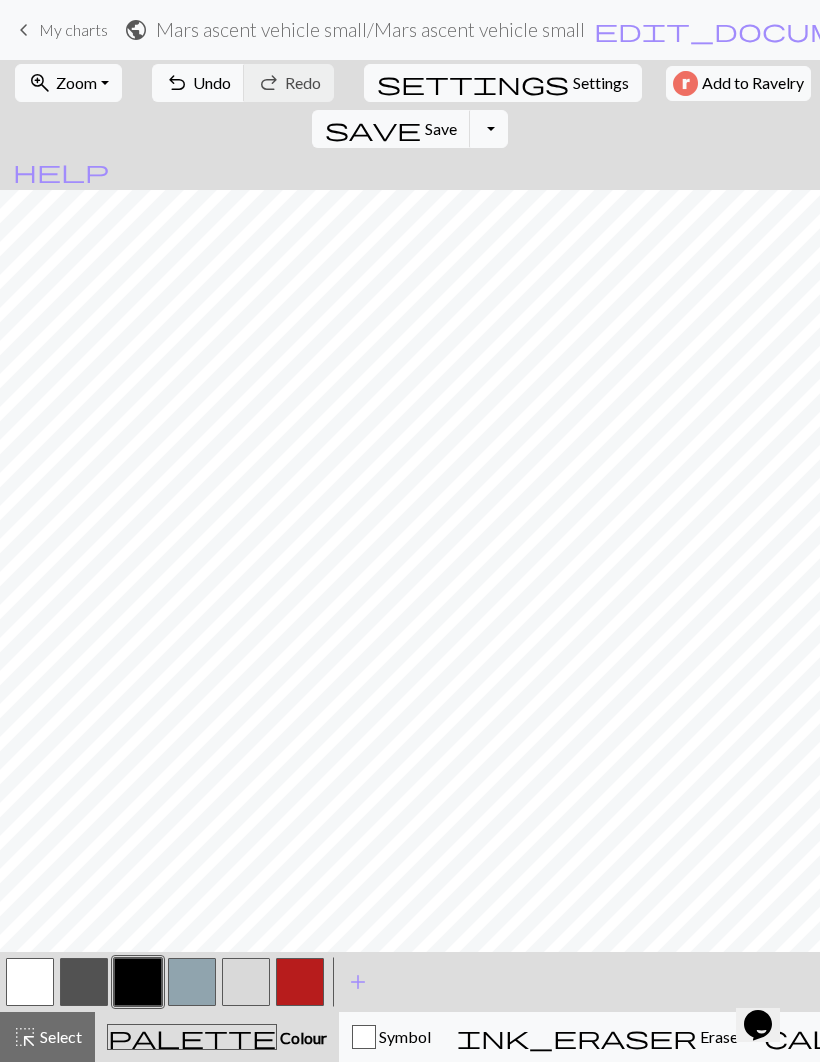 click at bounding box center [192, 982] 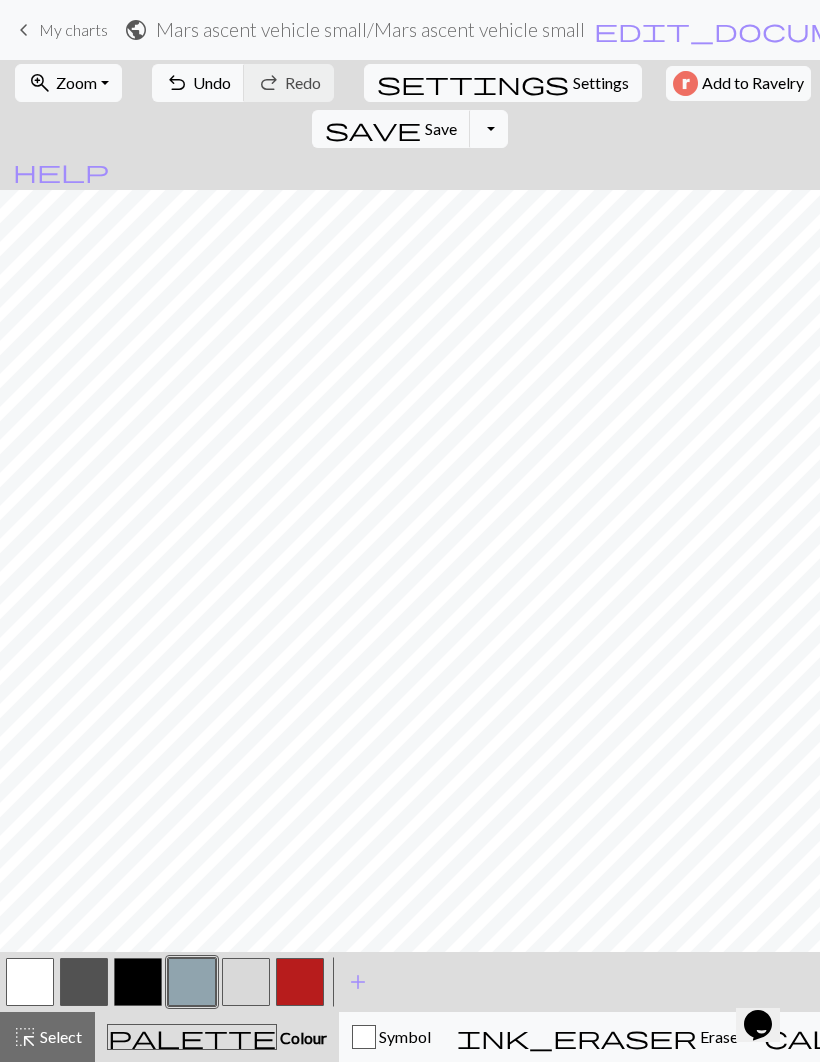 click at bounding box center (84, 982) 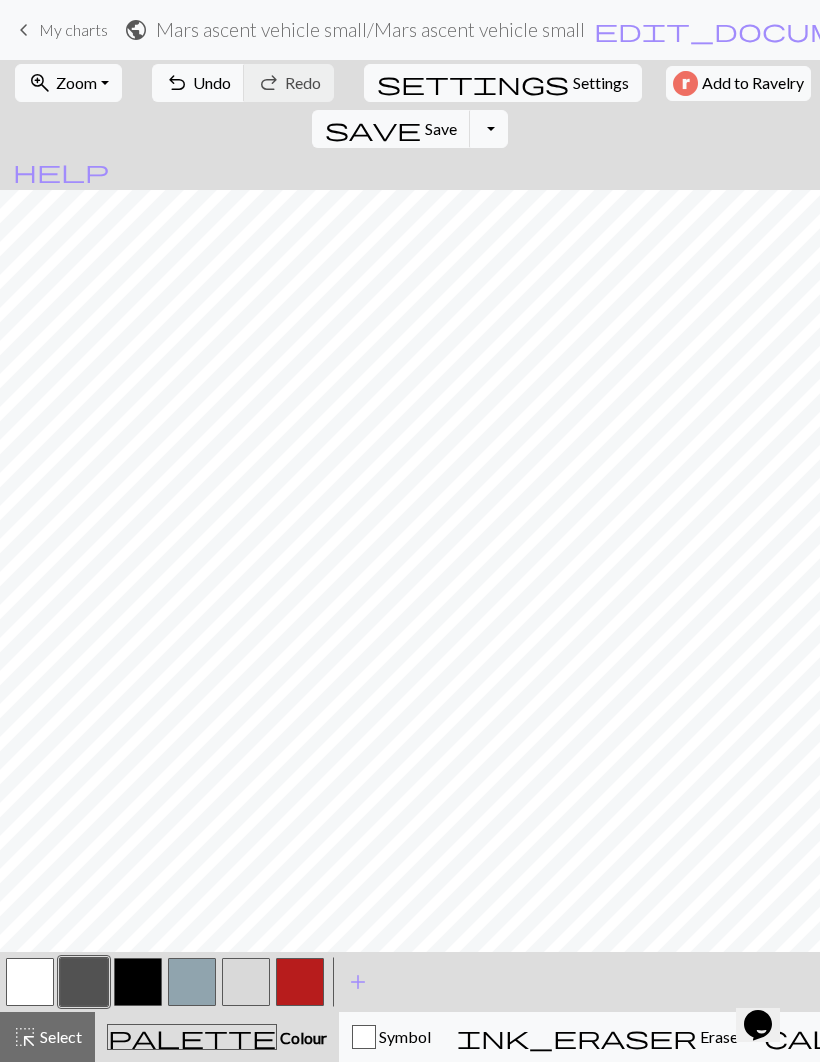 click at bounding box center [246, 982] 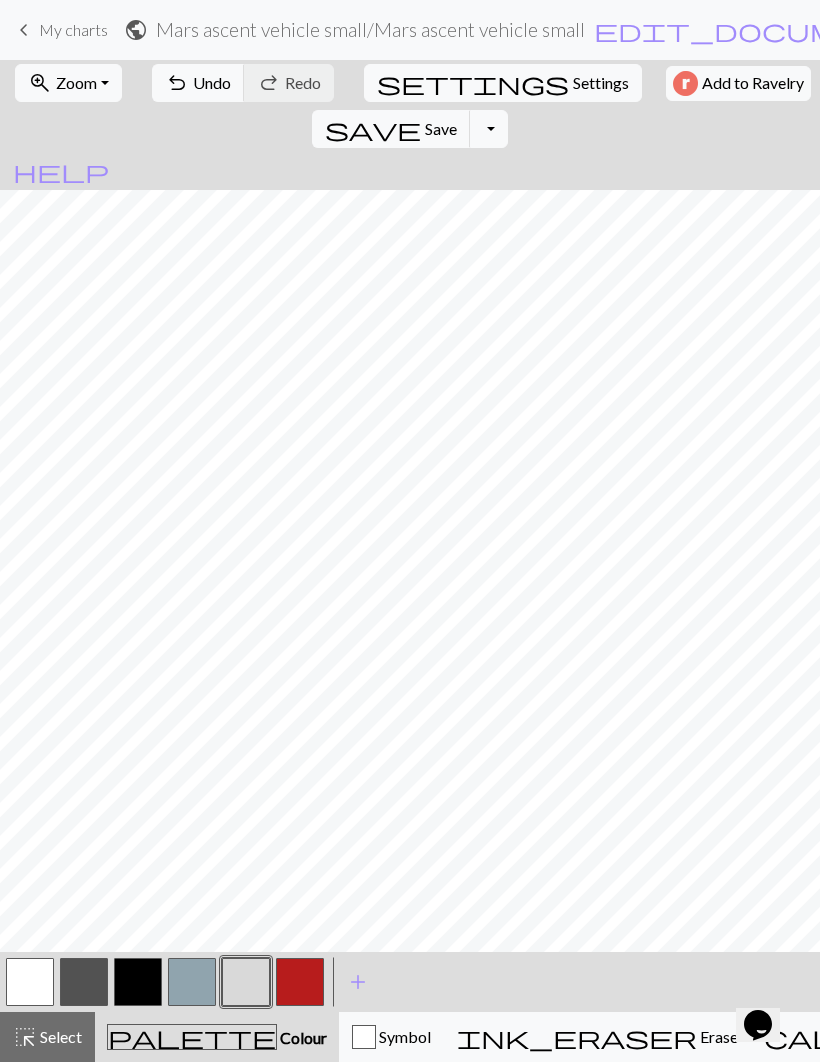 click at bounding box center (30, 982) 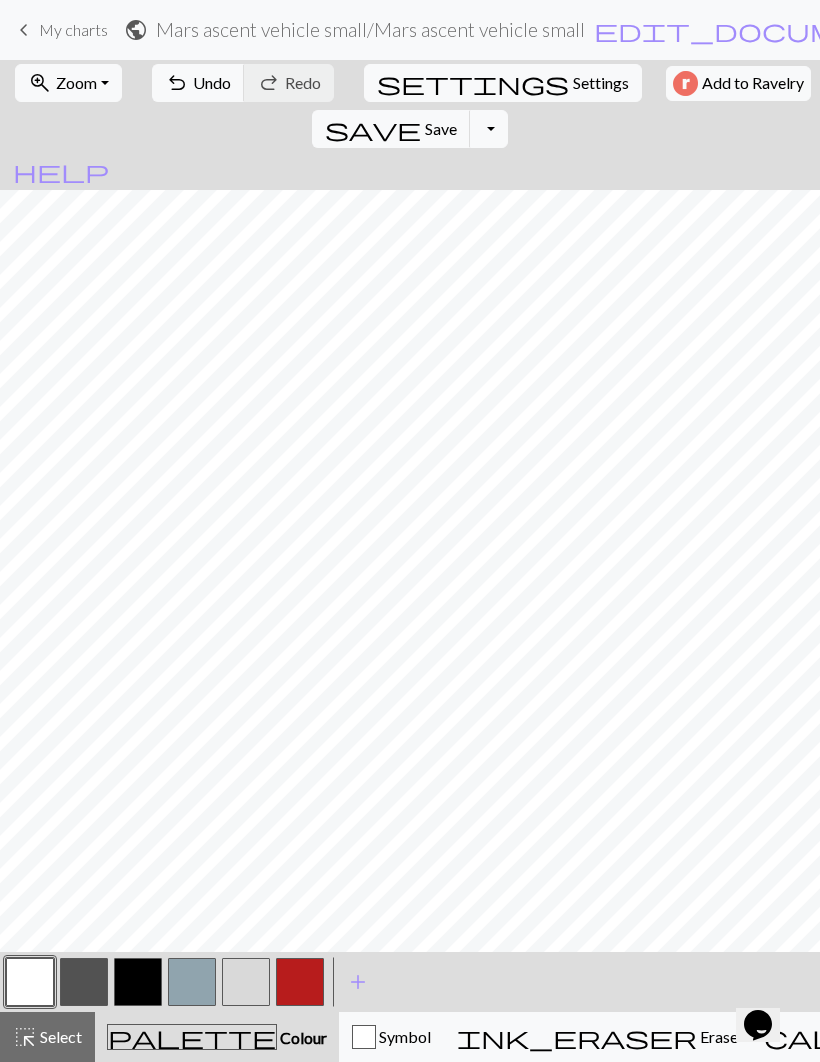click at bounding box center [300, 982] 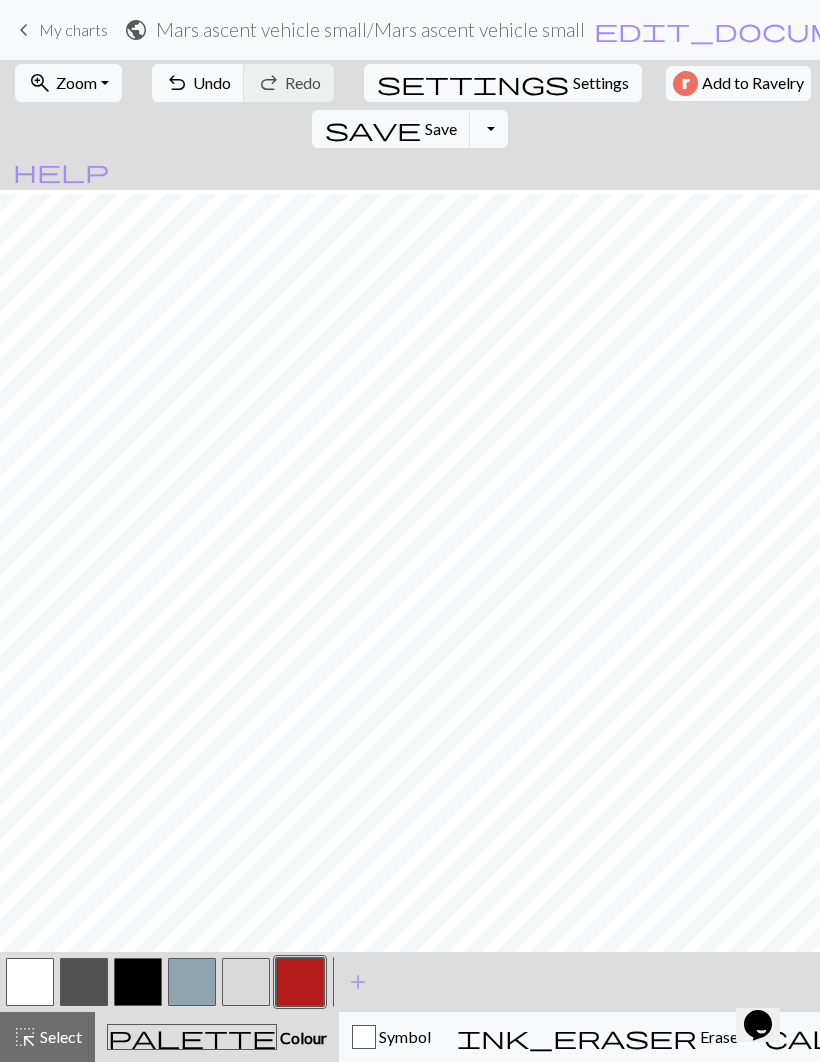 scroll, scrollTop: 196, scrollLeft: 220, axis: both 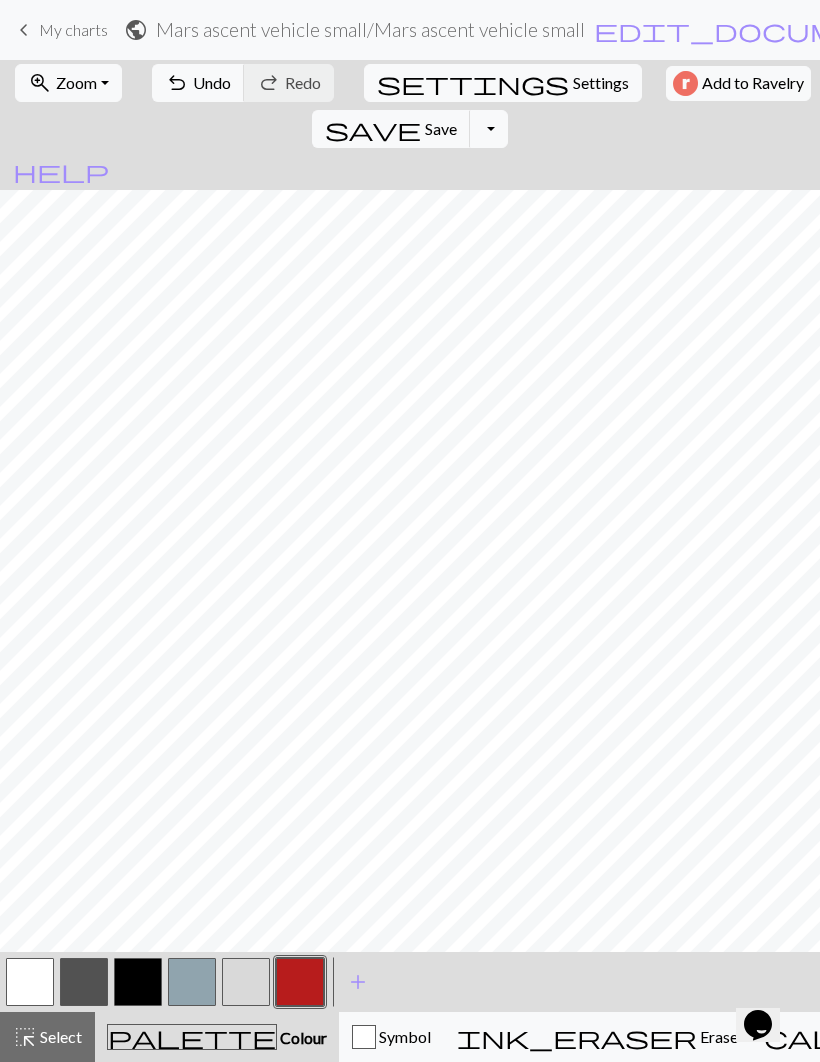 click at bounding box center (138, 982) 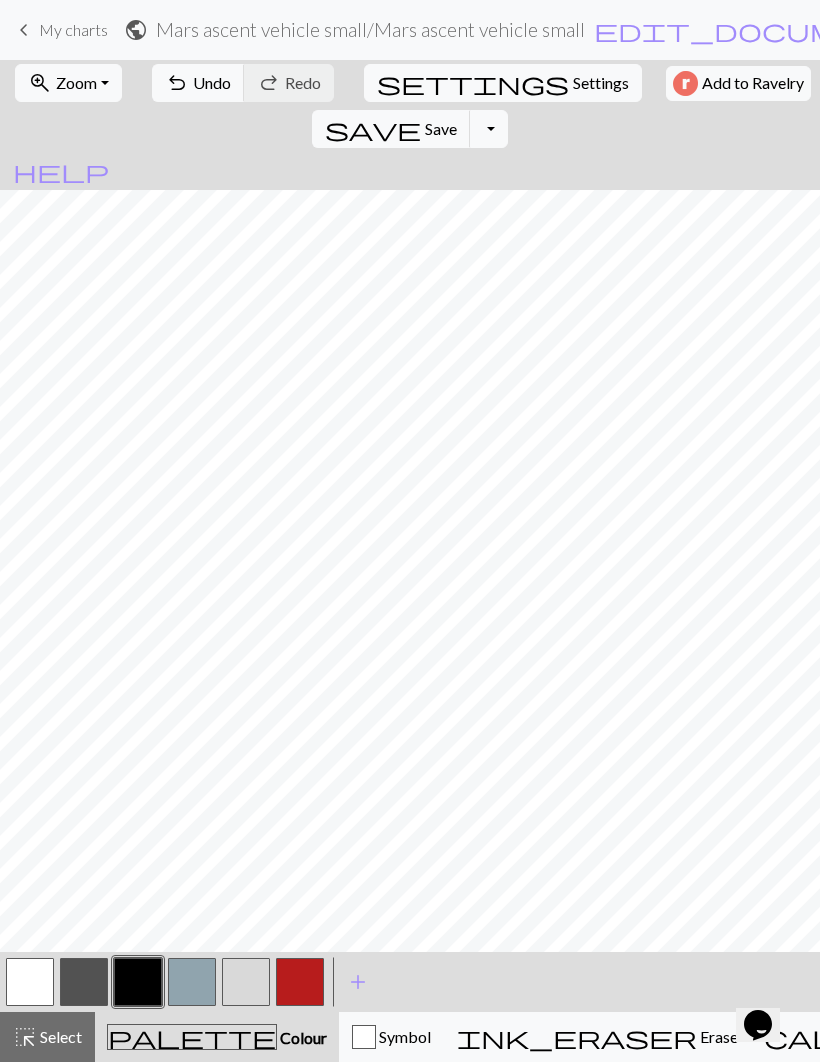 click at bounding box center [300, 982] 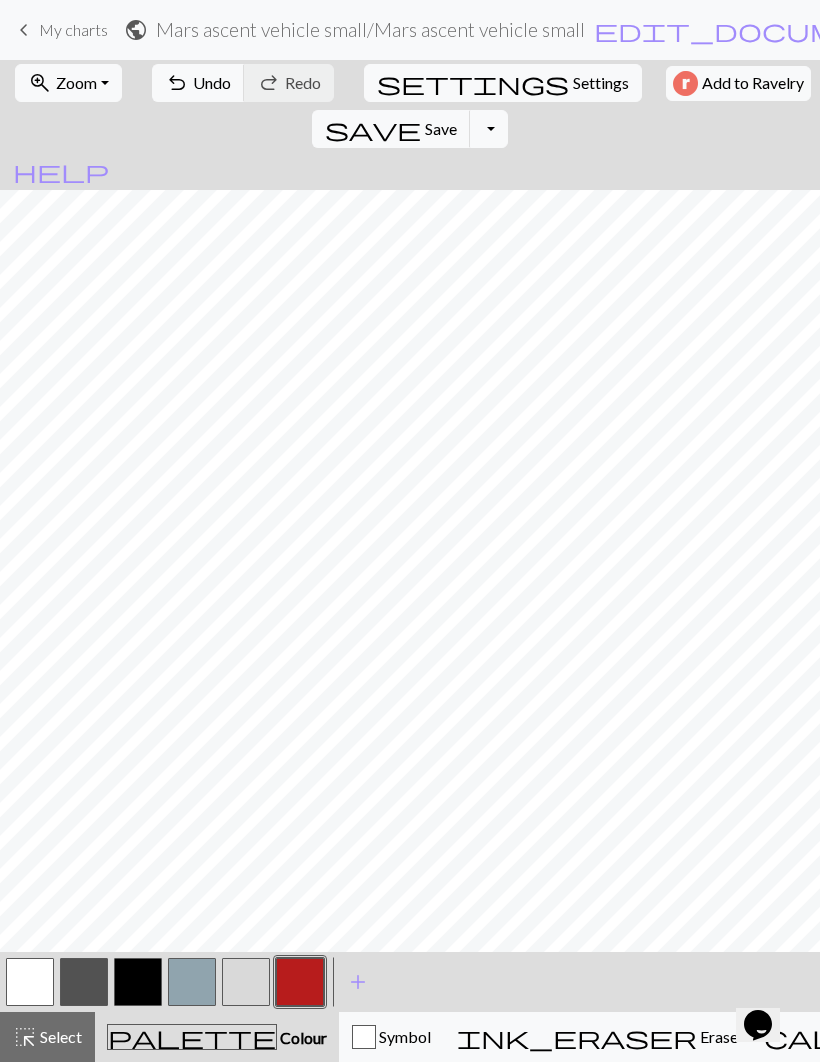 click at bounding box center [84, 982] 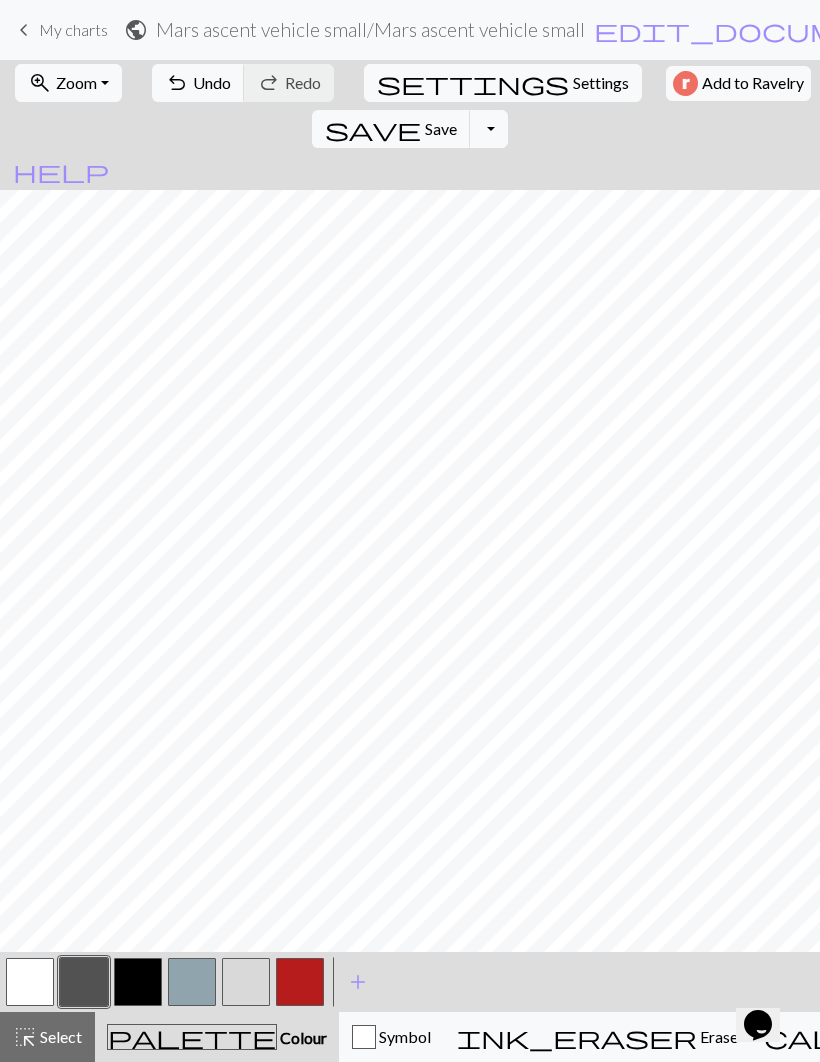 click at bounding box center [300, 982] 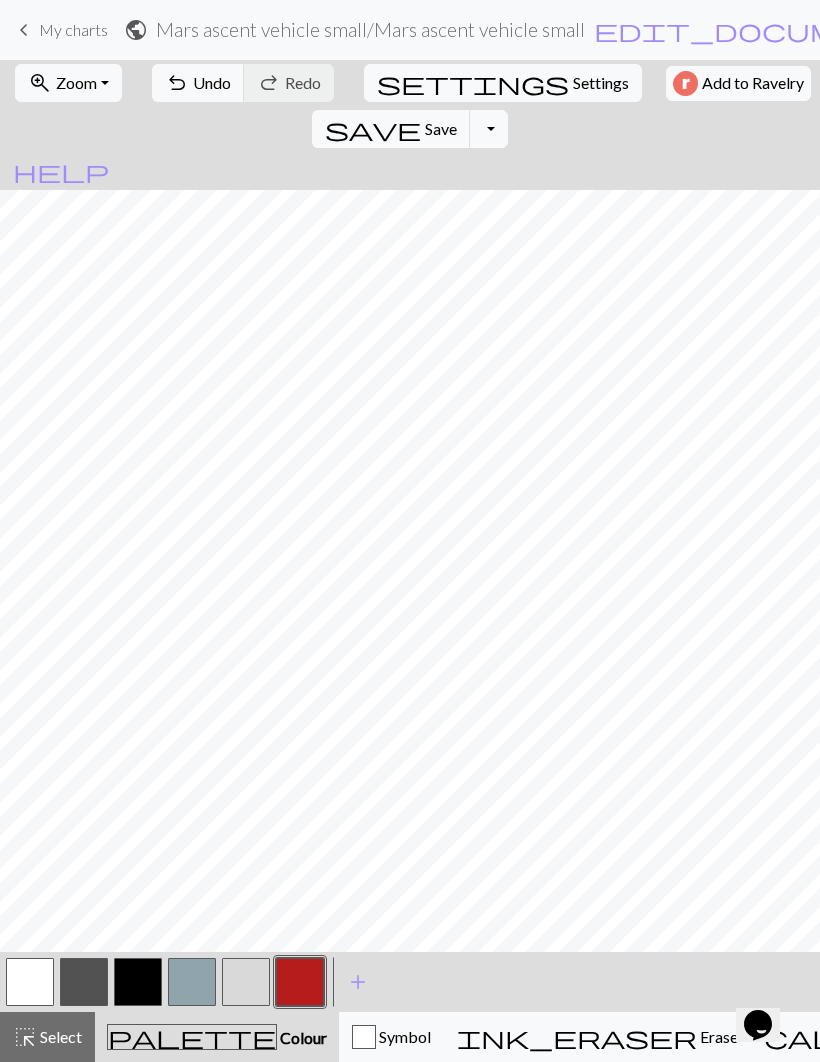 click at bounding box center [138, 982] 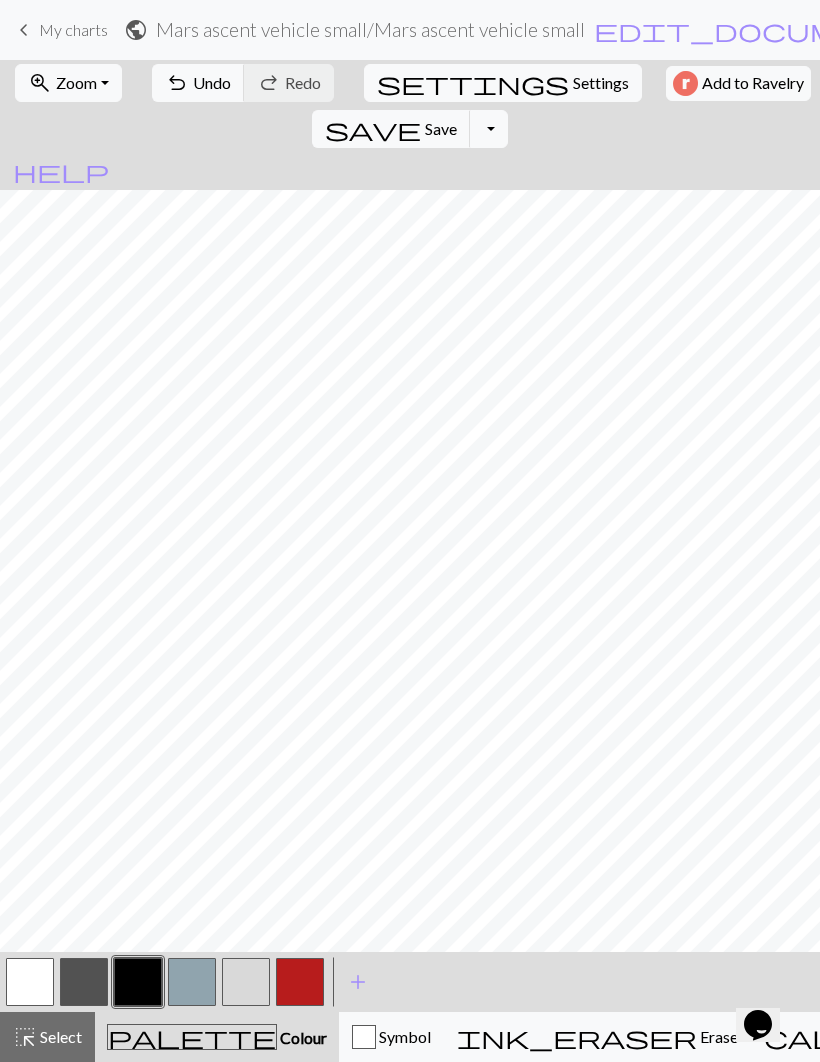 scroll, scrollTop: 2, scrollLeft: 226, axis: both 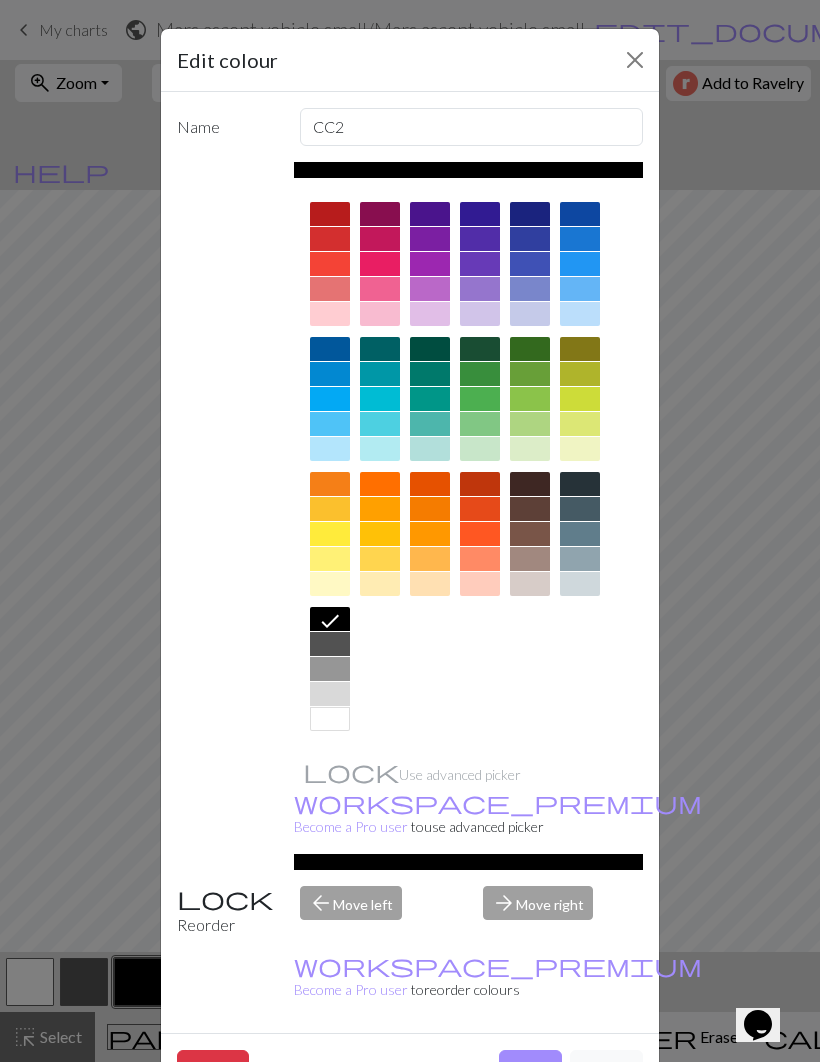 click at bounding box center [635, 60] 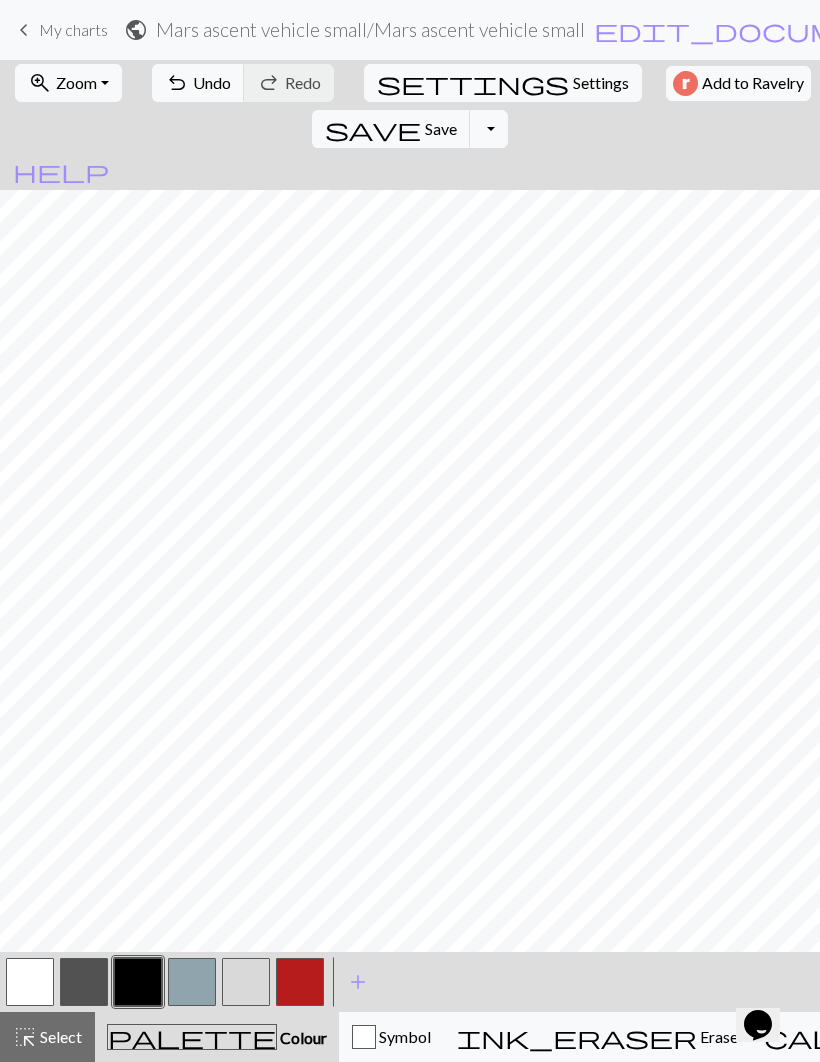 click at bounding box center [192, 982] 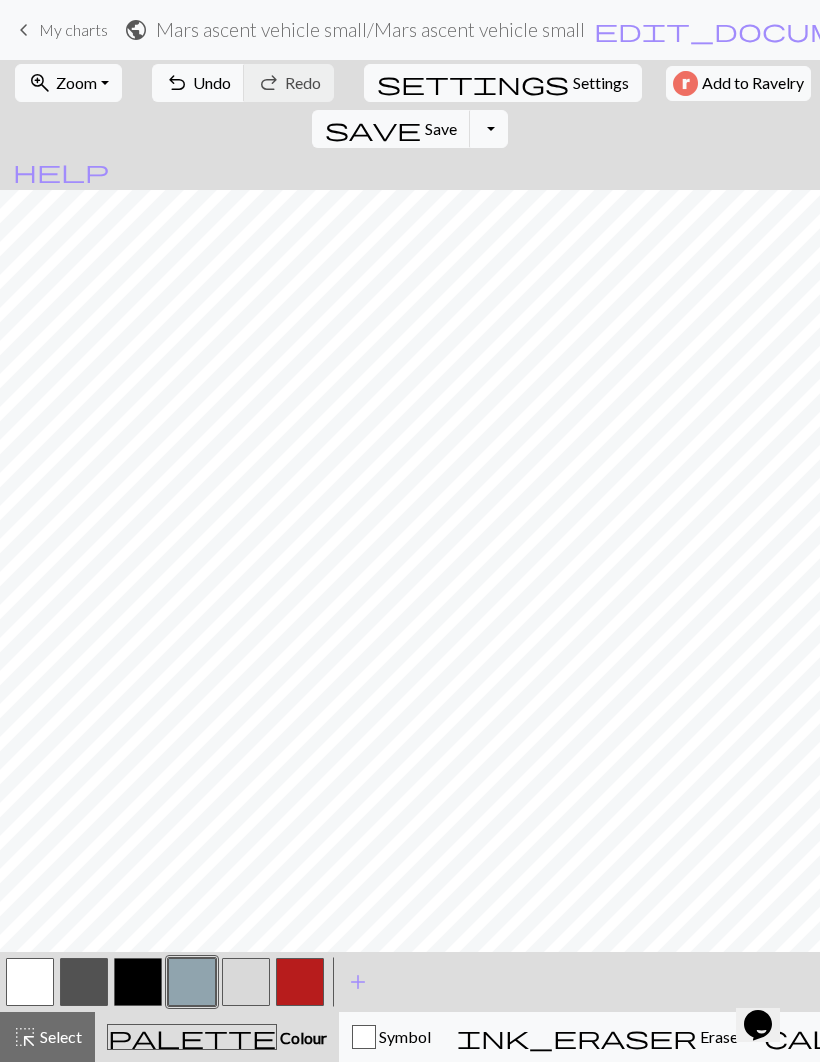 click at bounding box center [84, 982] 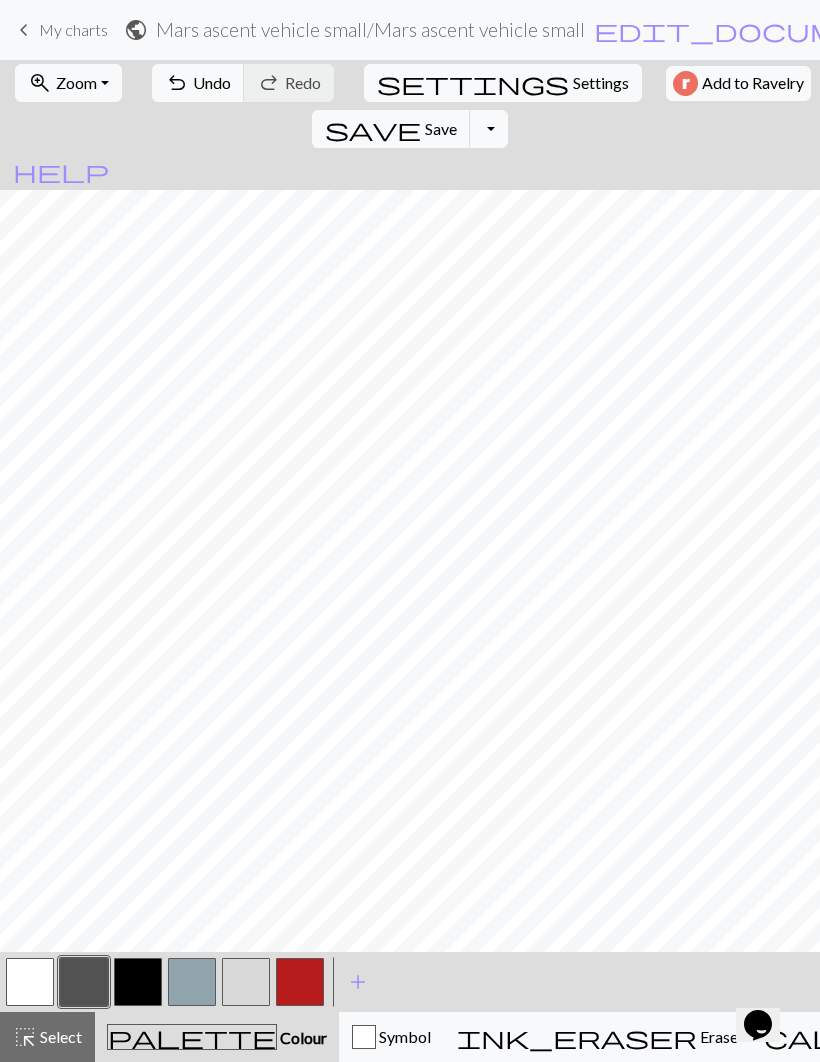 click at bounding box center [246, 982] 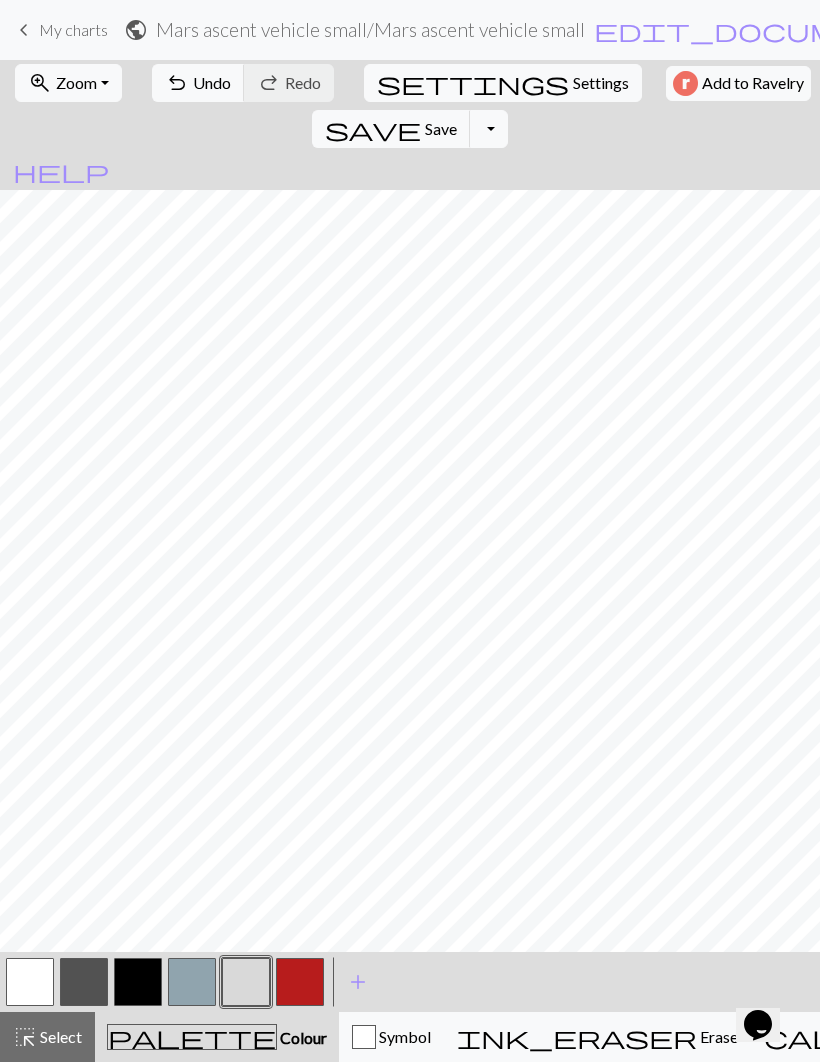 click at bounding box center (246, 982) 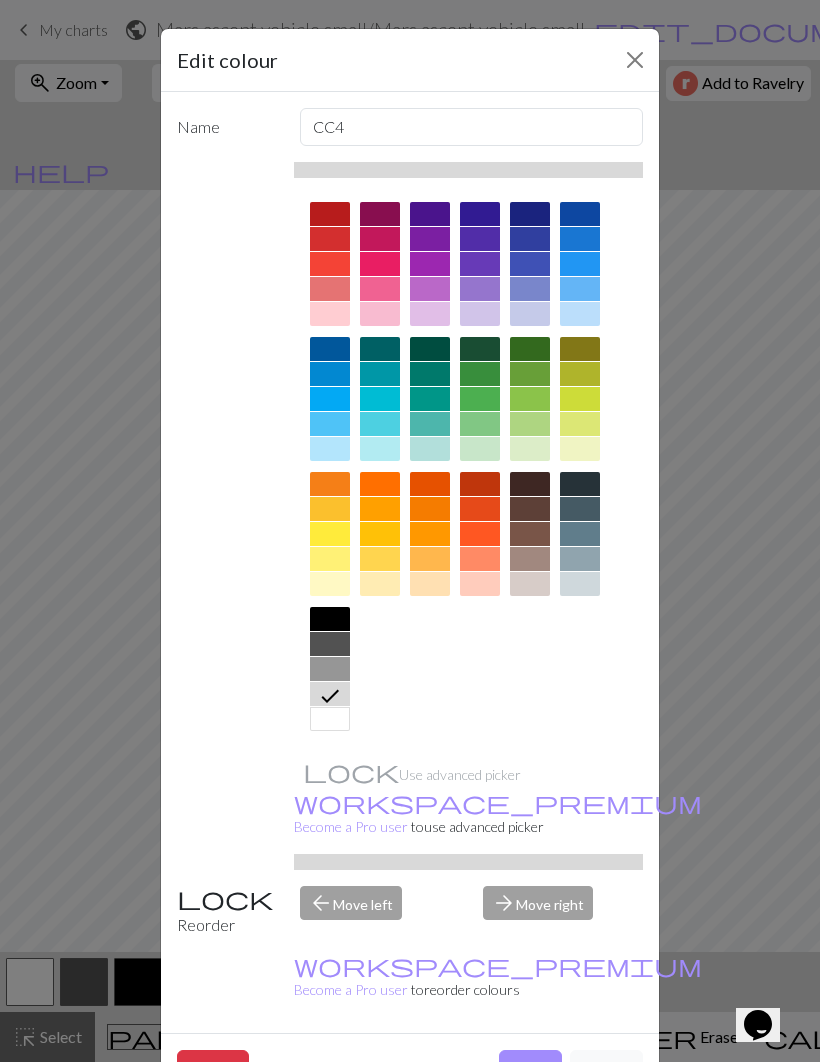 click on "Done" at bounding box center (530, 1069) 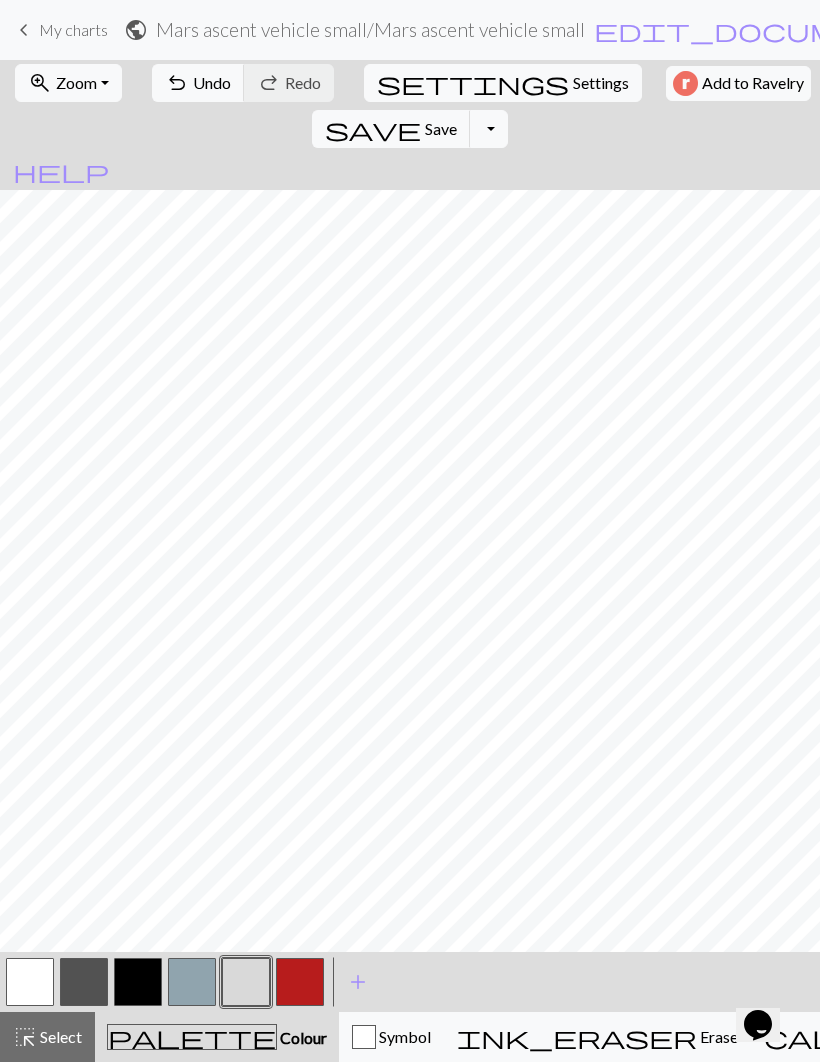click at bounding box center (30, 982) 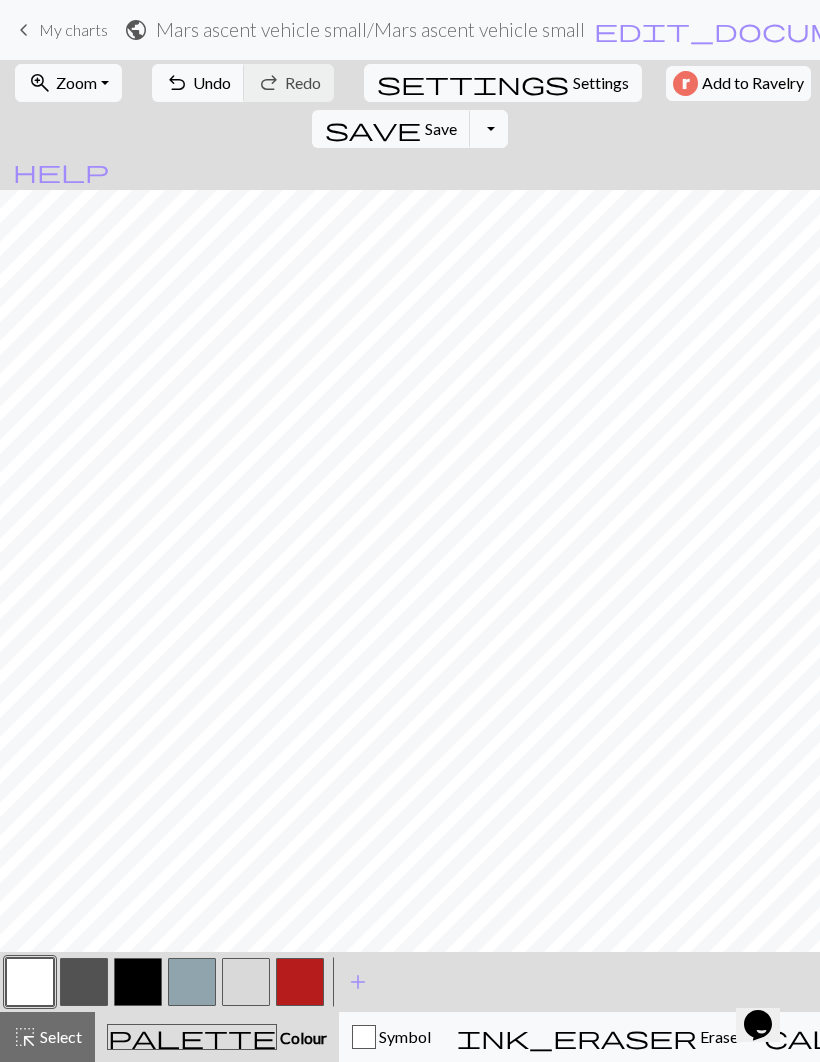 click at bounding box center (300, 982) 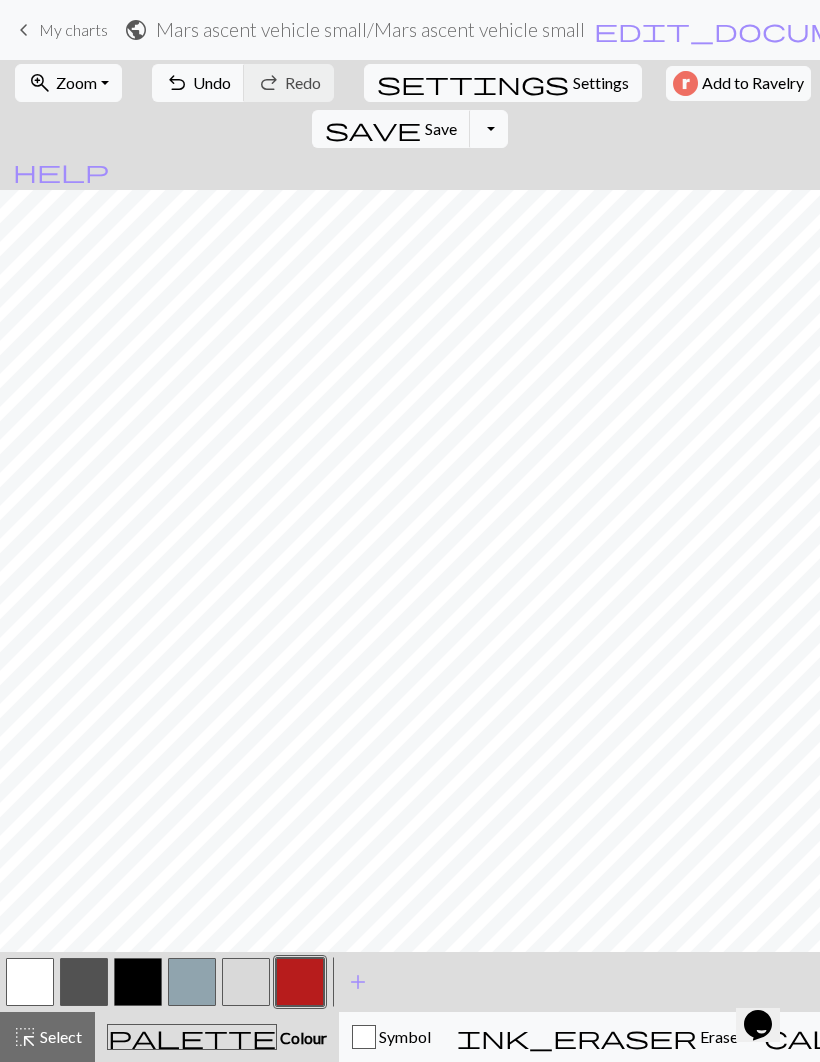 scroll, scrollTop: 16, scrollLeft: 284, axis: both 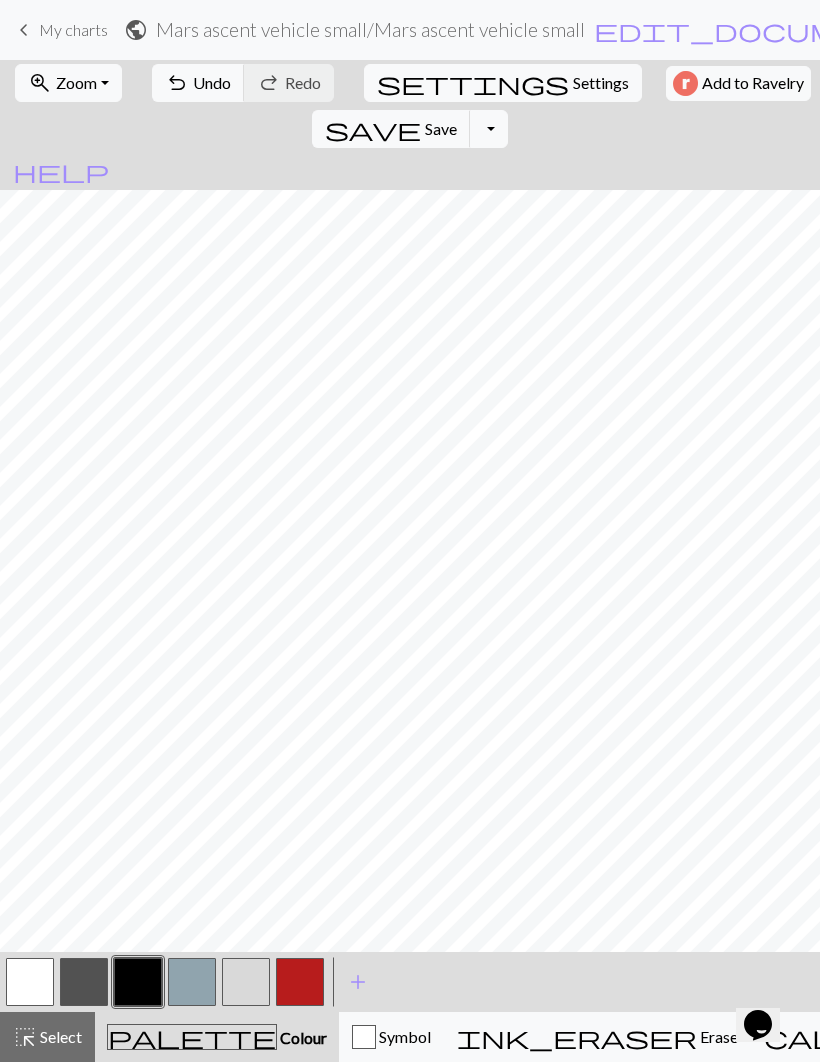 click at bounding box center (84, 982) 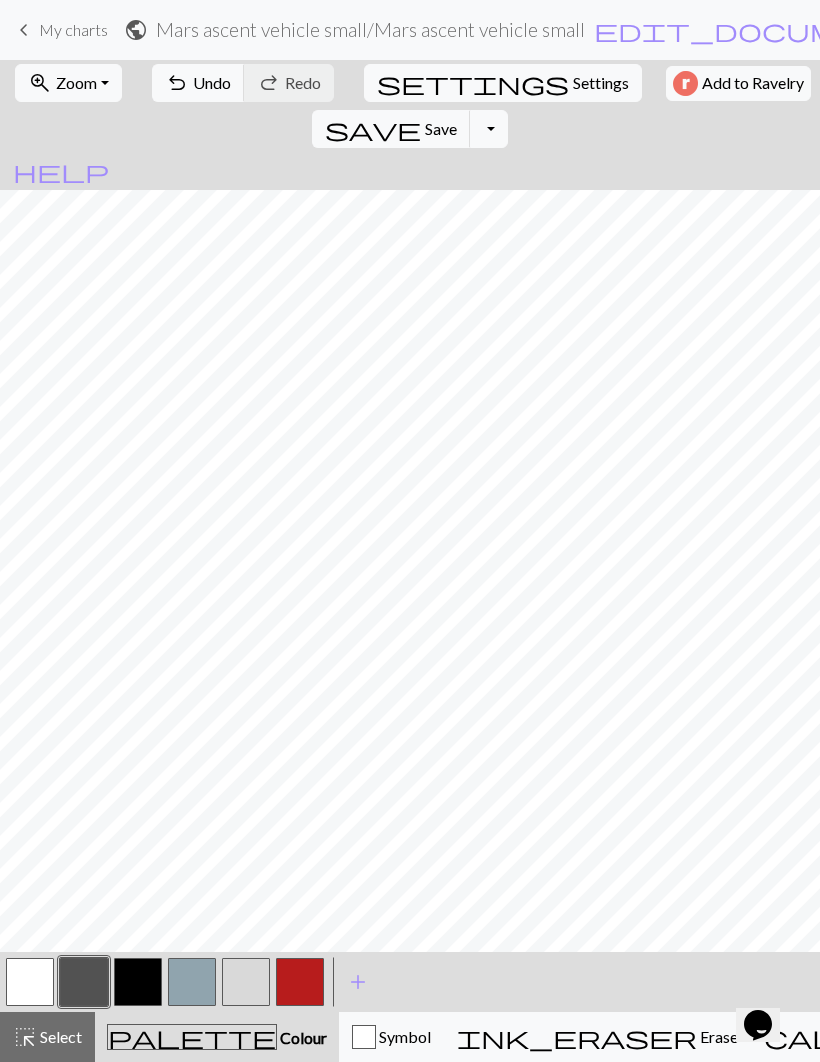 click at bounding box center (138, 982) 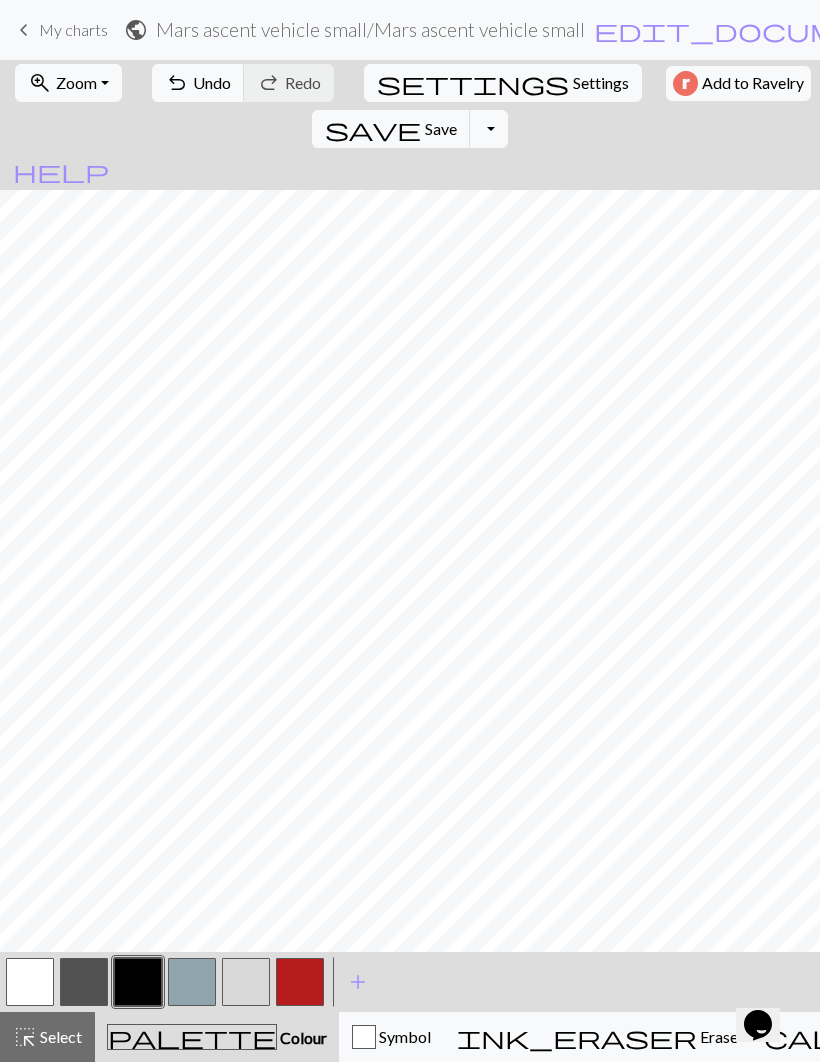 click at bounding box center (300, 982) 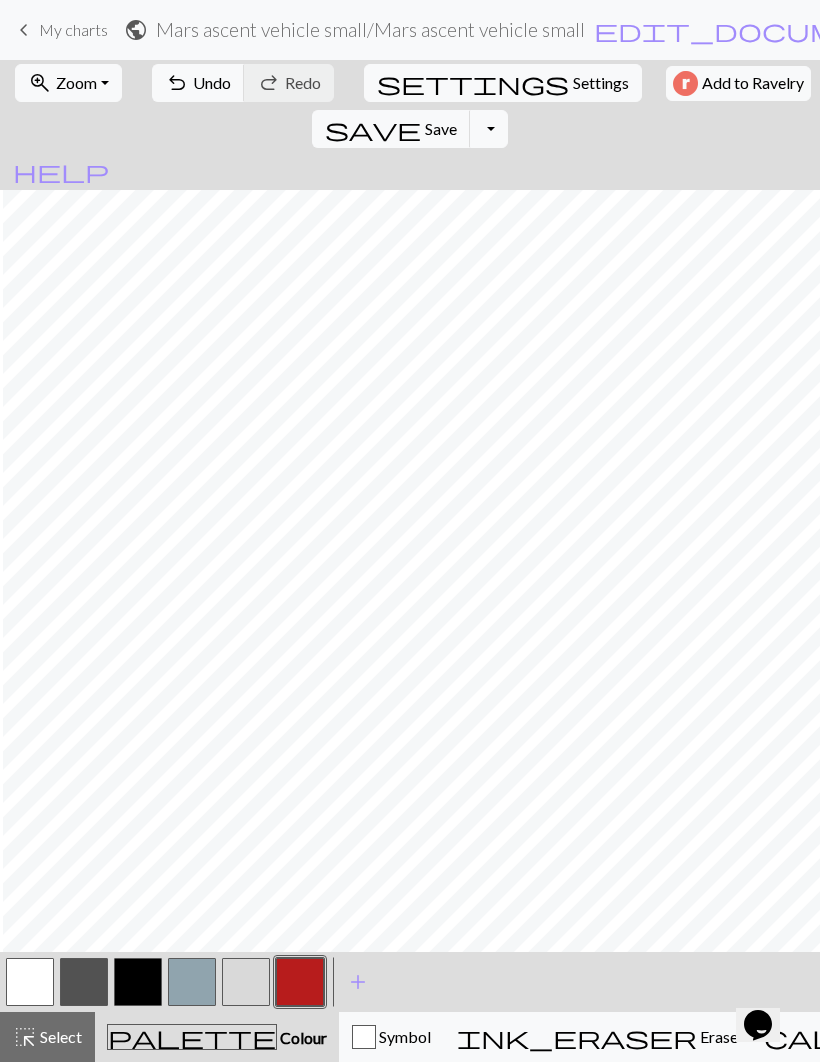 scroll, scrollTop: 0, scrollLeft: 310, axis: horizontal 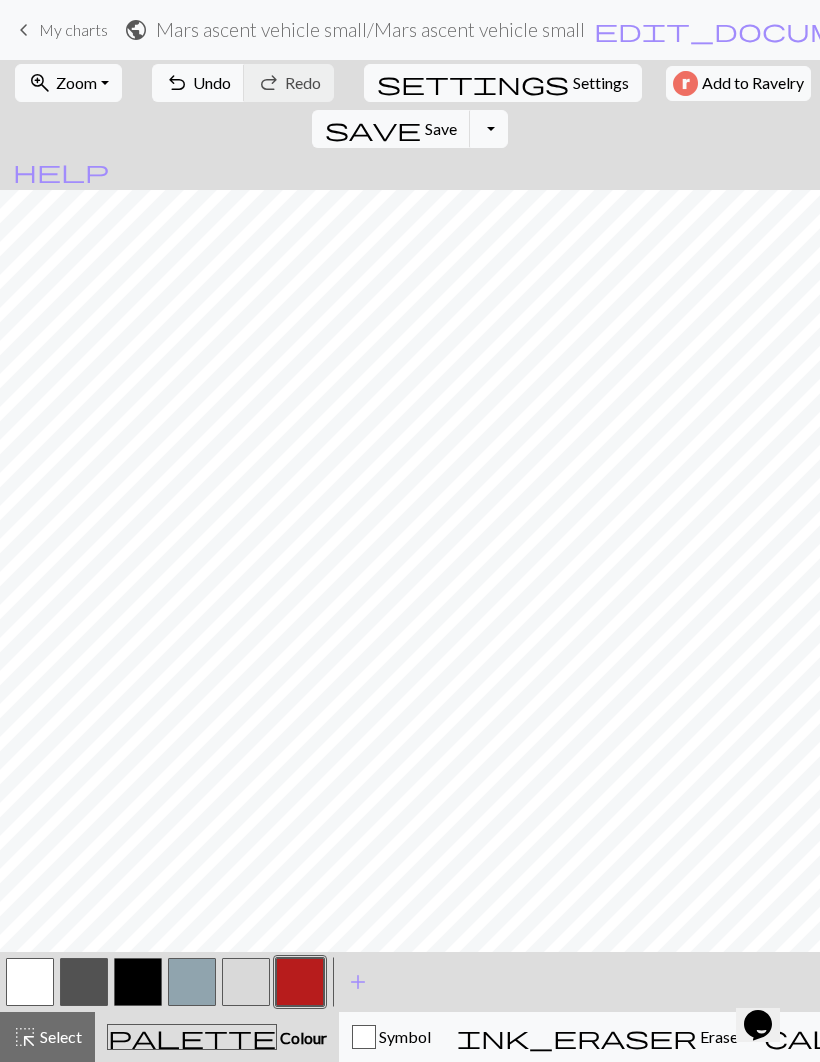 click at bounding box center [138, 982] 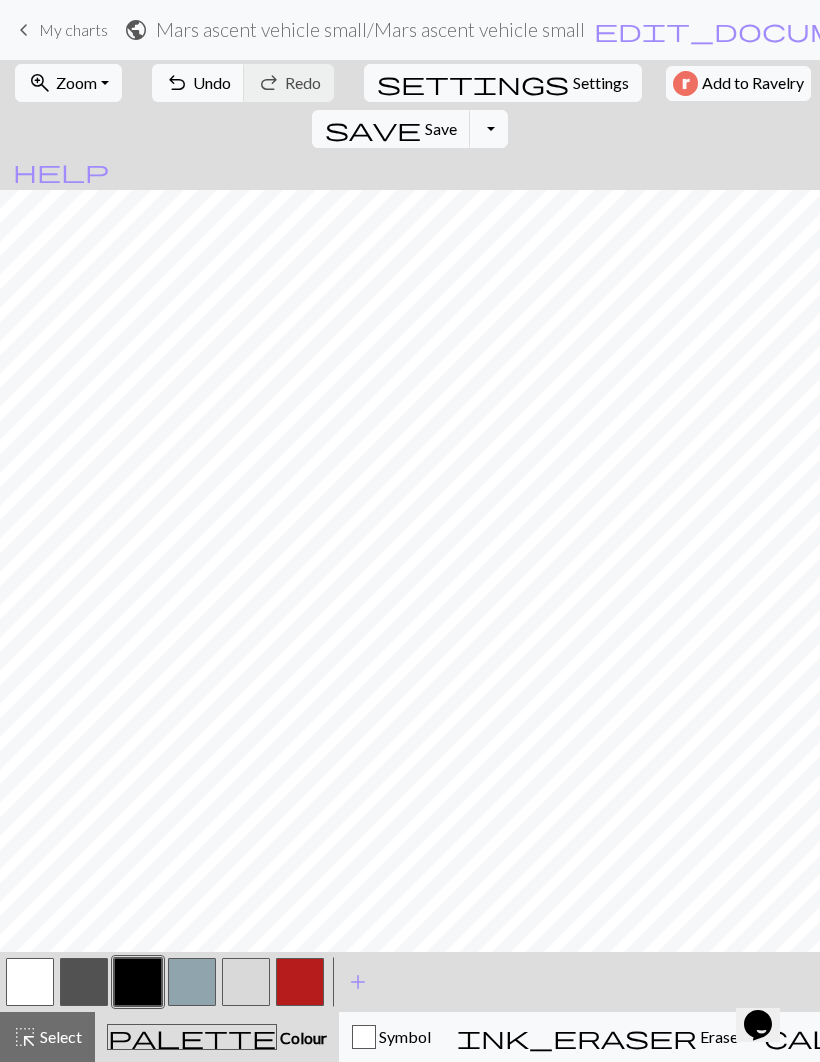 click at bounding box center [192, 982] 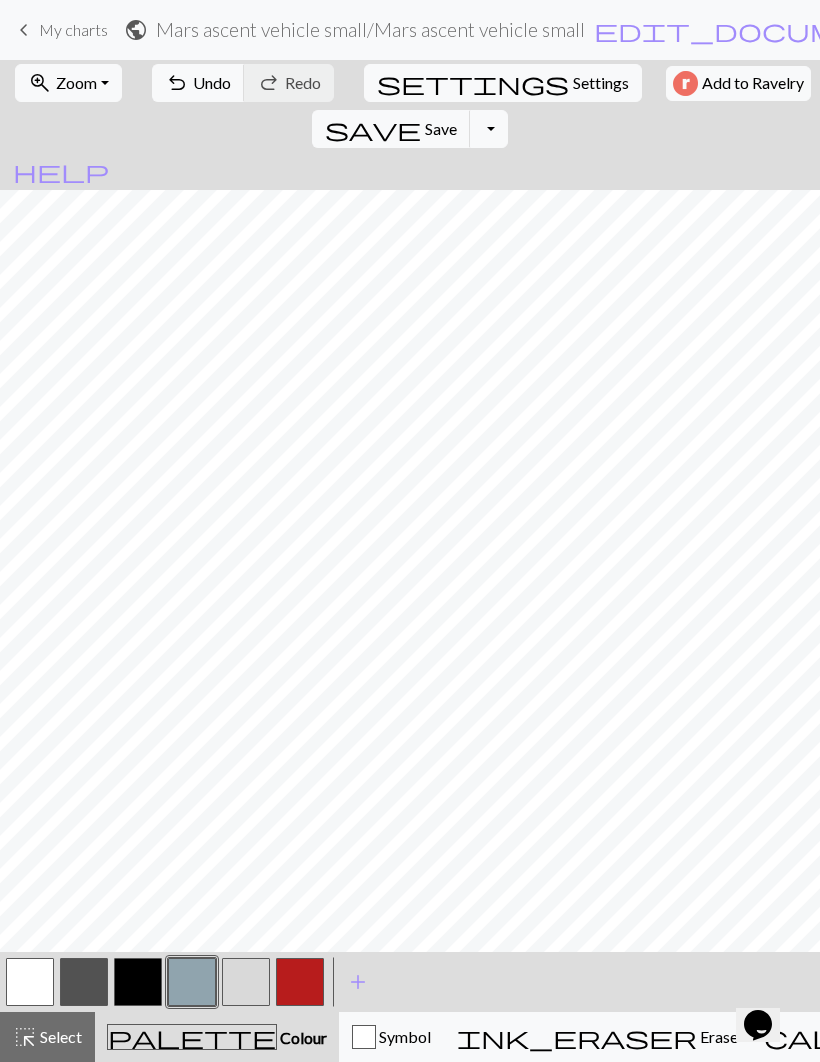 click at bounding box center [84, 982] 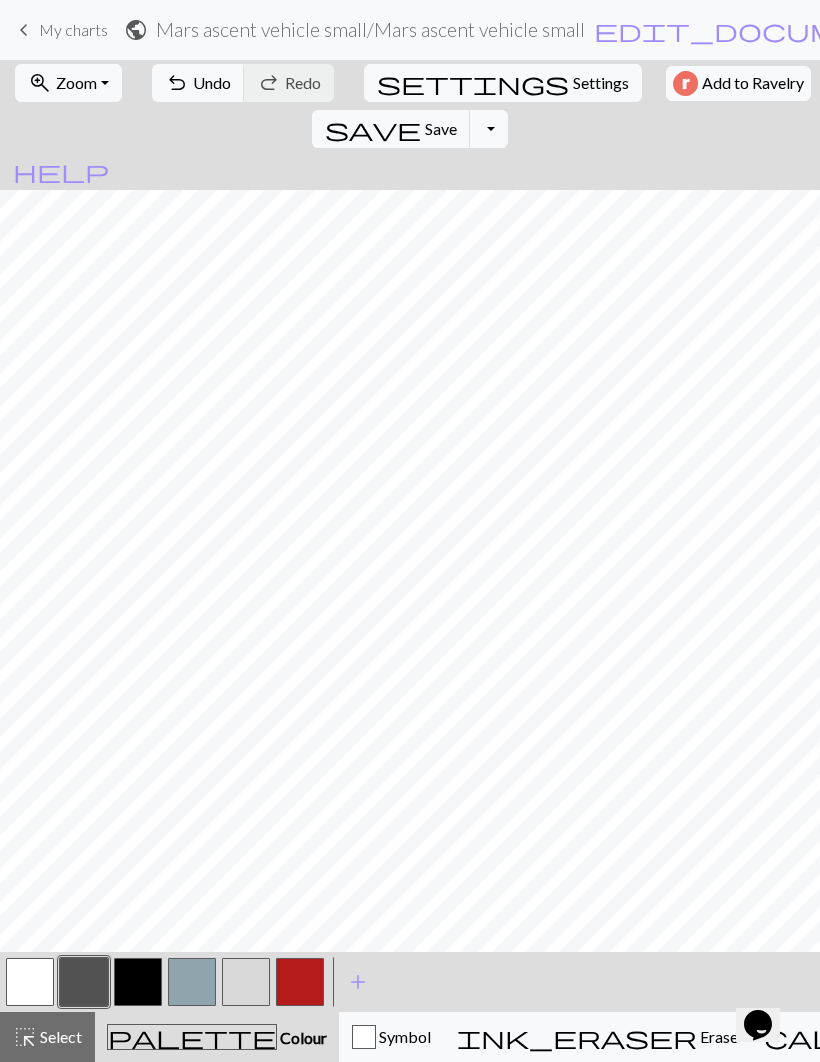 click at bounding box center (246, 982) 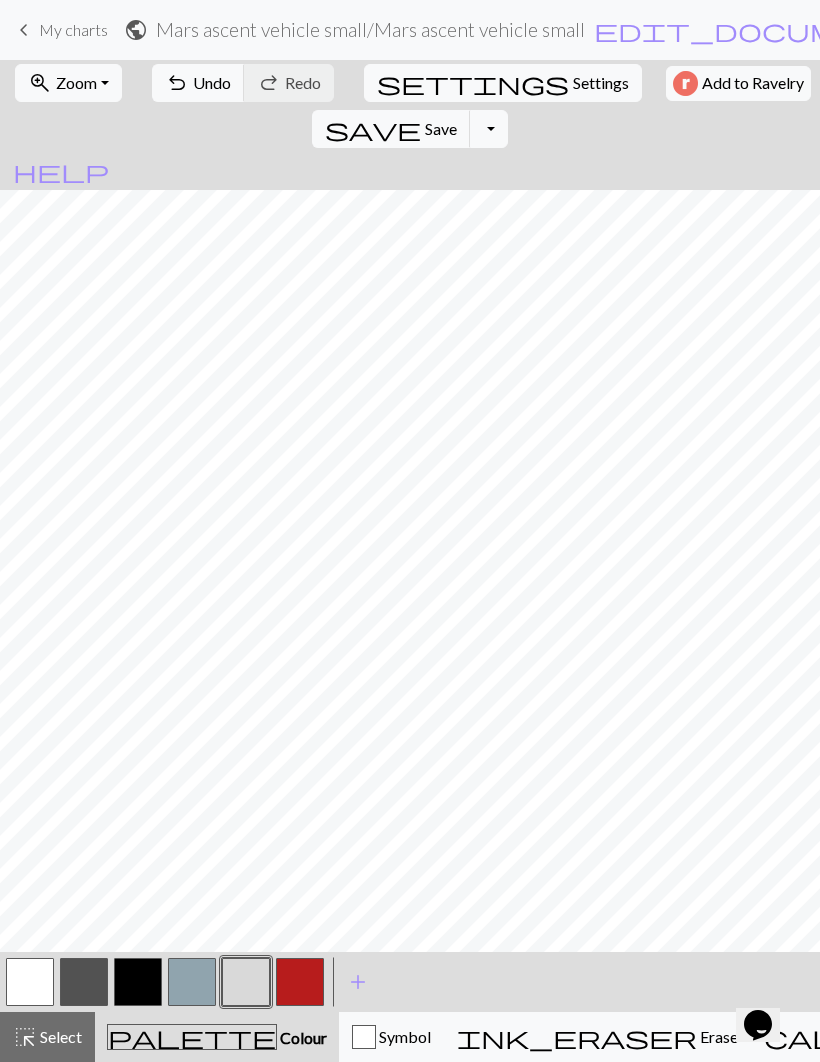 click at bounding box center (30, 982) 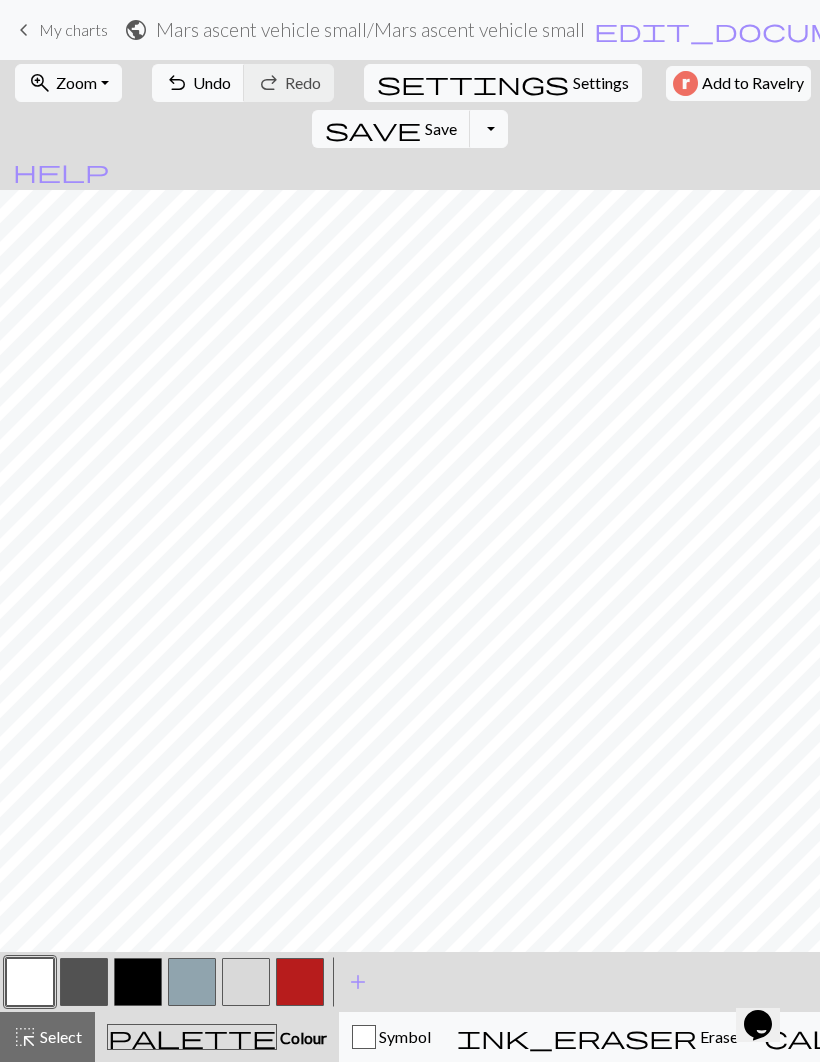 scroll, scrollTop: 0, scrollLeft: 330, axis: horizontal 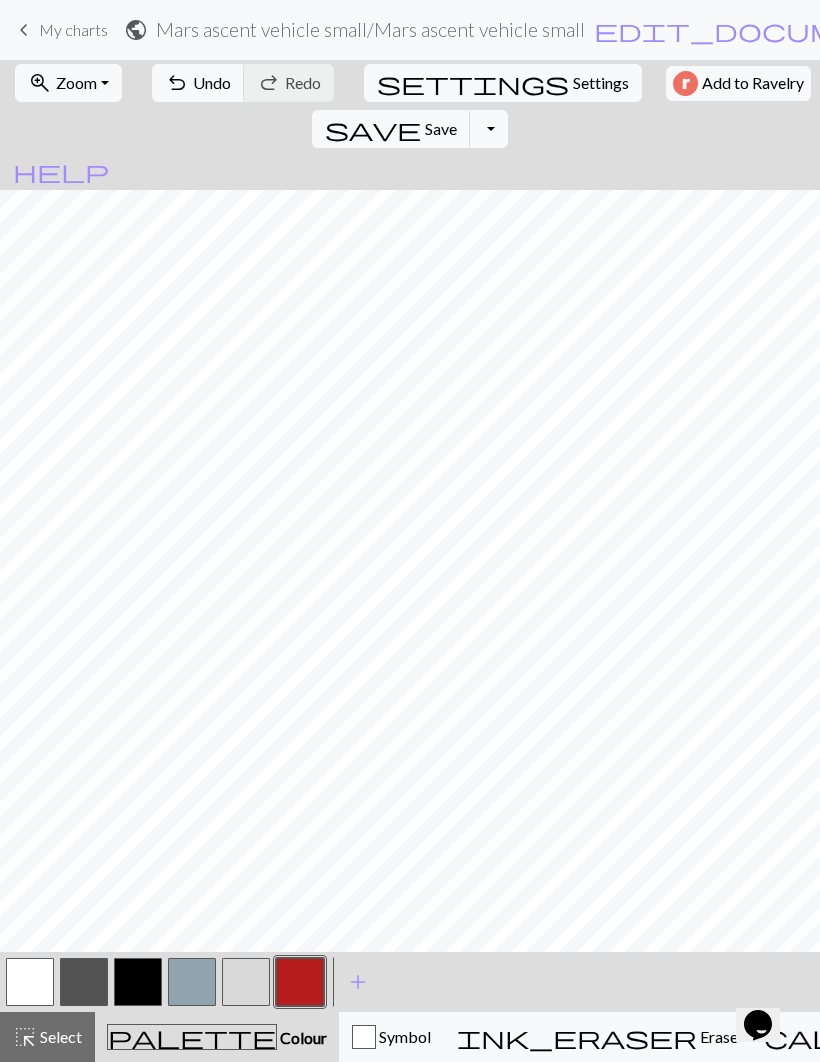 click at bounding box center (30, 982) 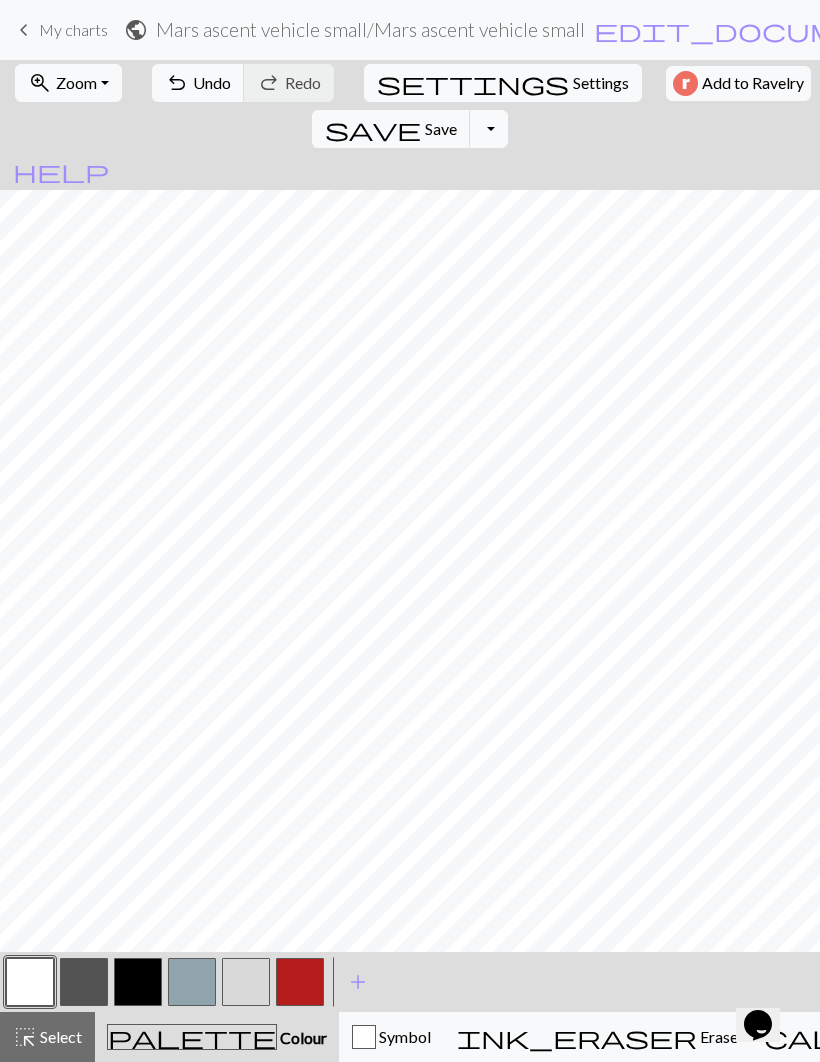 click on "Undo" at bounding box center [212, 82] 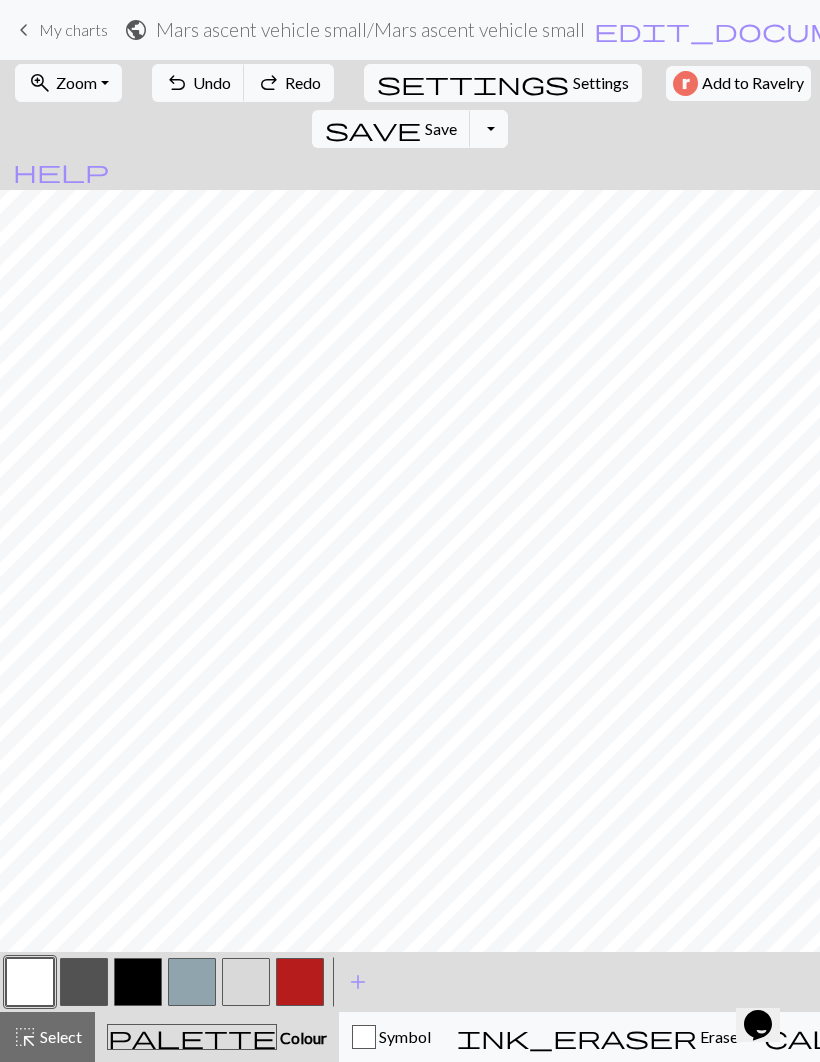 scroll, scrollTop: 146, scrollLeft: 222, axis: both 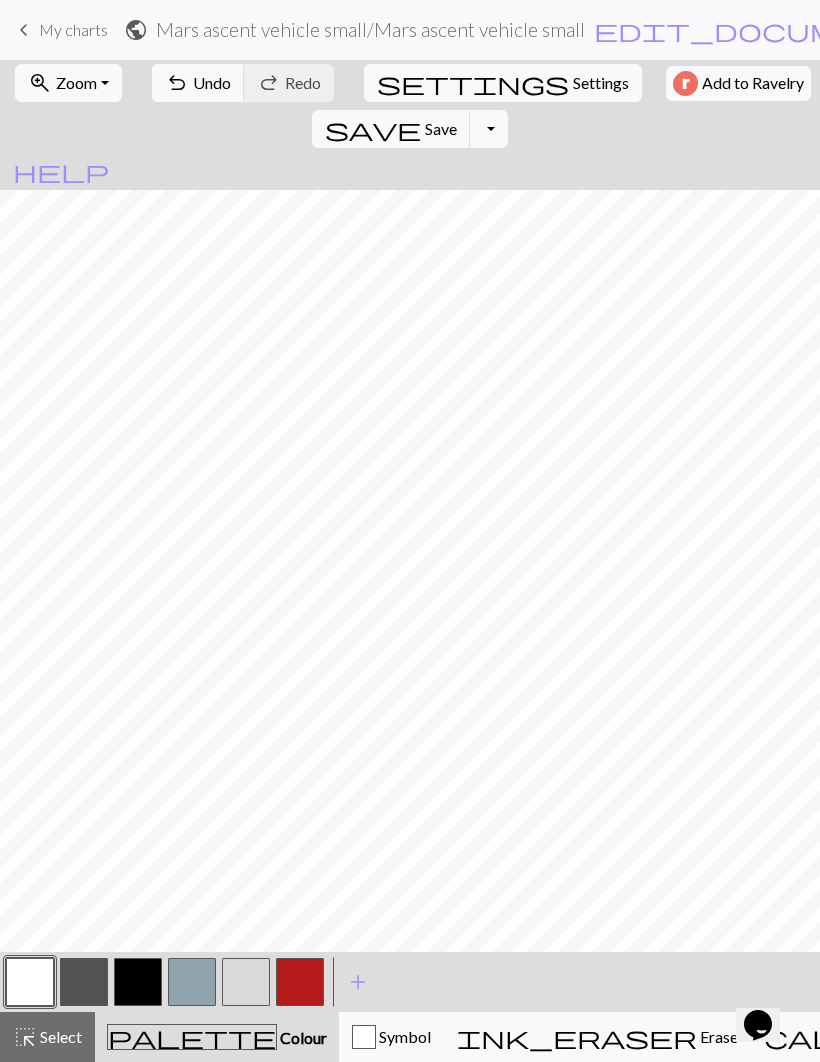click at bounding box center (138, 982) 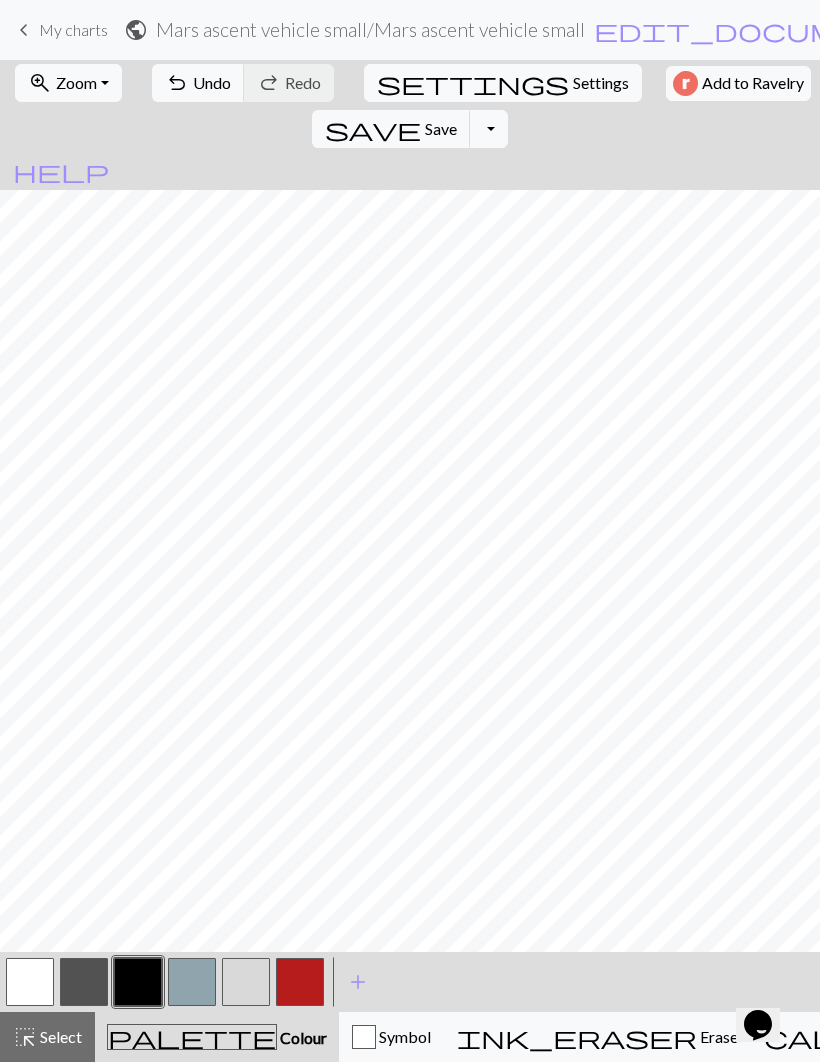 click at bounding box center (300, 982) 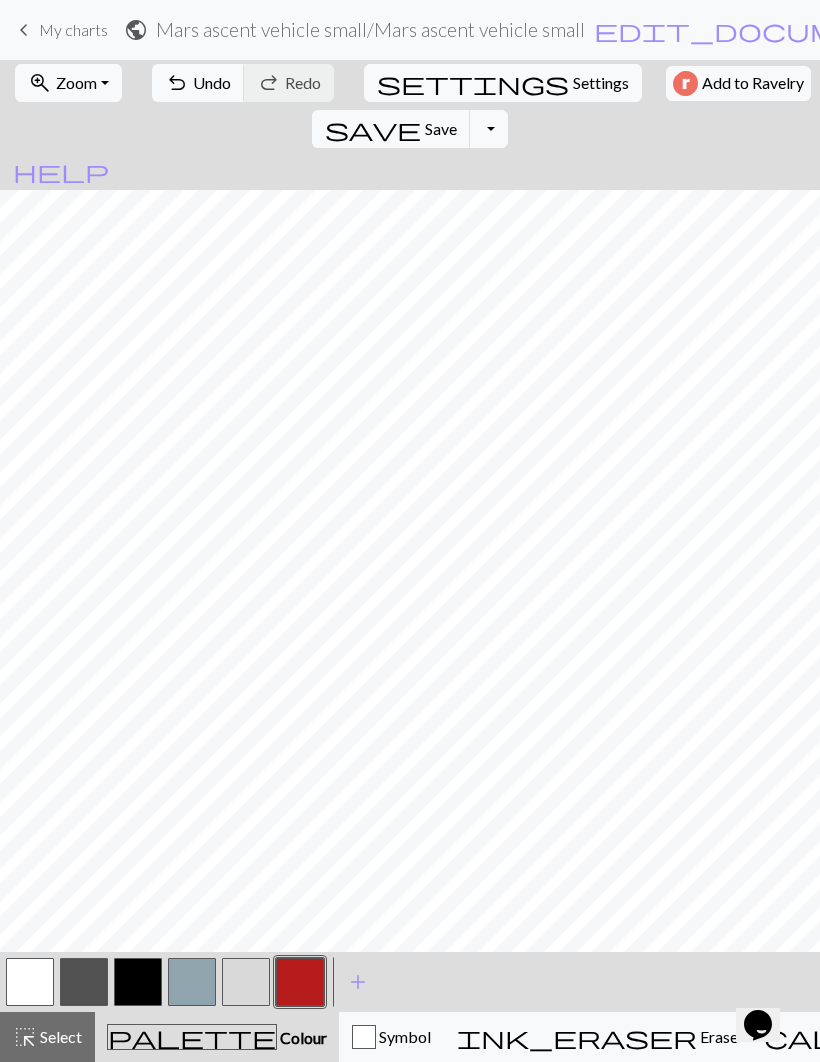 click at bounding box center [84, 982] 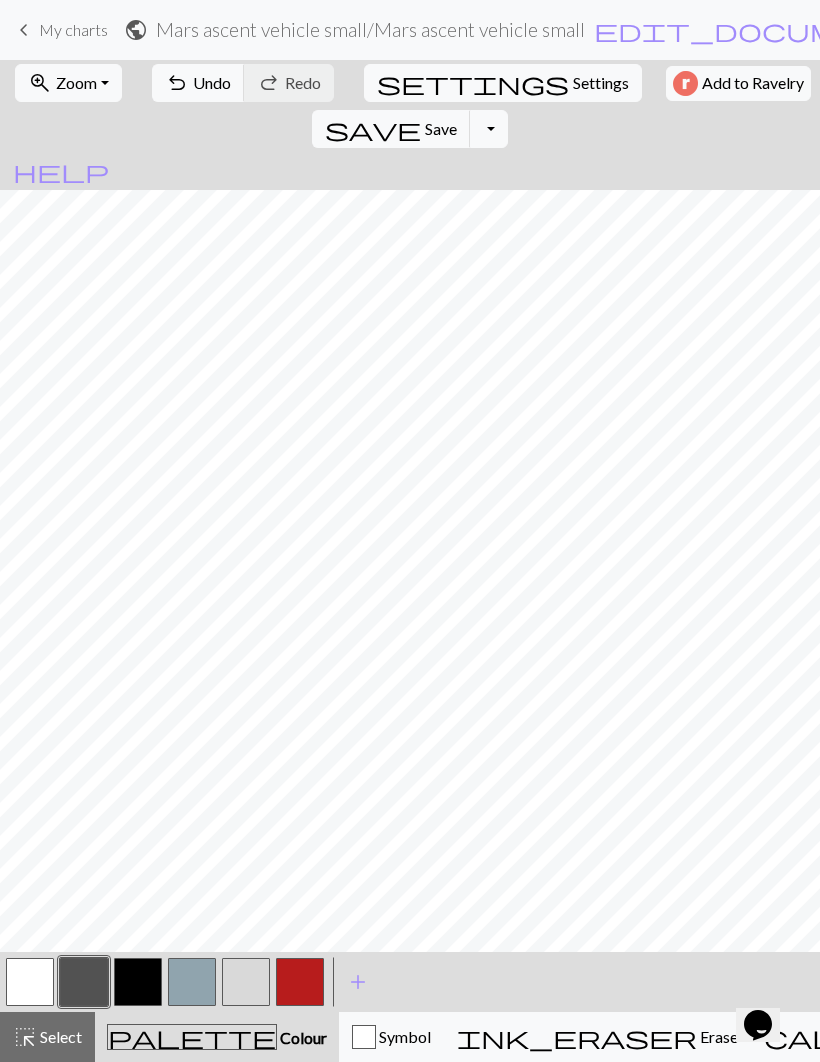 click at bounding box center [300, 982] 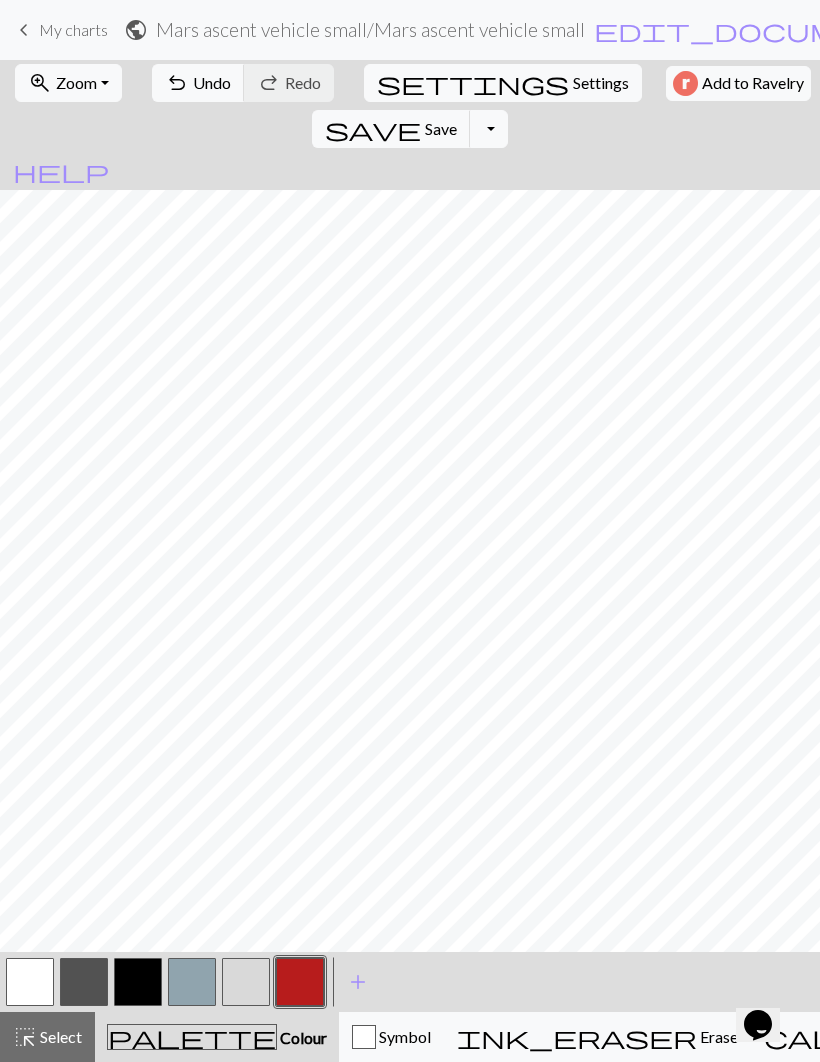 click at bounding box center [138, 982] 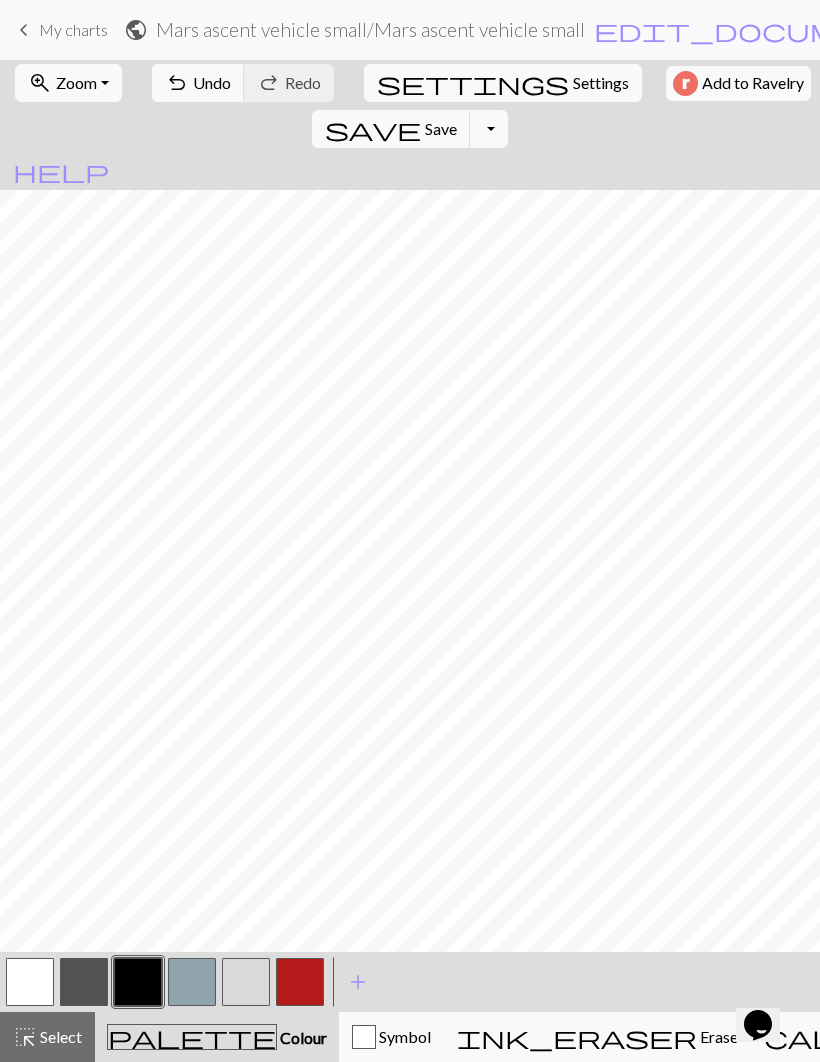 click at bounding box center (192, 982) 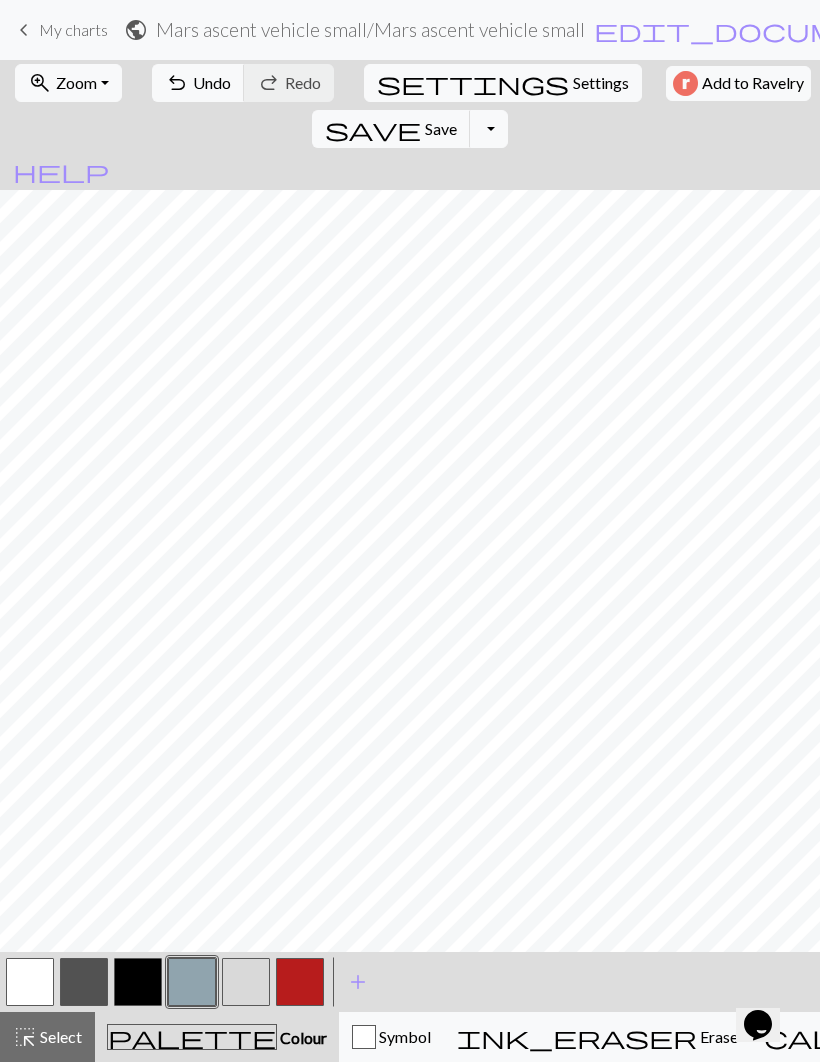 click at bounding box center (84, 982) 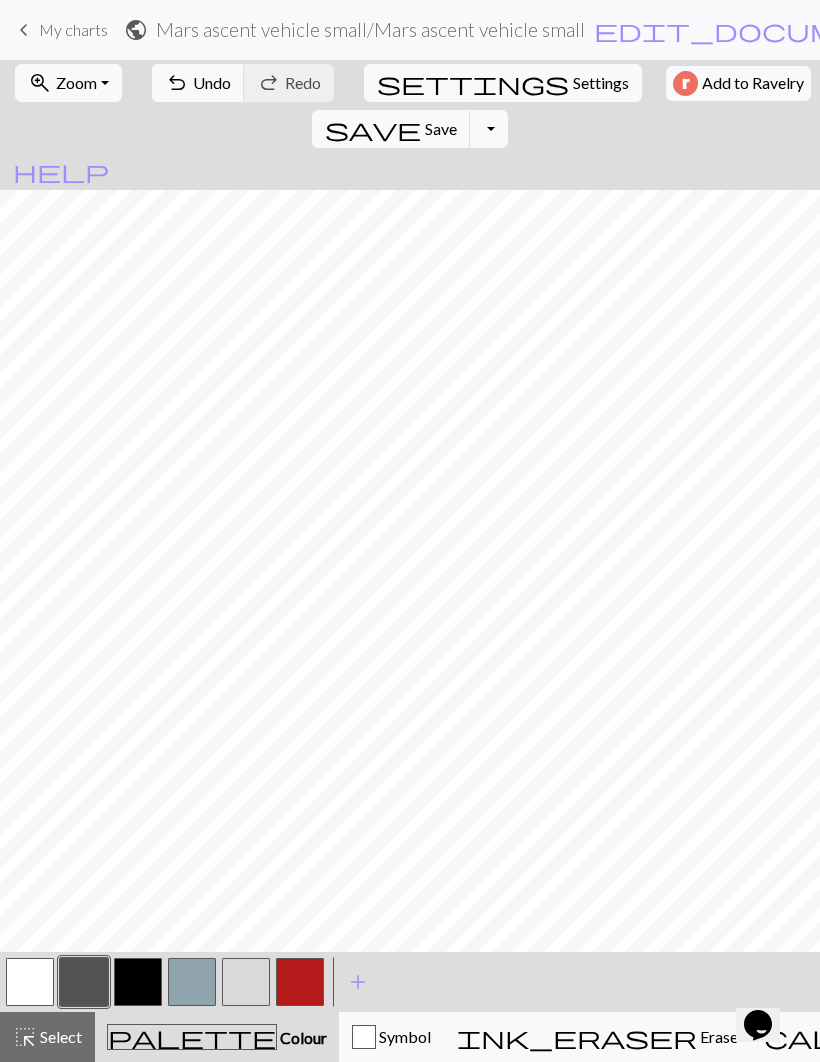 click at bounding box center [30, 982] 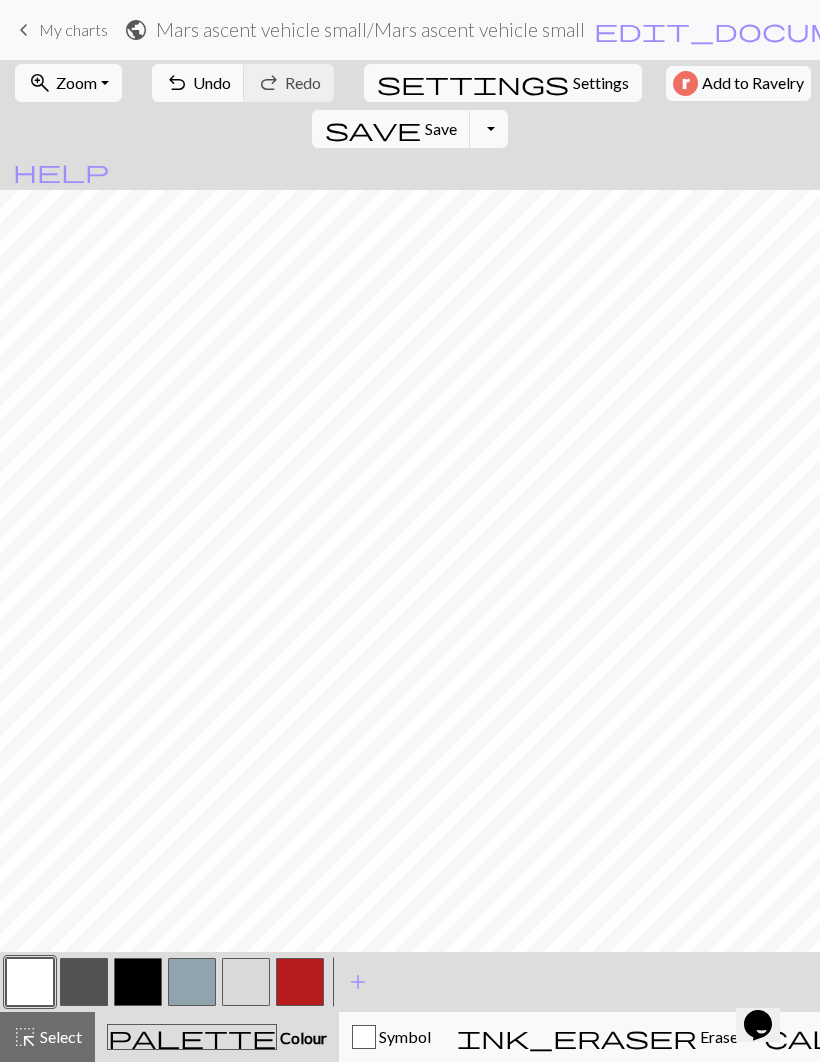click at bounding box center [246, 982] 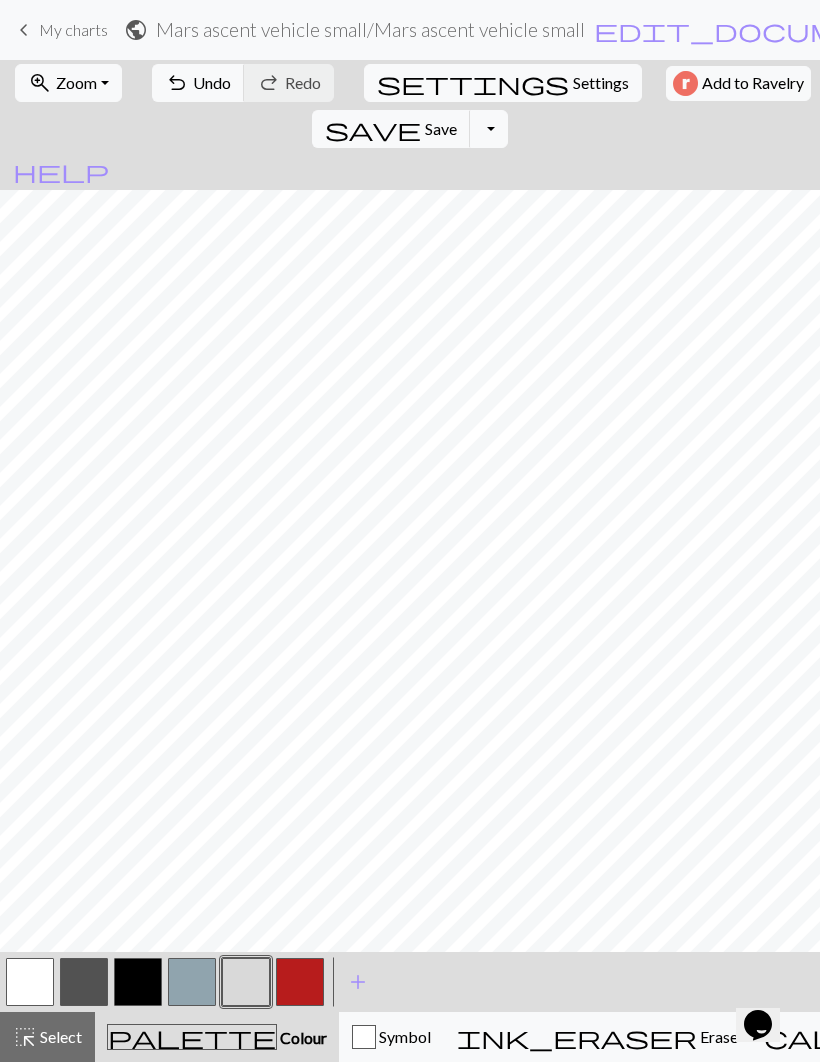 click at bounding box center [30, 982] 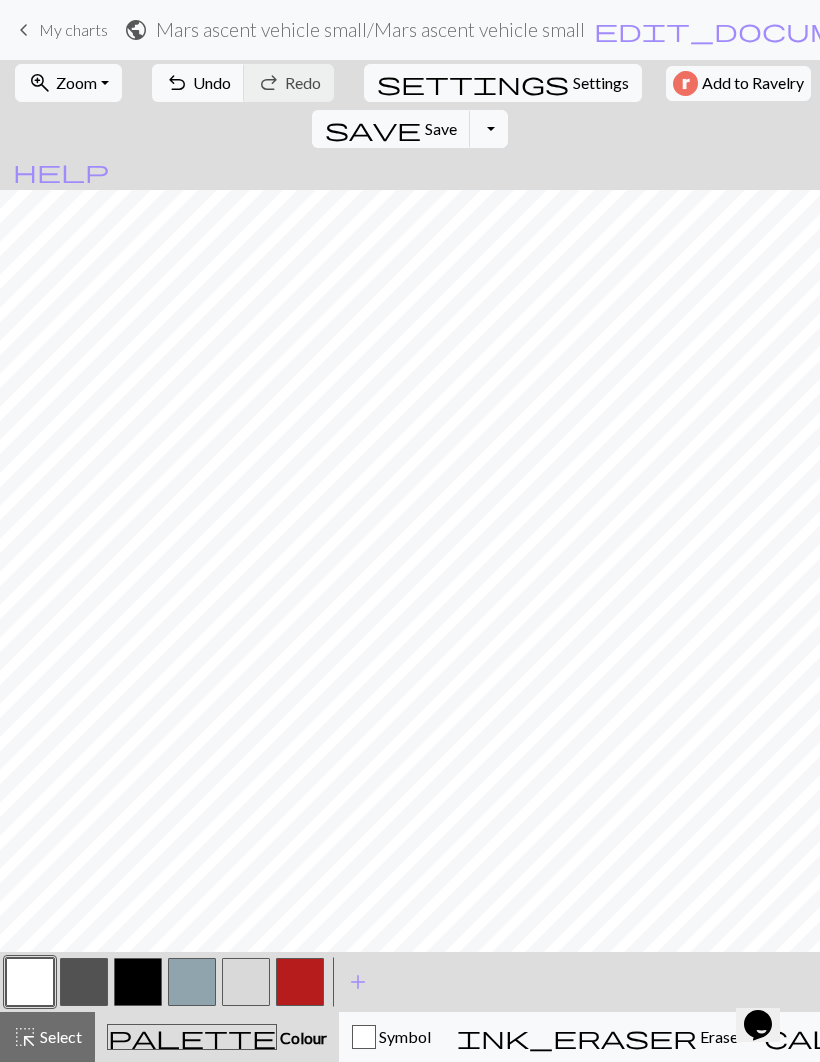 click at bounding box center (300, 982) 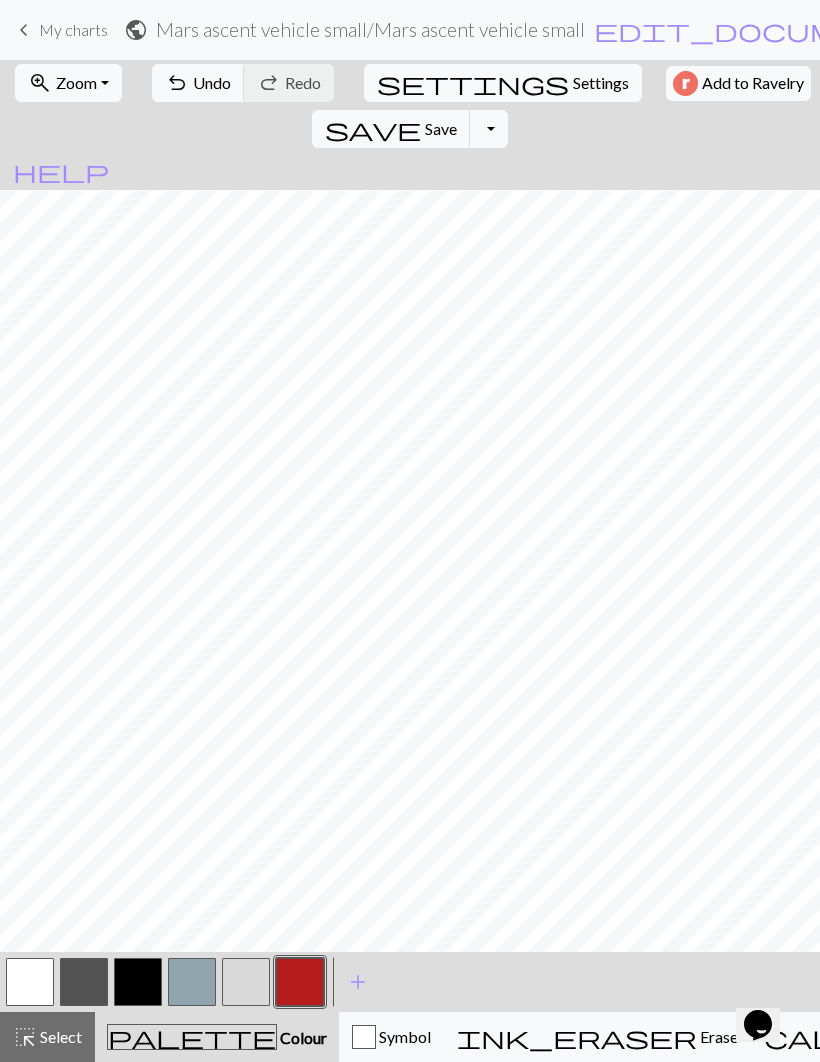 scroll, scrollTop: 2, scrollLeft: 346, axis: both 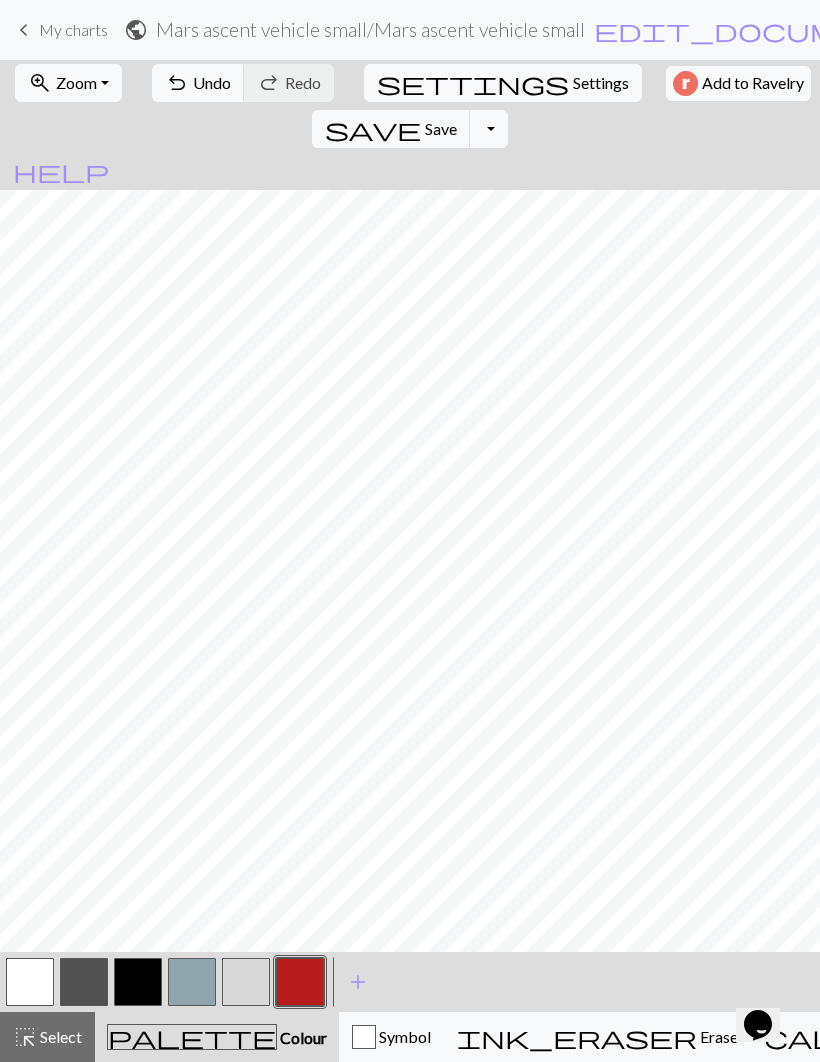 click on "Undo" at bounding box center [212, 82] 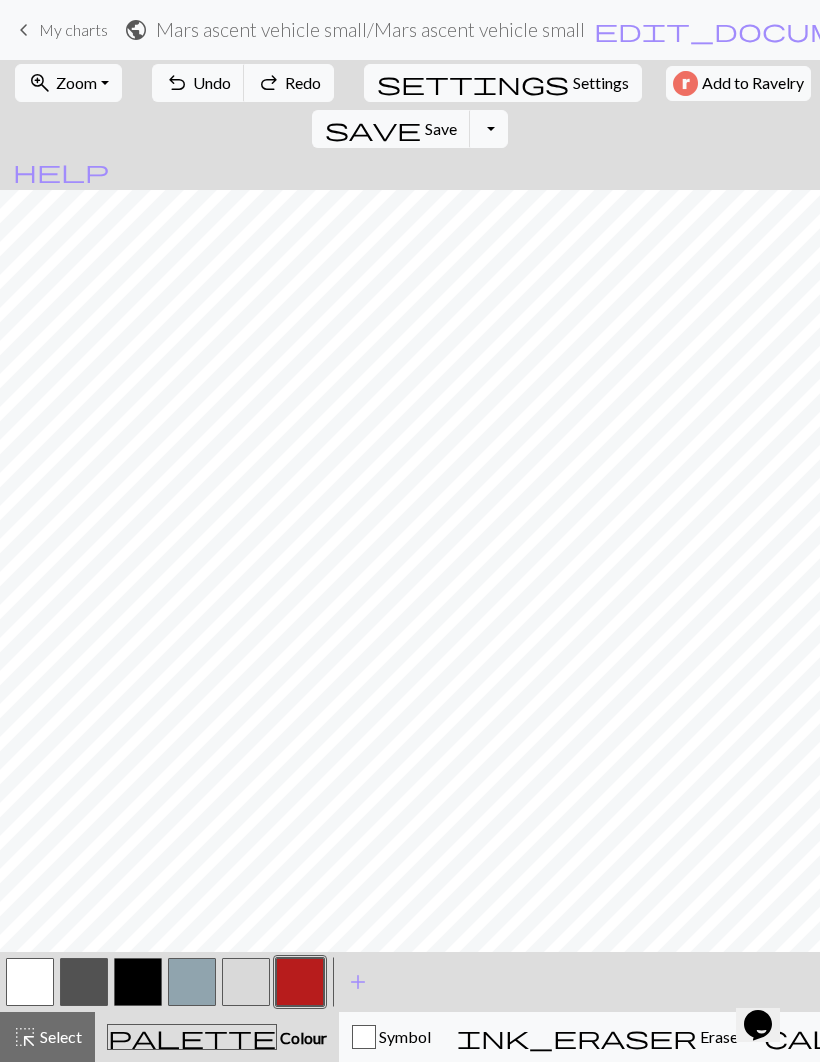click at bounding box center (138, 982) 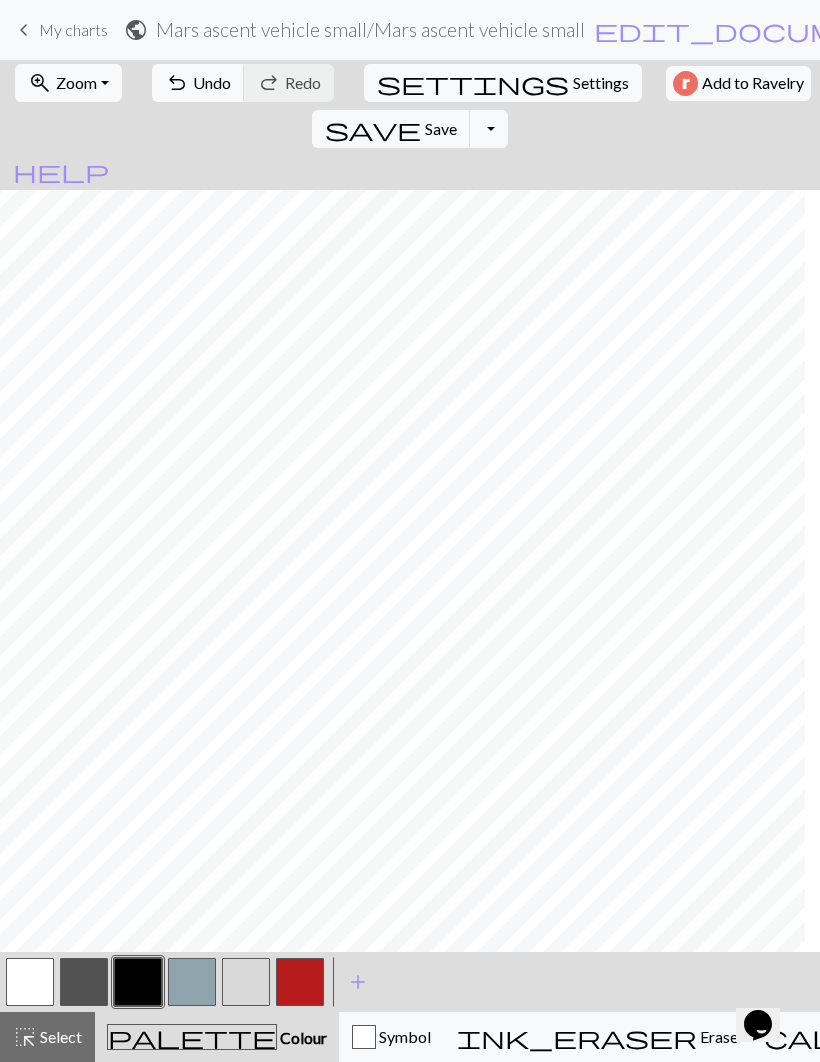 scroll, scrollTop: 0, scrollLeft: 242, axis: horizontal 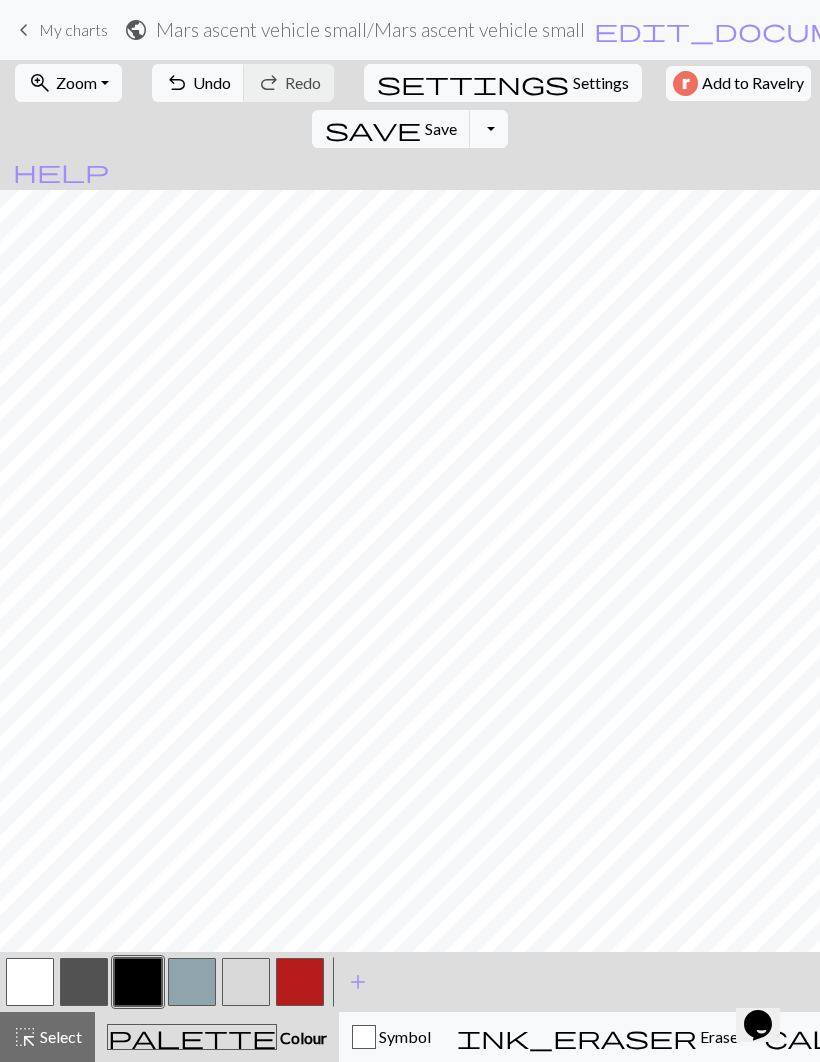 click at bounding box center (300, 982) 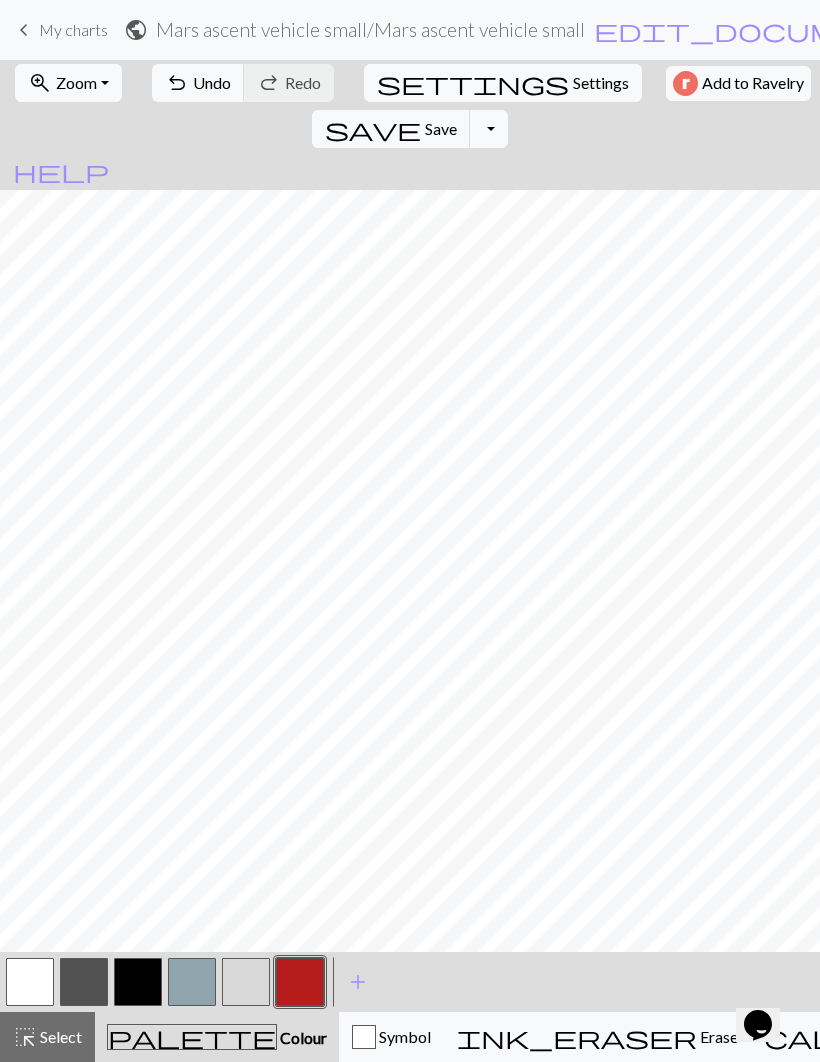 click at bounding box center [84, 982] 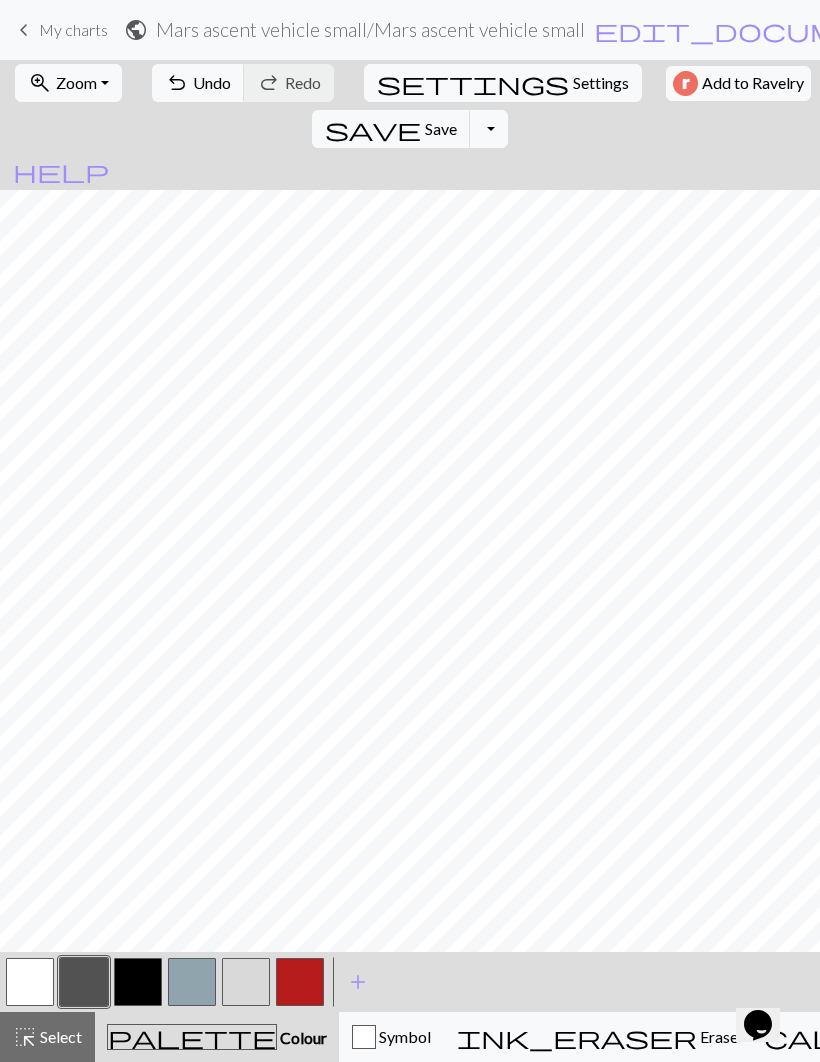 click at bounding box center (300, 982) 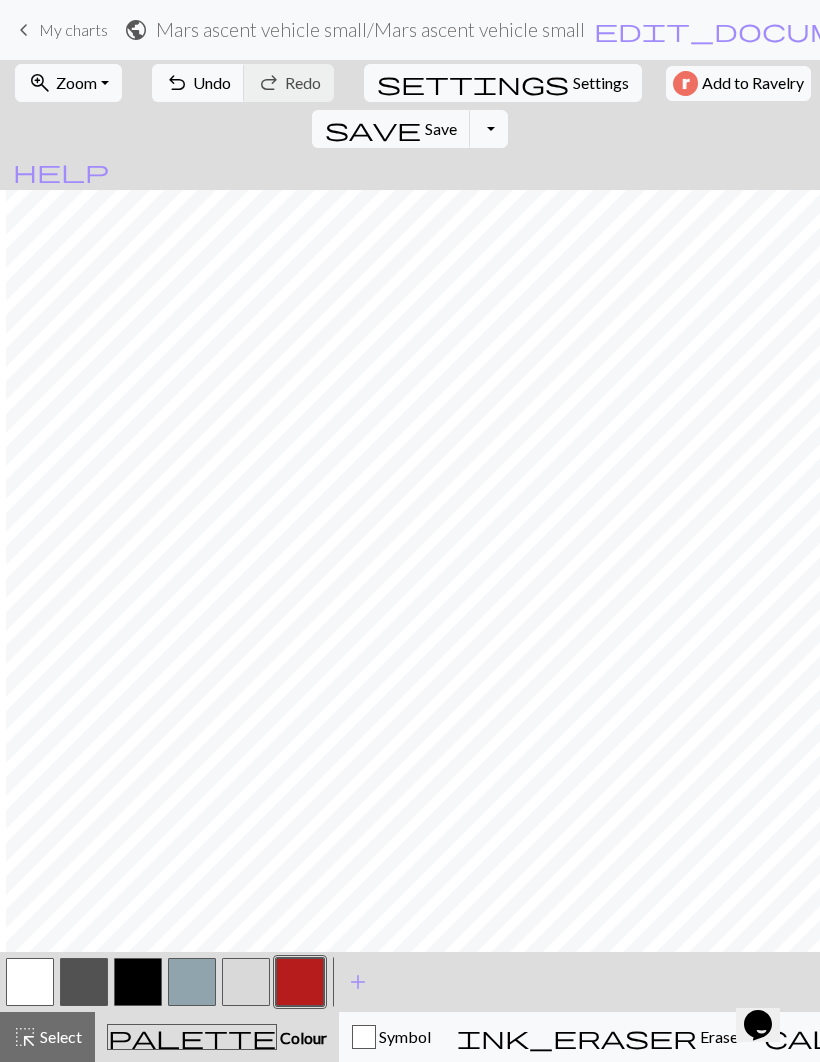 scroll, scrollTop: 0, scrollLeft: 248, axis: horizontal 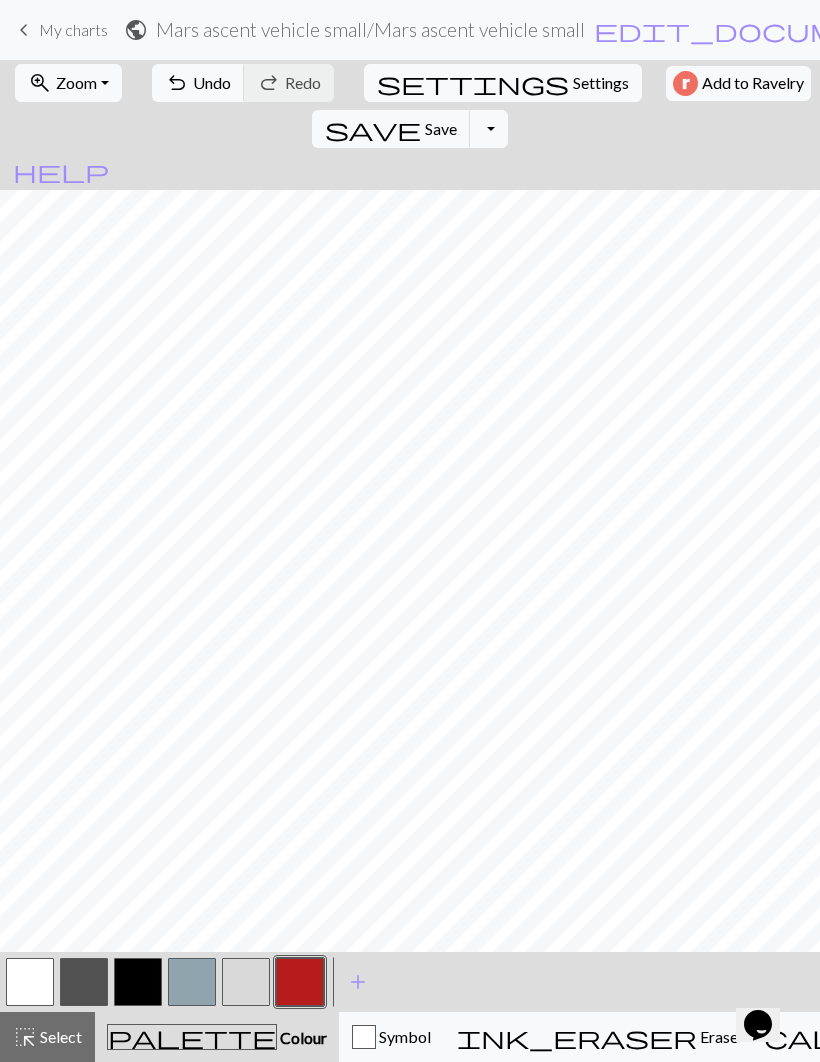click at bounding box center (138, 982) 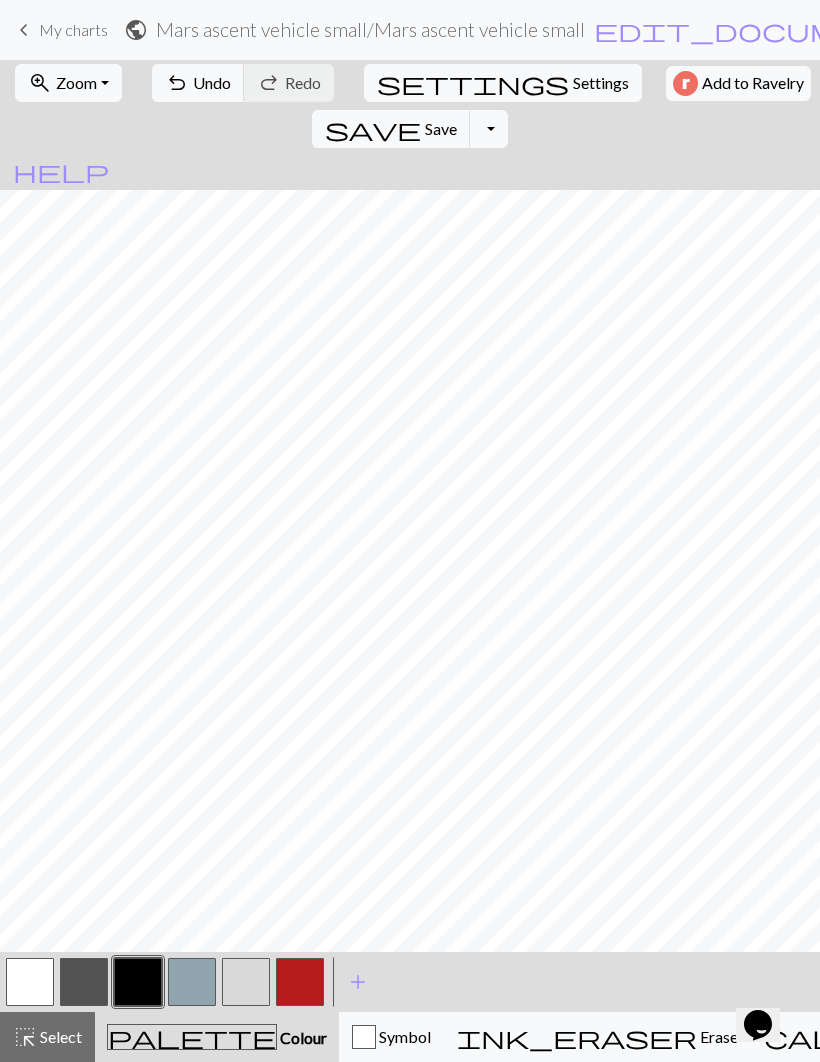 click at bounding box center [192, 982] 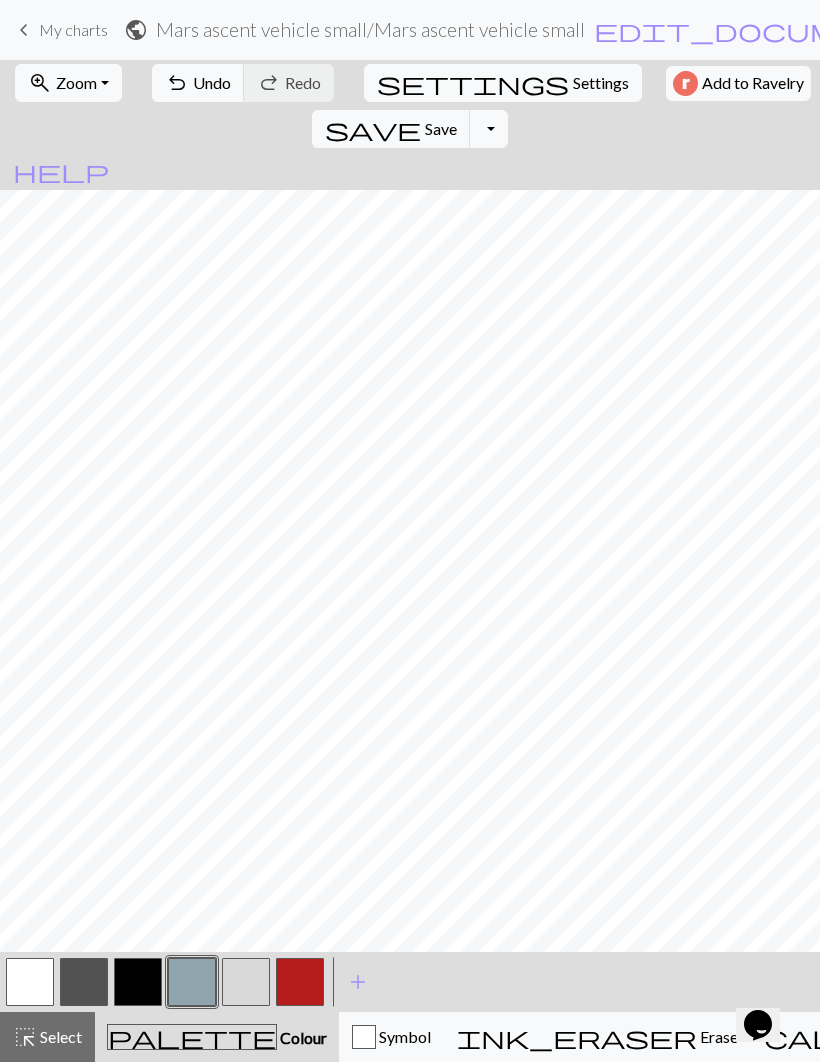 click at bounding box center [84, 982] 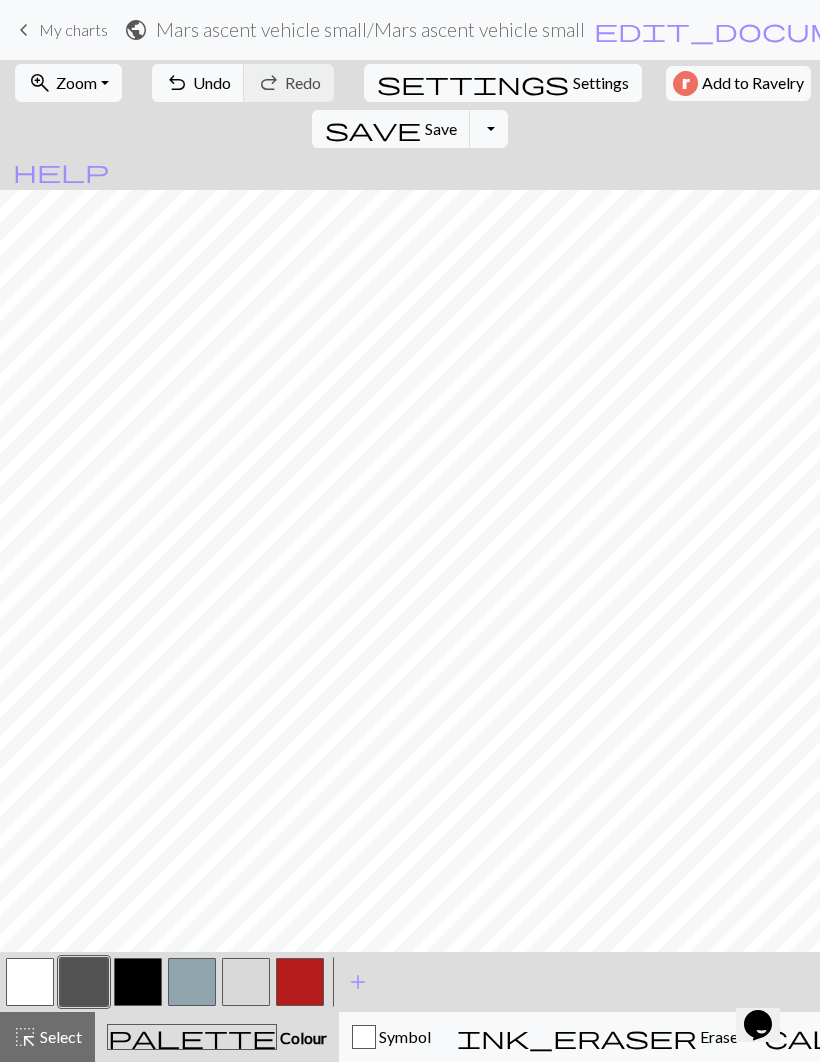 click at bounding box center [246, 982] 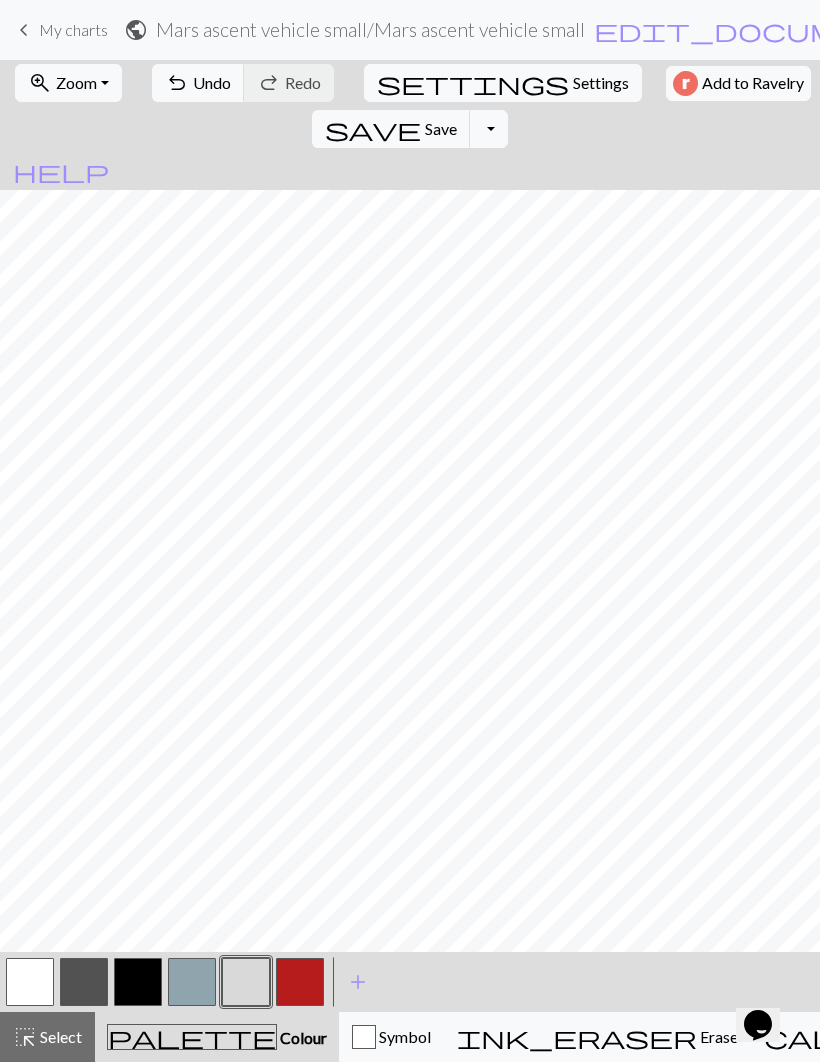 click at bounding box center (30, 982) 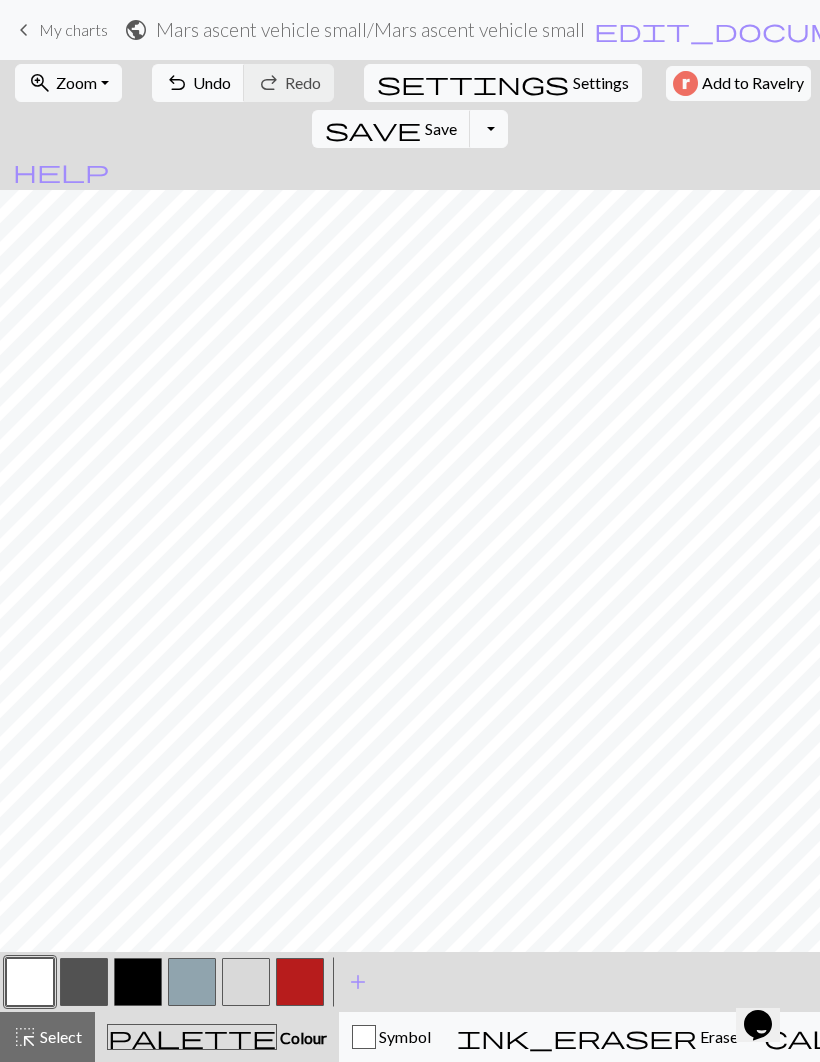 scroll, scrollTop: 0, scrollLeft: 280, axis: horizontal 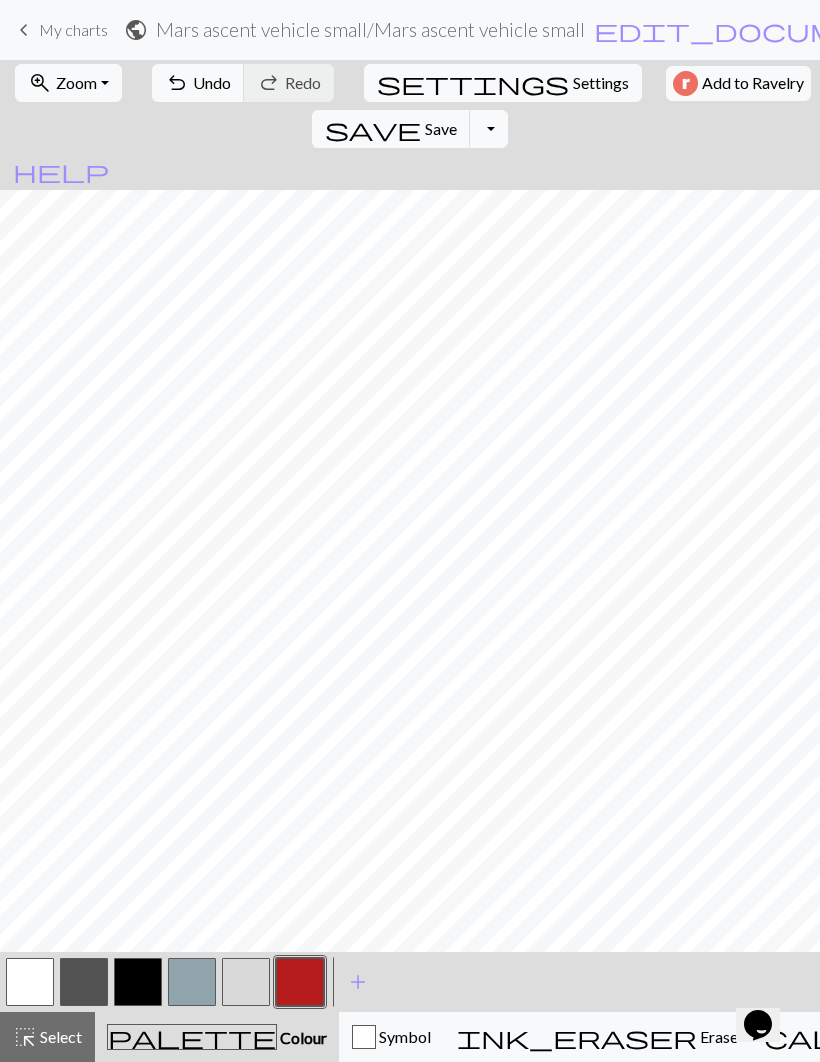 click at bounding box center (138, 982) 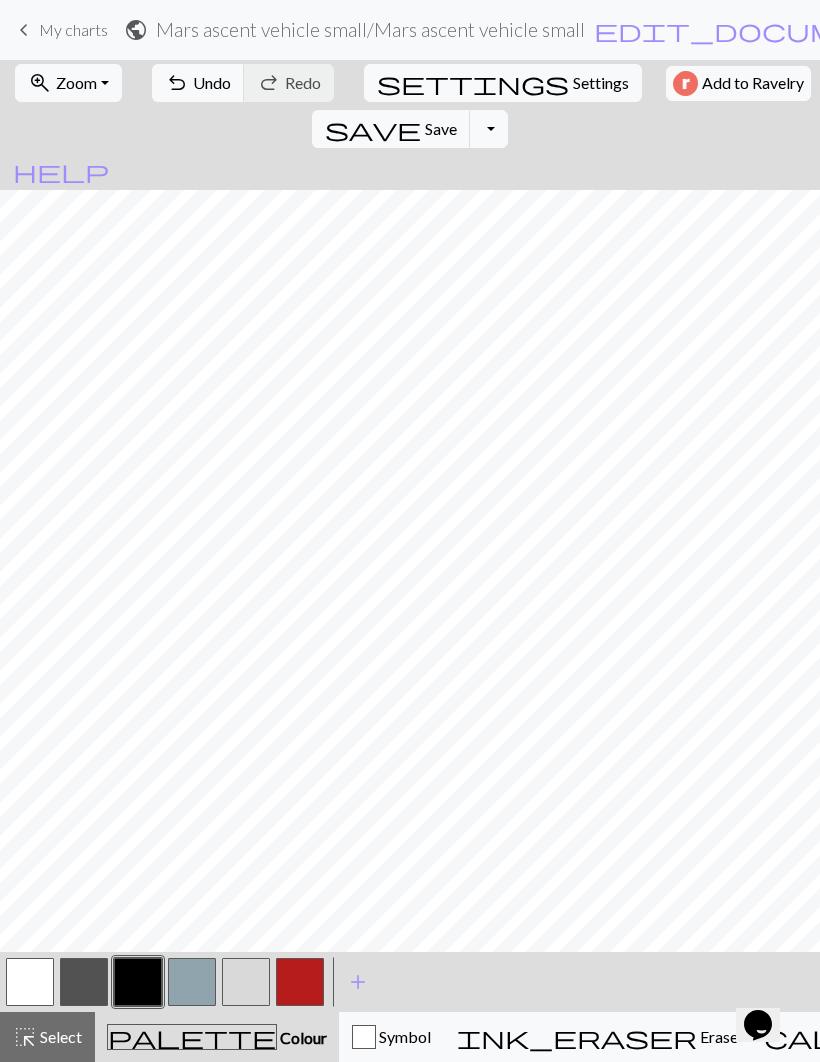 click on "Undo" at bounding box center (212, 82) 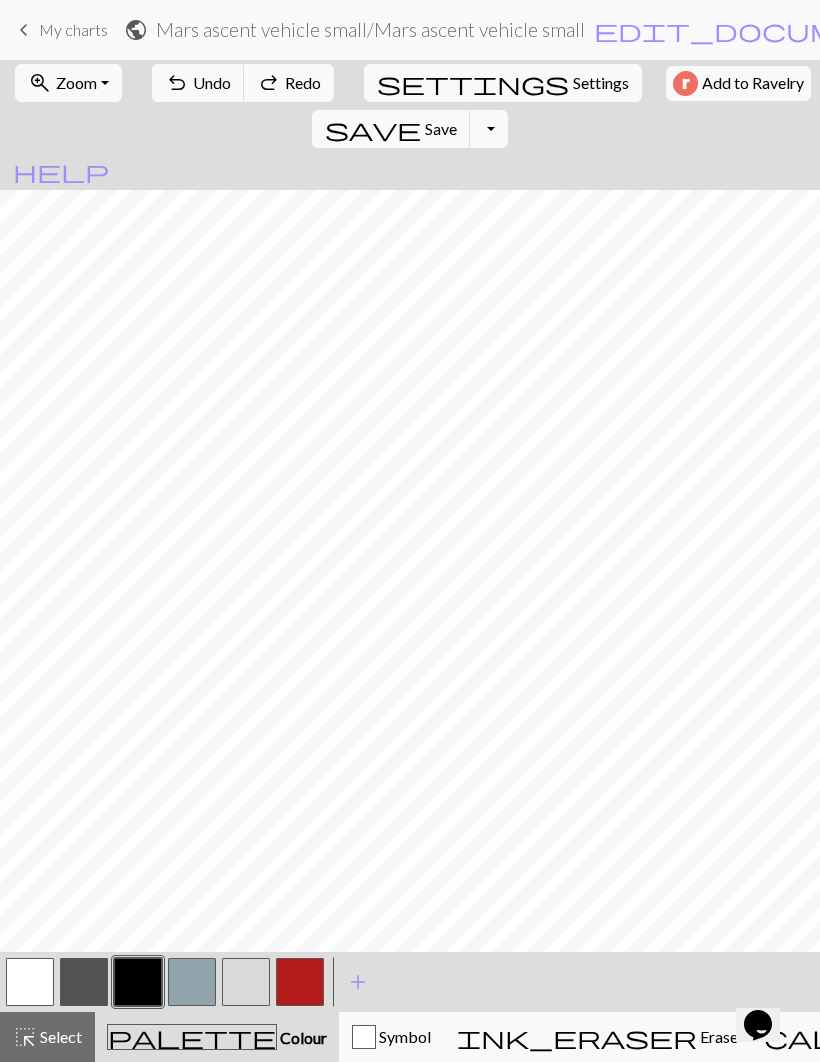 click on "undo Undo Undo" at bounding box center [198, 83] 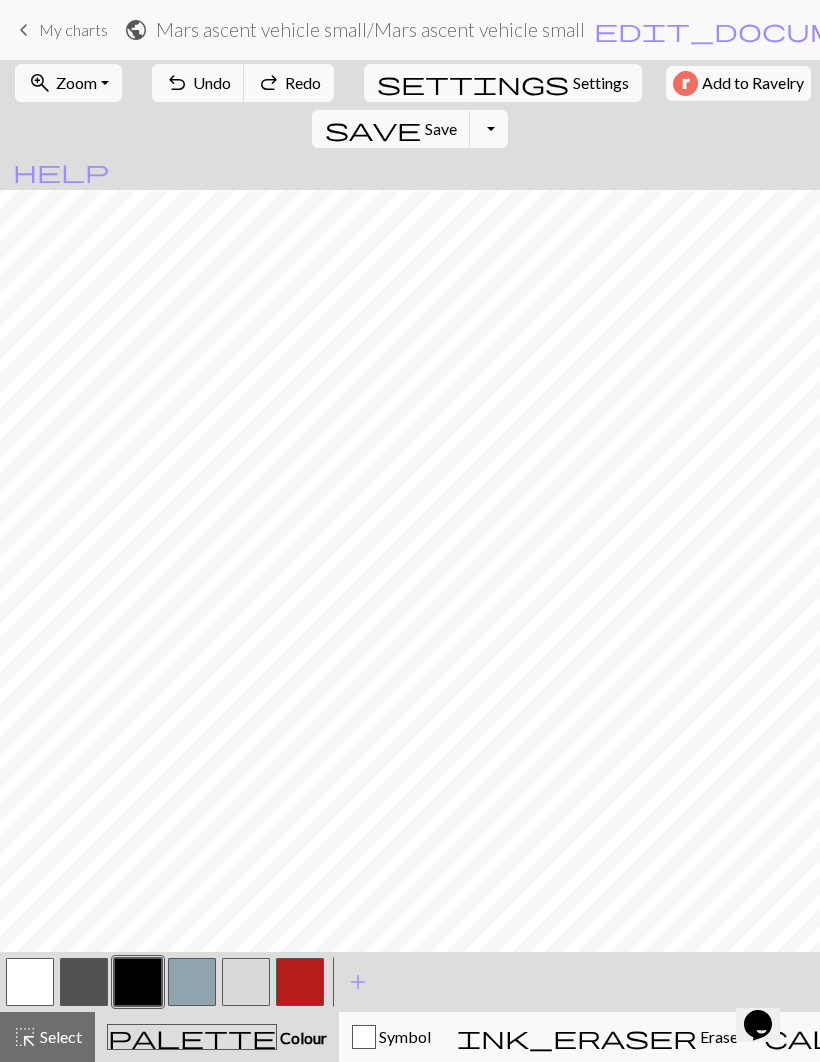 scroll, scrollTop: 444, scrollLeft: 276, axis: both 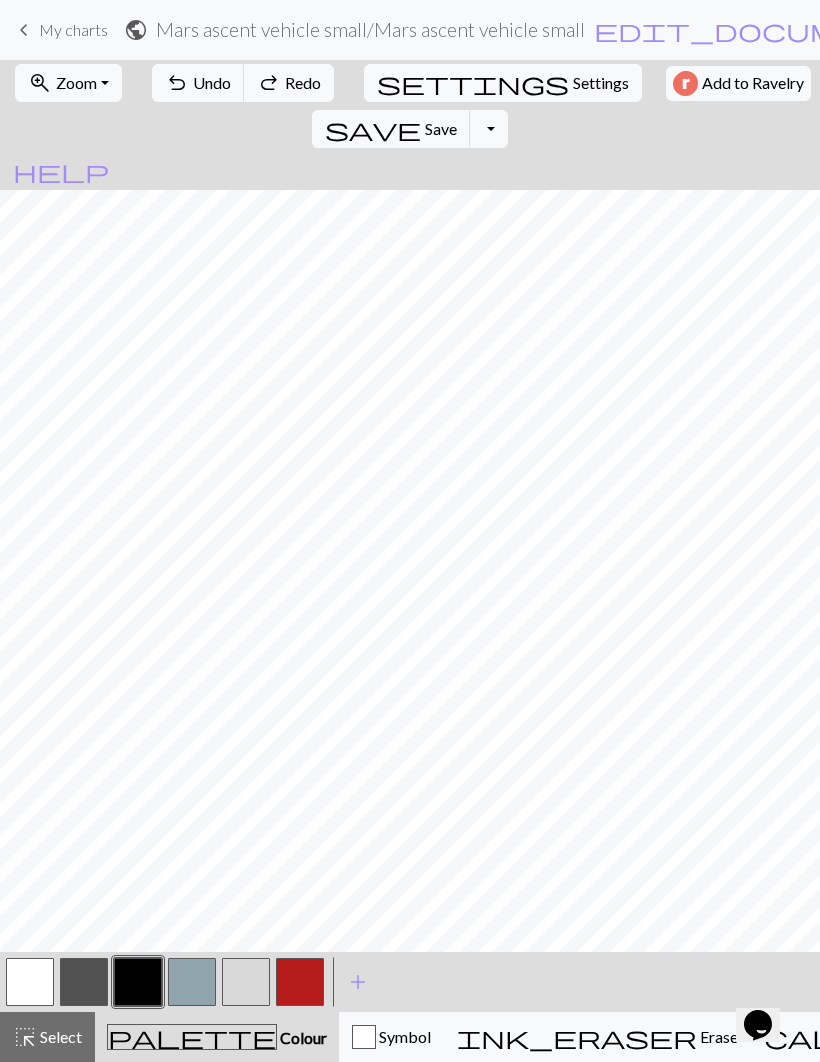 click at bounding box center (138, 982) 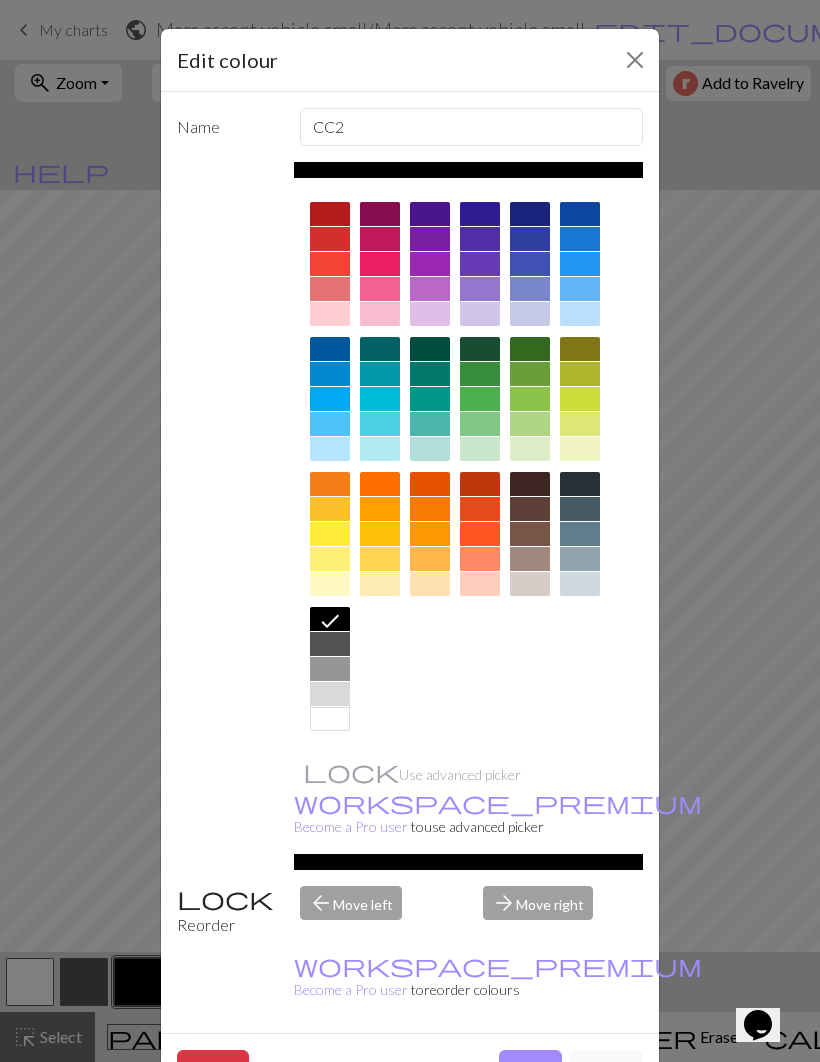 click on "Done" at bounding box center (530, 1069) 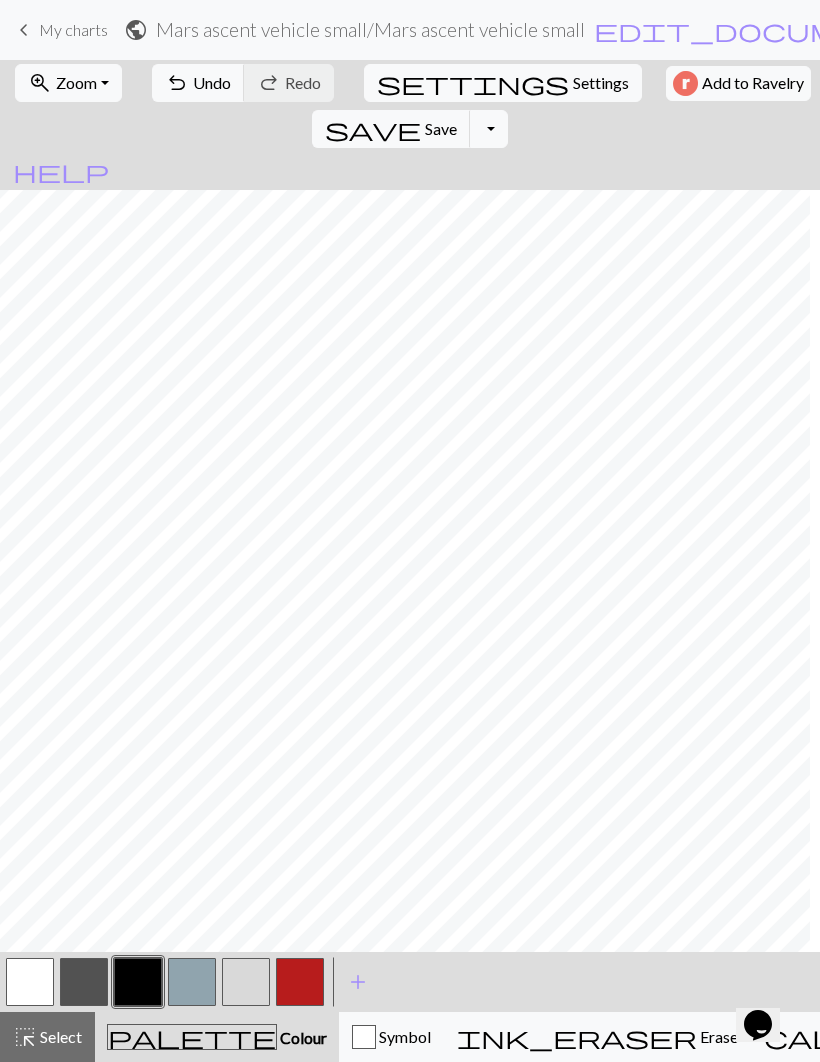 scroll, scrollTop: 444, scrollLeft: 274, axis: both 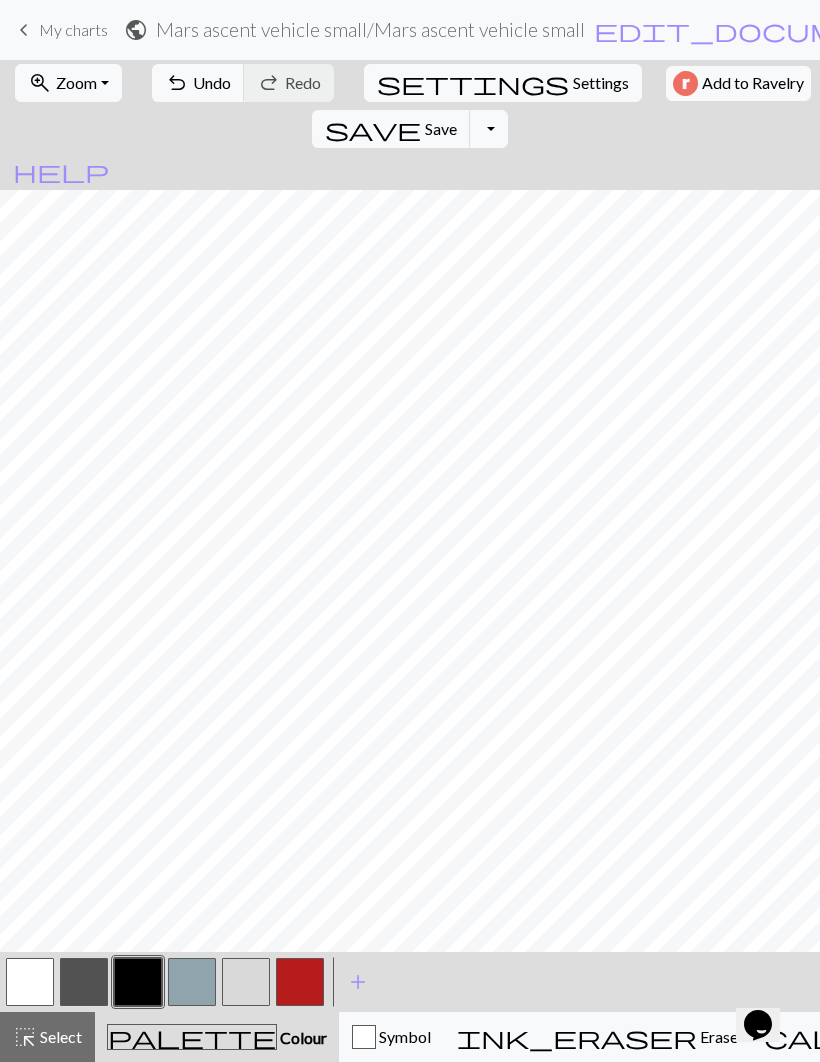 click at bounding box center [138, 982] 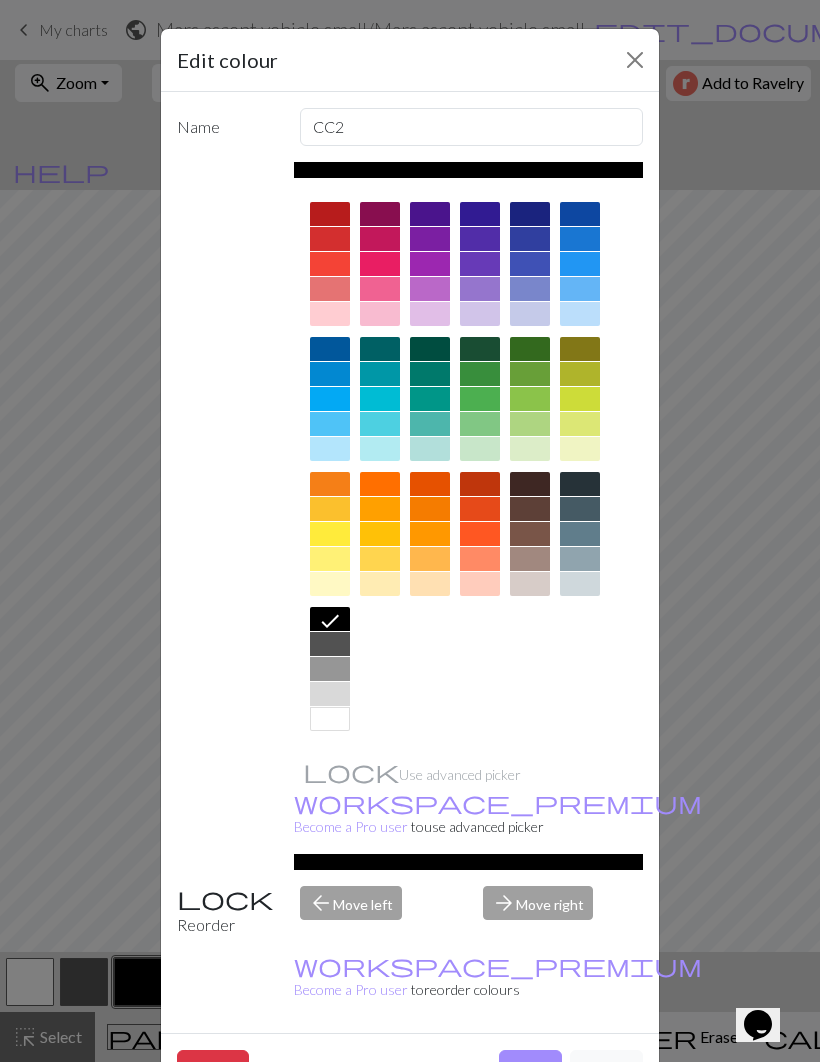 click on "Done" at bounding box center (530, 1069) 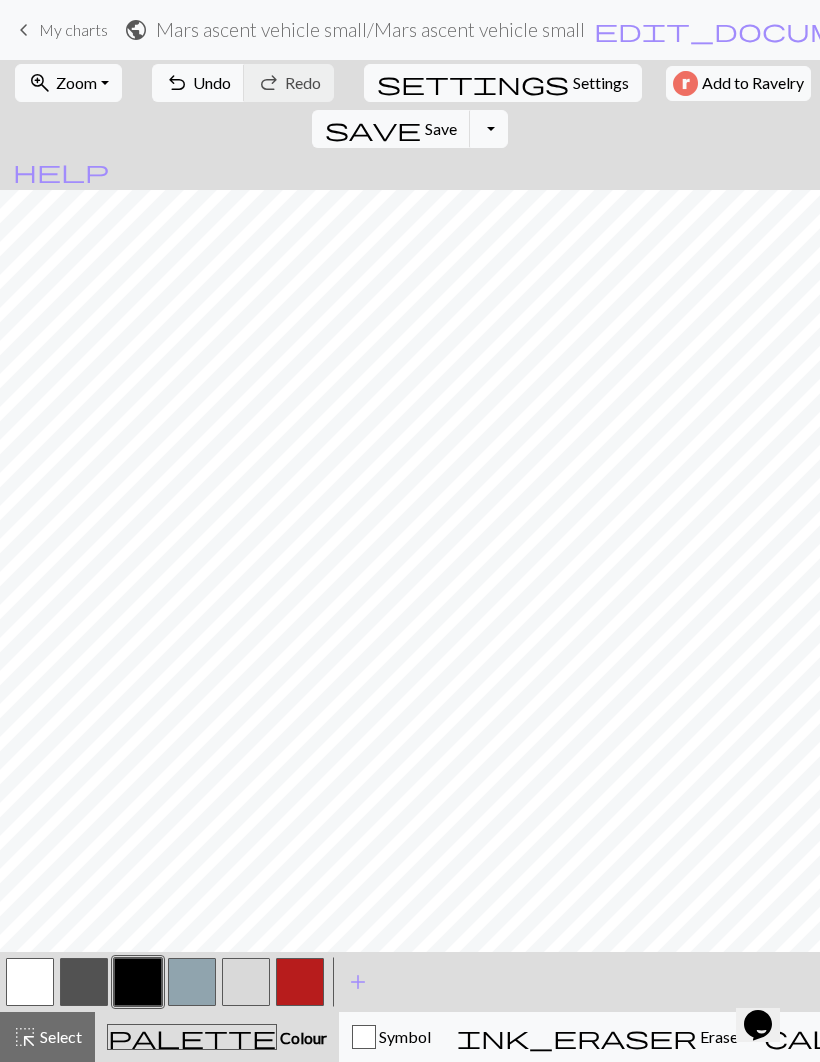 click at bounding box center [84, 982] 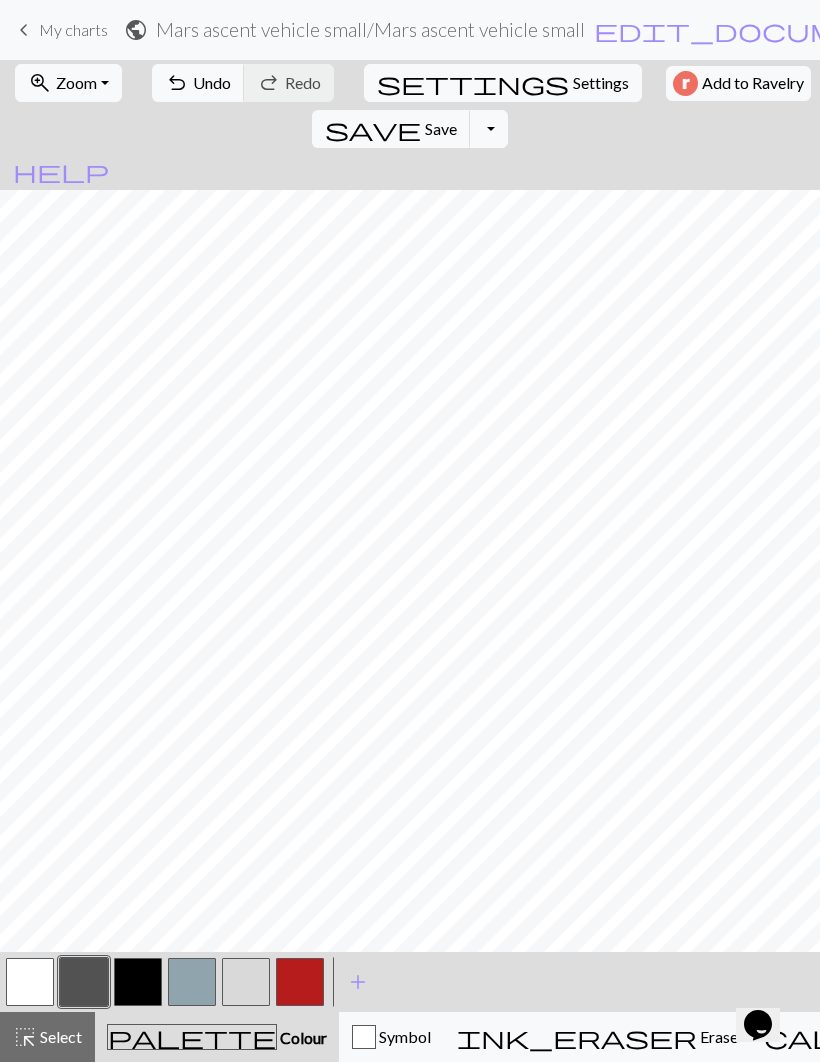 click at bounding box center (138, 982) 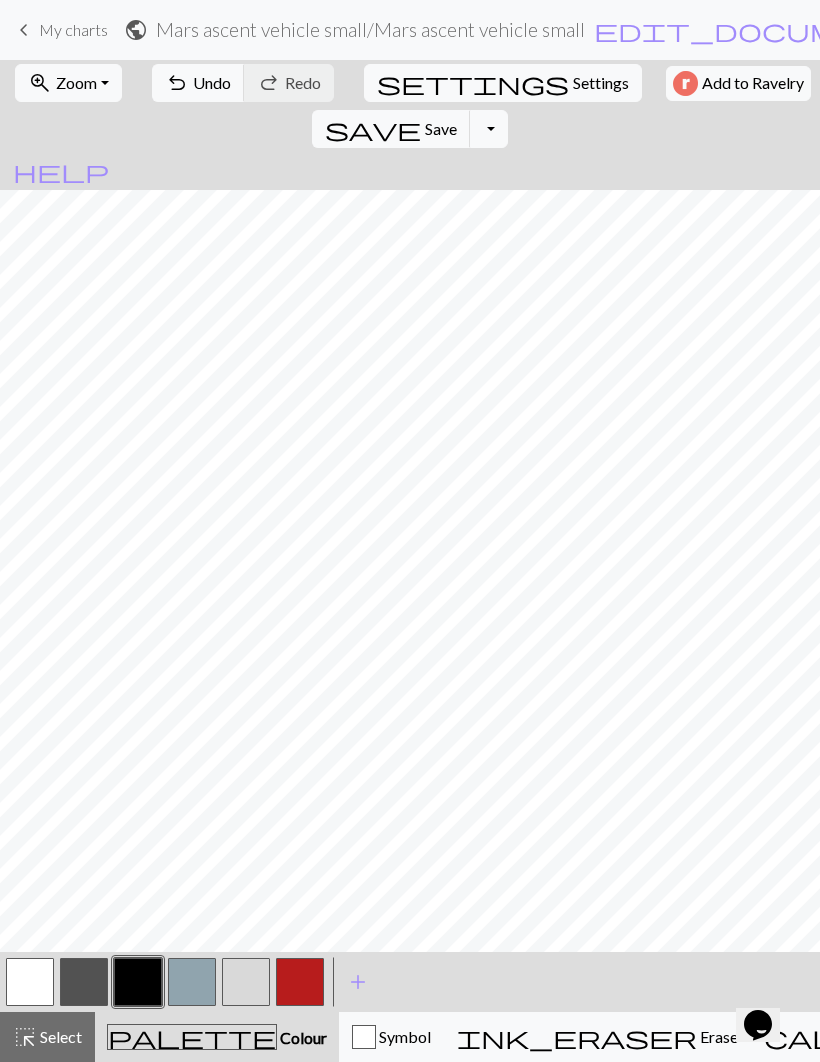 click at bounding box center (192, 982) 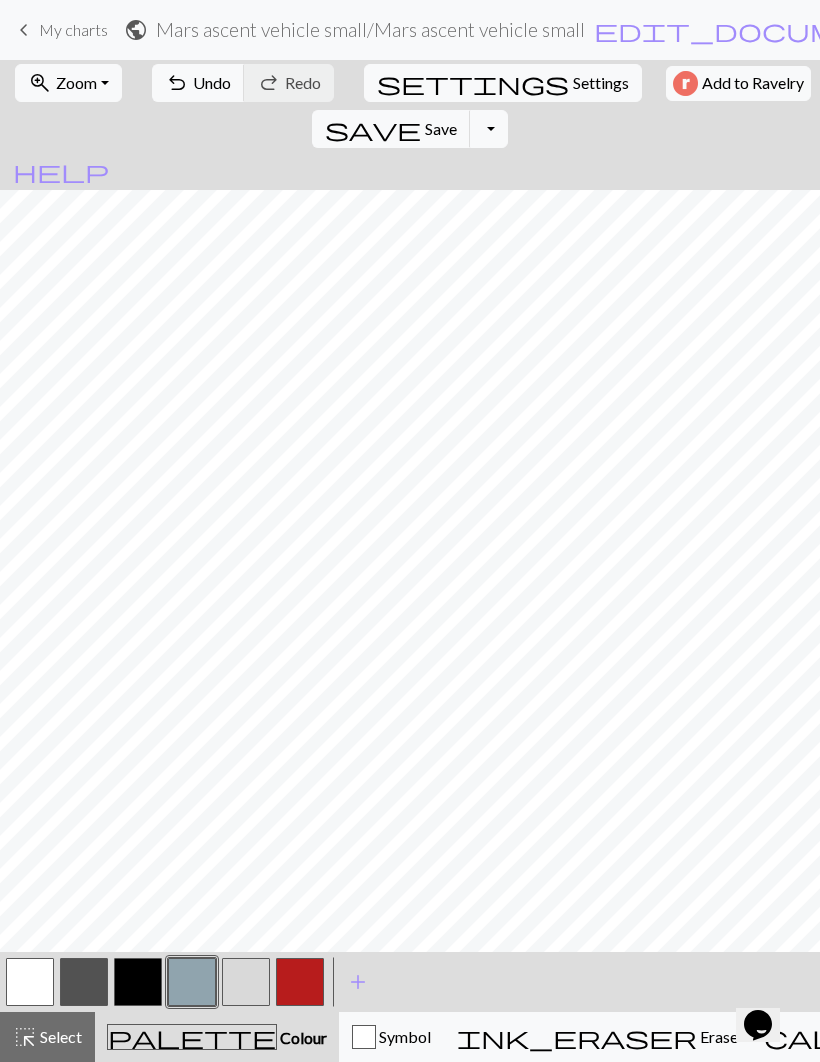 click at bounding box center (84, 982) 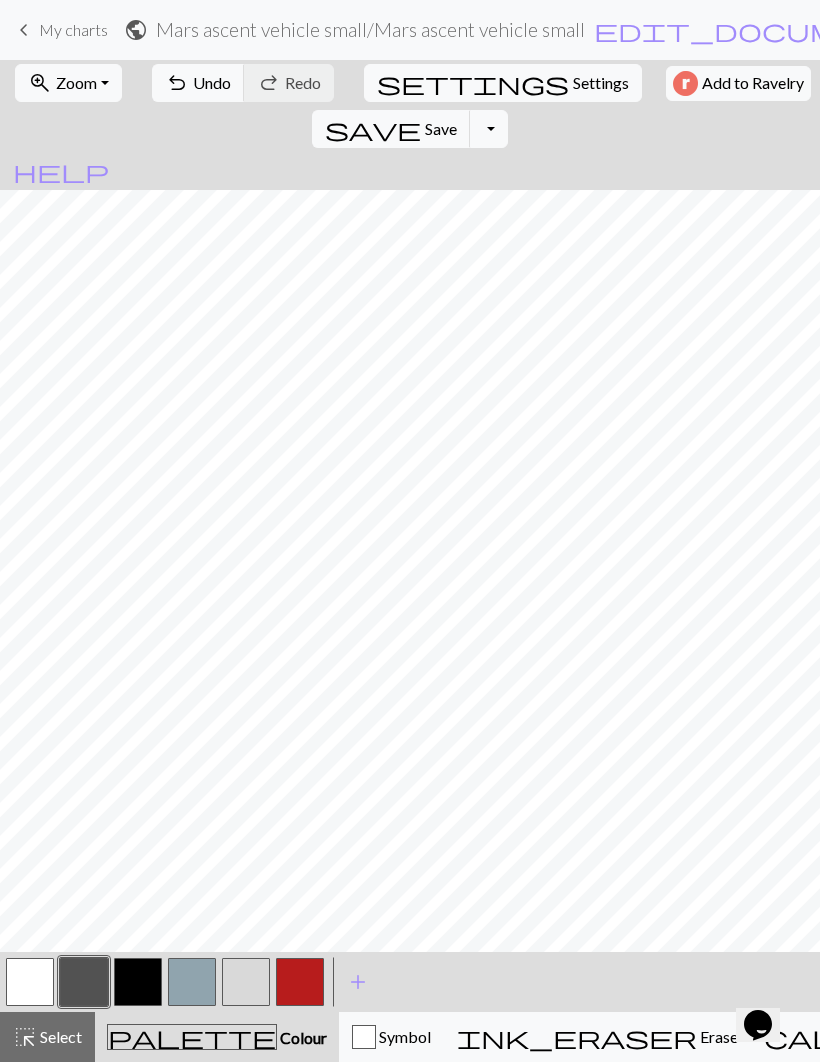 click at bounding box center [246, 982] 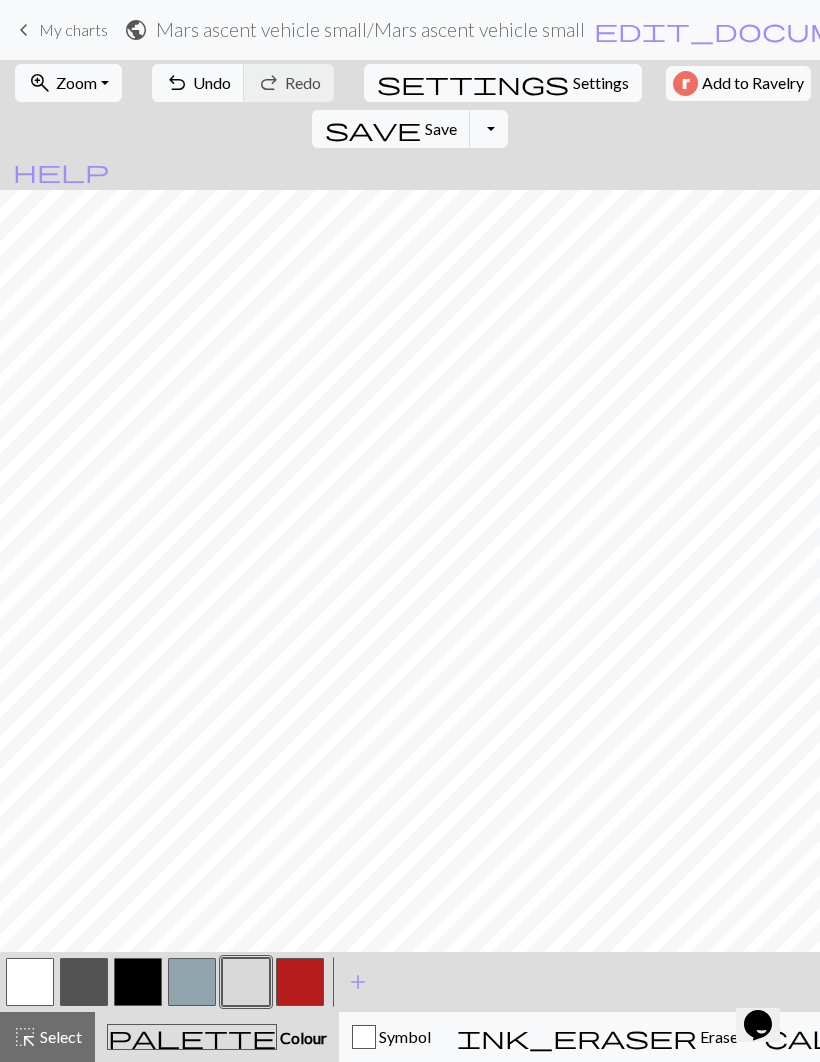 click at bounding box center (300, 982) 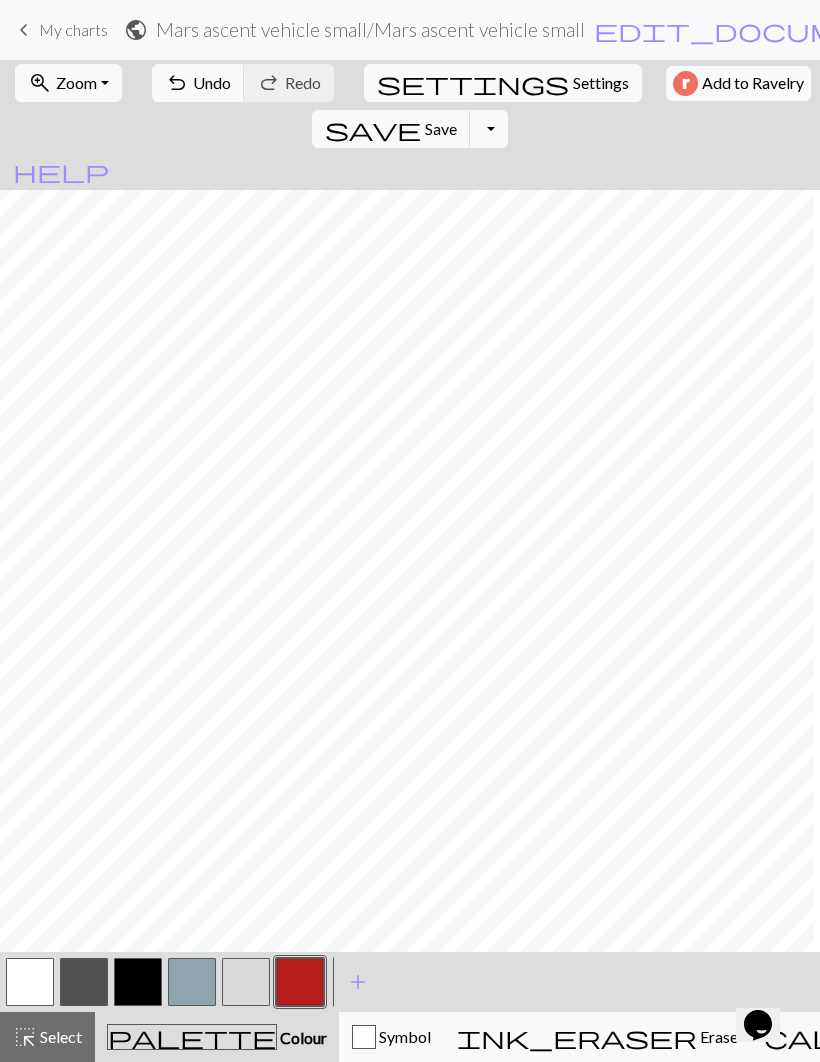scroll, scrollTop: 444, scrollLeft: 286, axis: both 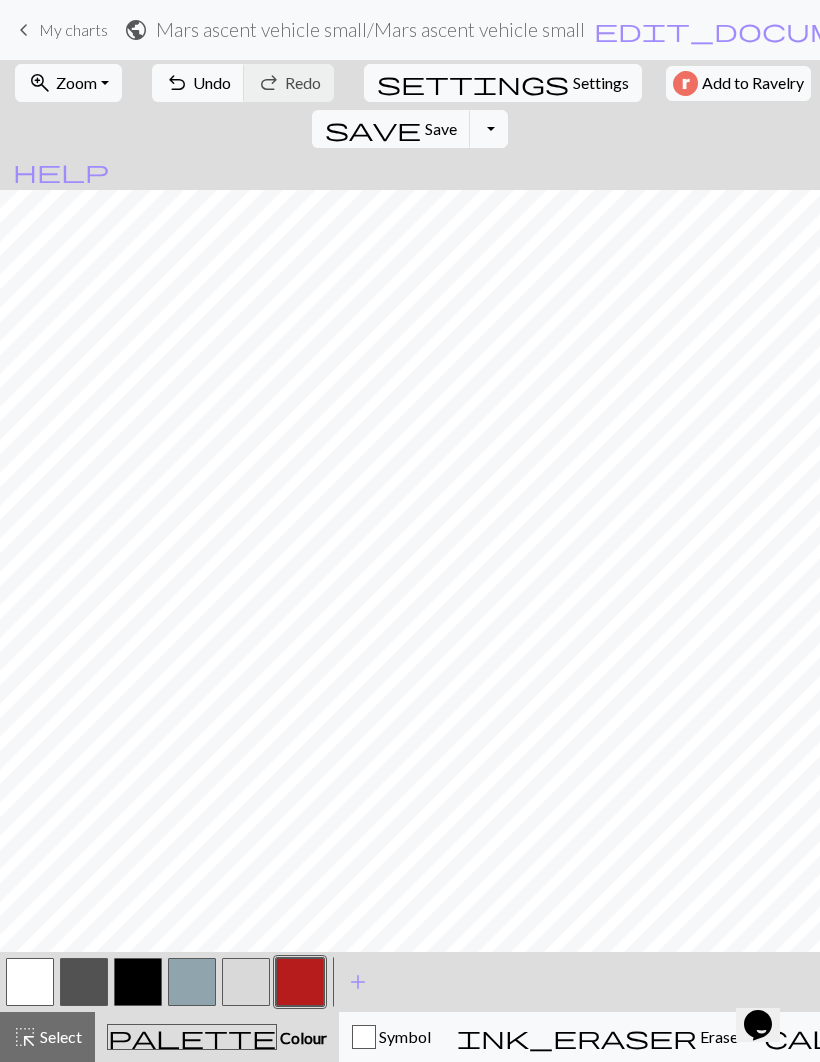 click at bounding box center (246, 982) 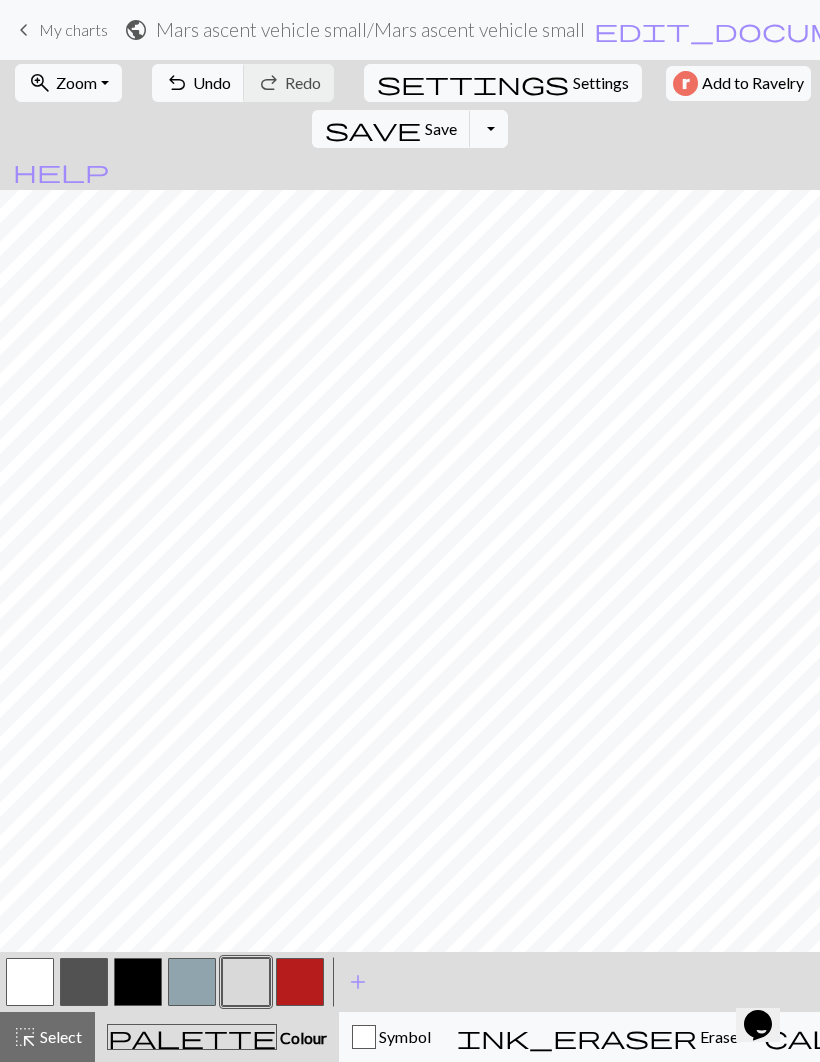 click at bounding box center [84, 982] 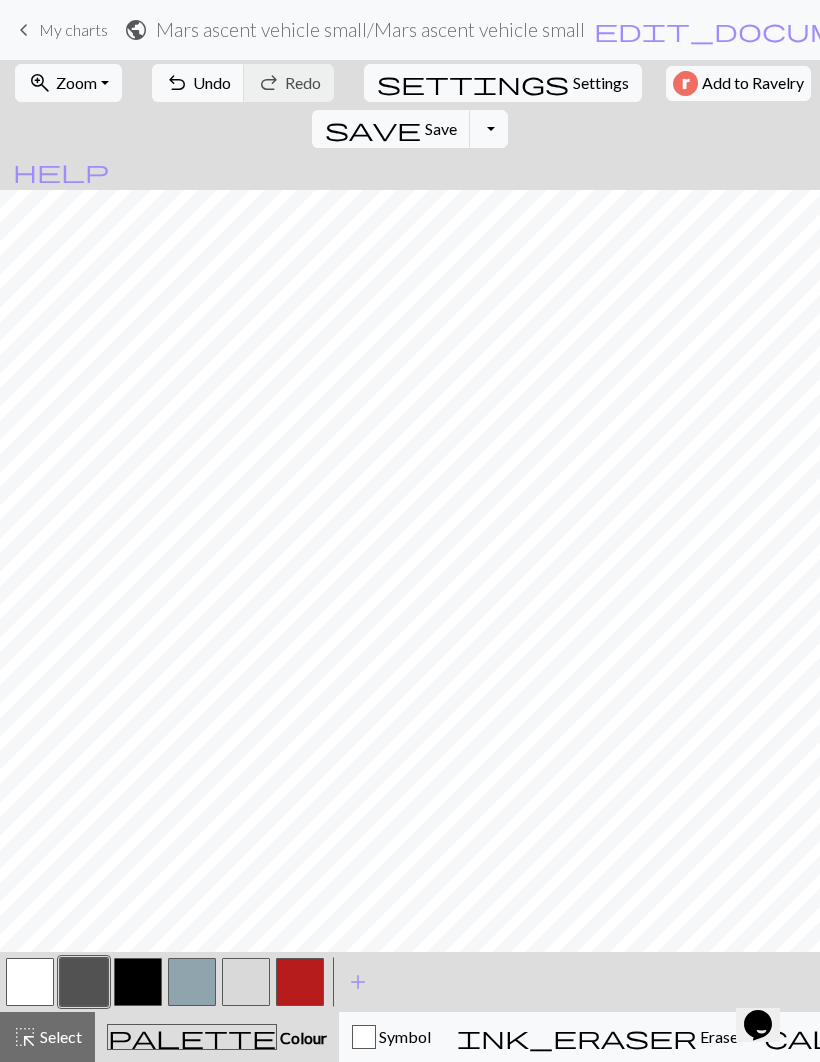 click at bounding box center [192, 982] 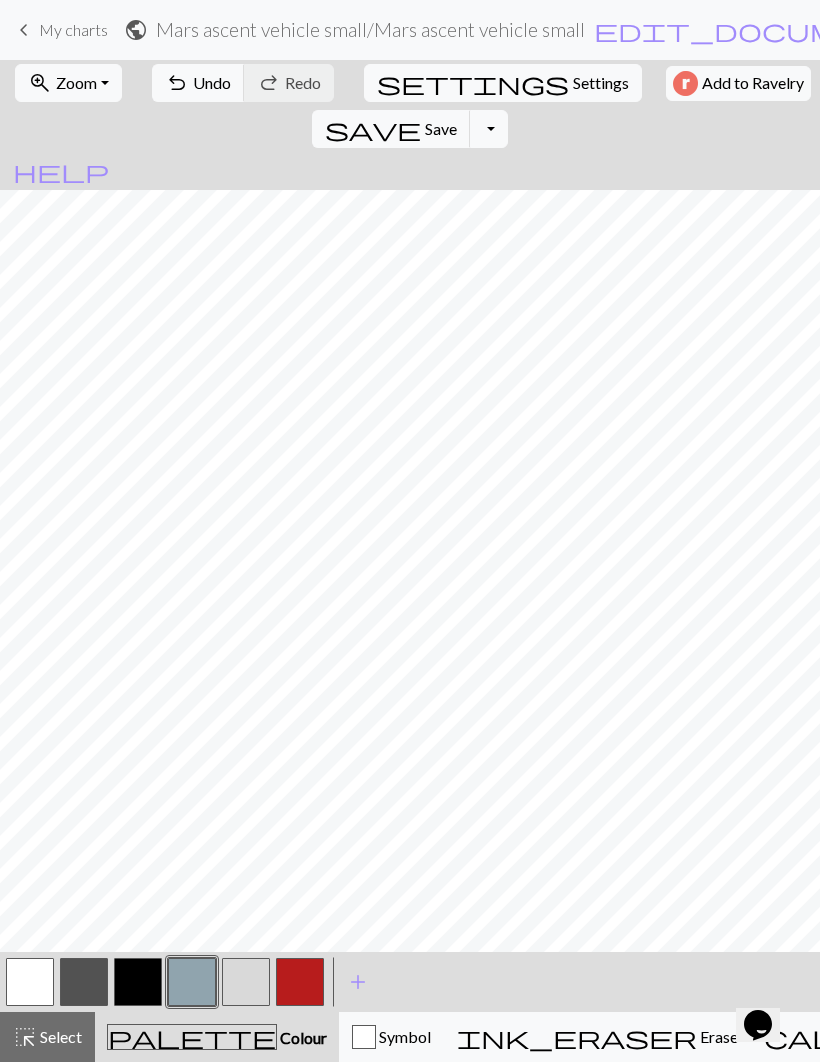 click at bounding box center (138, 982) 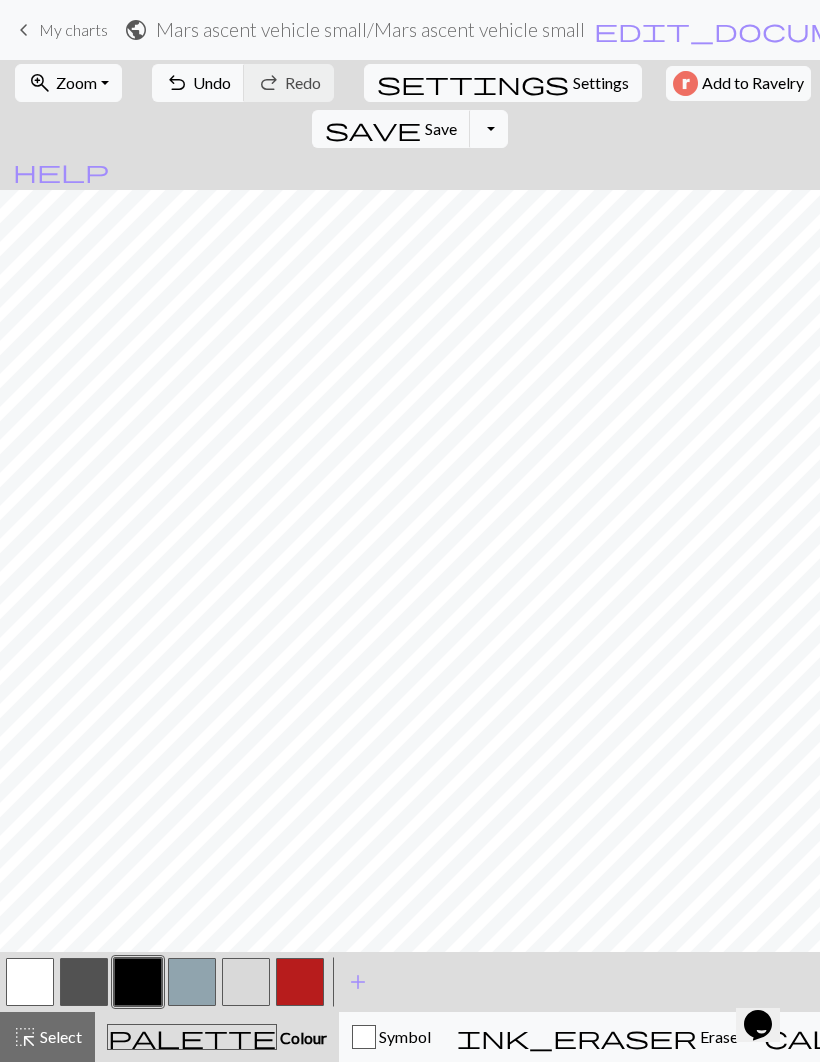click at bounding box center [84, 982] 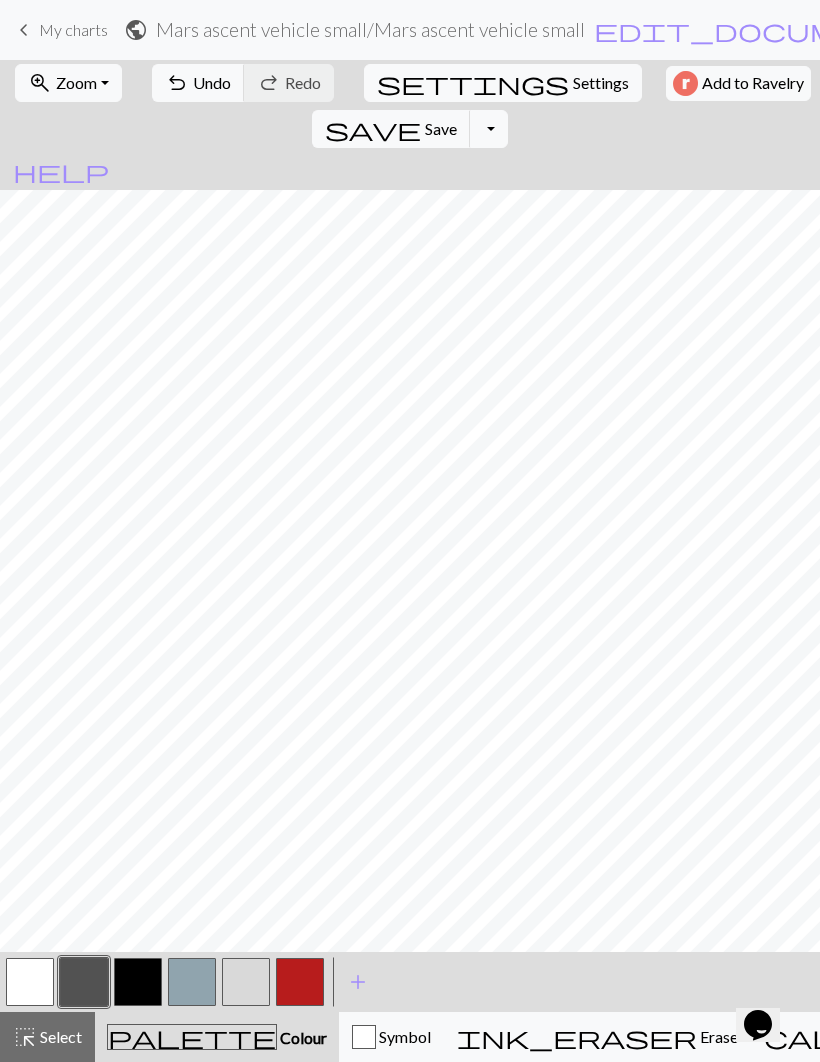 click at bounding box center (300, 982) 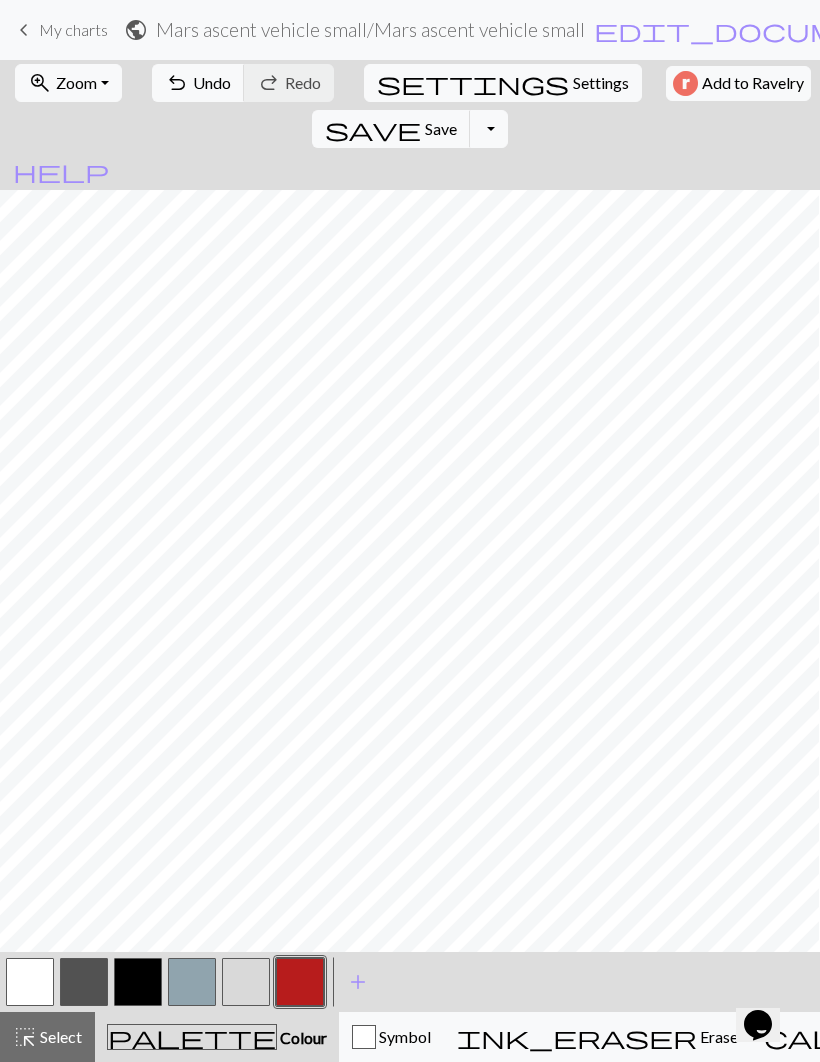 scroll, scrollTop: 444, scrollLeft: 190, axis: both 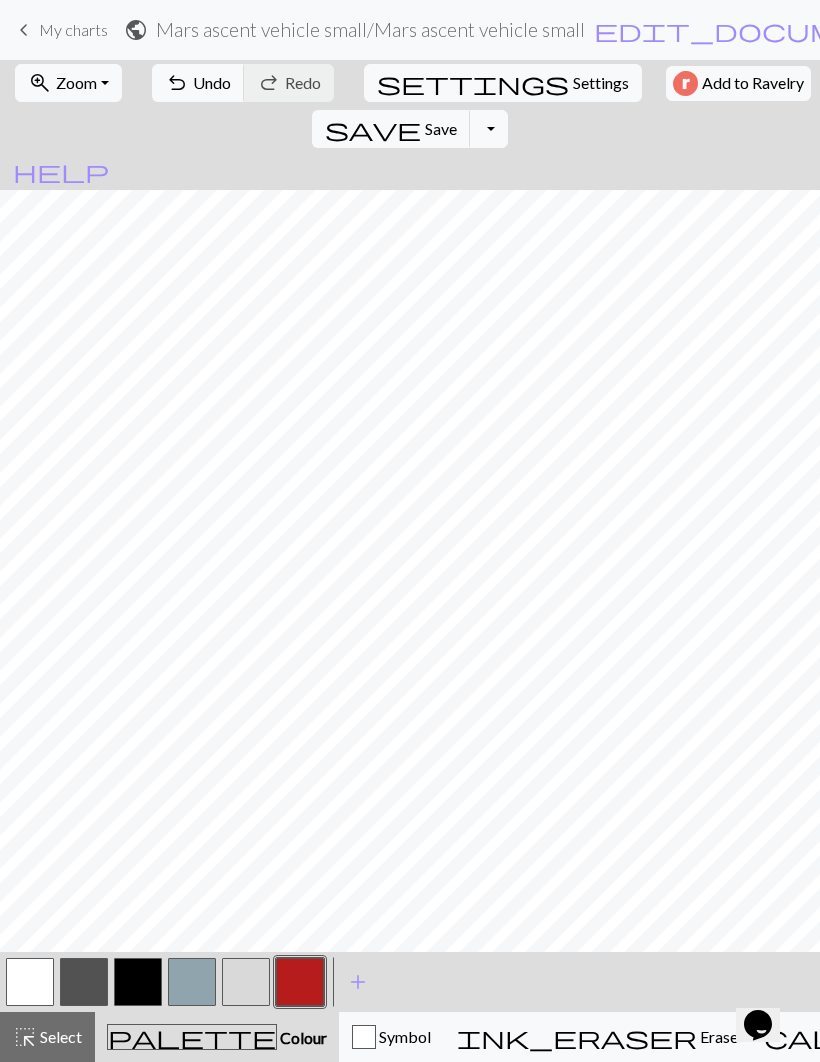 click on "zoom_in Zoom Zoom" at bounding box center [68, 83] 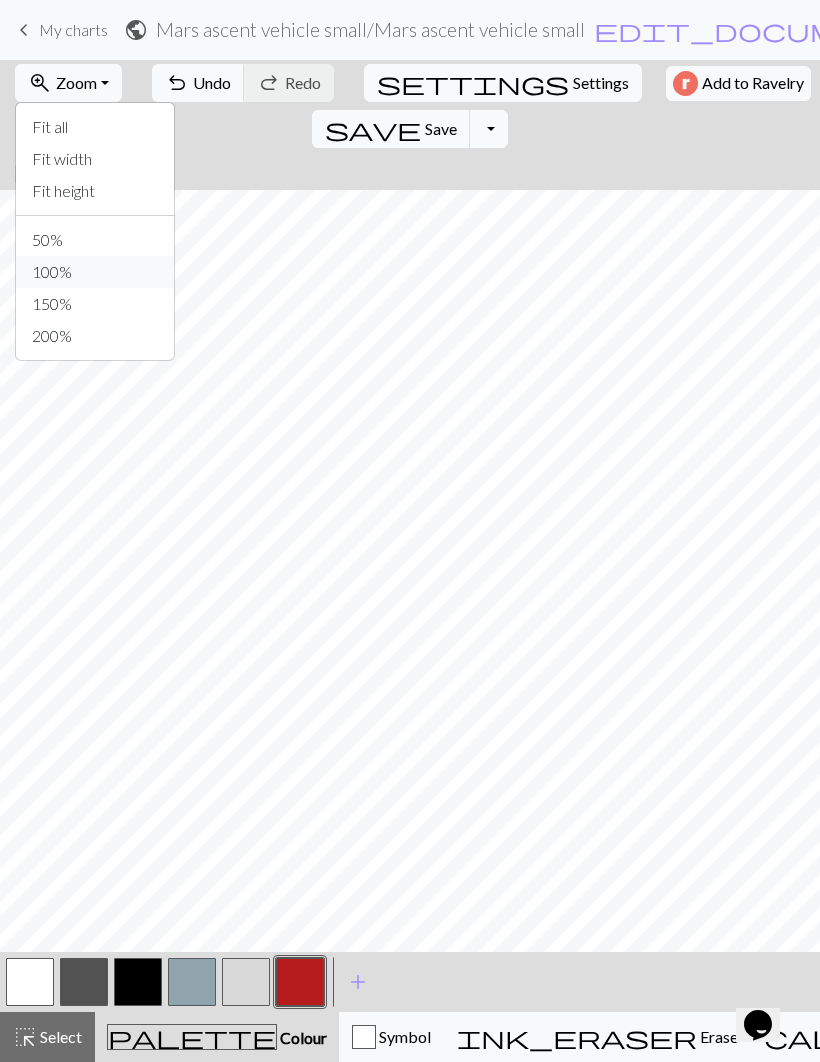 click on "100%" at bounding box center [95, 272] 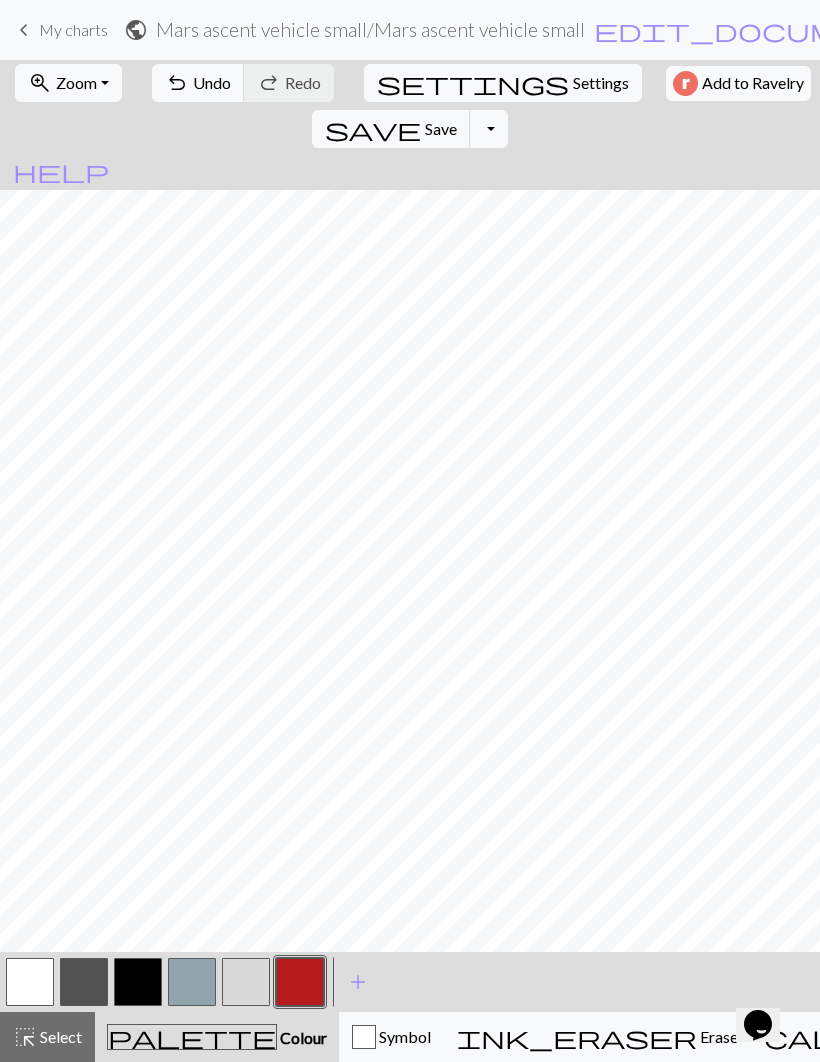 click on "zoom_in Zoom Zoom" at bounding box center [68, 83] 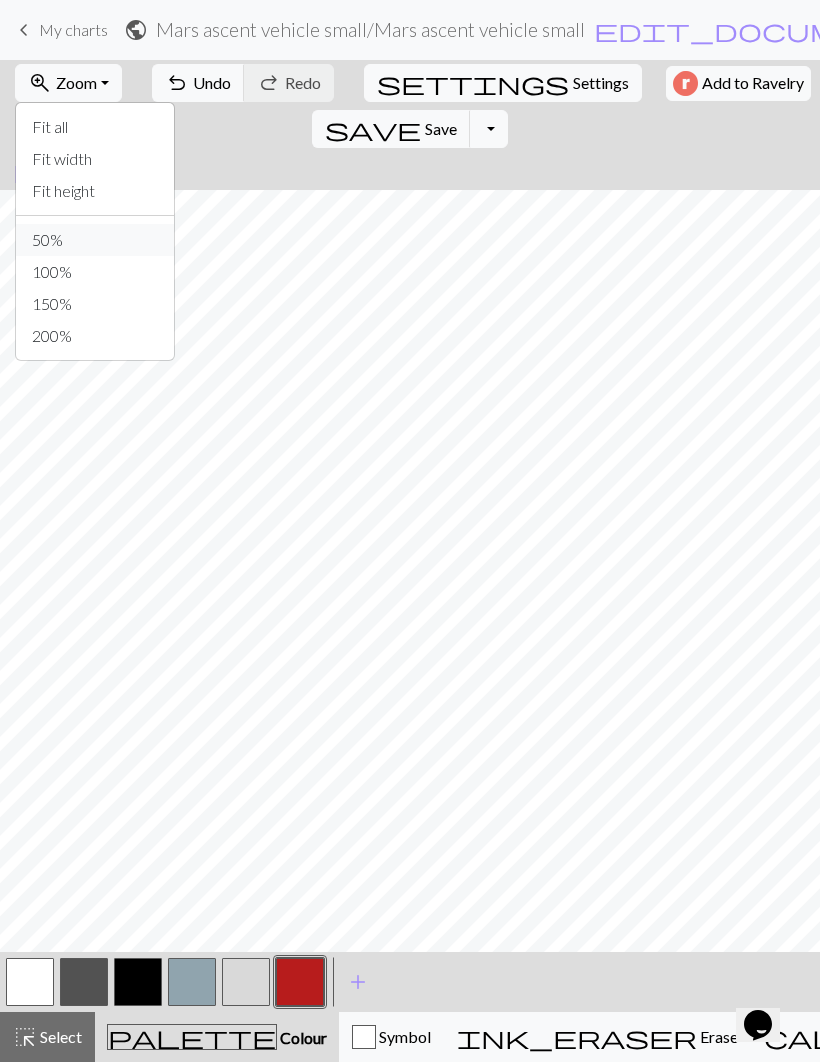 click on "50%" at bounding box center [95, 240] 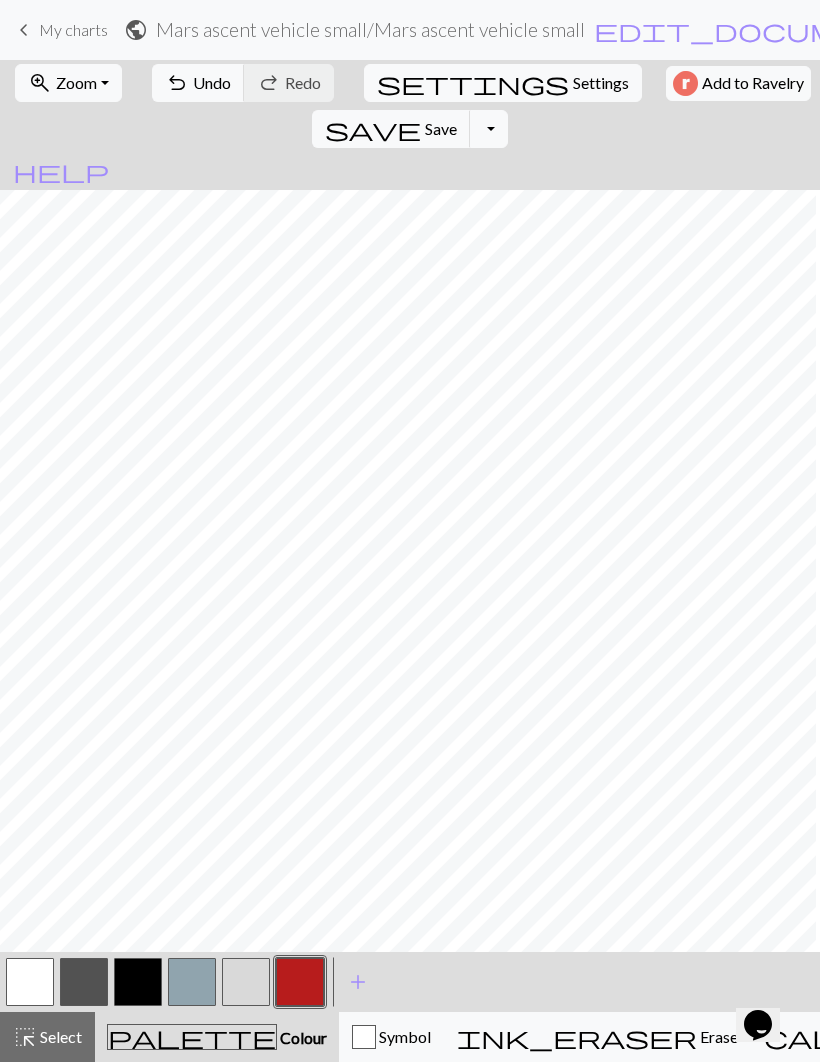 scroll, scrollTop: 0, scrollLeft: 0, axis: both 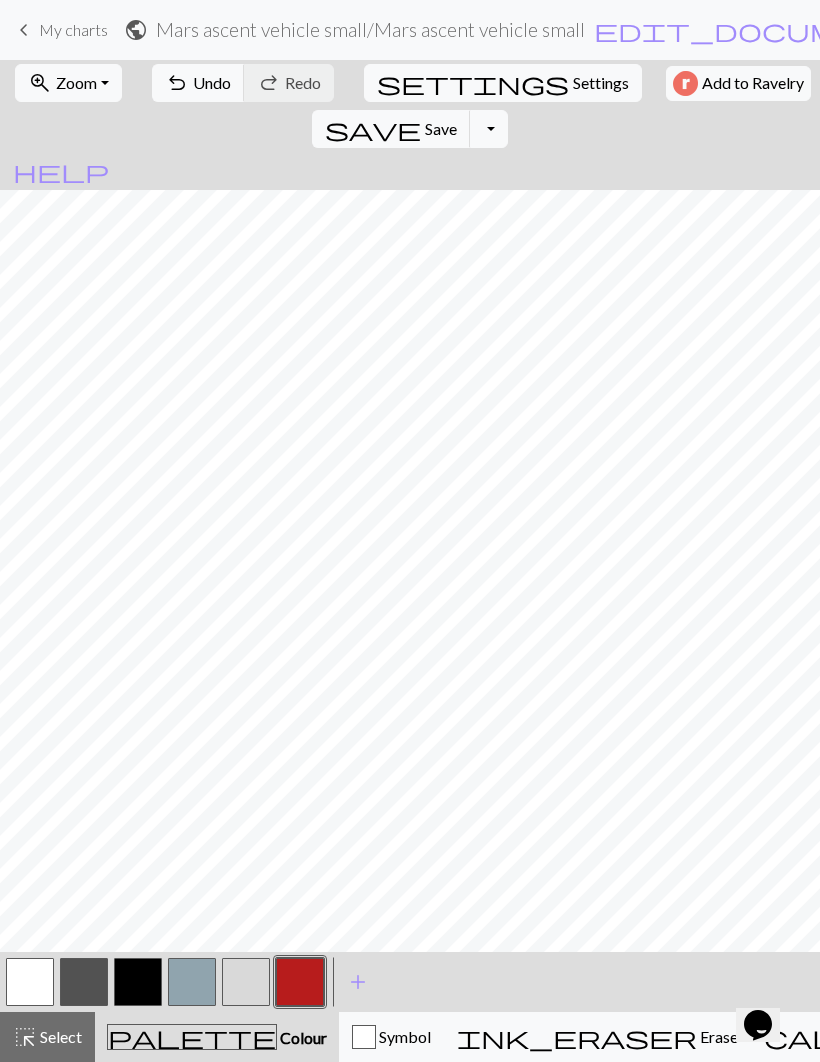click on "zoom_in Zoom Zoom" at bounding box center (68, 83) 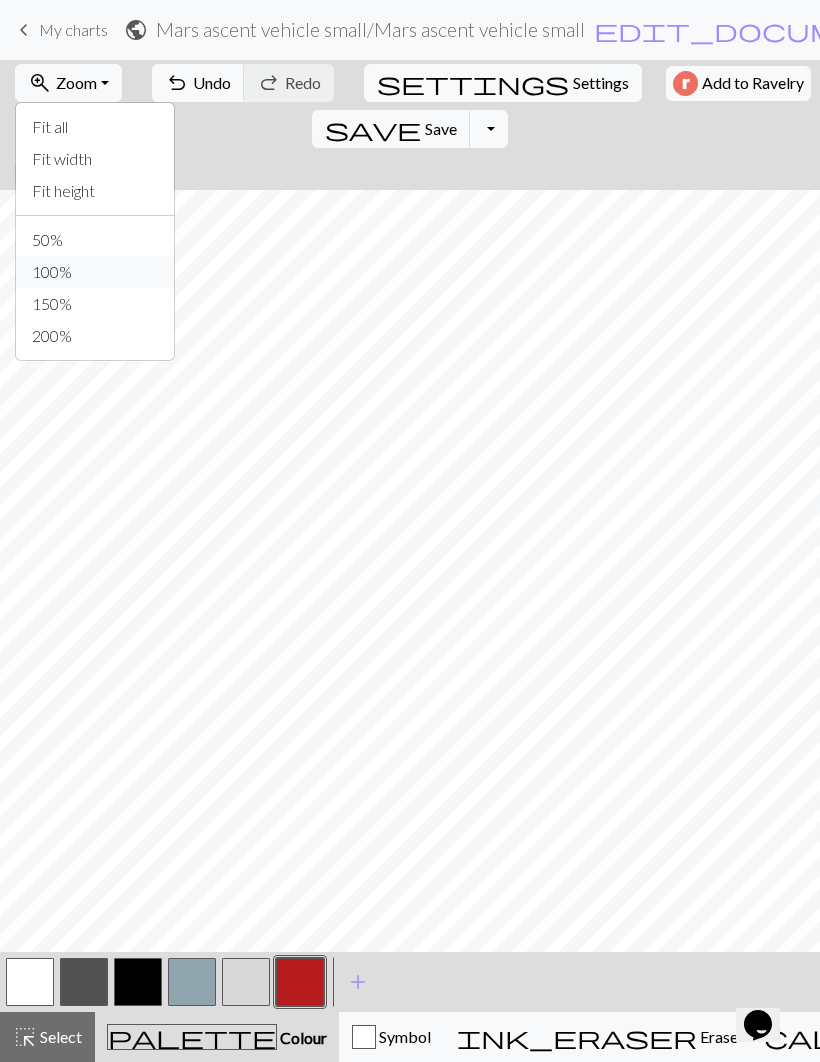 click on "100%" at bounding box center [95, 272] 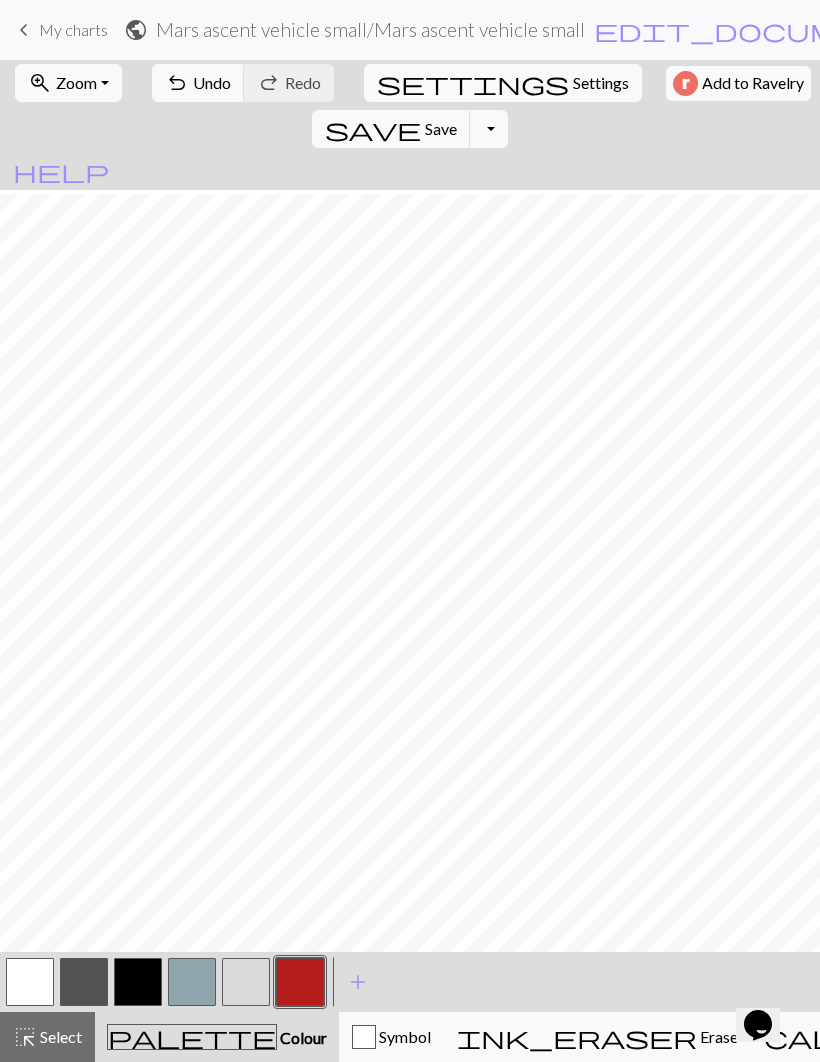 scroll, scrollTop: 444, scrollLeft: 0, axis: vertical 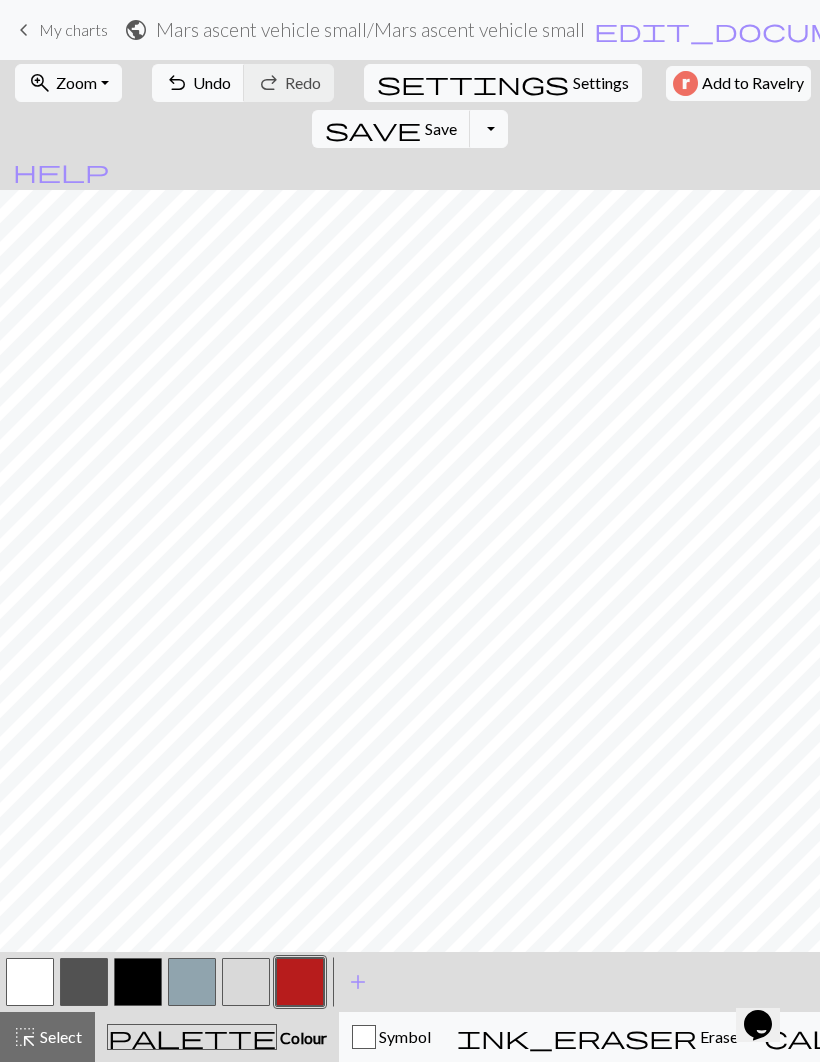 click at bounding box center [138, 982] 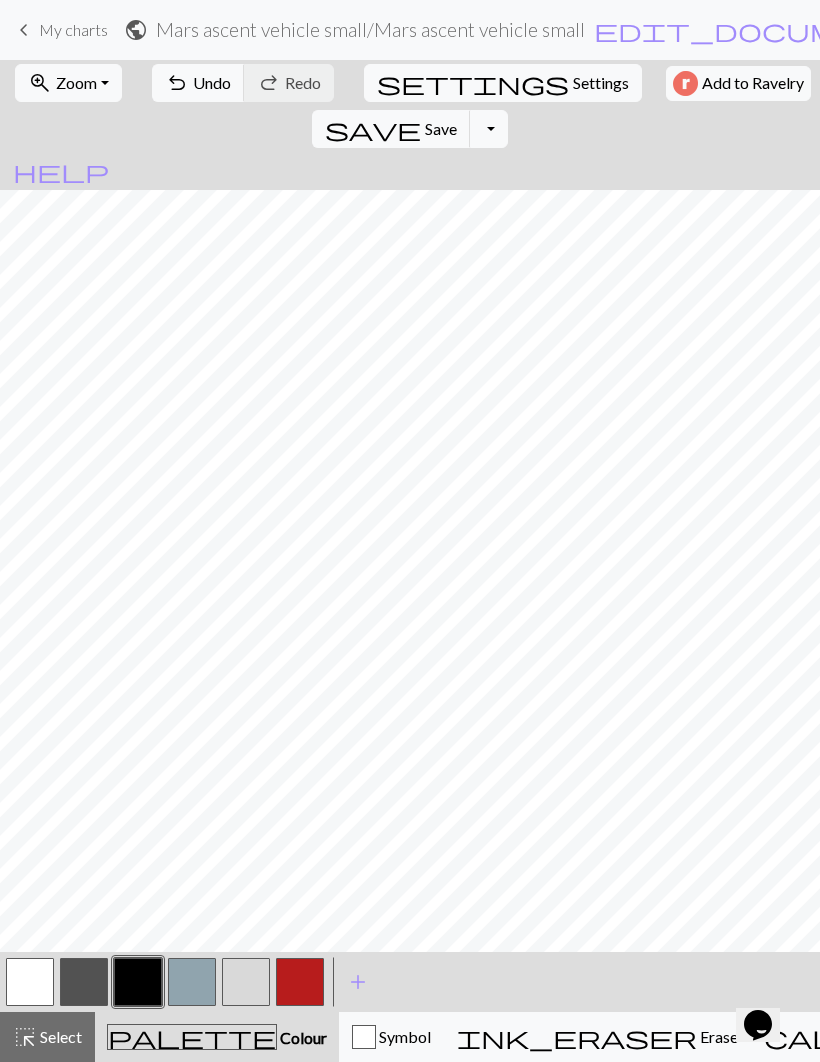 click at bounding box center (84, 982) 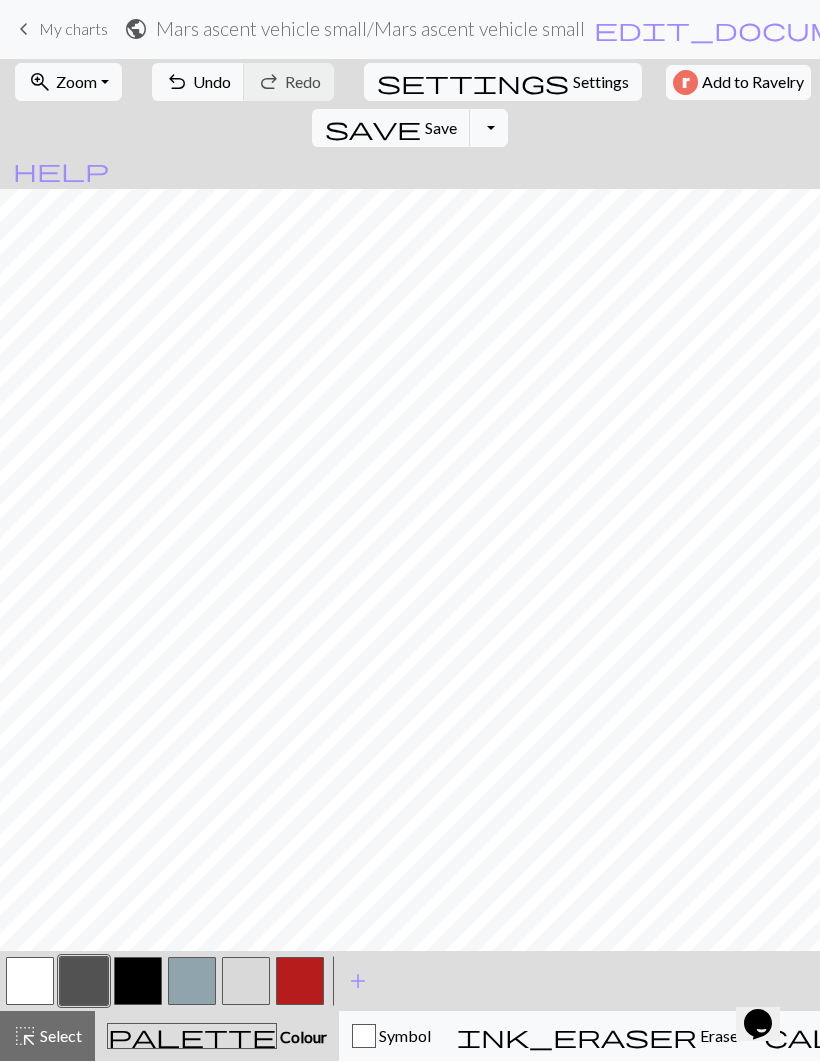 click at bounding box center [138, 982] 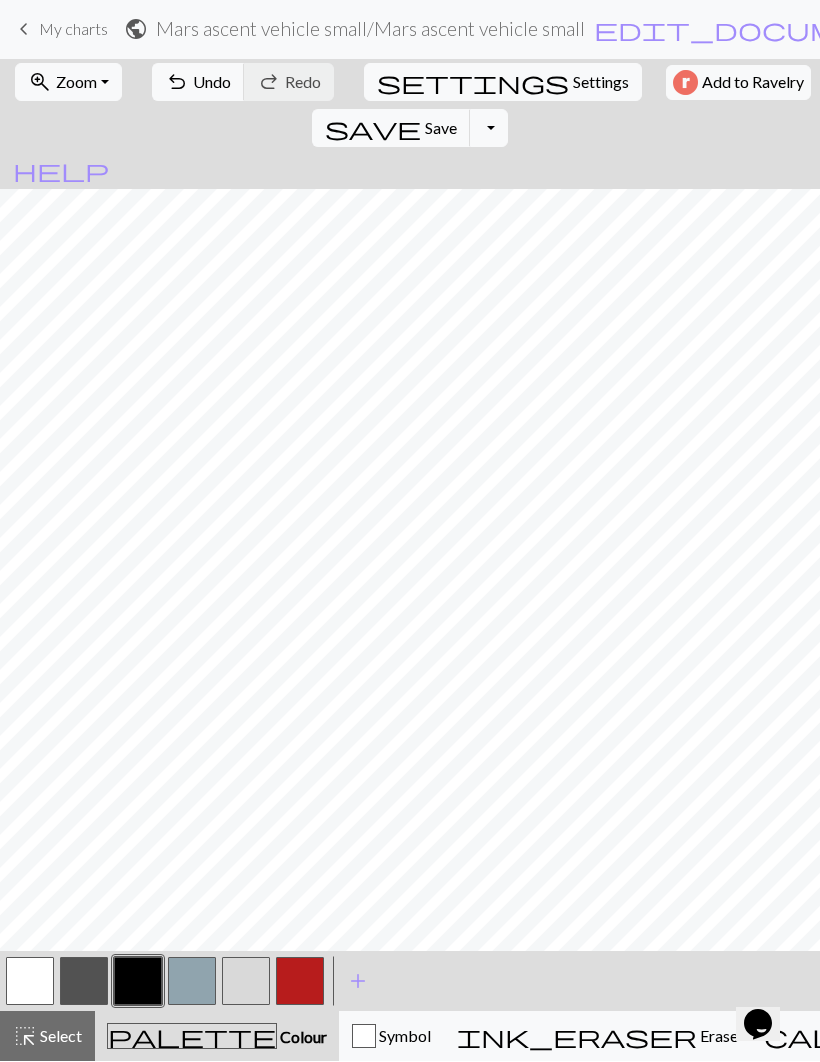 scroll, scrollTop: 218, scrollLeft: 2, axis: both 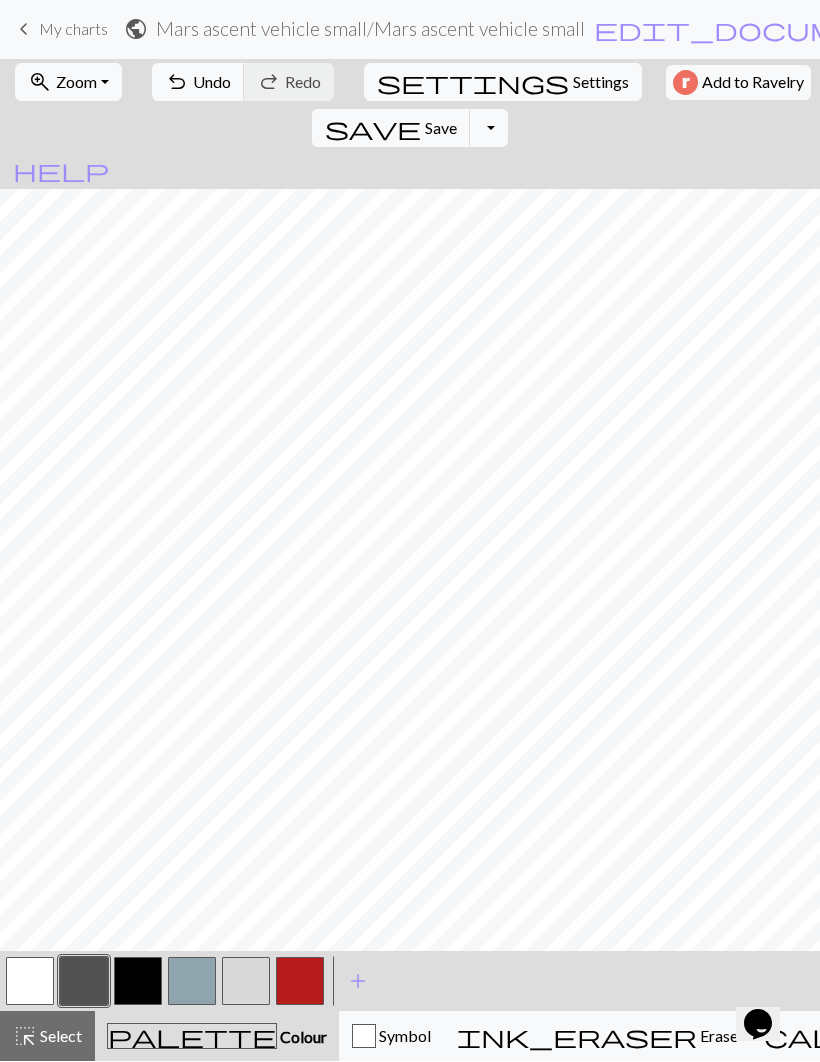 click at bounding box center (138, 982) 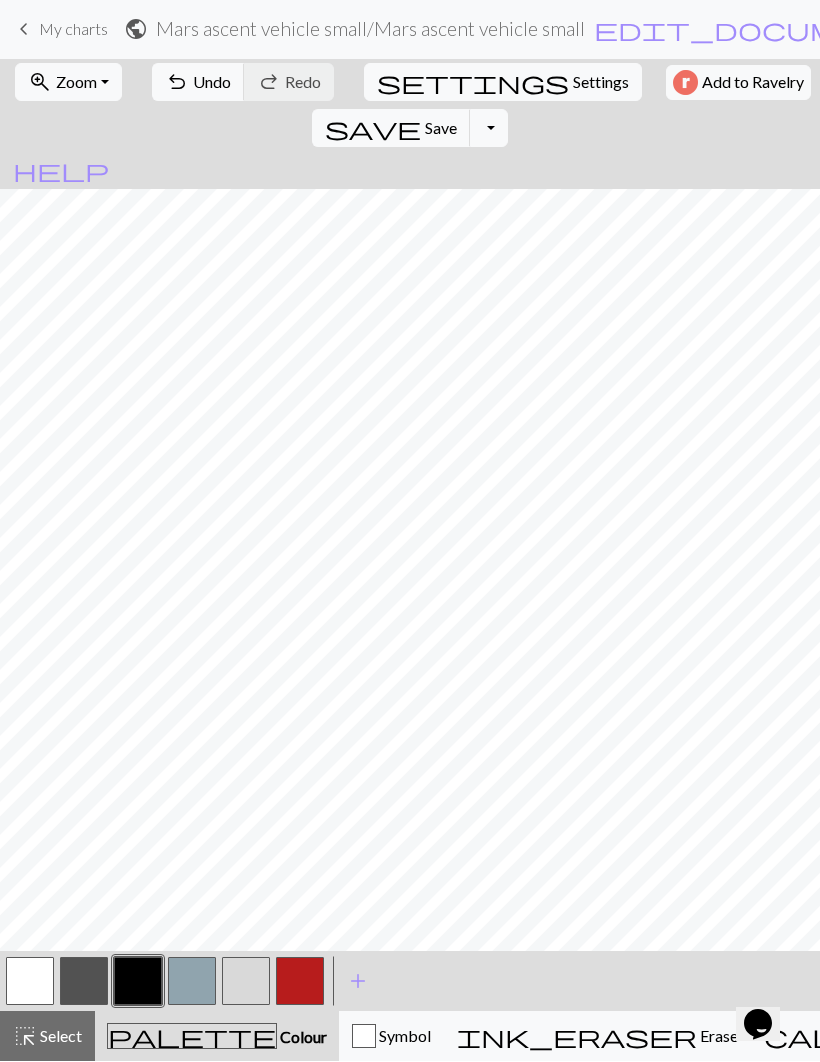 click at bounding box center (192, 982) 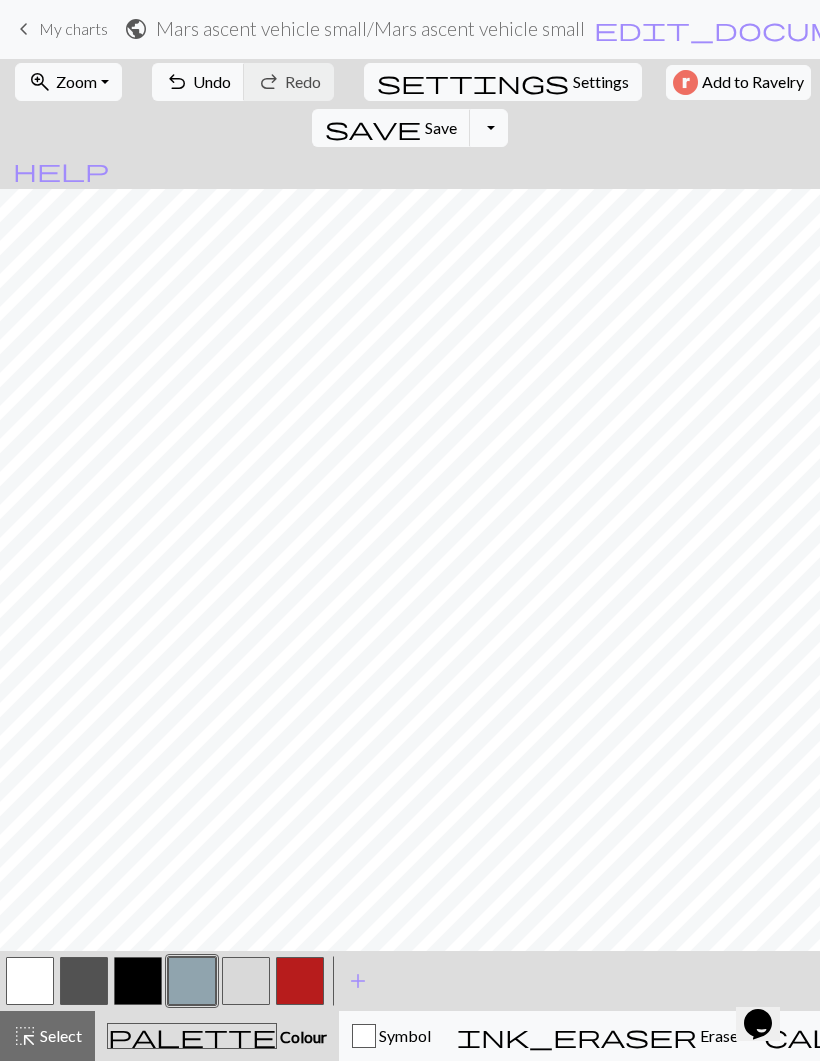 click at bounding box center (84, 982) 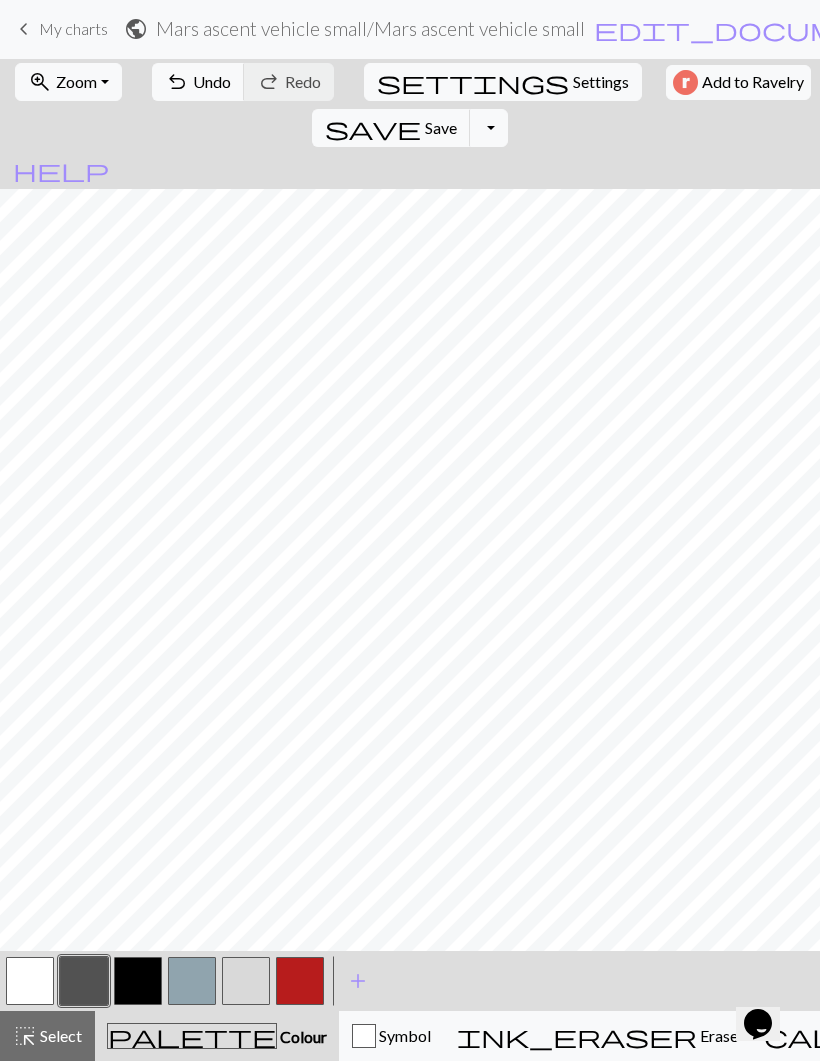 click at bounding box center (192, 982) 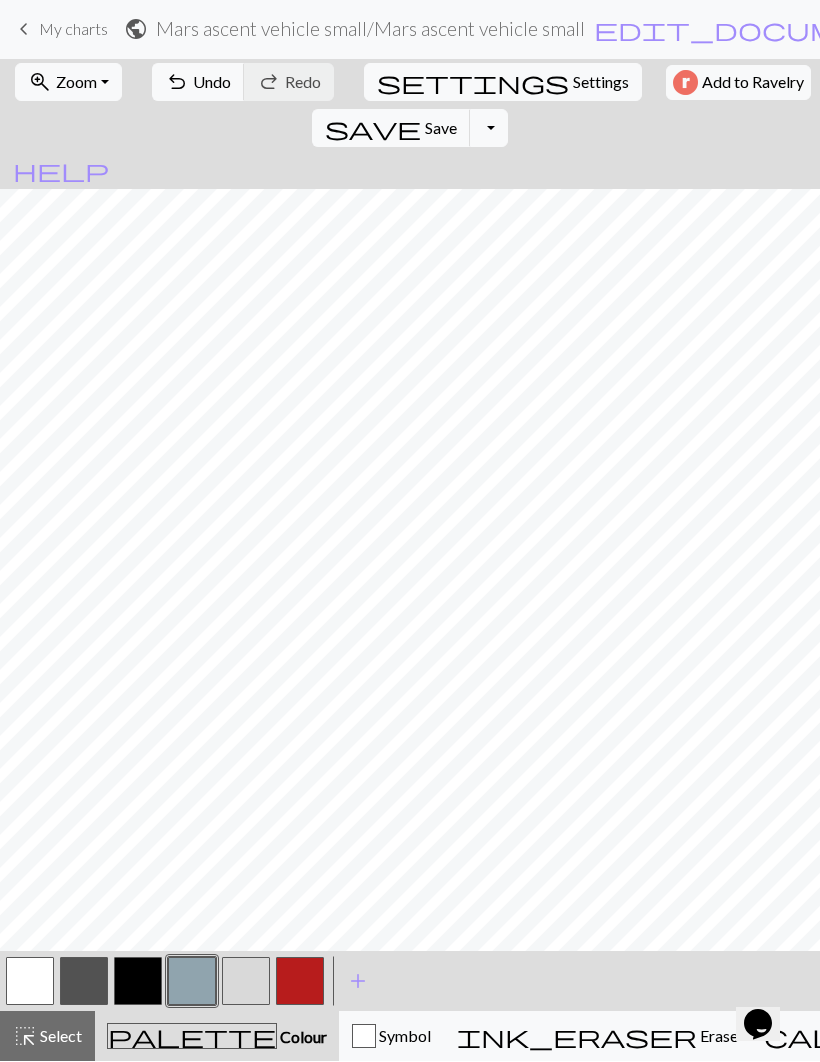 click at bounding box center [246, 982] 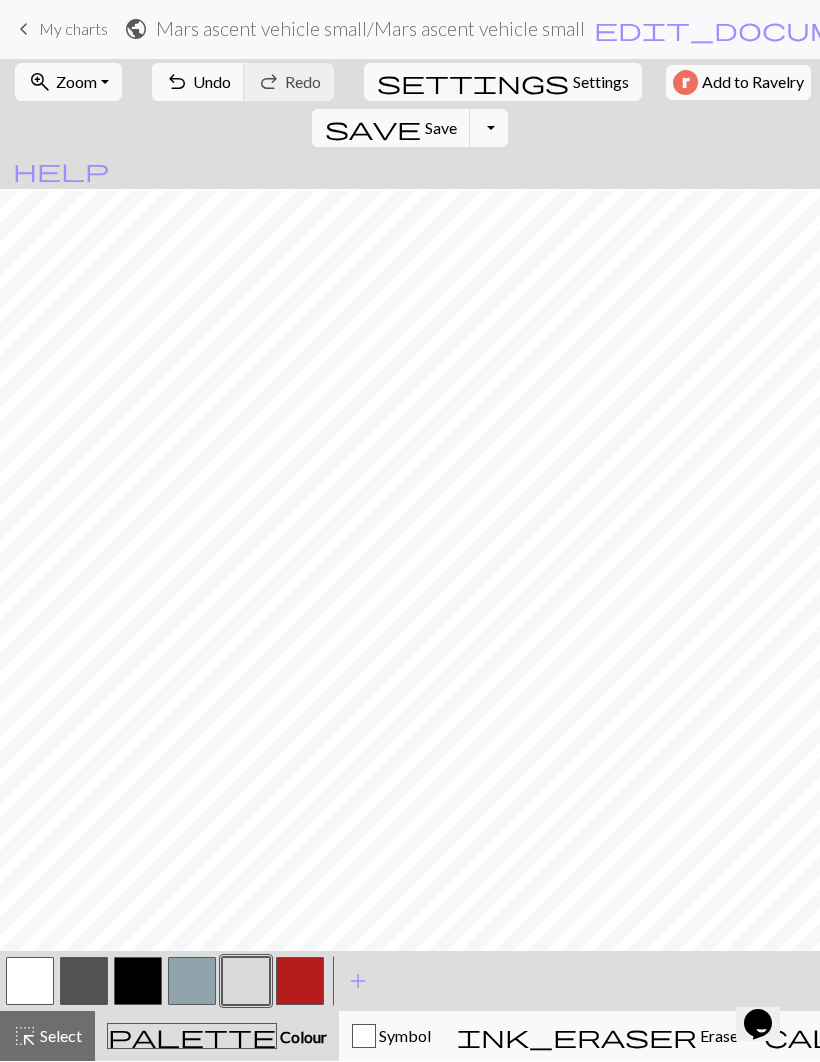 scroll, scrollTop: 24, scrollLeft: 10, axis: both 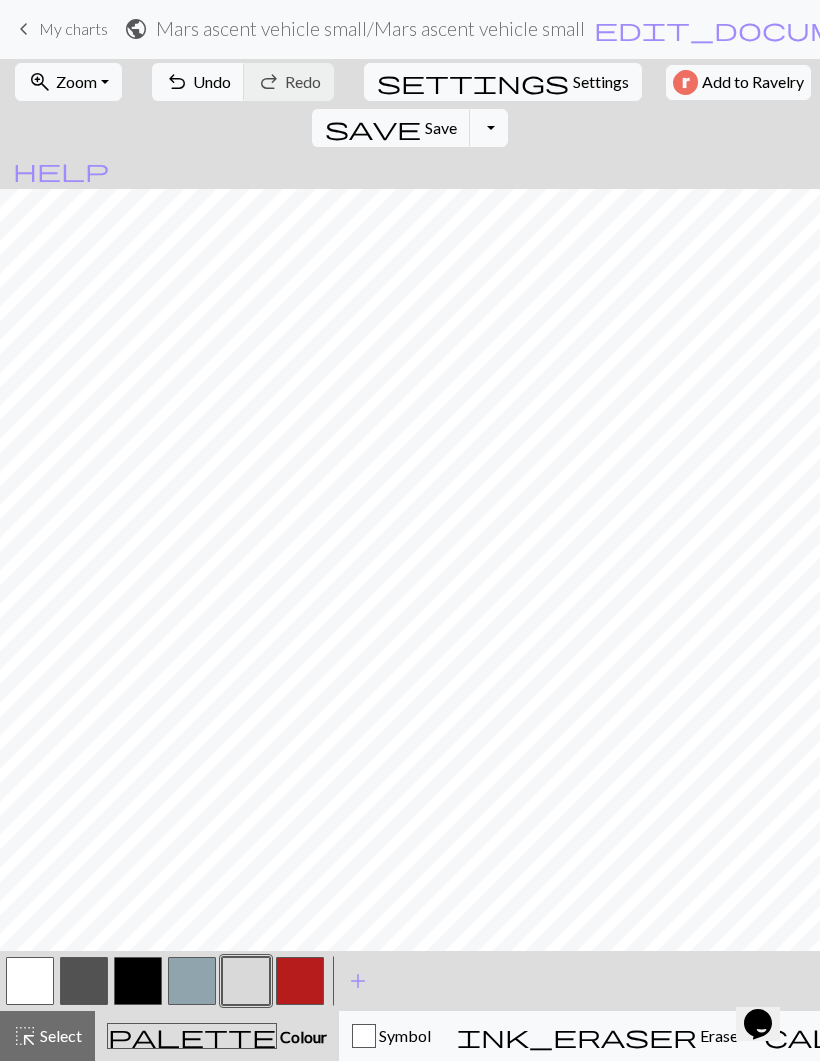 click at bounding box center [300, 982] 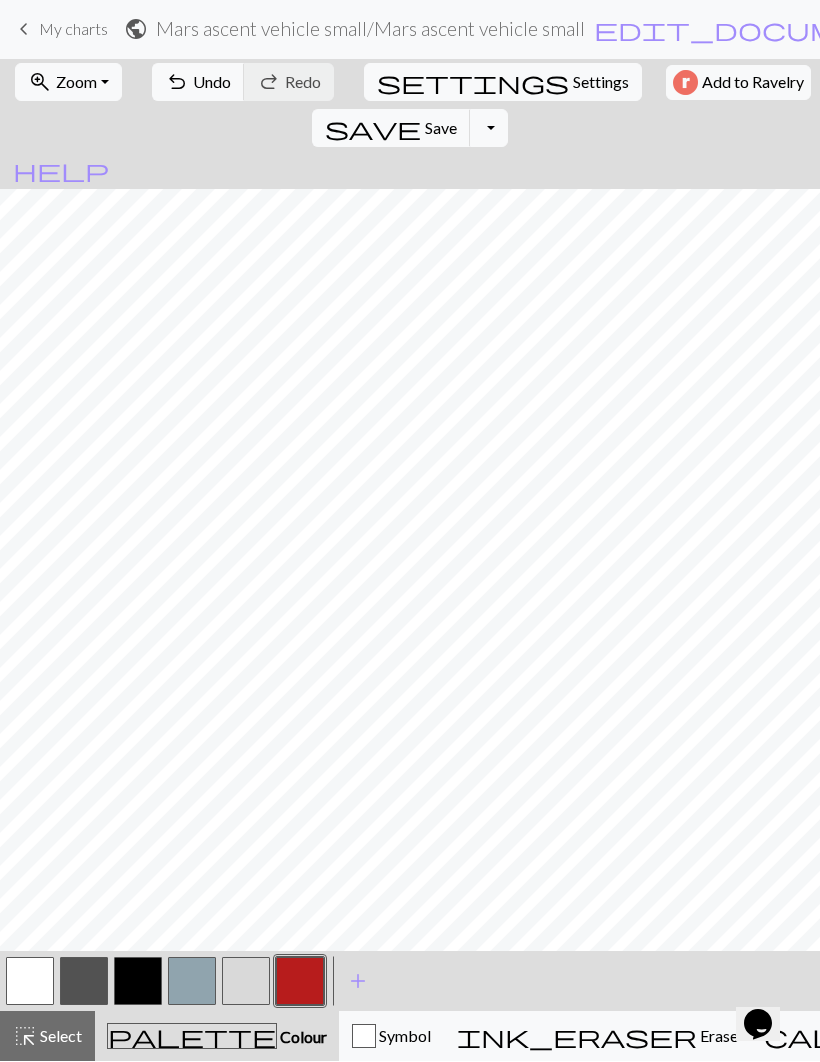 scroll, scrollTop: 174, scrollLeft: 0, axis: vertical 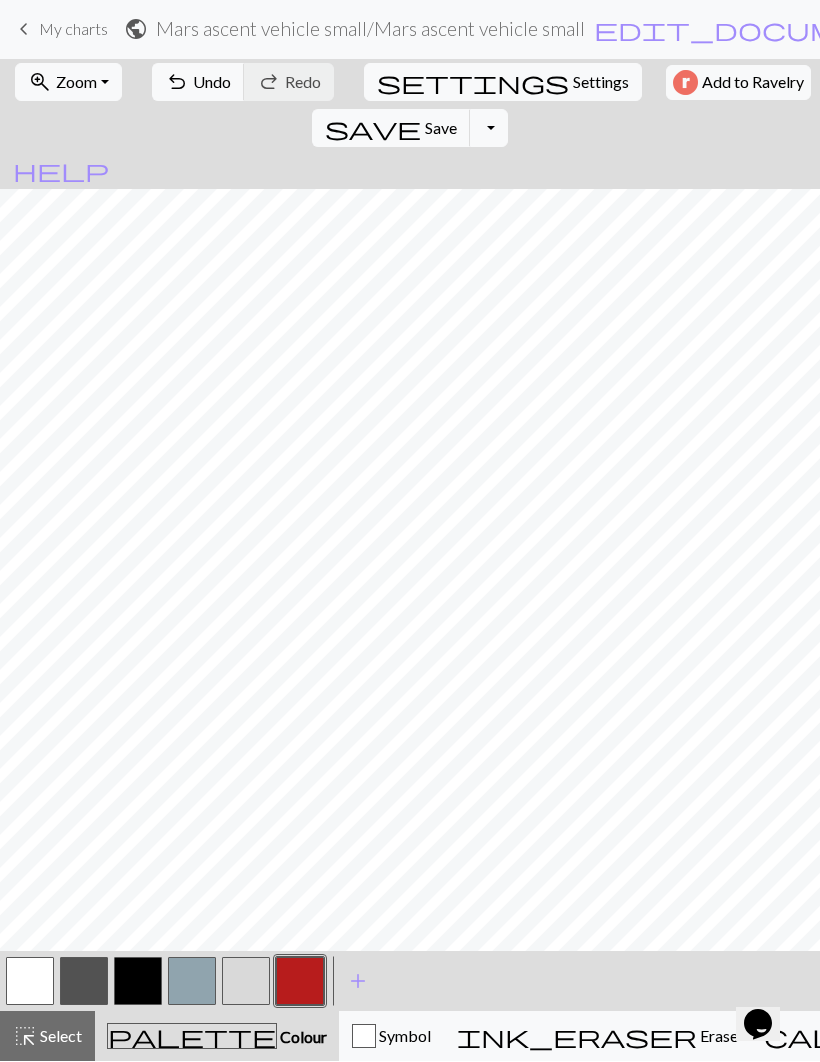 click on "Zoom" at bounding box center [76, 82] 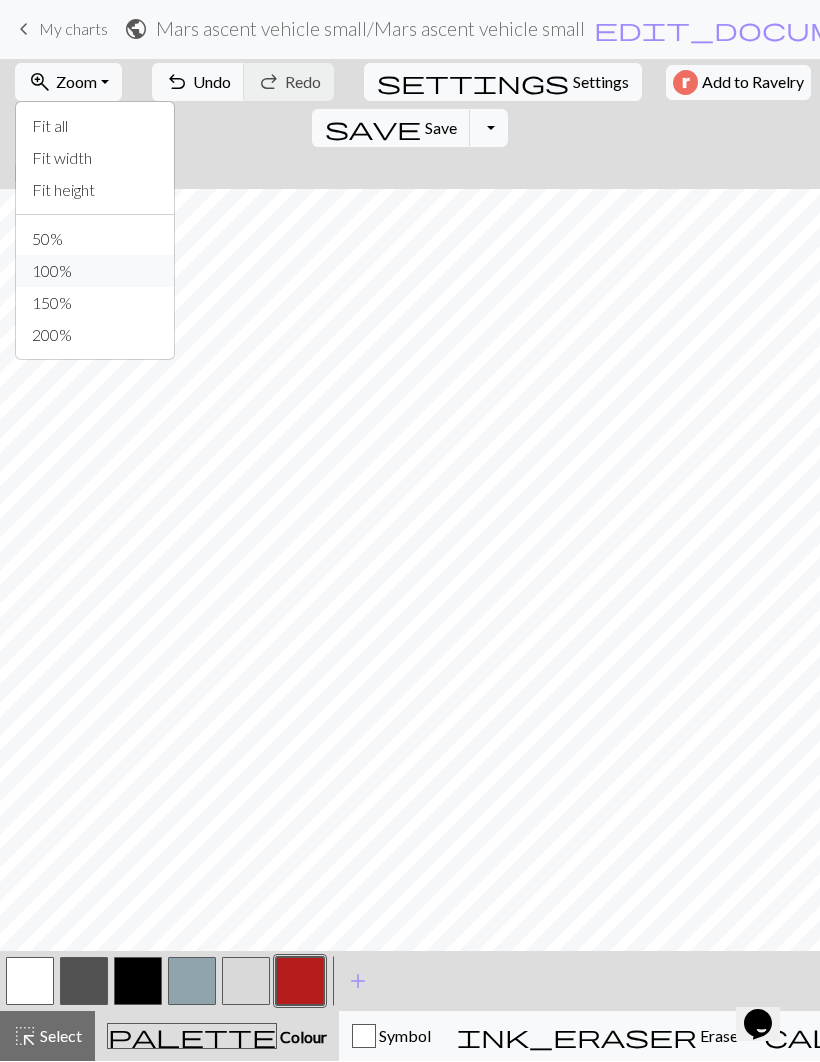 click on "100%" at bounding box center (95, 272) 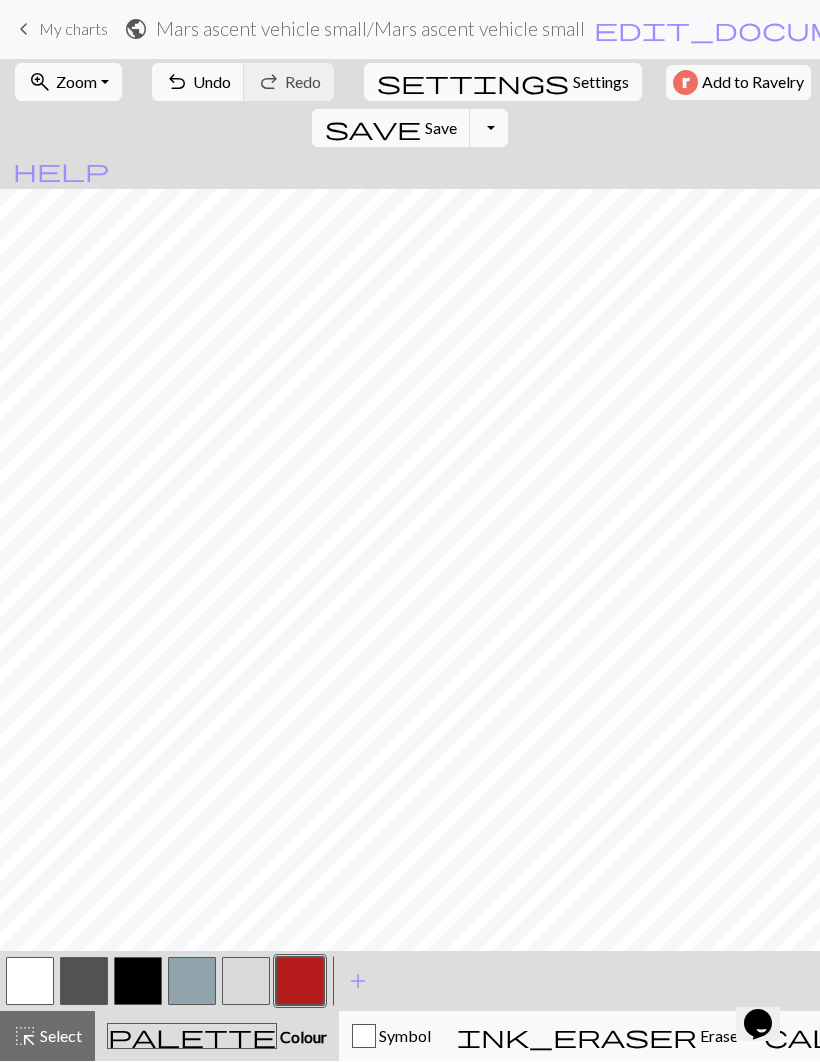 click on "zoom_in Zoom Zoom" at bounding box center [68, 83] 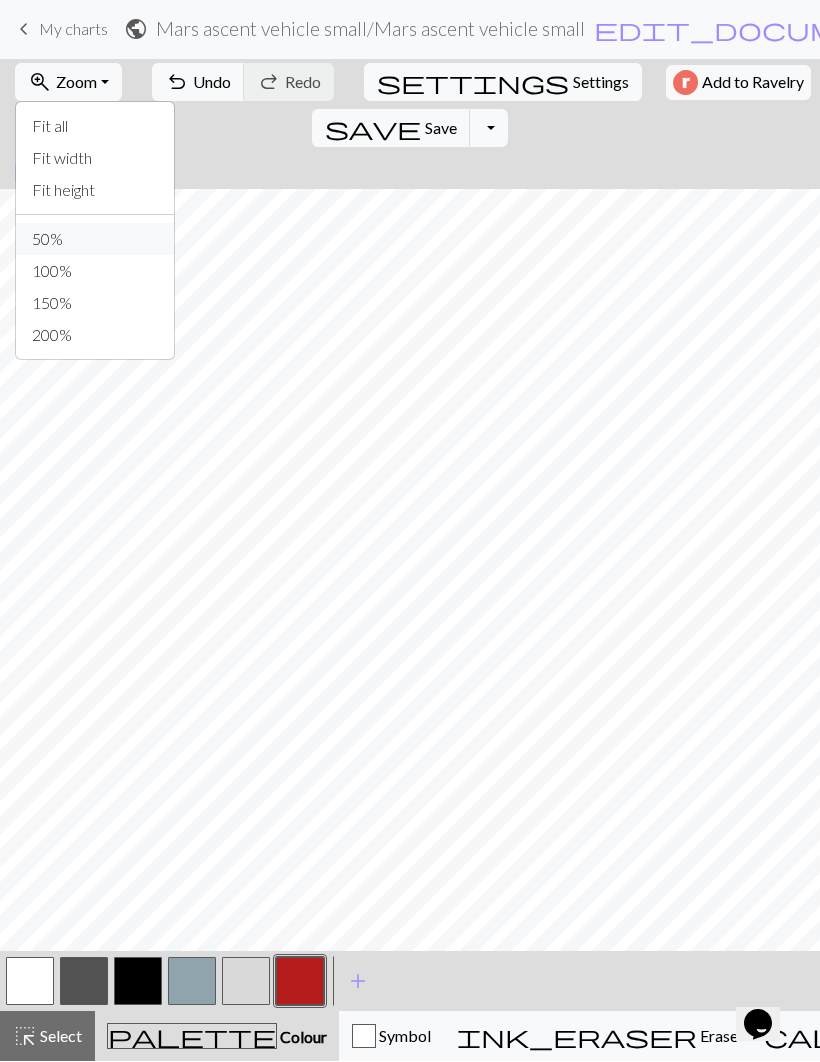 click on "50%" at bounding box center (95, 240) 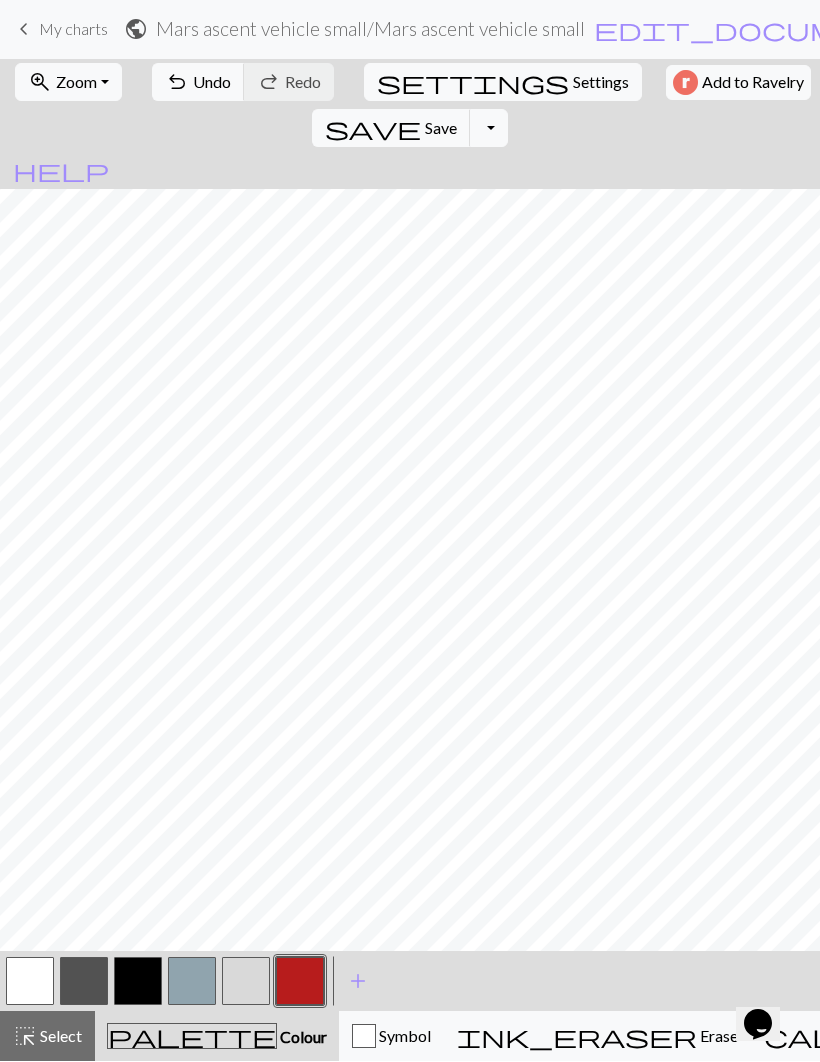 scroll, scrollTop: 0, scrollLeft: 0, axis: both 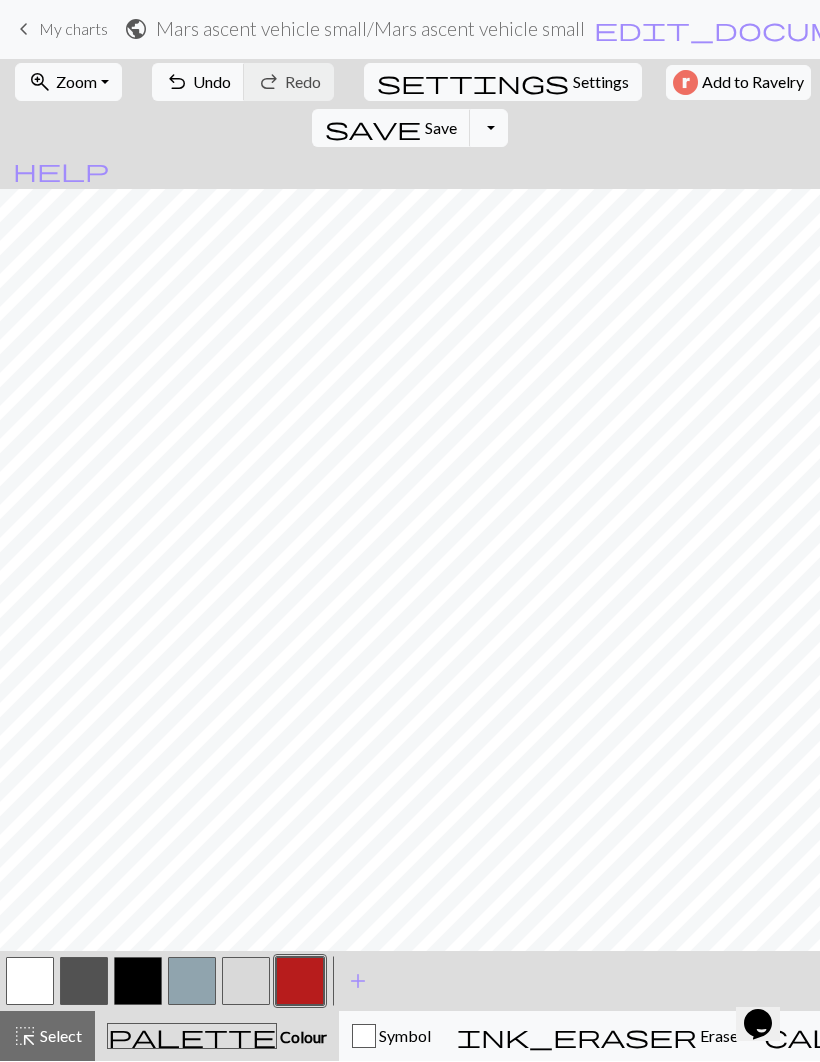 click on "Save" at bounding box center [441, 128] 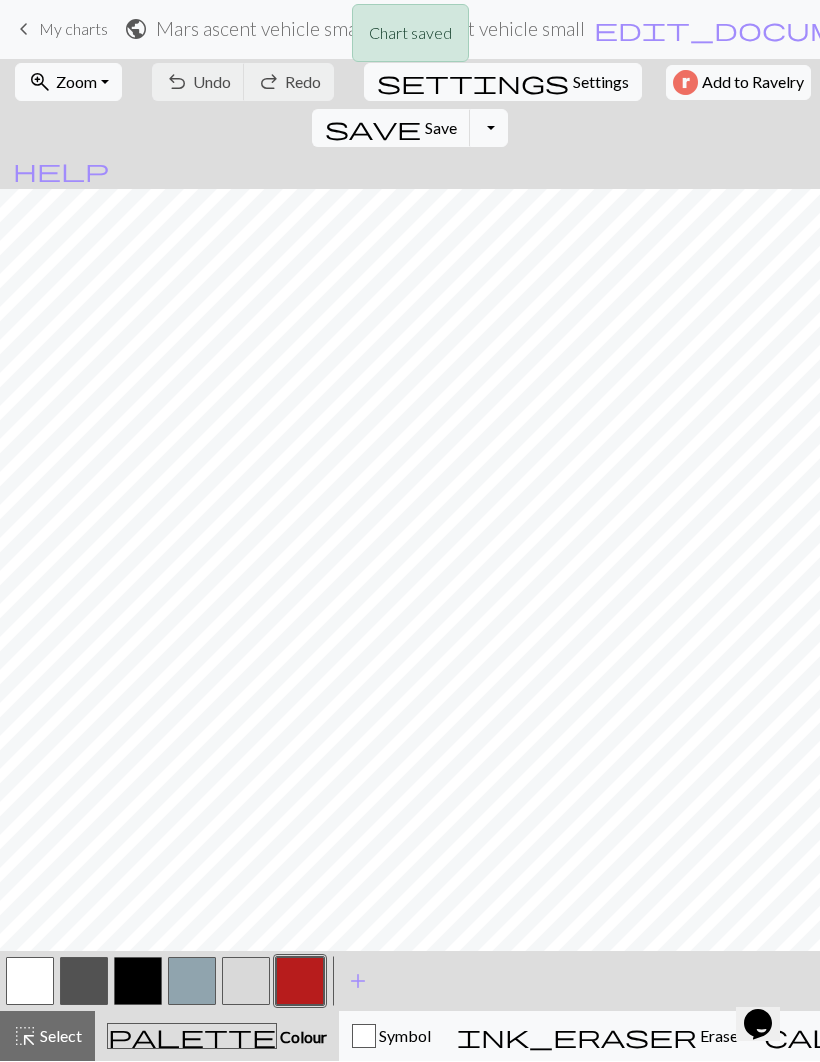 click on "Save" at bounding box center [441, 128] 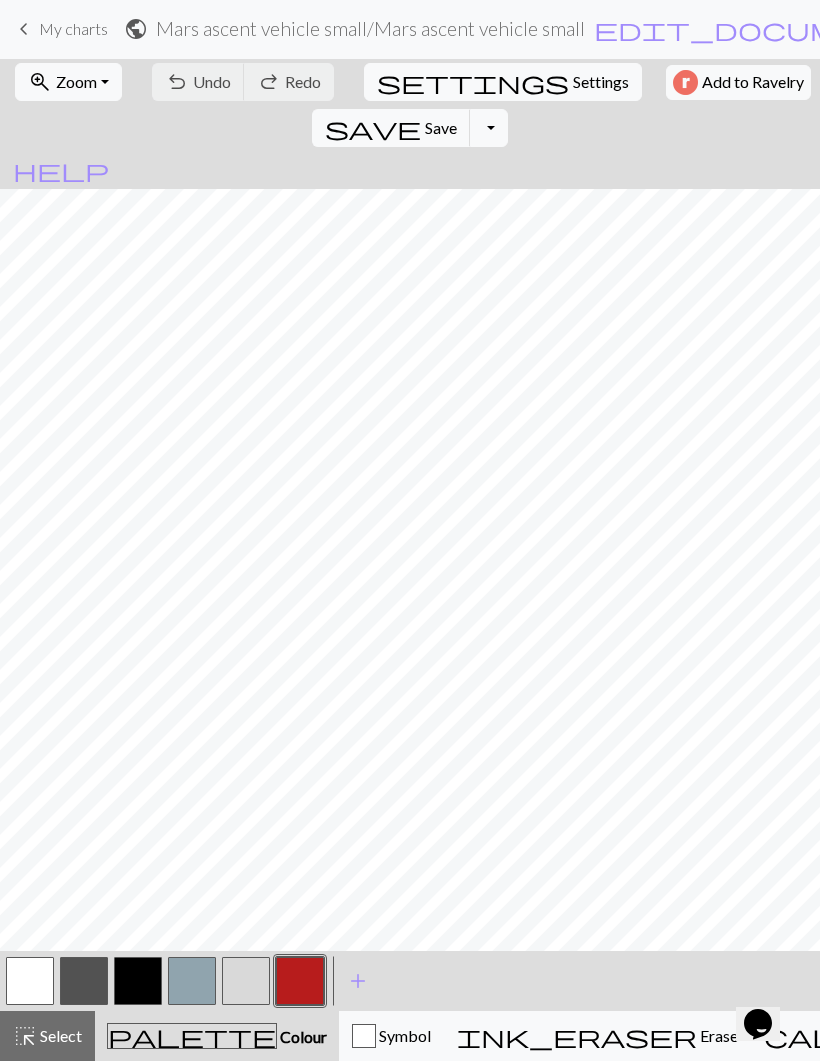 click on "Toggle Dropdown" at bounding box center (489, 129) 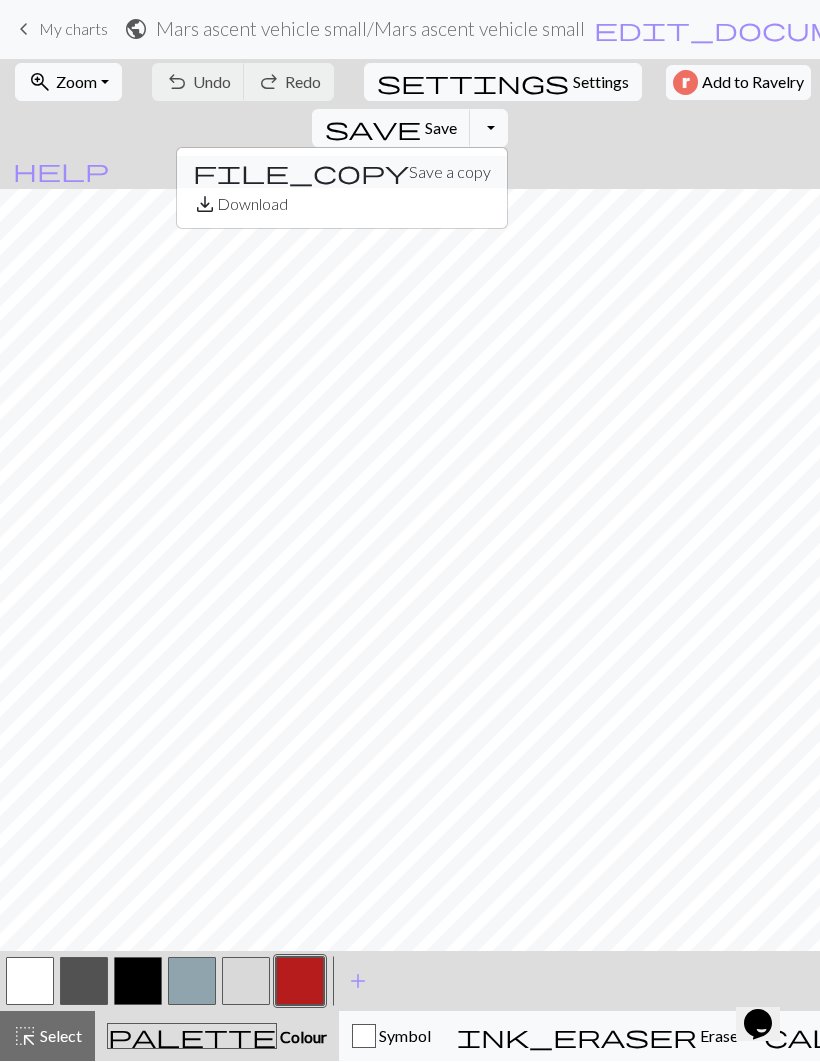 click on "file_copy  Save a copy" at bounding box center [342, 173] 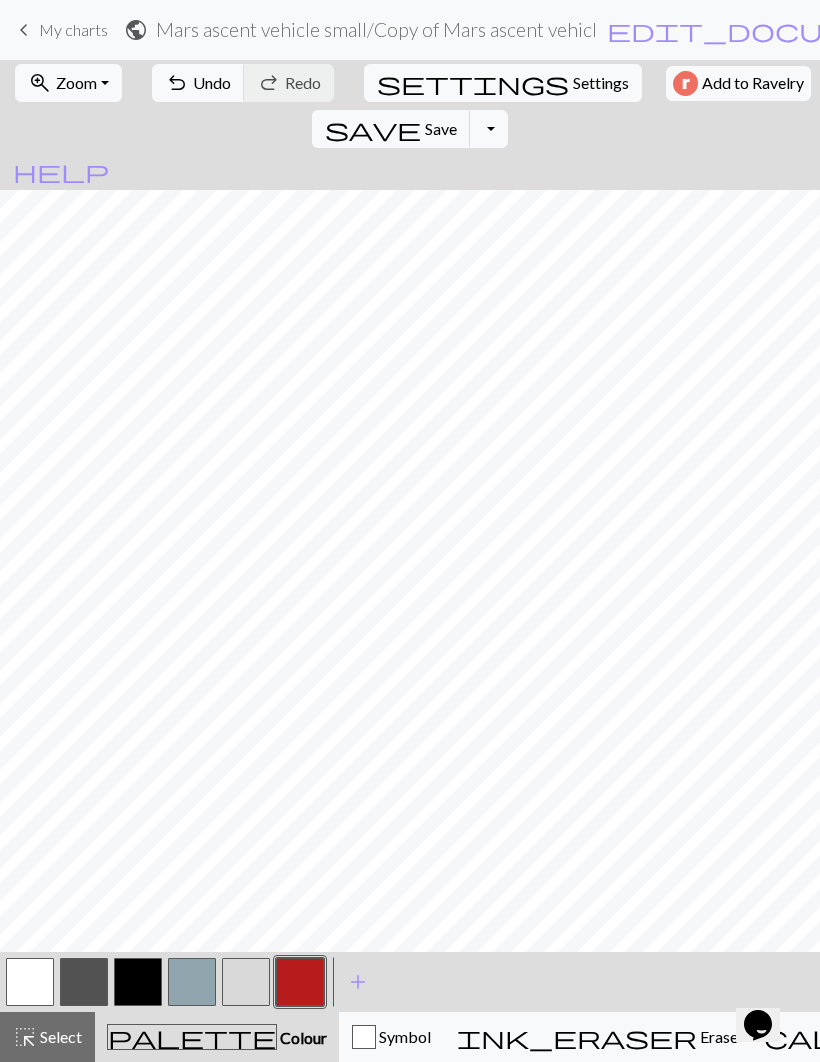 click on "My charts" at bounding box center [73, 29] 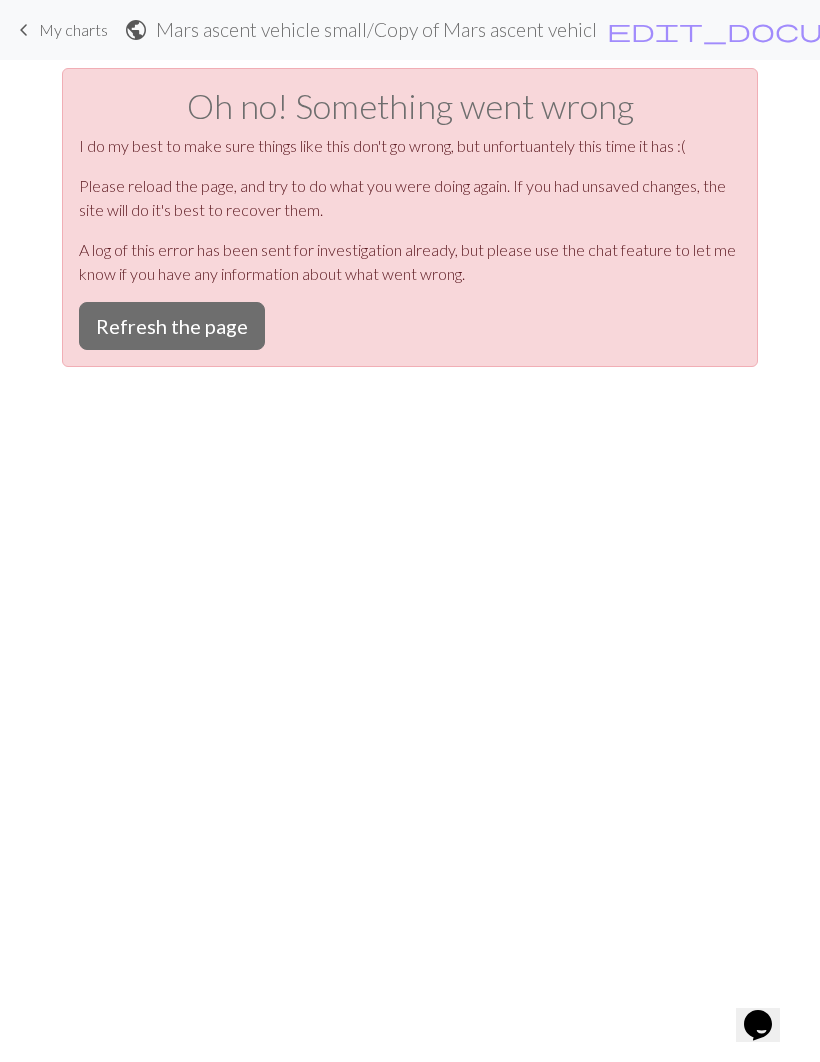 click on "Refresh the page" at bounding box center [172, 326] 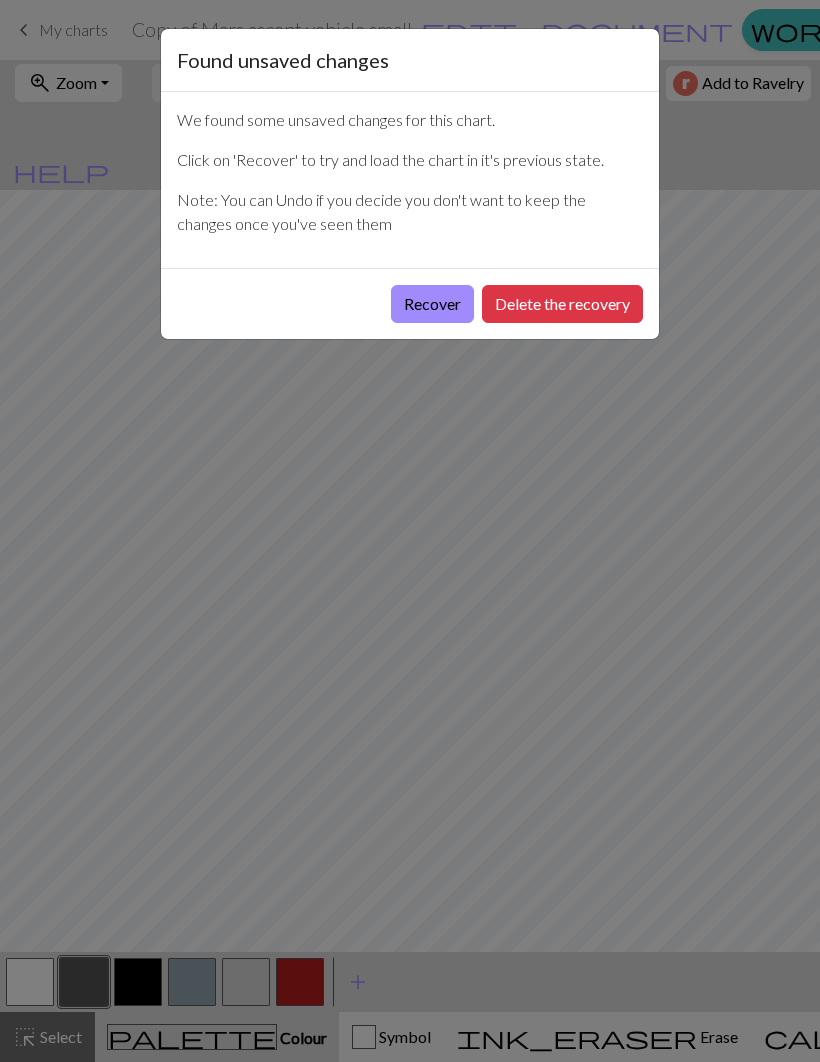 scroll, scrollTop: 0, scrollLeft: 0, axis: both 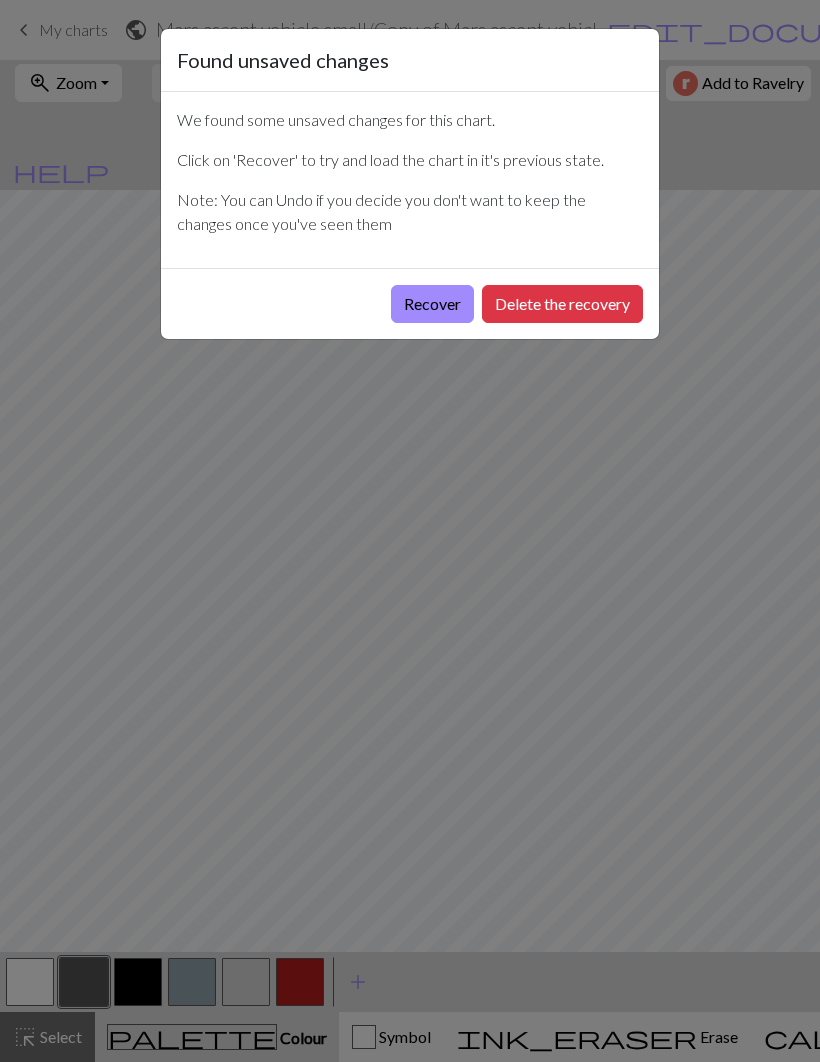 click on "Recover" at bounding box center [432, 304] 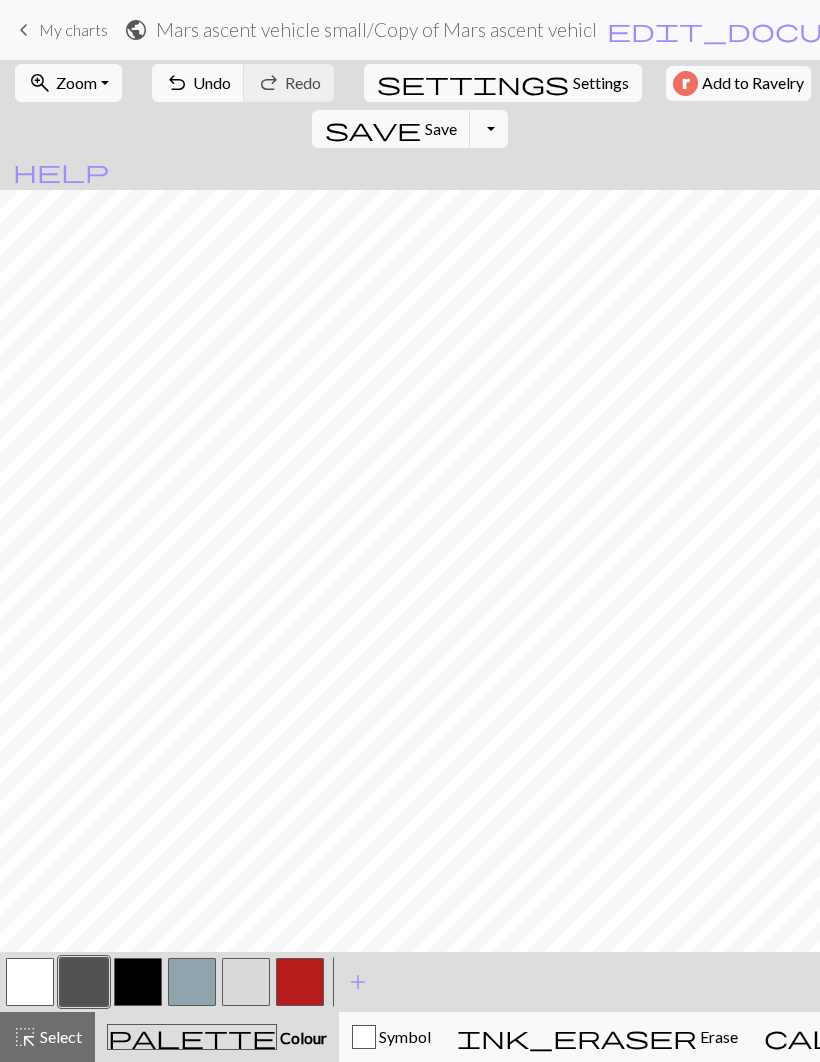 click on "zoom_in Zoom Zoom" at bounding box center [68, 83] 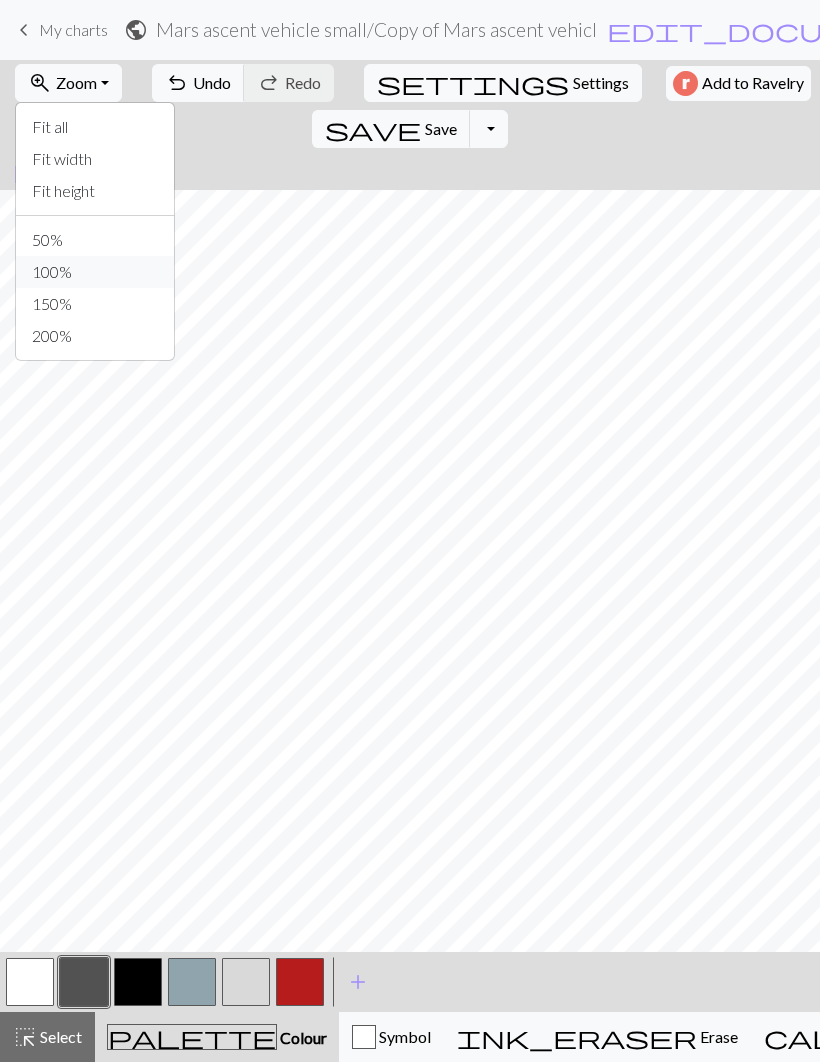 click on "100%" at bounding box center [95, 272] 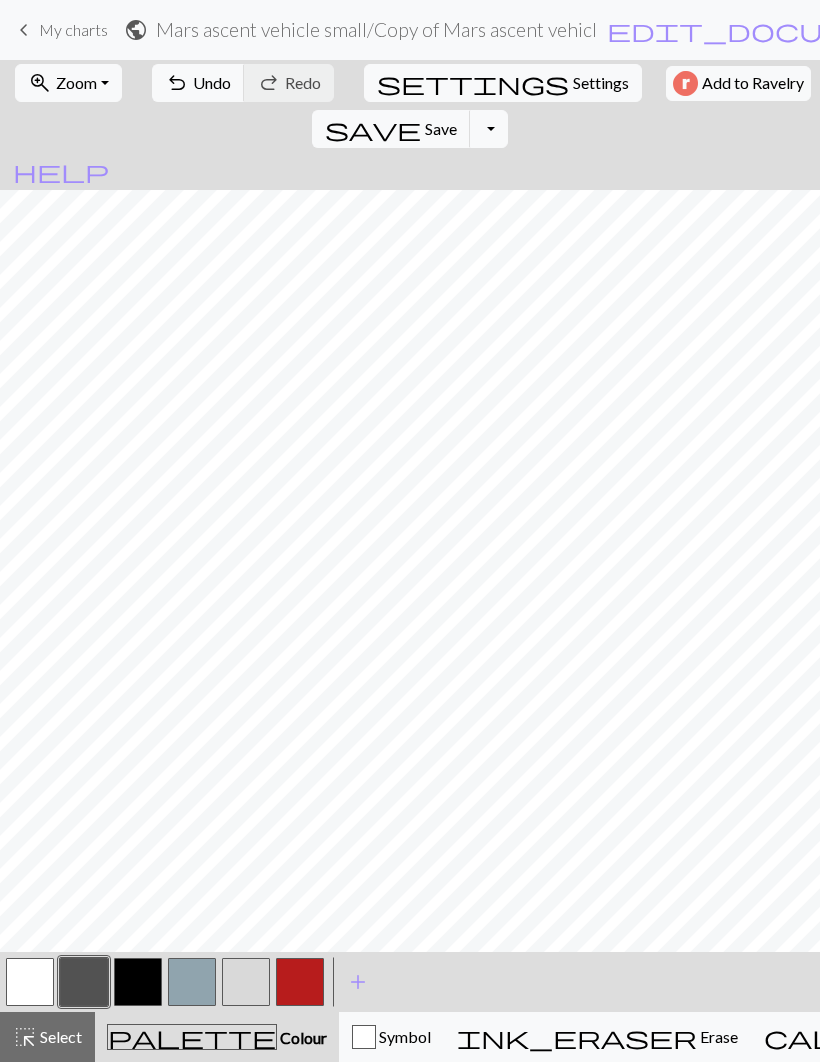 click on "zoom_in Zoom Zoom" at bounding box center (68, 83) 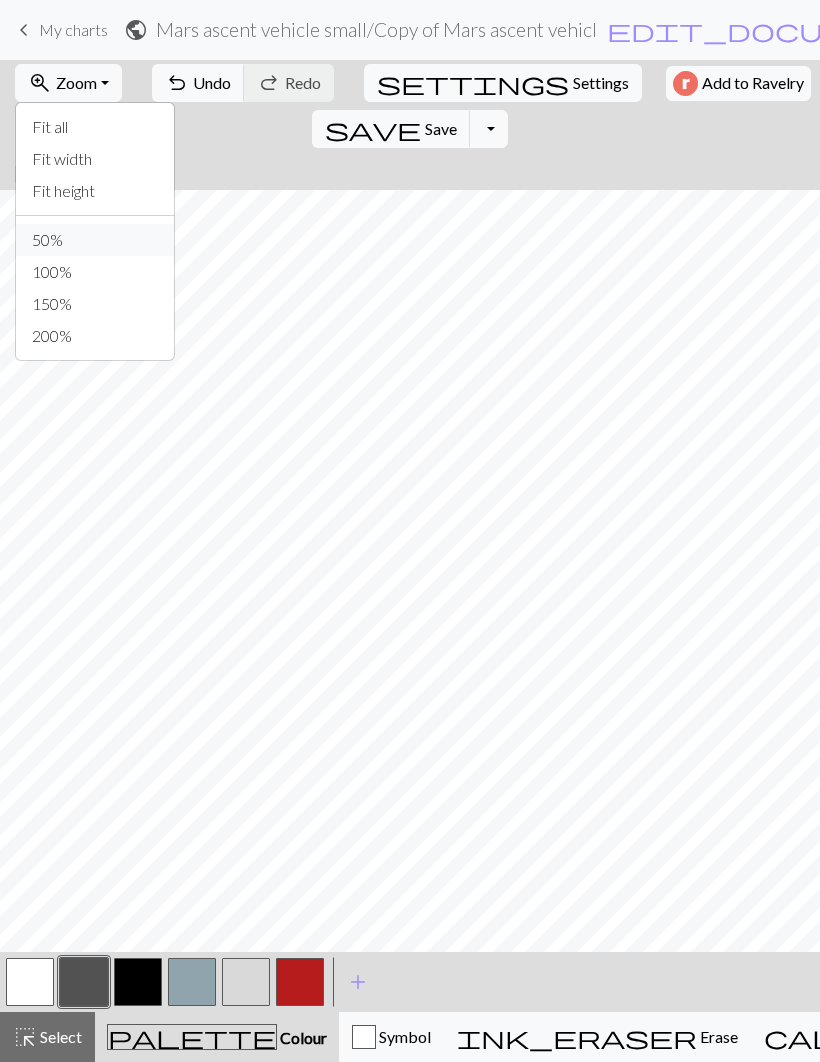 click on "50%" at bounding box center [95, 240] 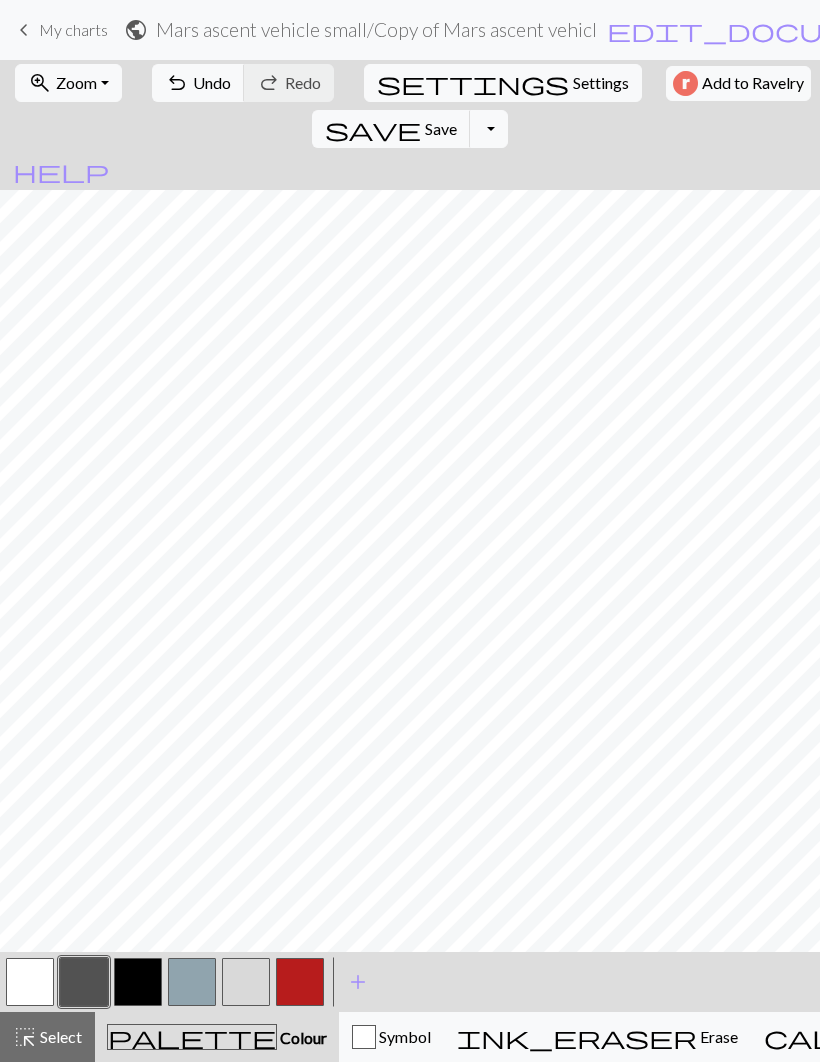 click on "My charts" at bounding box center (73, 29) 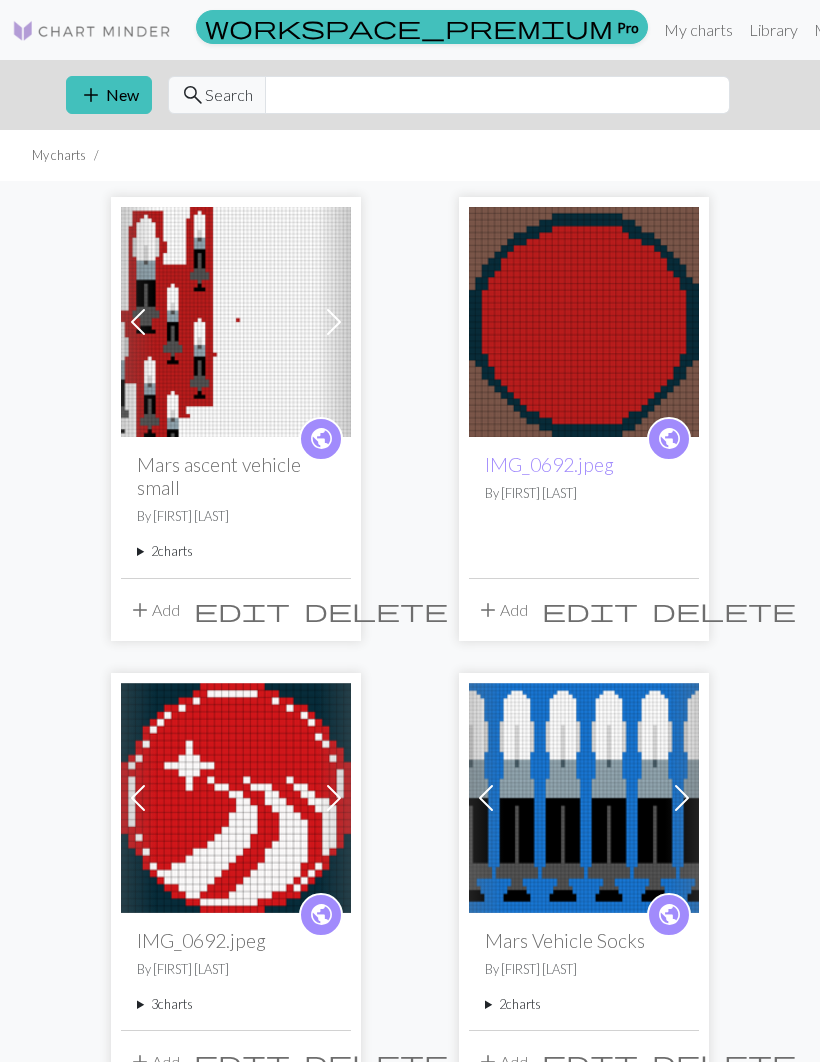 click at bounding box center [334, 322] 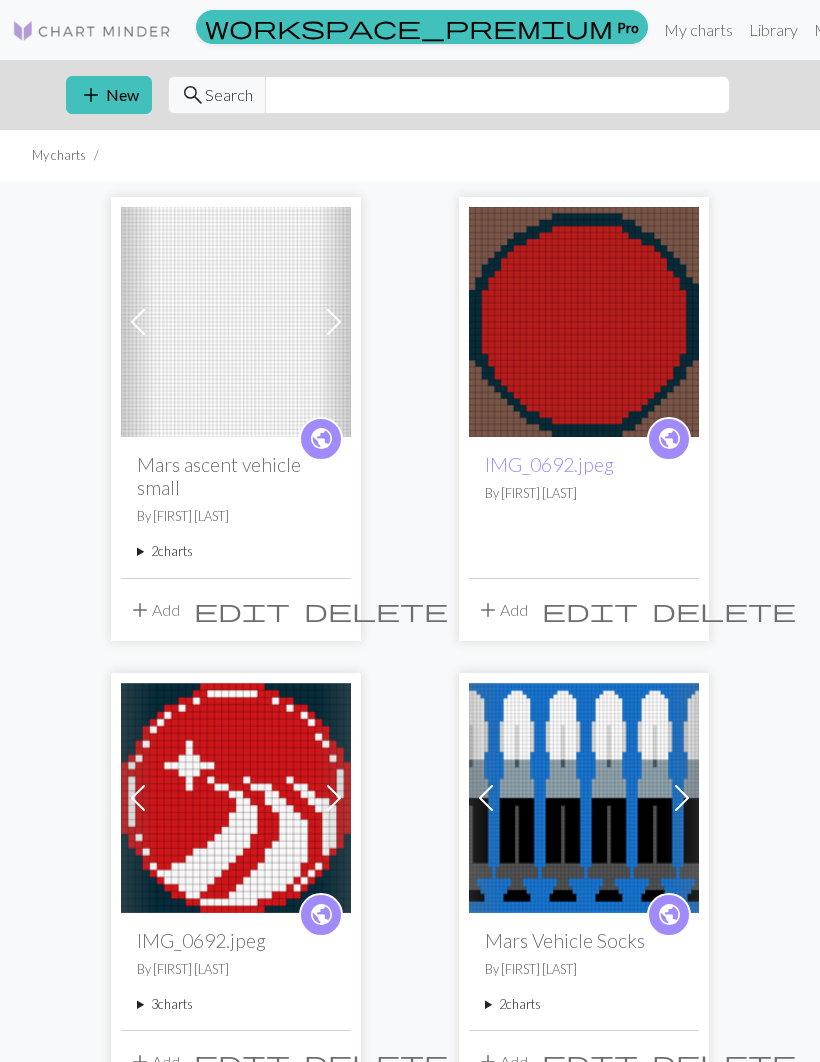 click at bounding box center [138, 322] 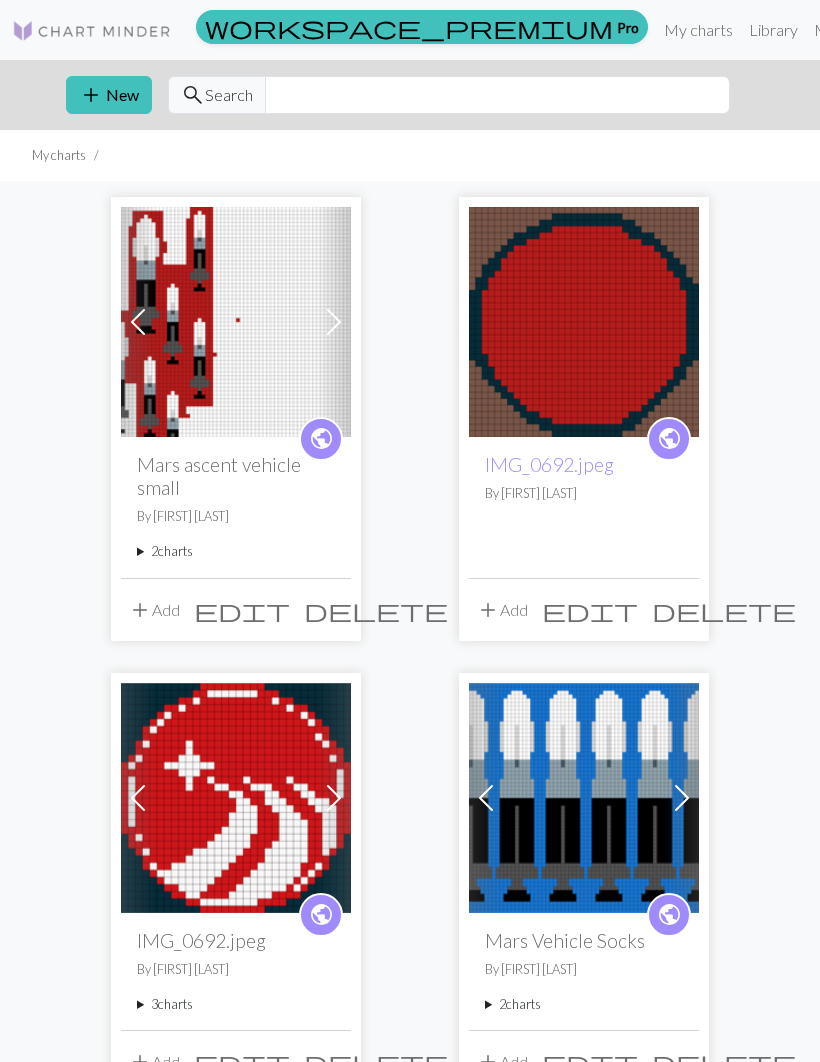 click at bounding box center (138, 322) 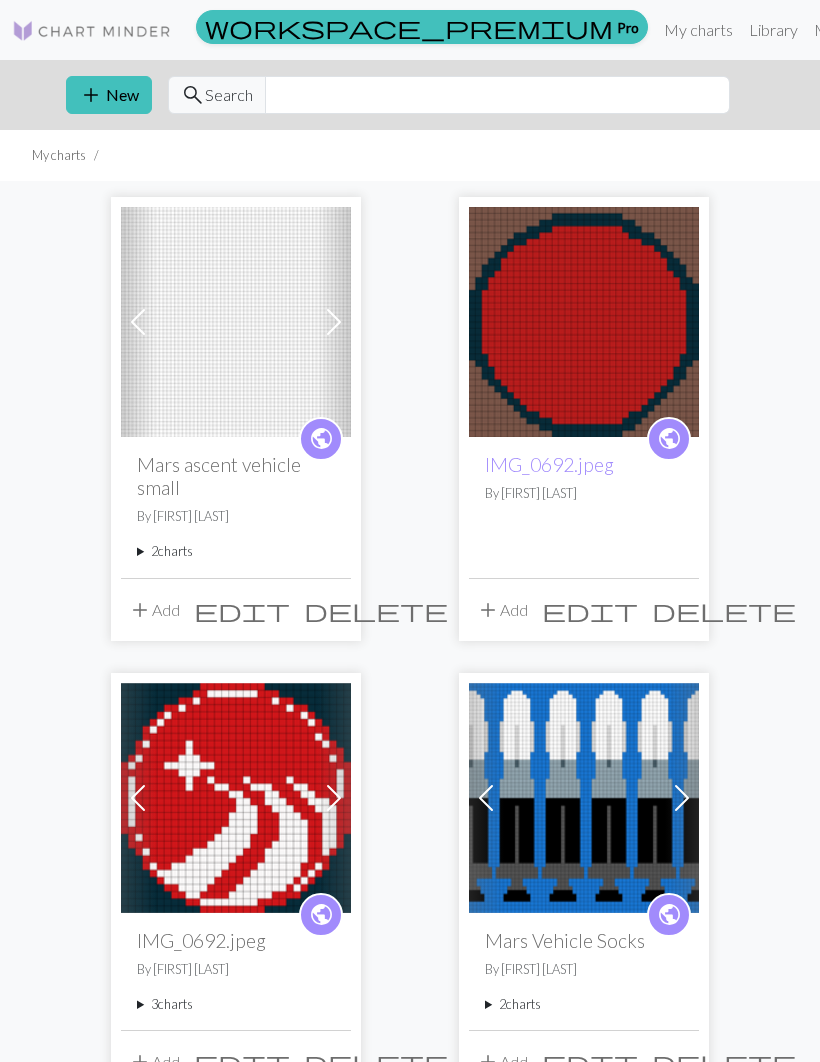 click at bounding box center [334, 322] 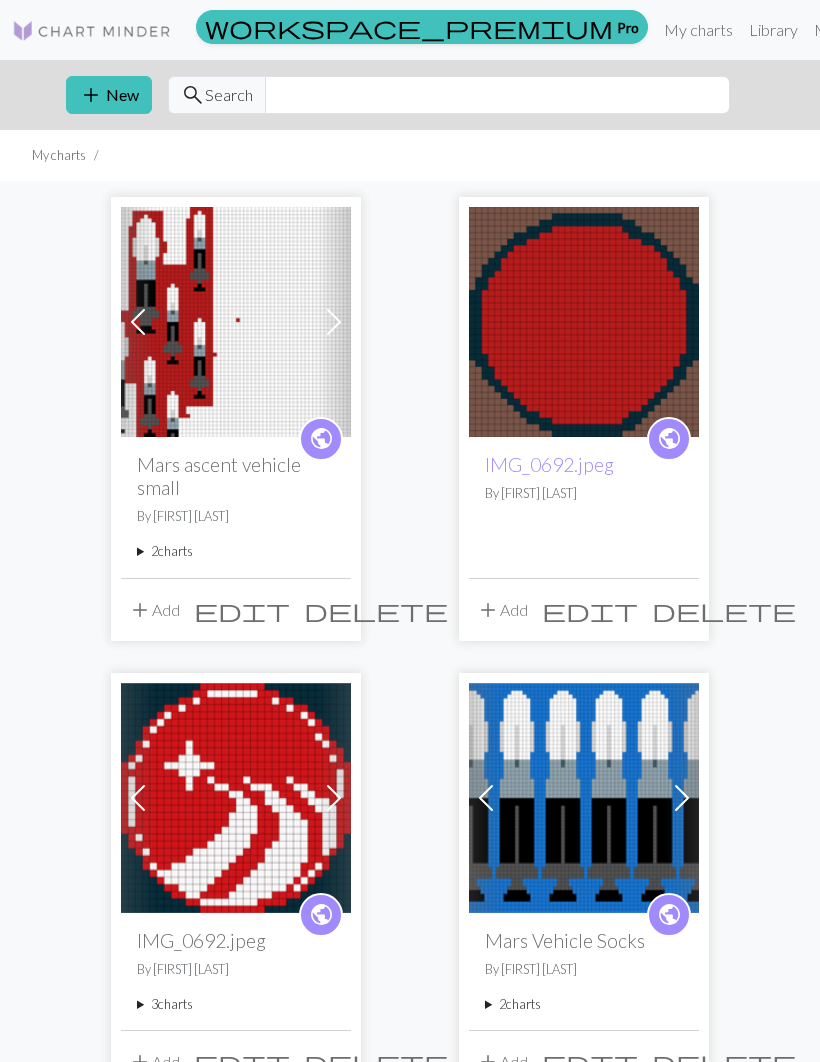 click on "2  charts" at bounding box center [236, 551] 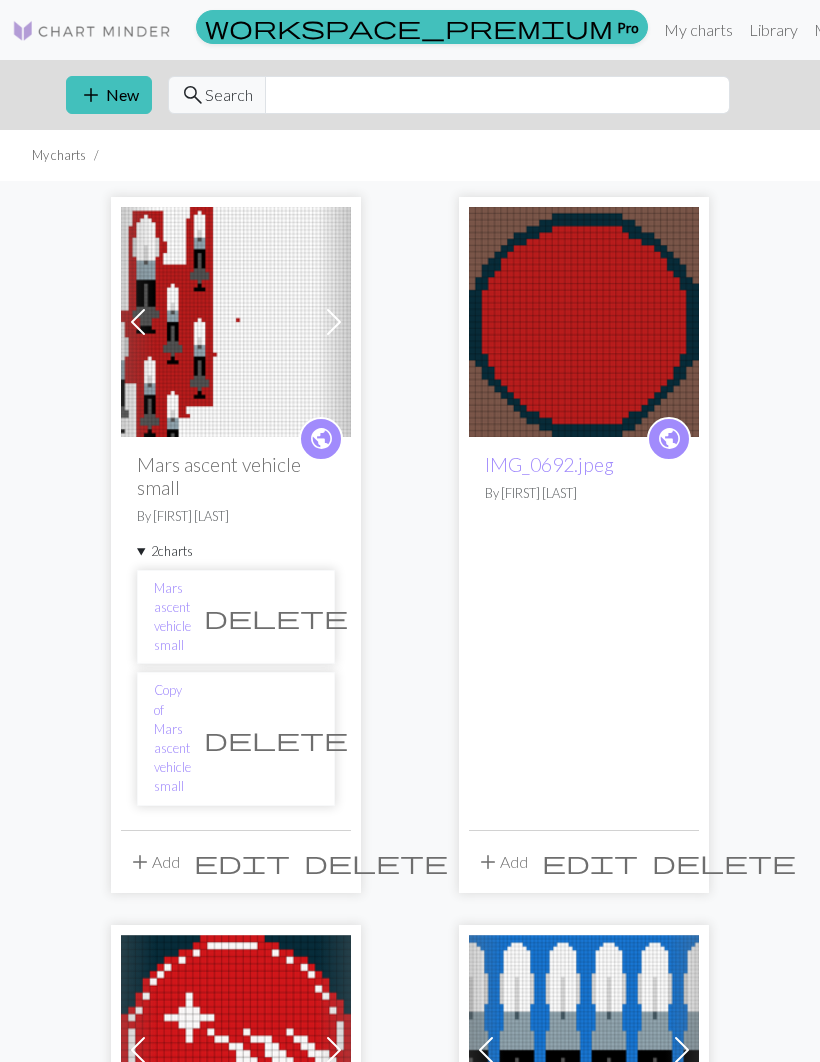 click on "Copy of Mars ascent vehicle small" at bounding box center [172, 738] 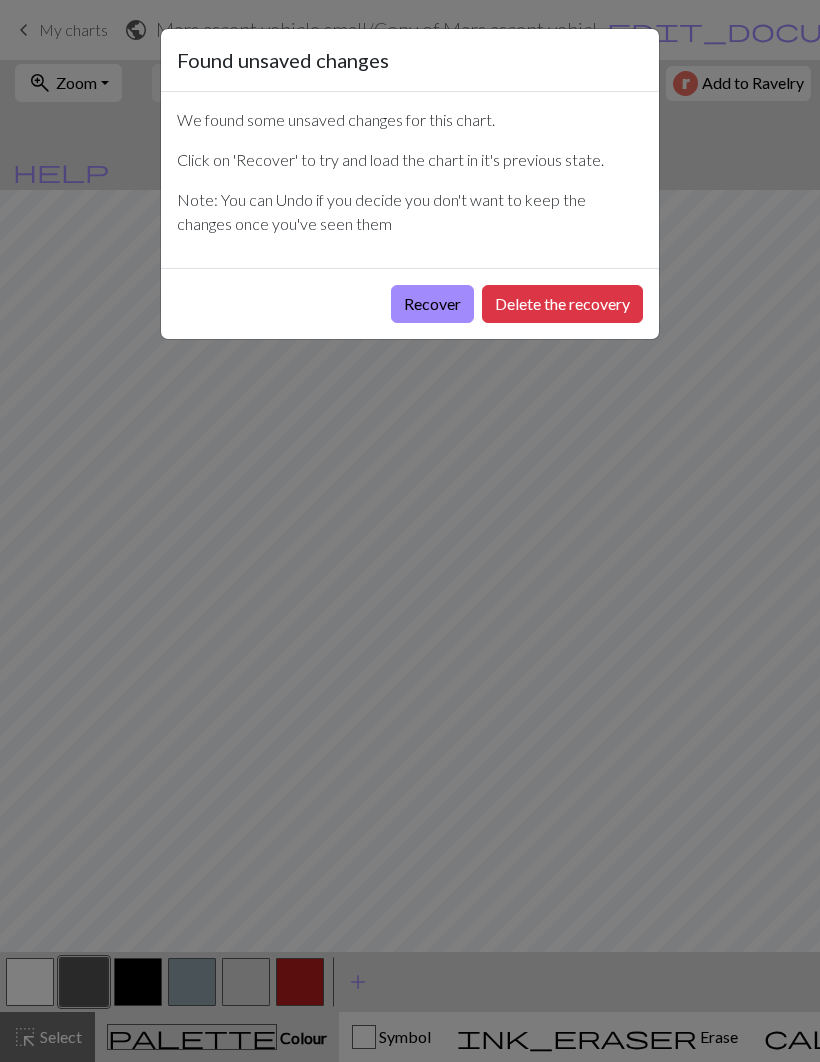 click on "Recover" at bounding box center [432, 304] 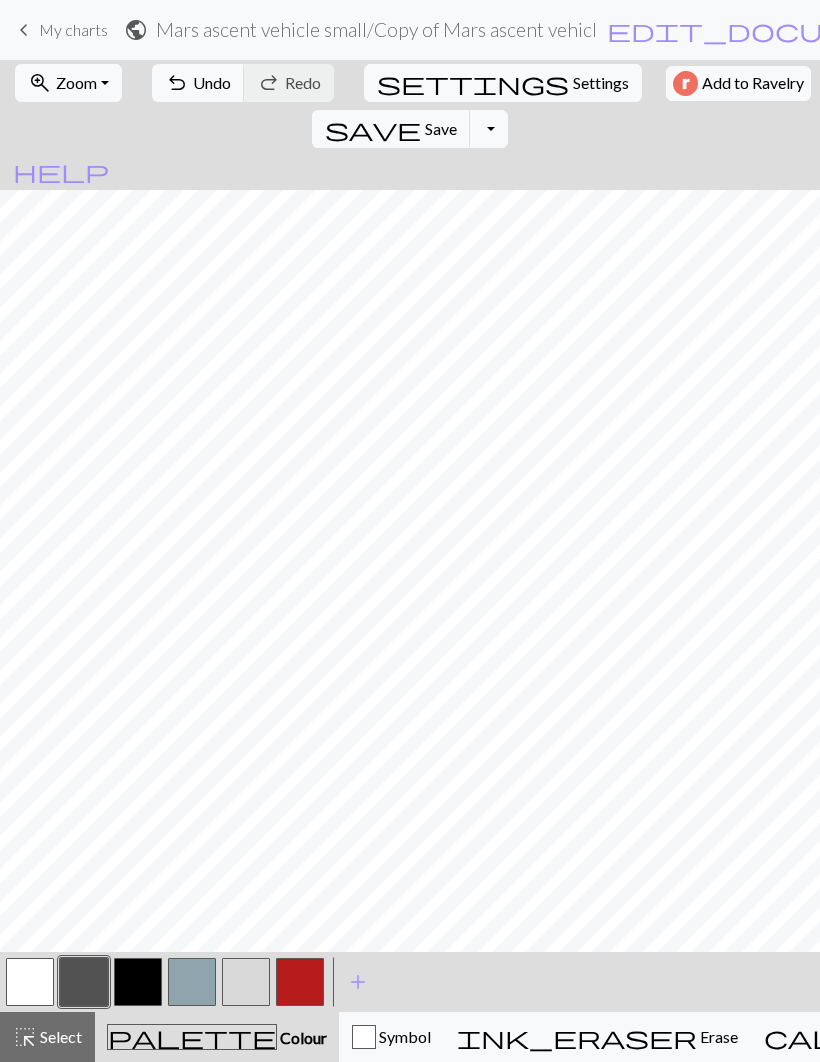 click on "keyboard_arrow_left" at bounding box center [24, 30] 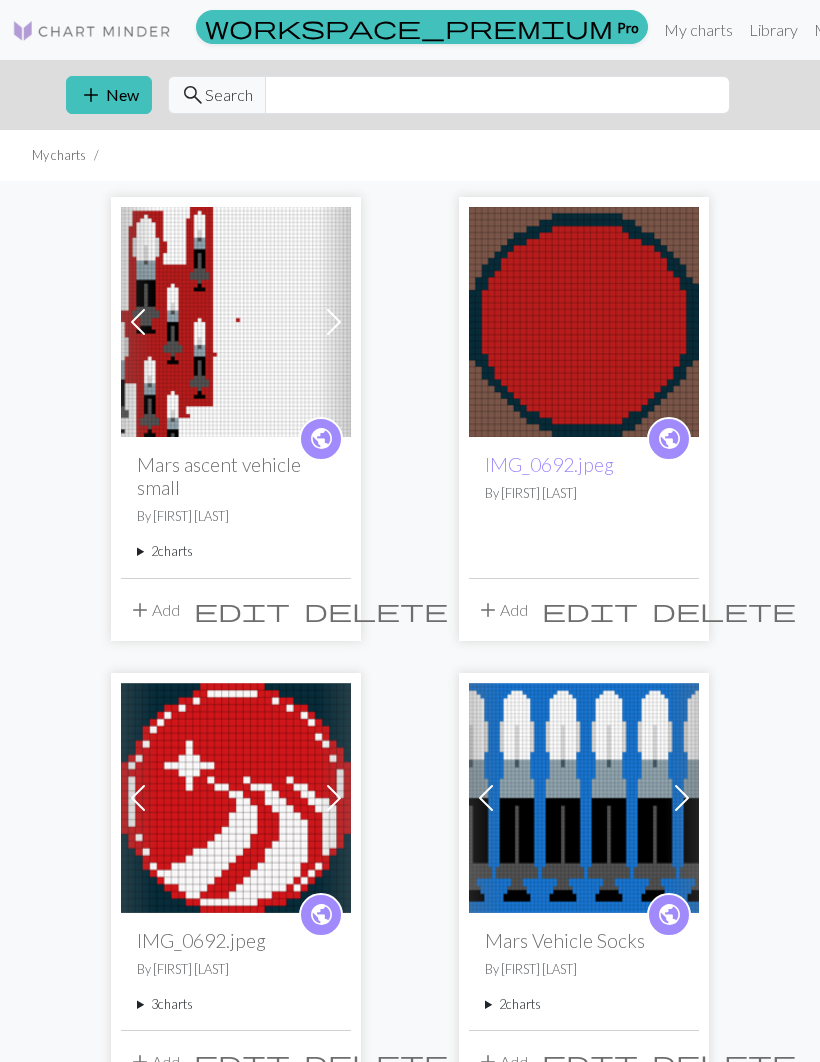 click at bounding box center [138, 322] 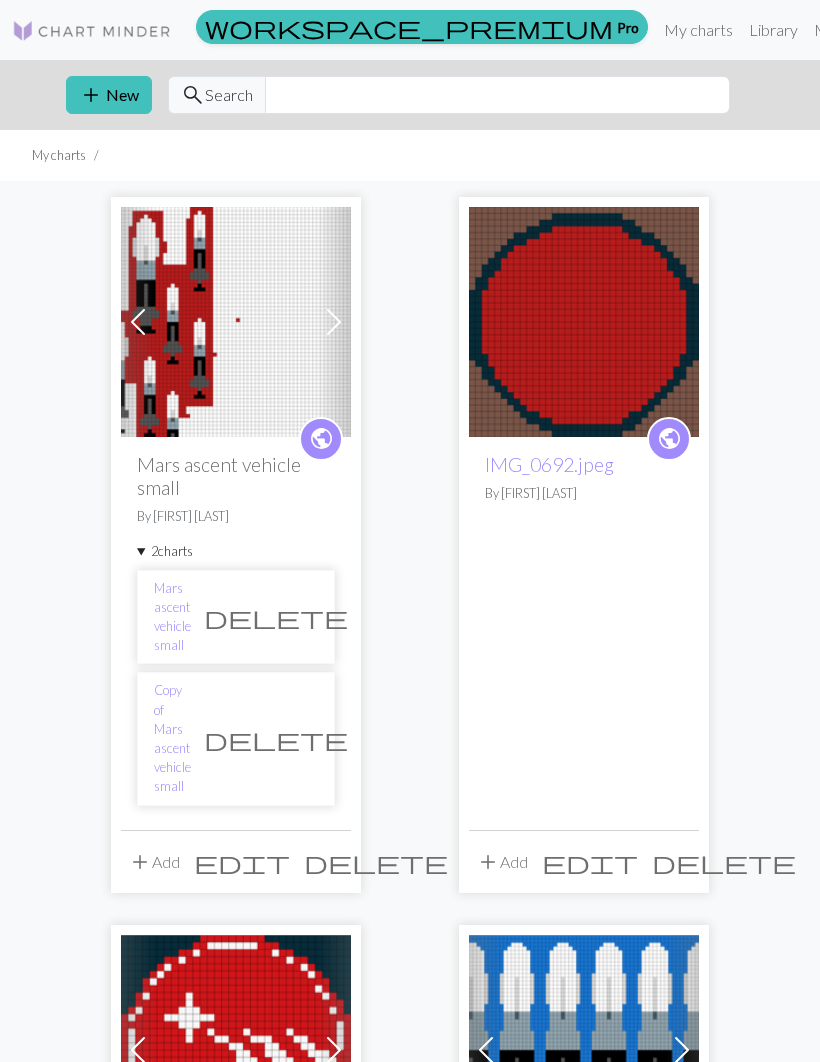 click on "Copy of Mars ascent vehicle small" at bounding box center [172, 738] 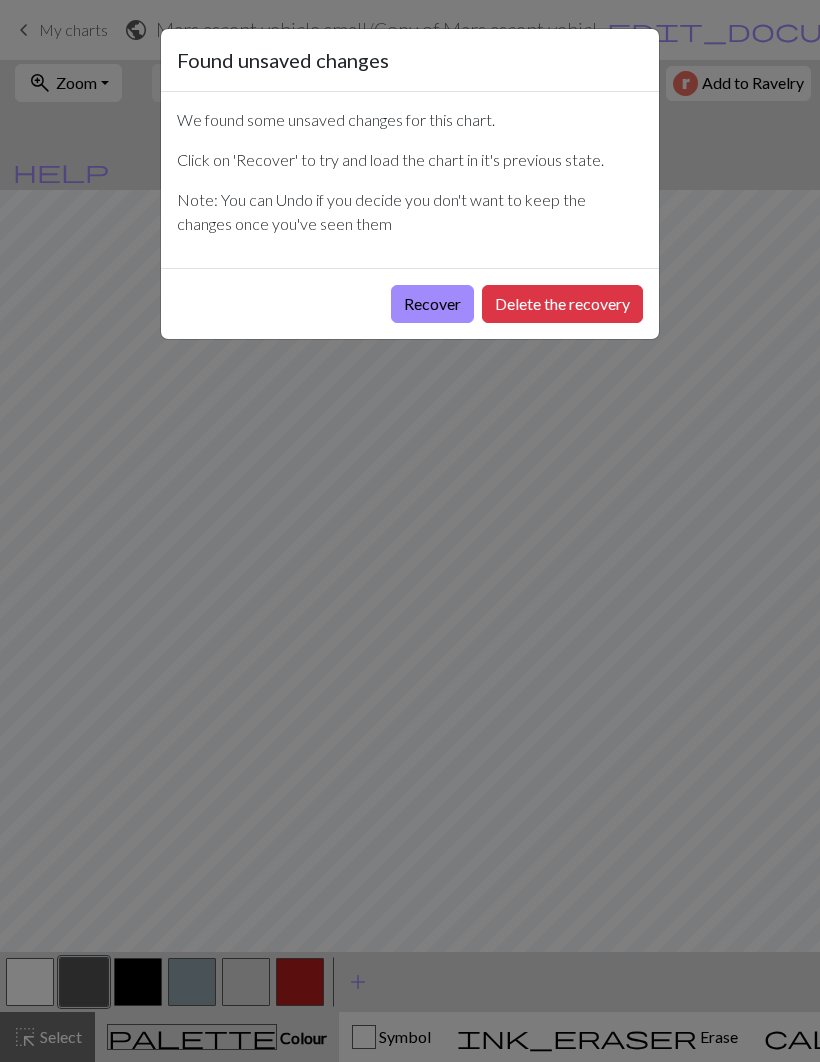 click on "Recover" at bounding box center [432, 304] 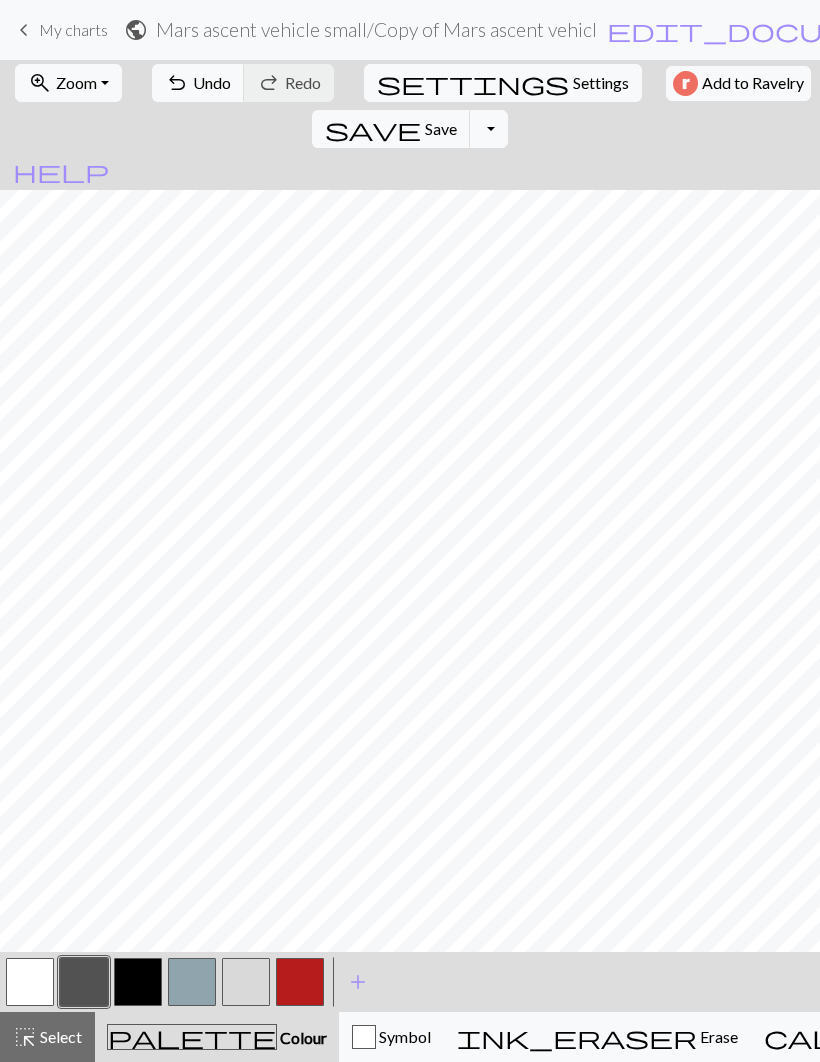 click on "Mars ascent vehicle small  /  Copy of Mars ascent vehicle small" at bounding box center (377, 29) 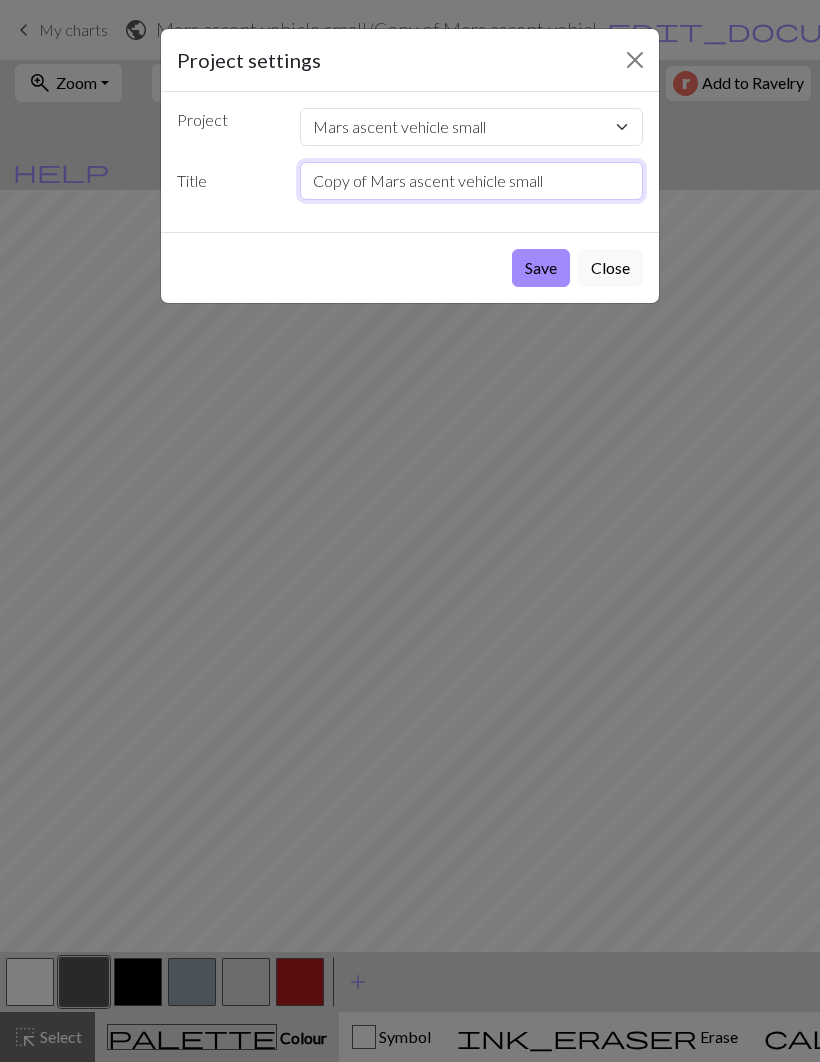 click on "Copy of Mars ascent vehicle small" at bounding box center (472, 181) 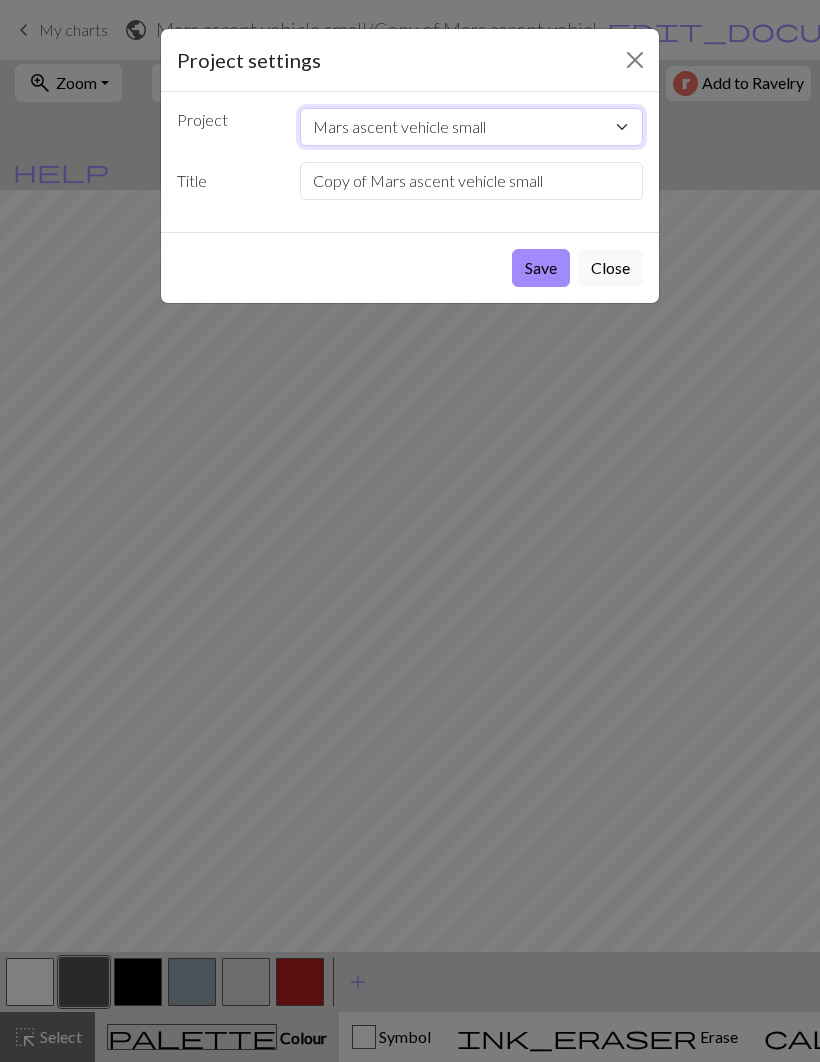 click on "Mars ascent vehicle small IMG_0692.jpeg IMG_0692.jpeg Mars Vehicle Socks Mars Ascent Vehicle Protea IMG_0208.jpeg" at bounding box center [472, 127] 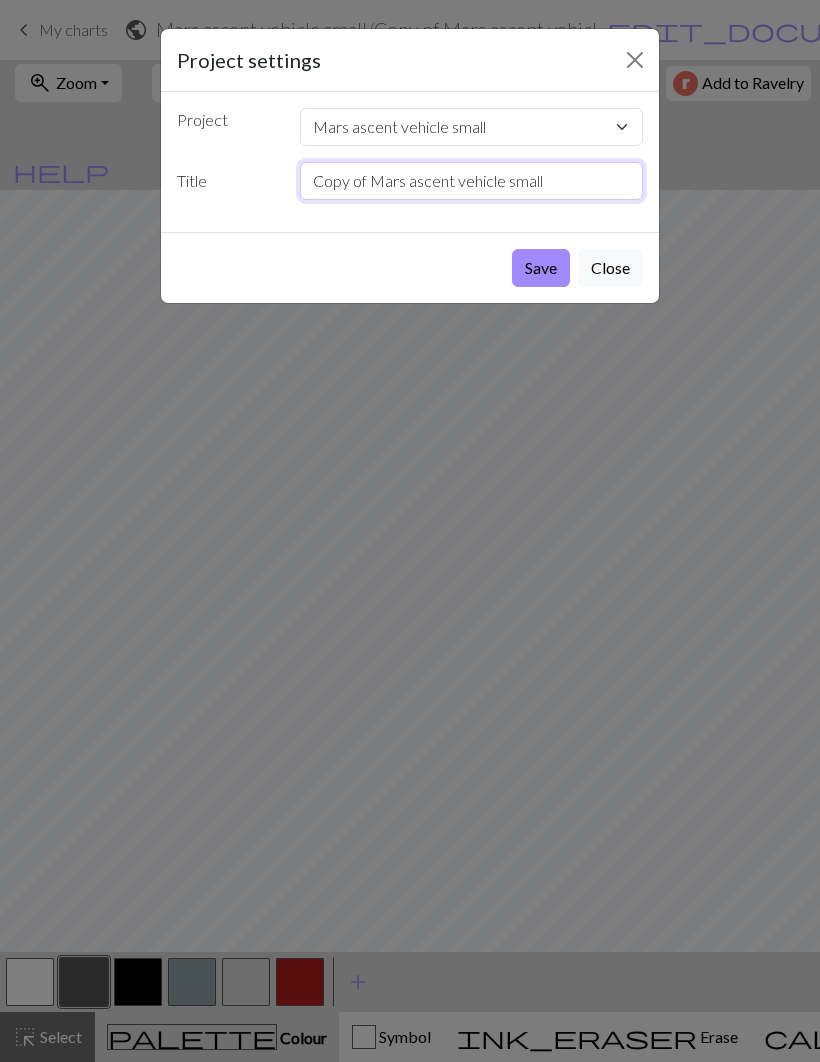 click on "Copy of Mars ascent vehicle small" at bounding box center [472, 181] 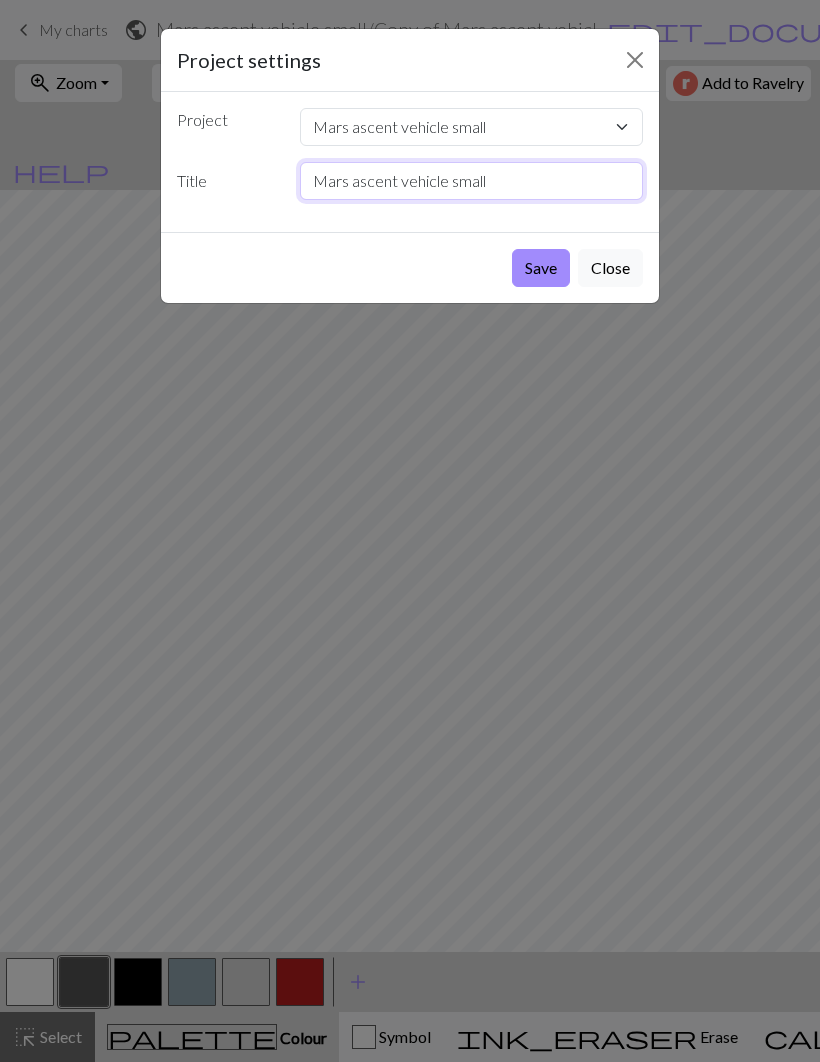 click on "Mars ascent vehicle small" at bounding box center (472, 181) 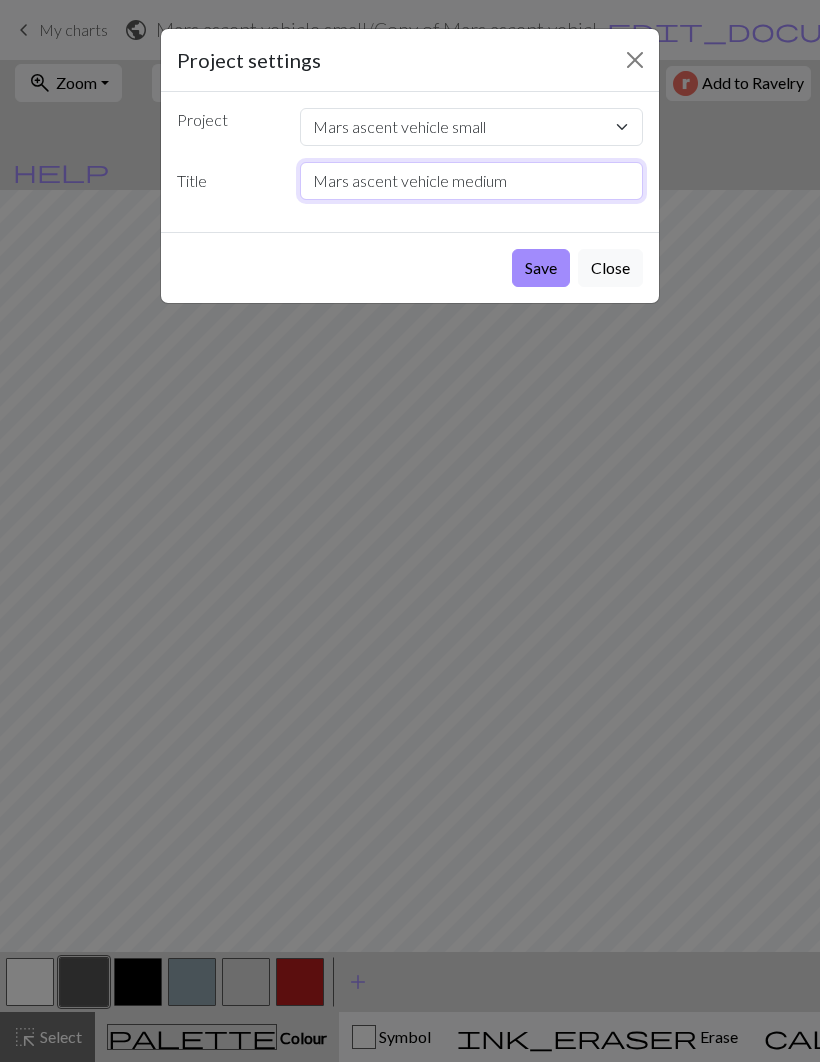 type on "Mars ascent vehicle medium" 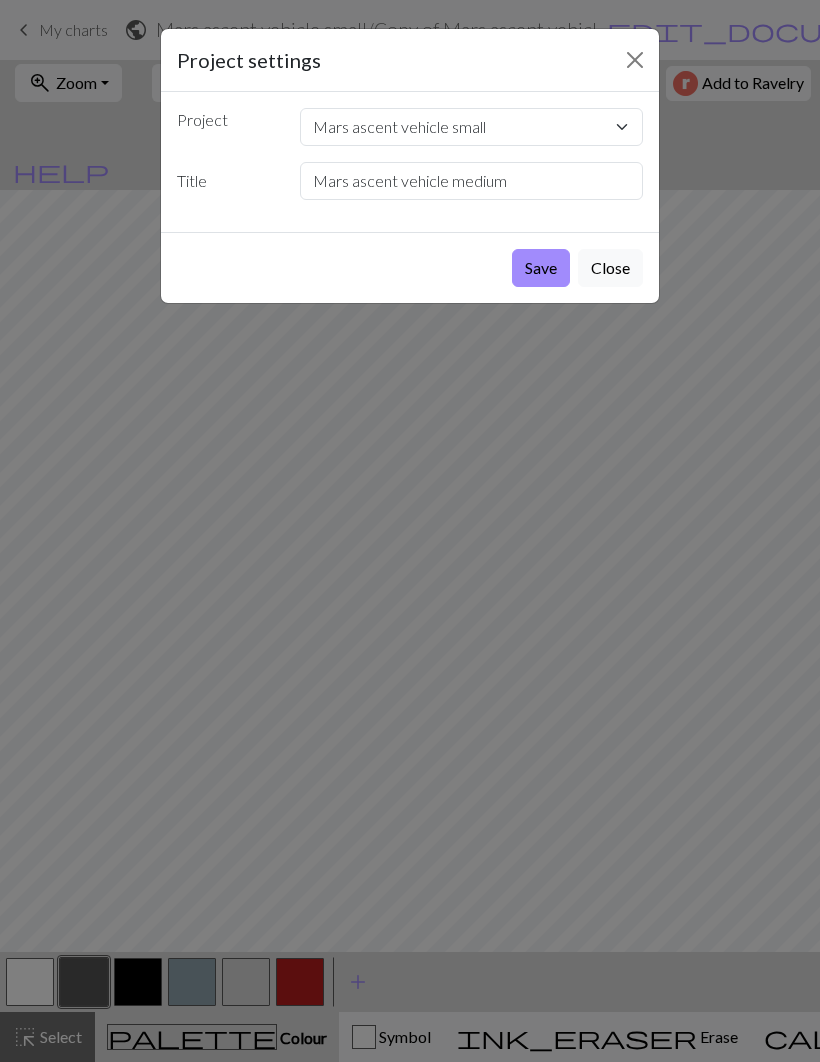 click on "Save" at bounding box center [541, 268] 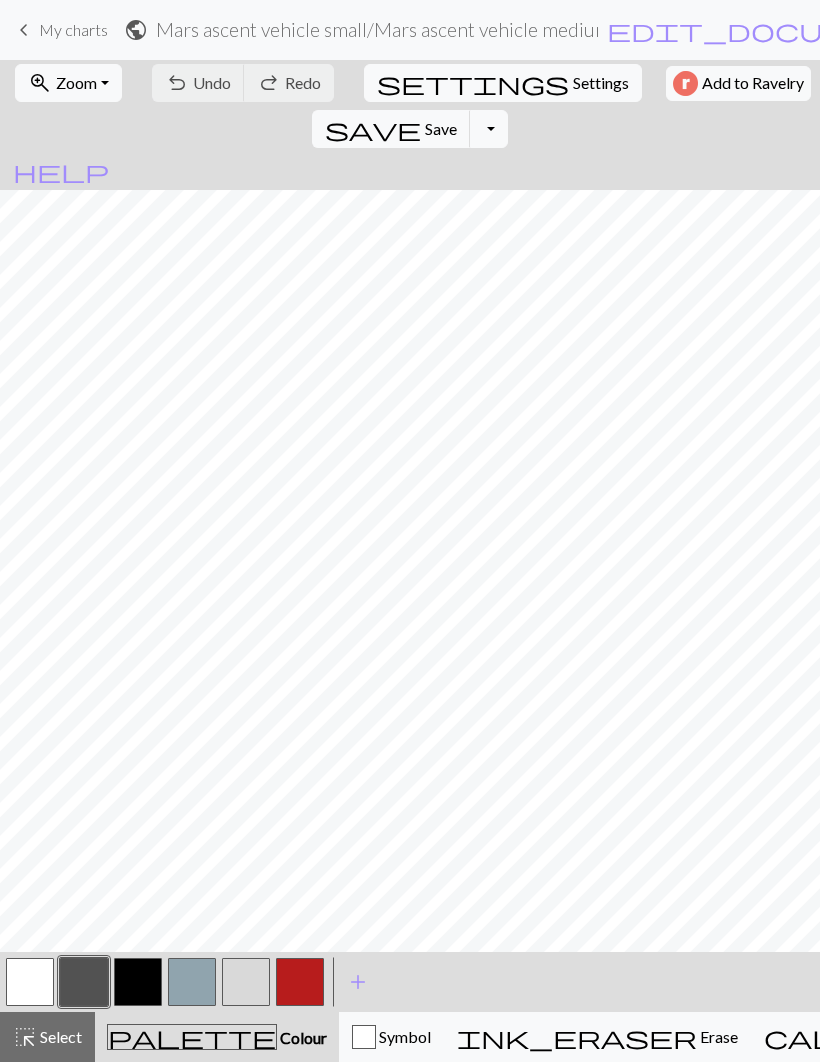 click on "Zoom" at bounding box center [76, 82] 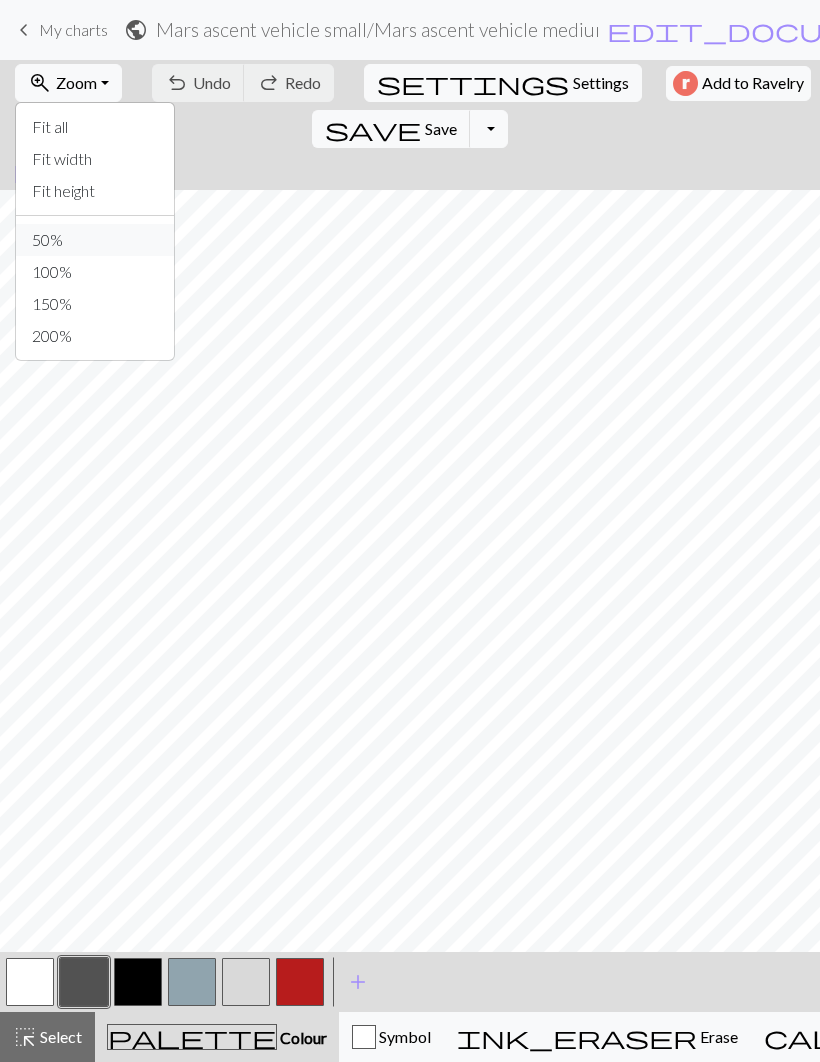 click on "50%" at bounding box center [95, 240] 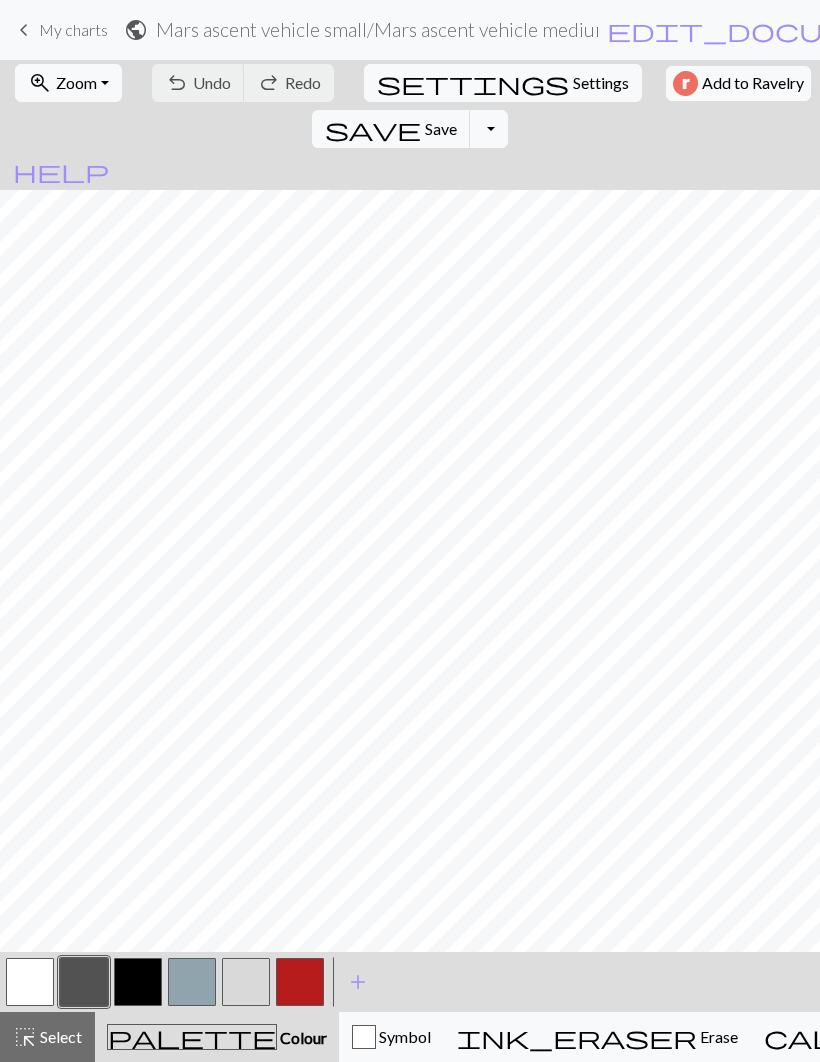 click at bounding box center [300, 982] 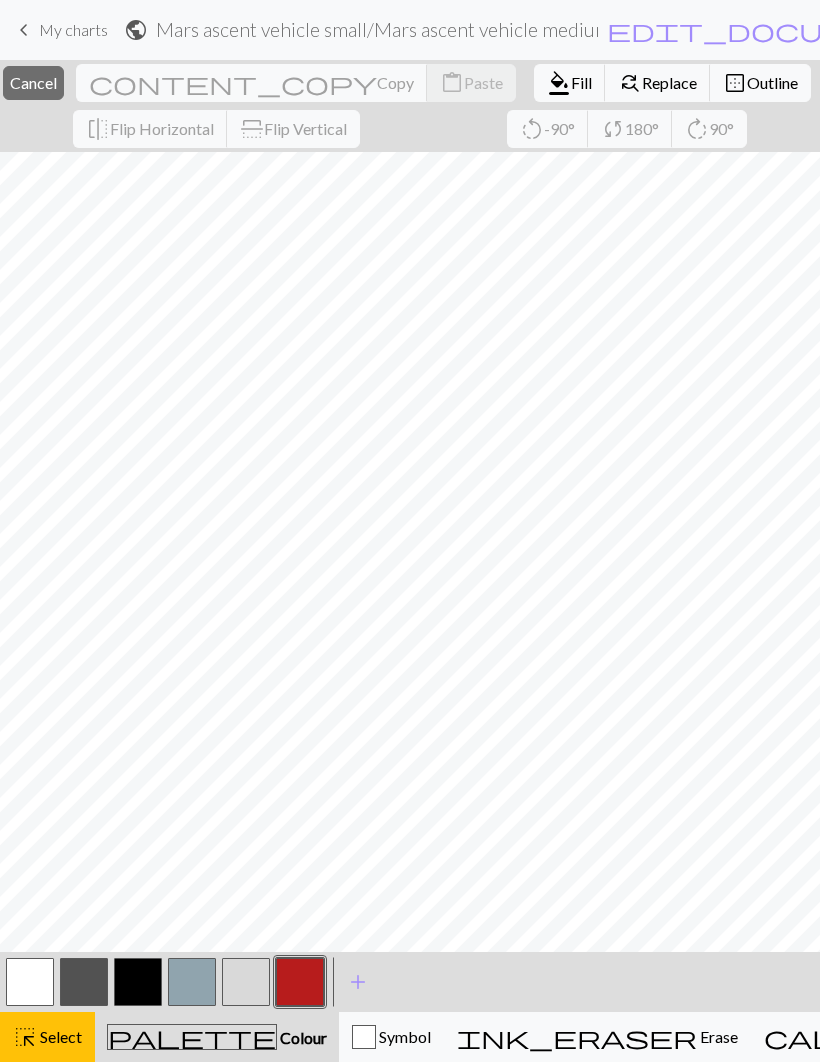 click on "Select" at bounding box center (59, 1036) 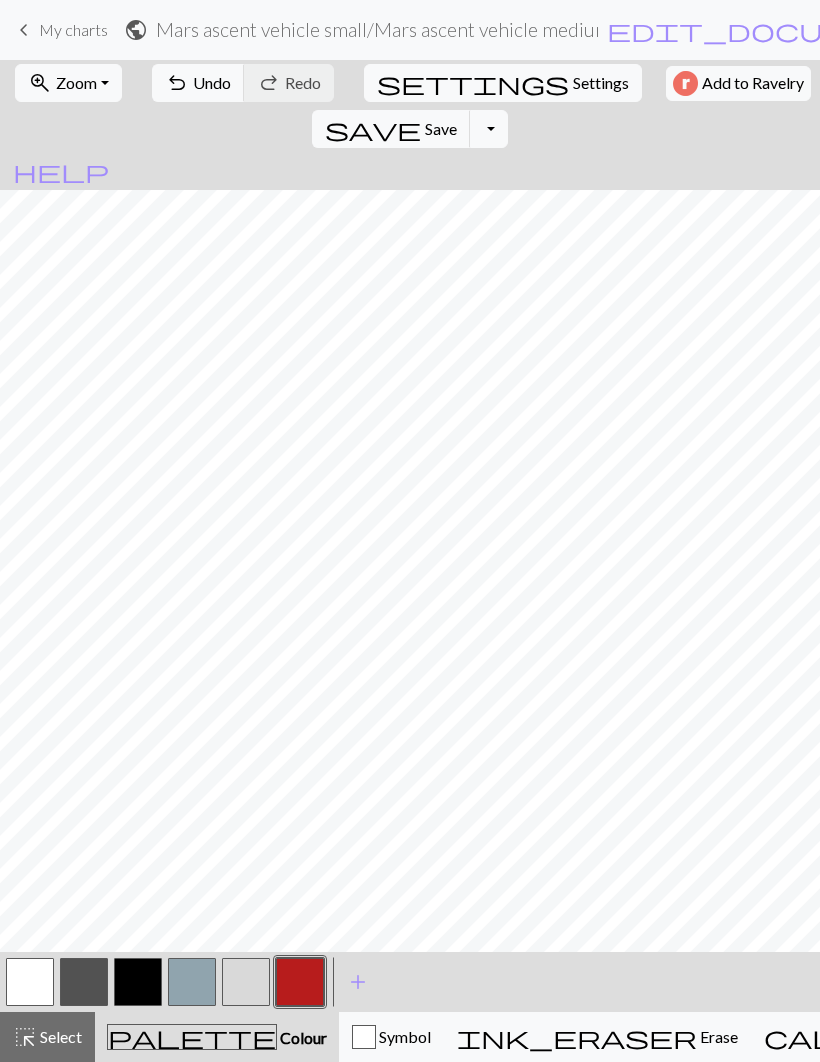 click at bounding box center (300, 982) 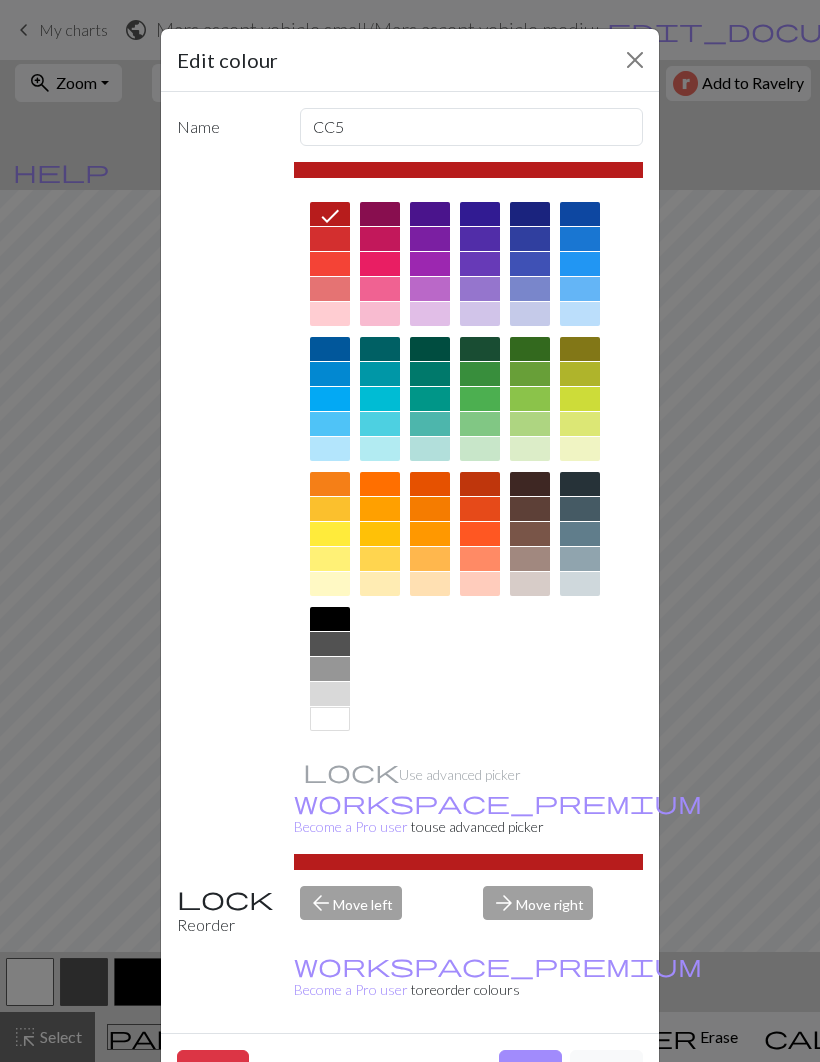 click on "Use advanced picker workspace_premium Become a Pro user   to  use advanced picker" at bounding box center (410, 516) 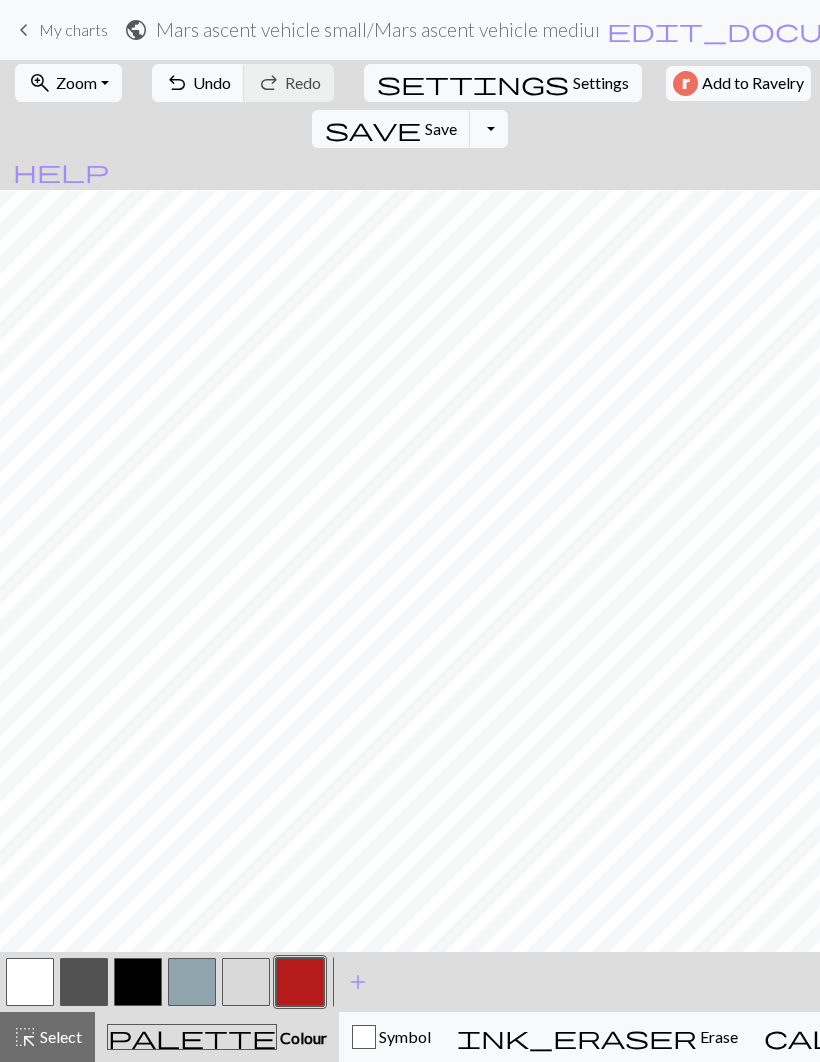 click at bounding box center (300, 982) 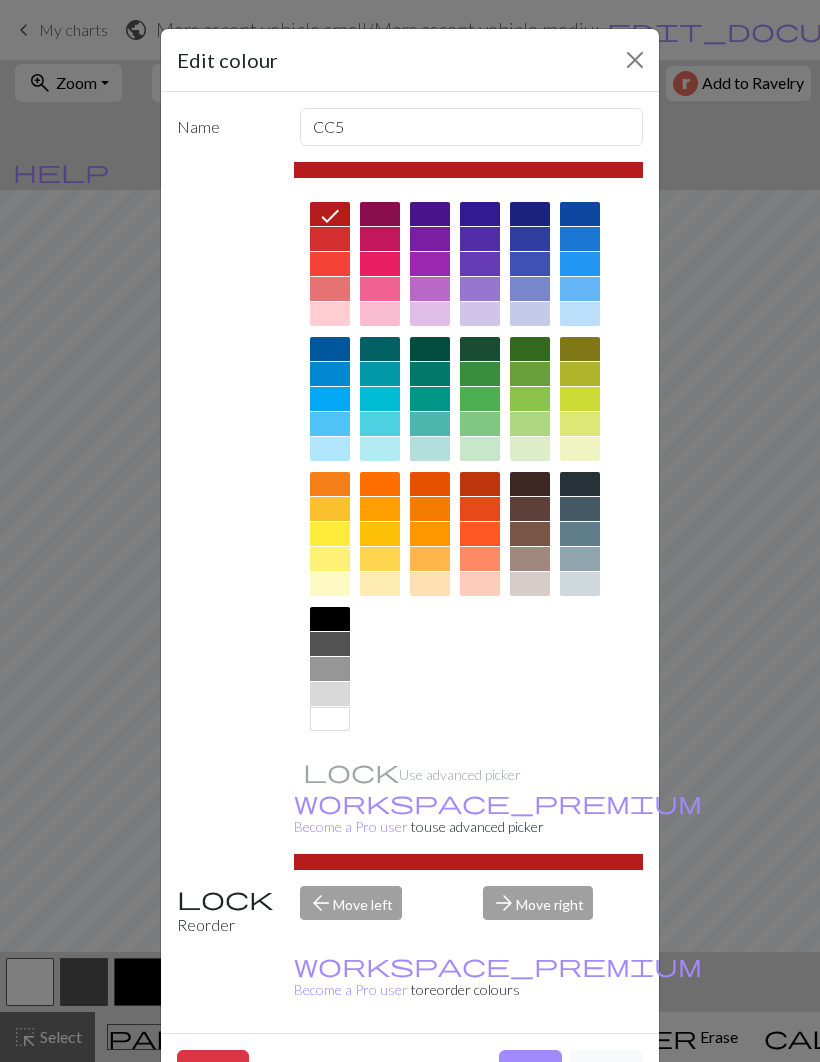 click on "Done" at bounding box center [530, 1069] 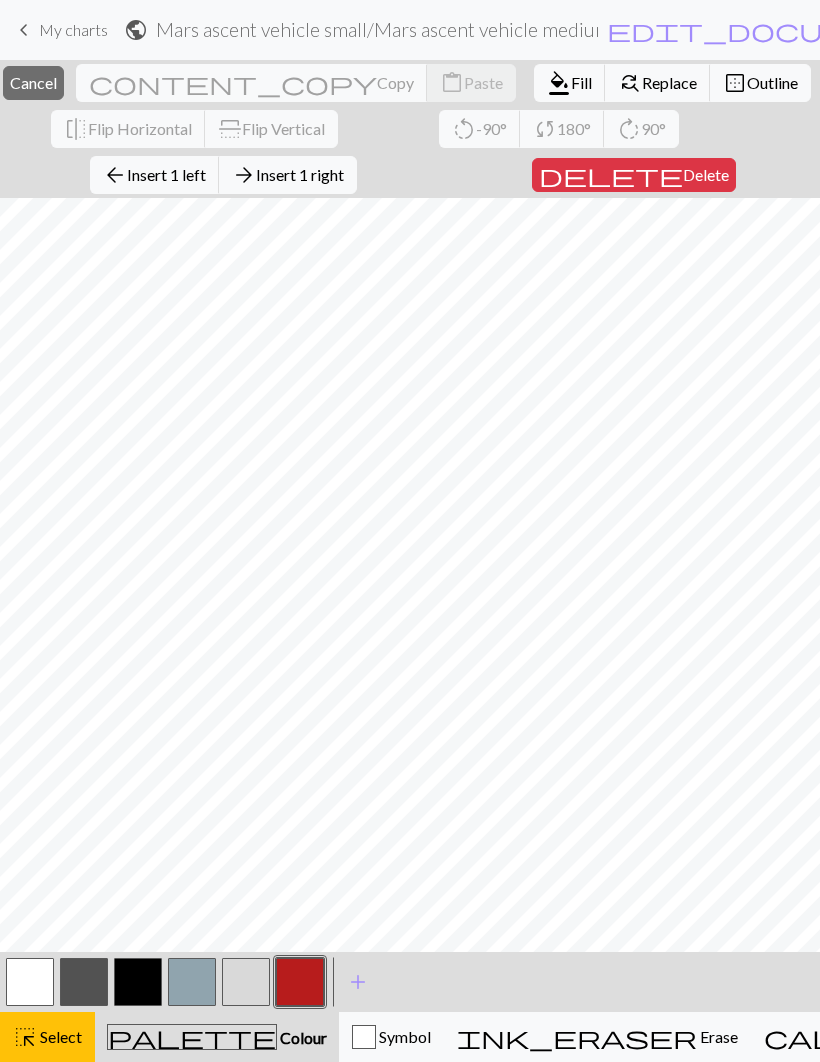 click on "Select" at bounding box center [59, 1036] 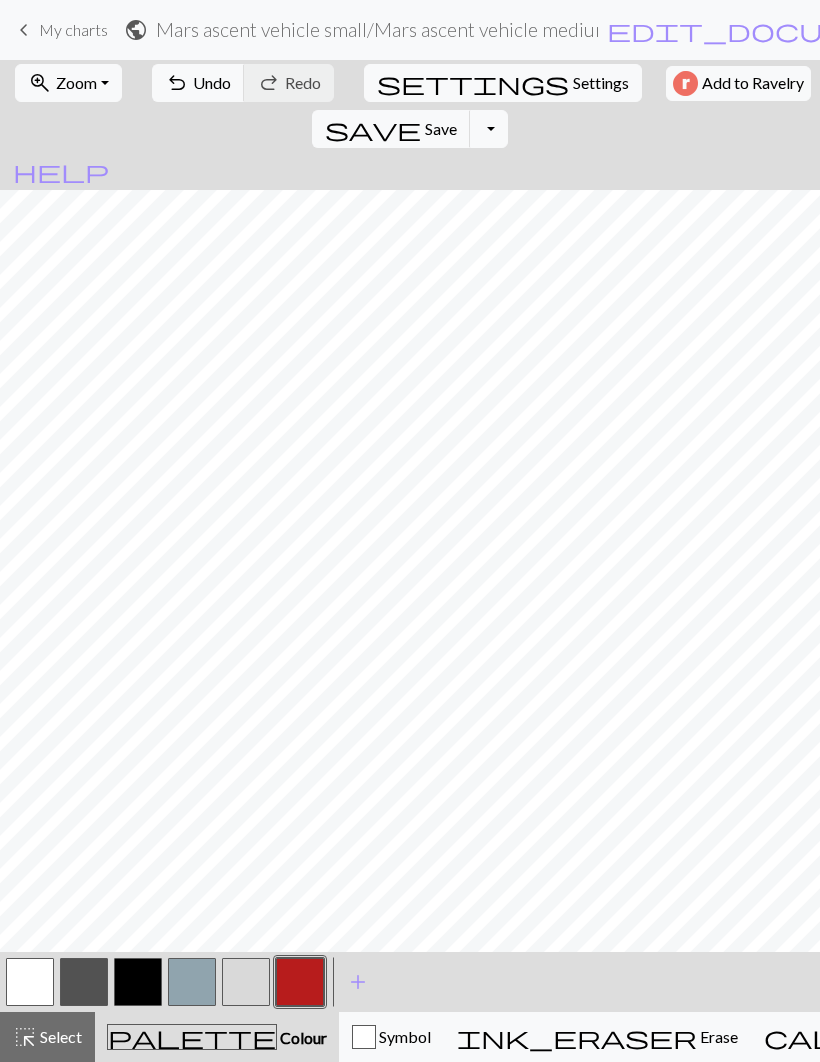 click on "Zoom" at bounding box center [76, 82] 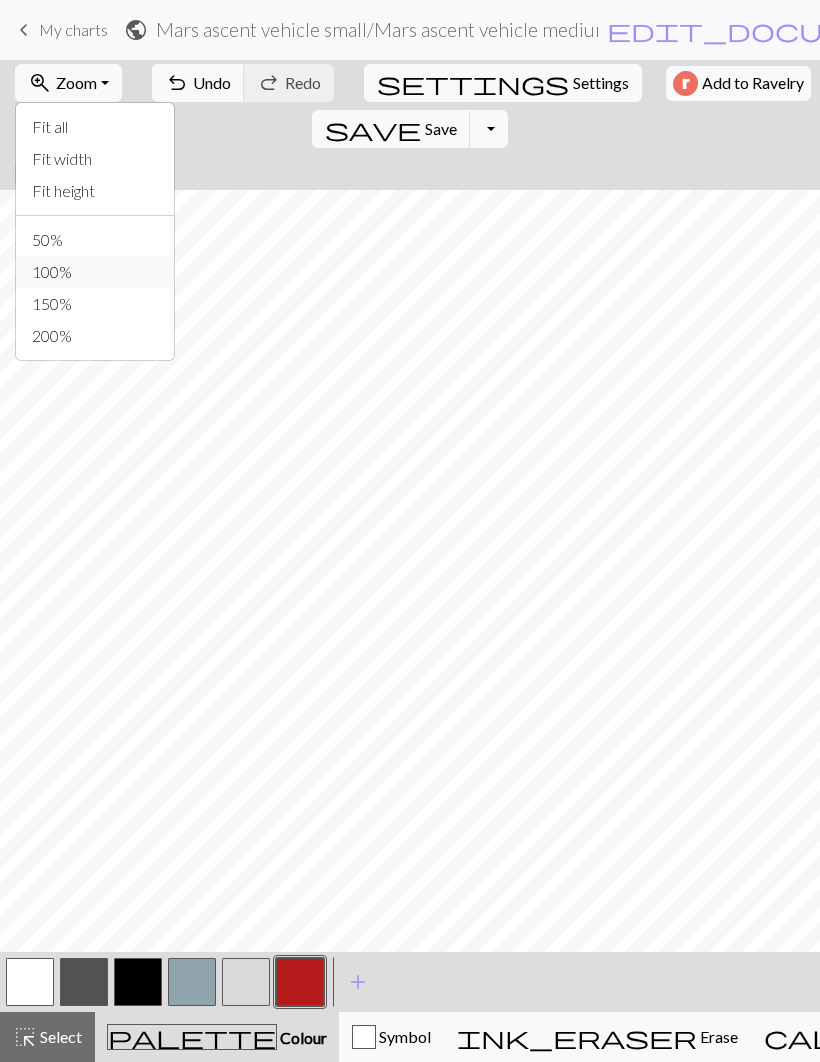 click on "100%" at bounding box center (95, 272) 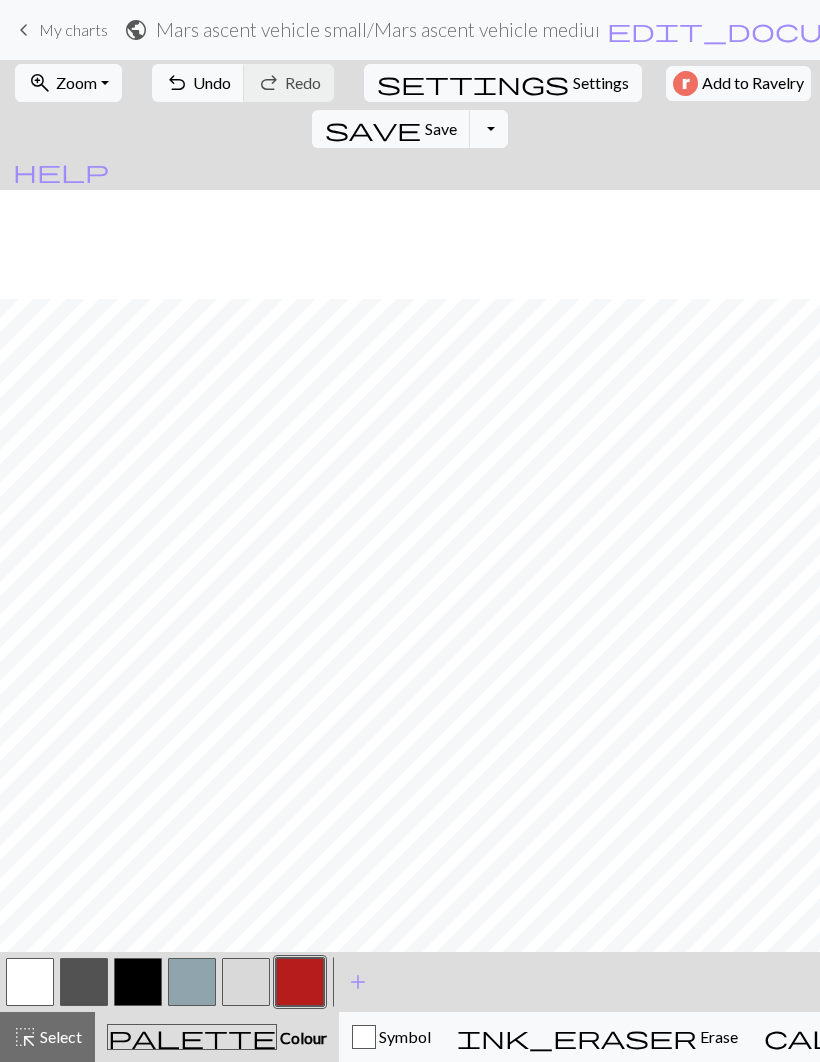scroll, scrollTop: 0, scrollLeft: 0, axis: both 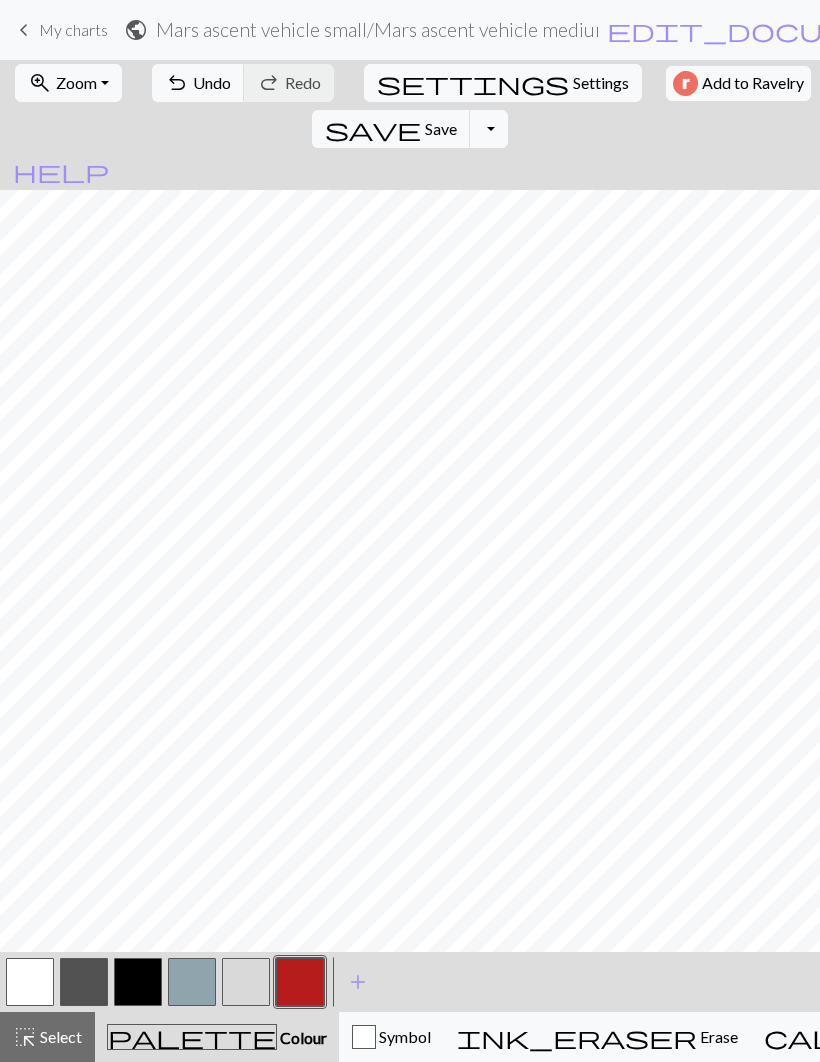 click at bounding box center [300, 982] 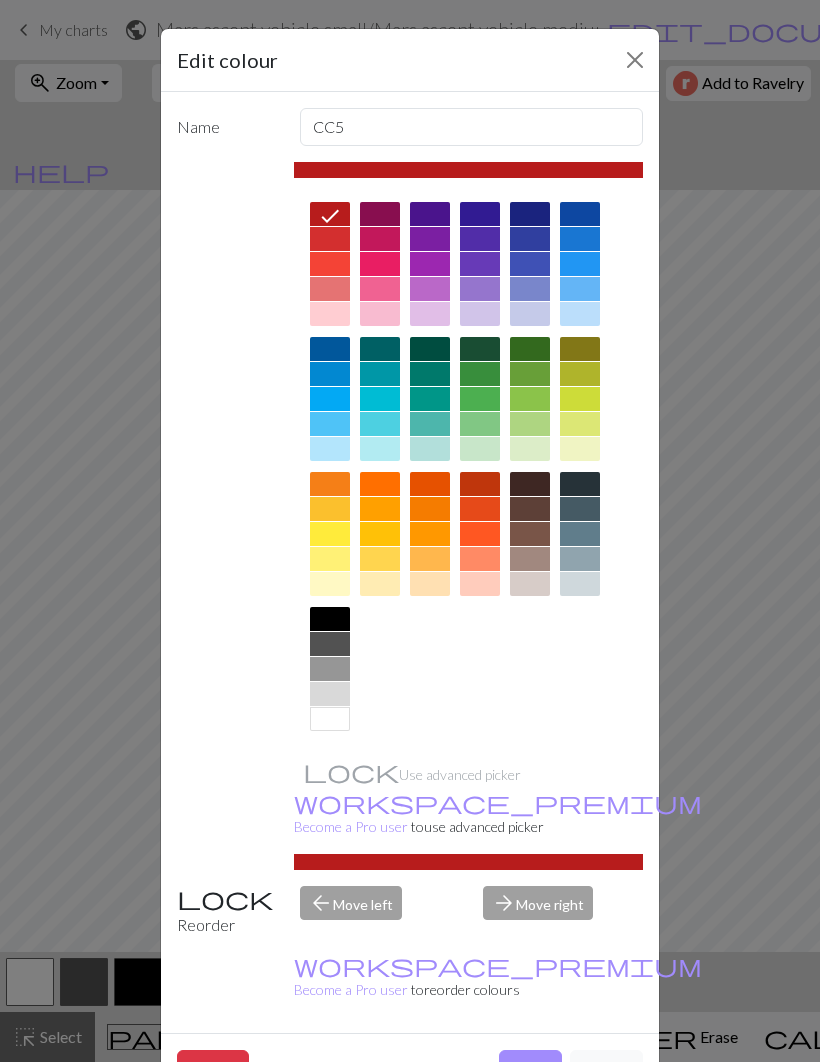 click on "Done" at bounding box center [530, 1069] 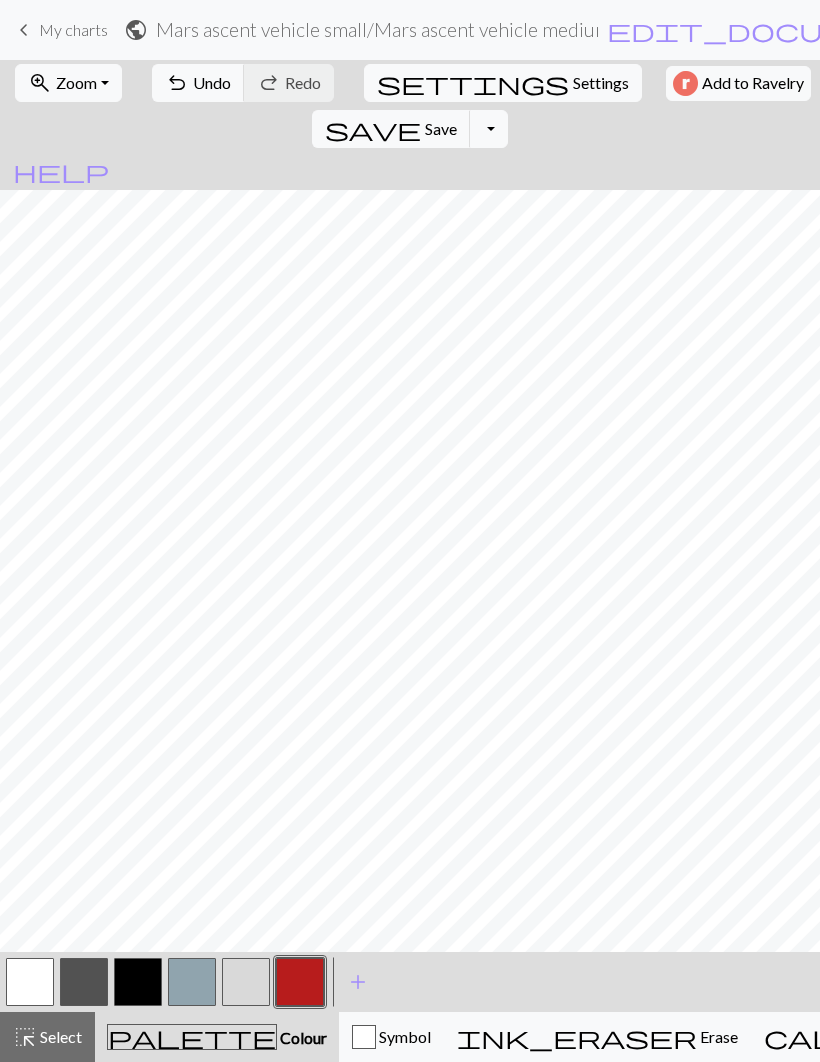 click at bounding box center (30, 982) 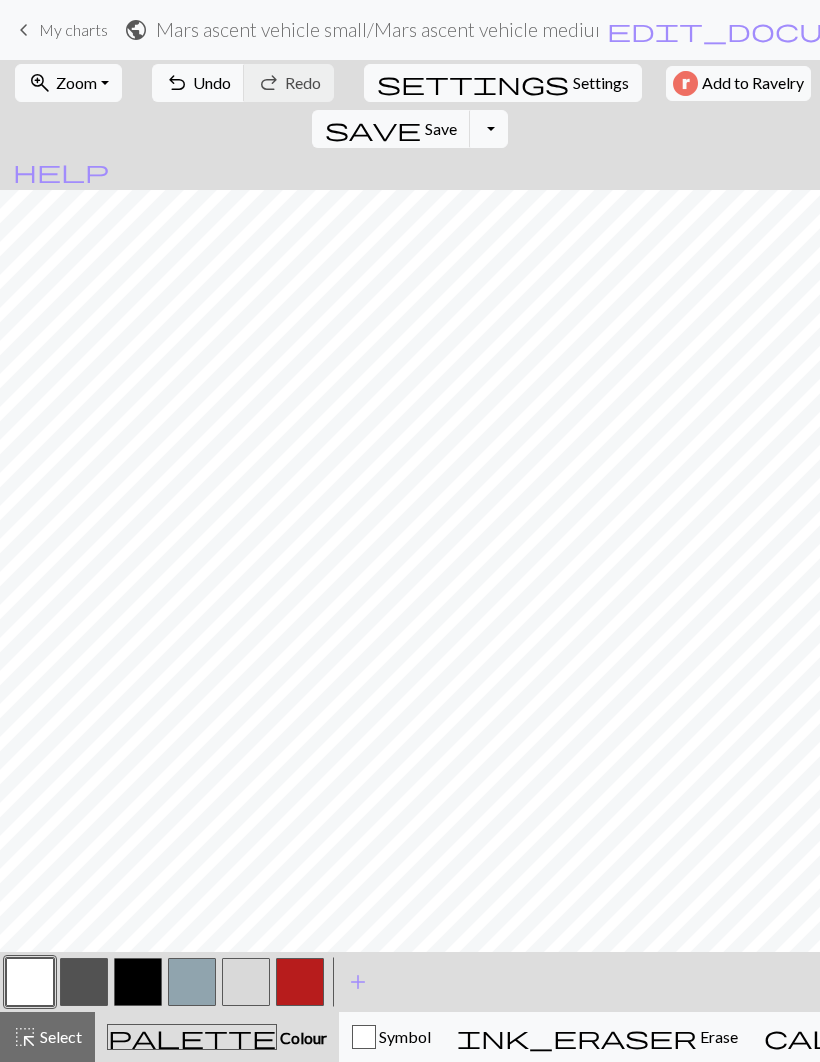 click on "Undo" at bounding box center (212, 82) 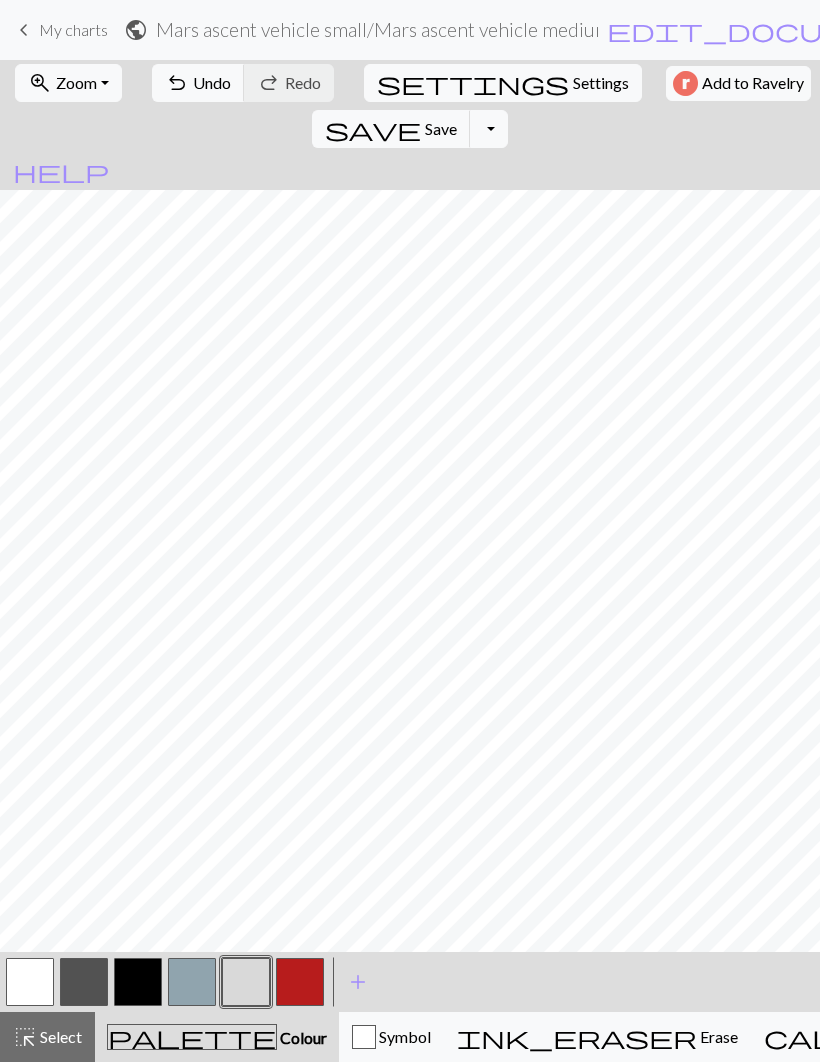click at bounding box center [84, 982] 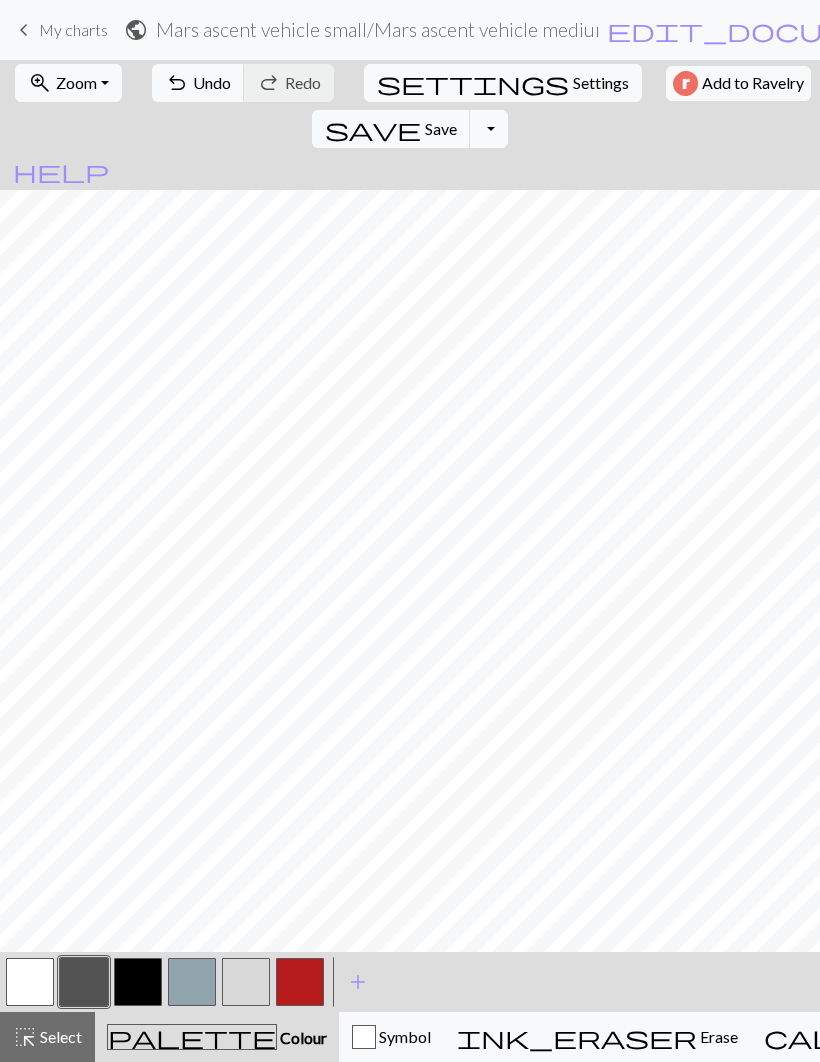 click at bounding box center (192, 982) 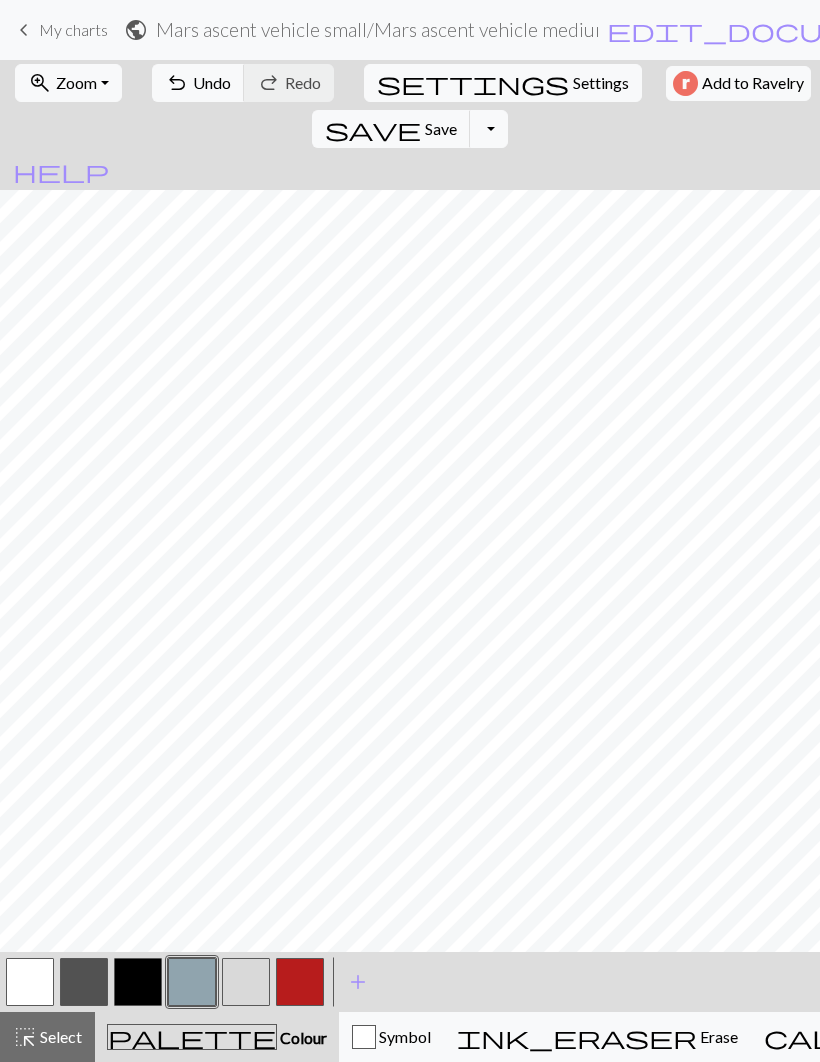 click at bounding box center [30, 982] 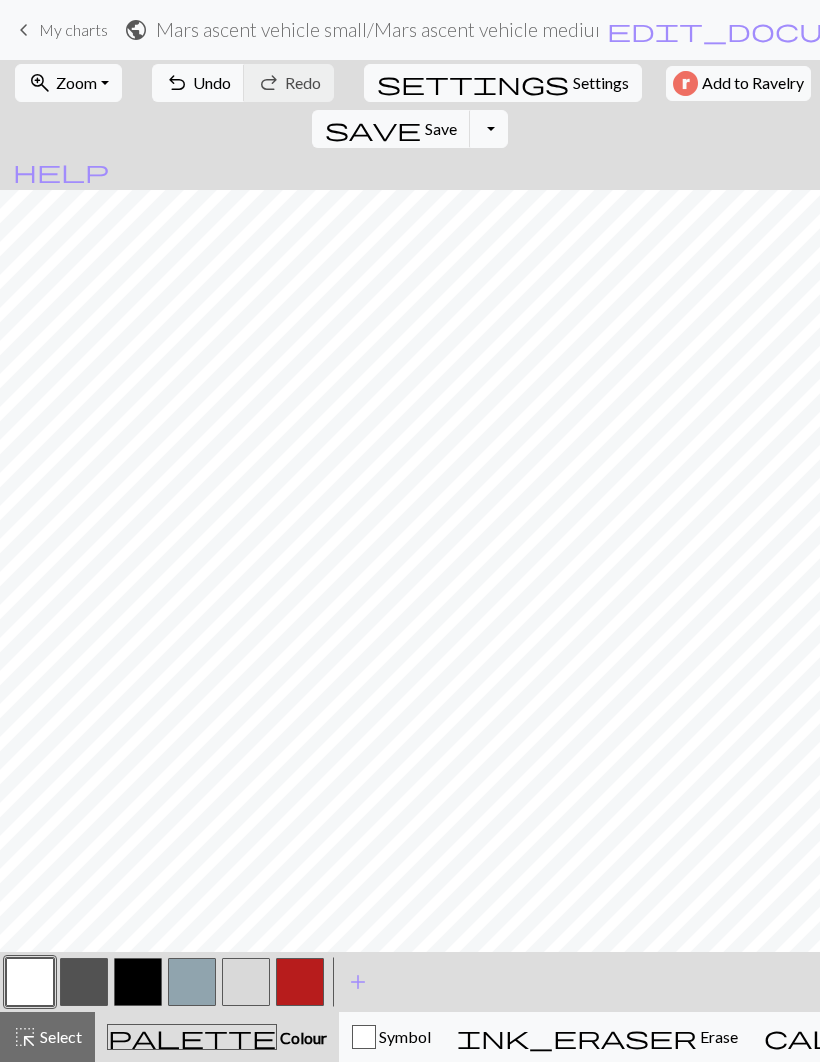click at bounding box center [300, 982] 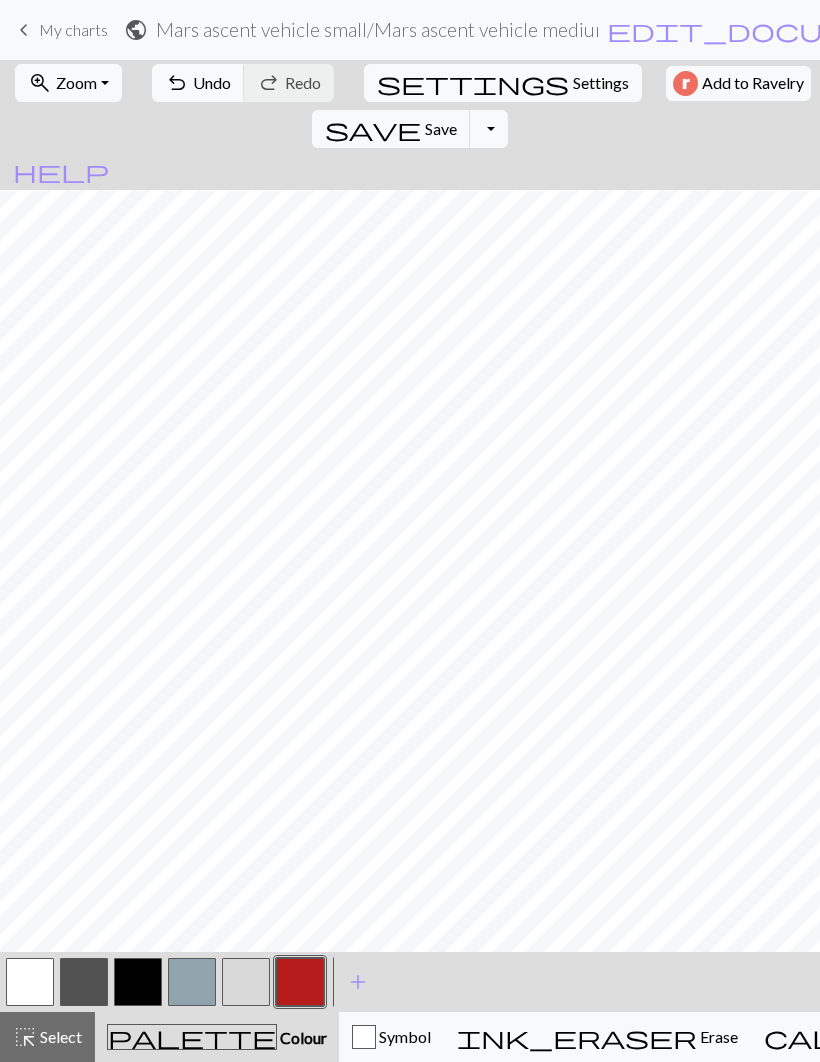 click at bounding box center [138, 982] 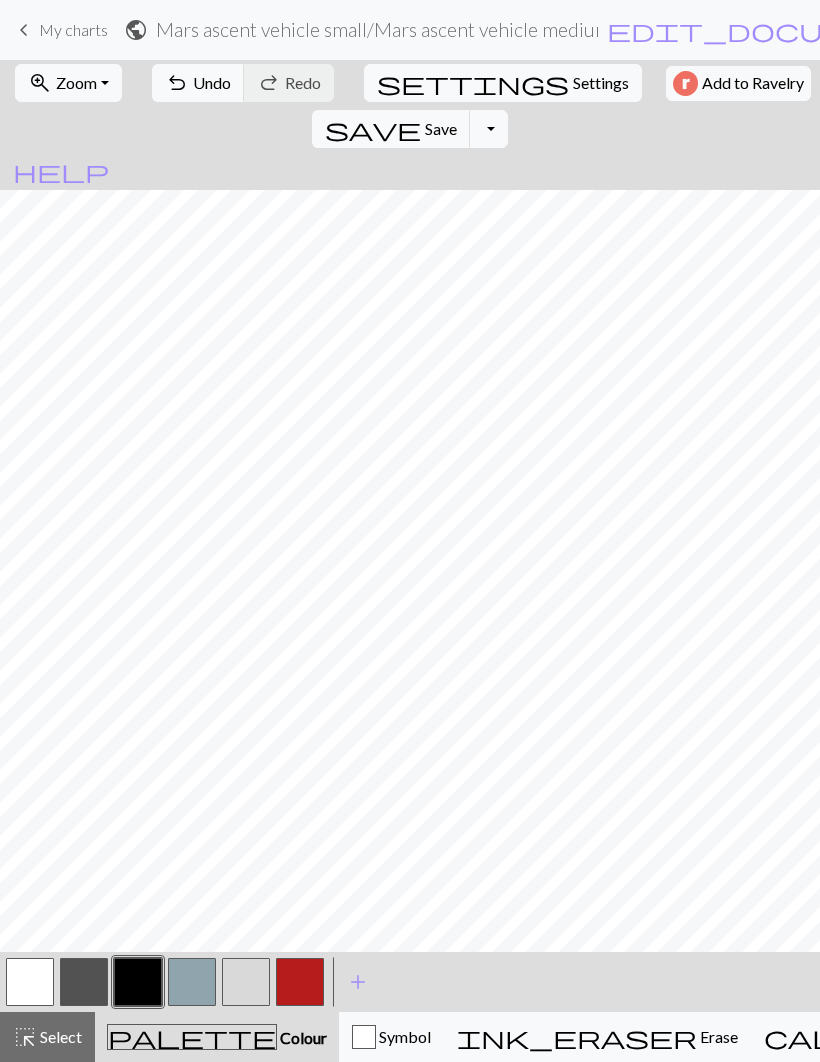 click at bounding box center (192, 982) 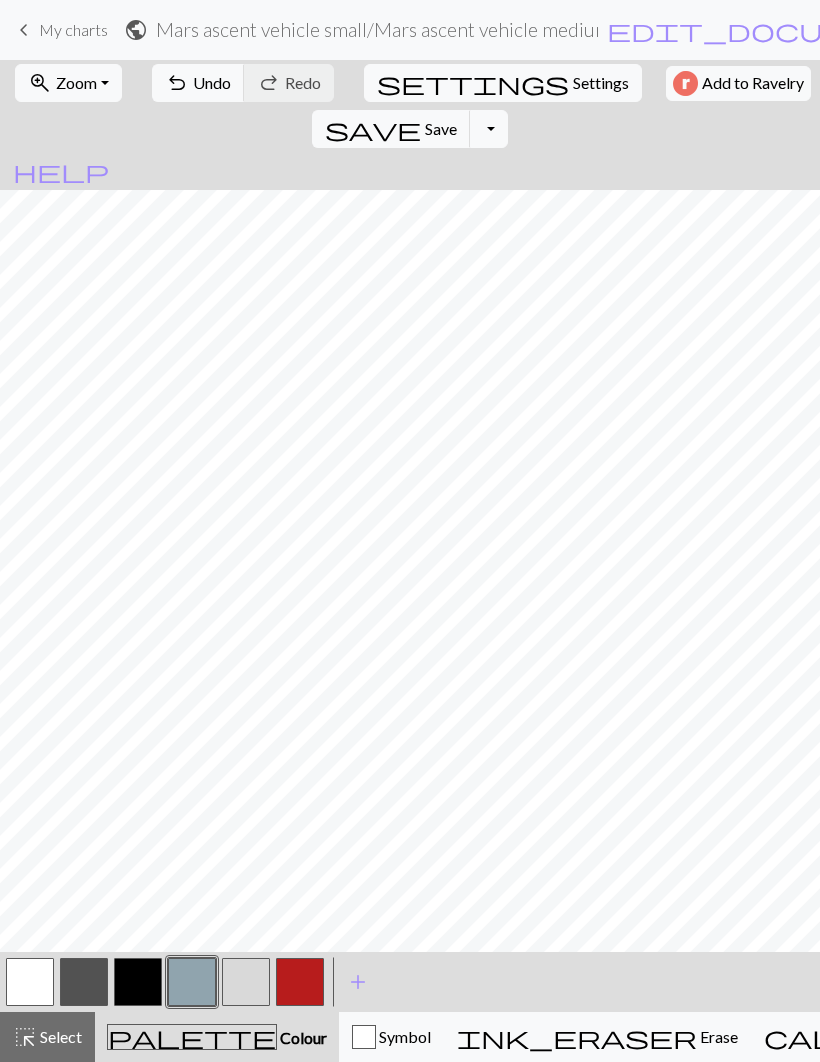 click at bounding box center [300, 982] 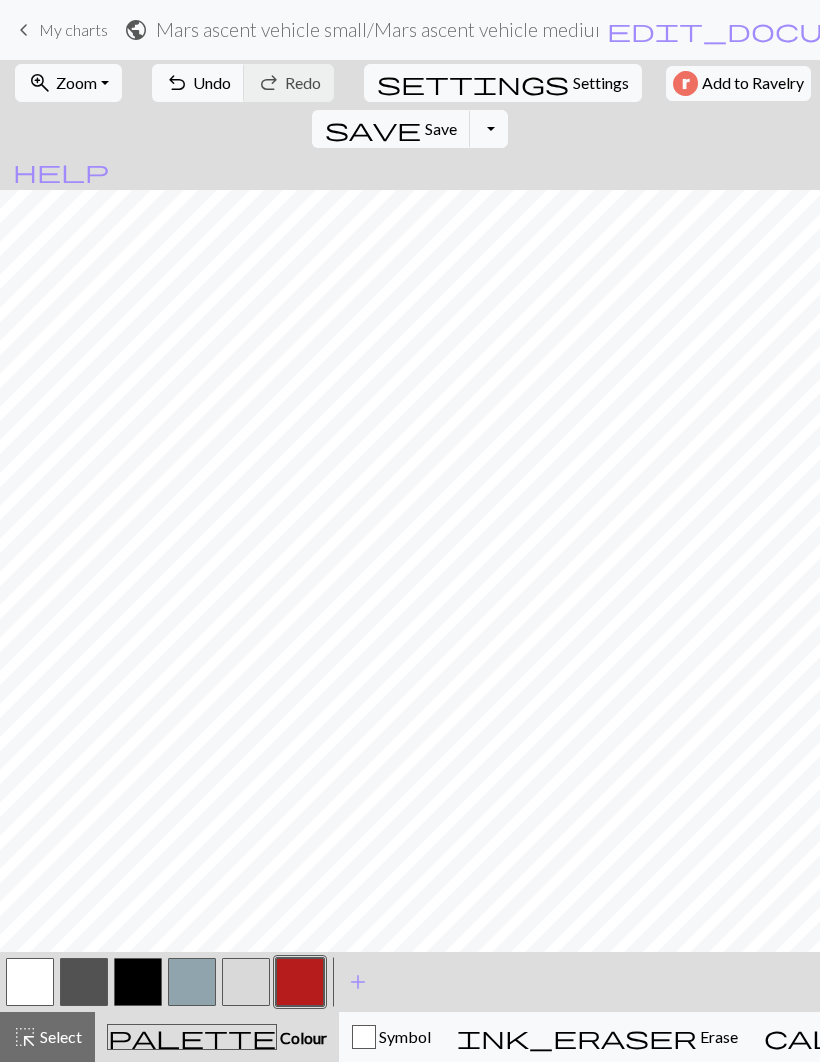 click at bounding box center (138, 982) 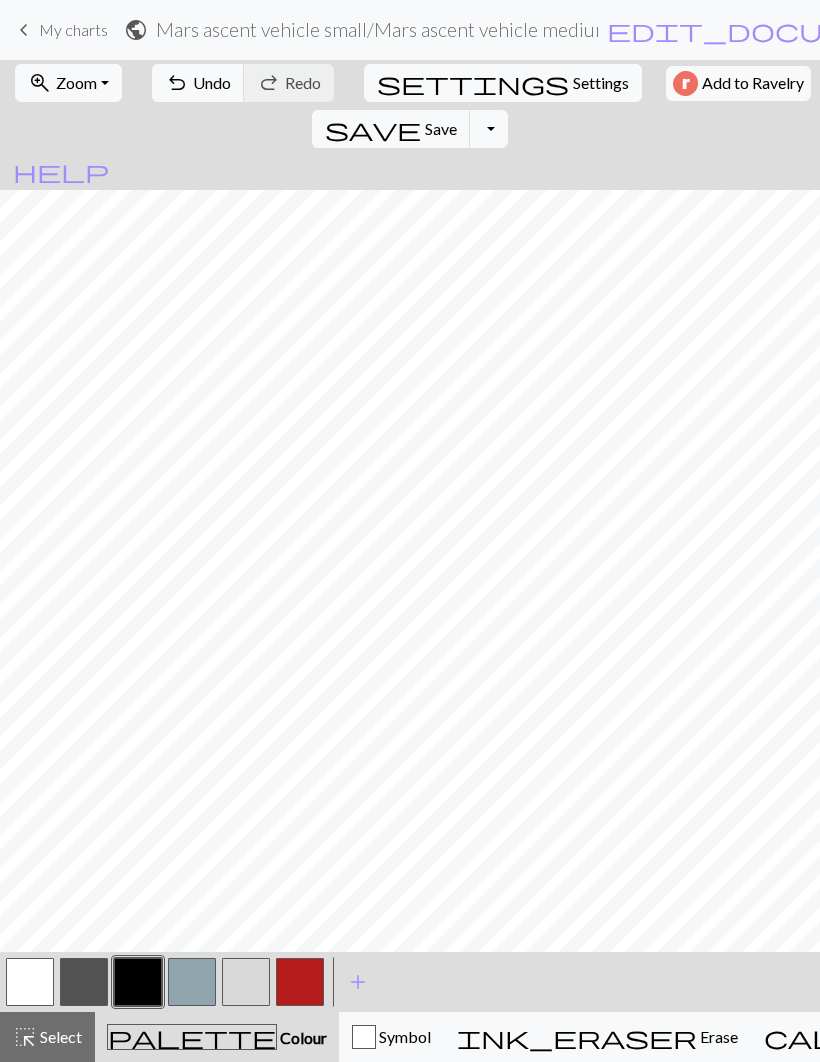 click at bounding box center (300, 982) 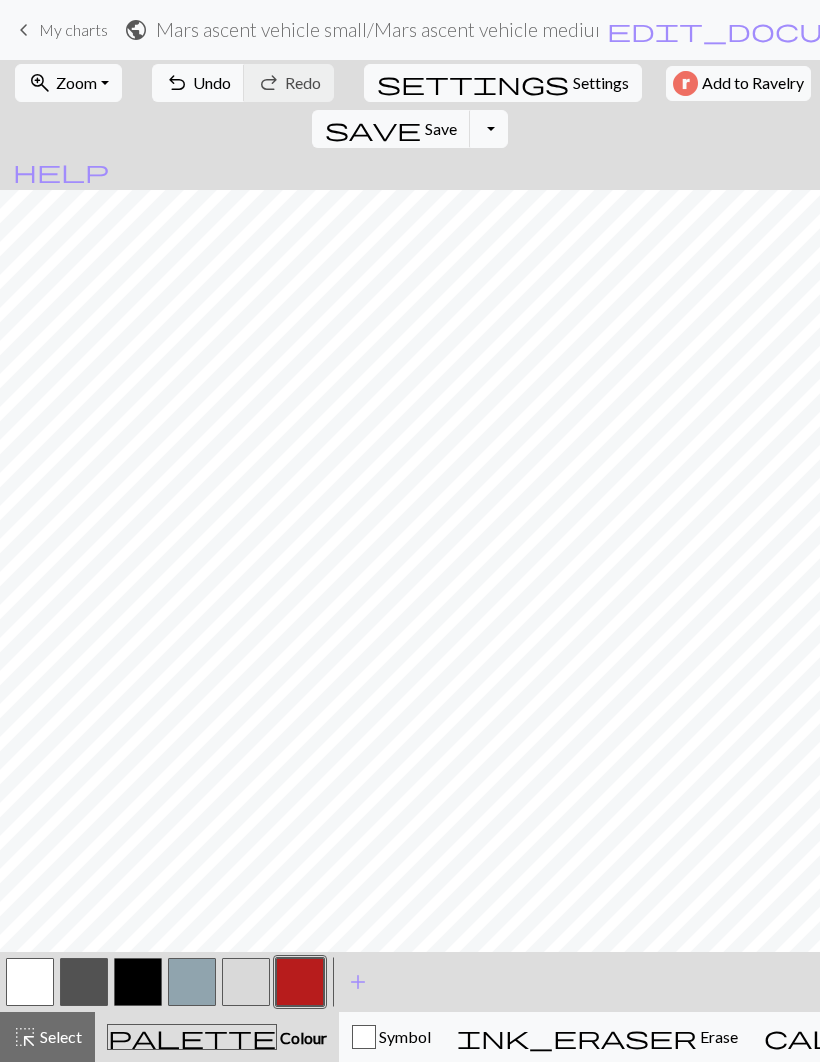 click at bounding box center [84, 982] 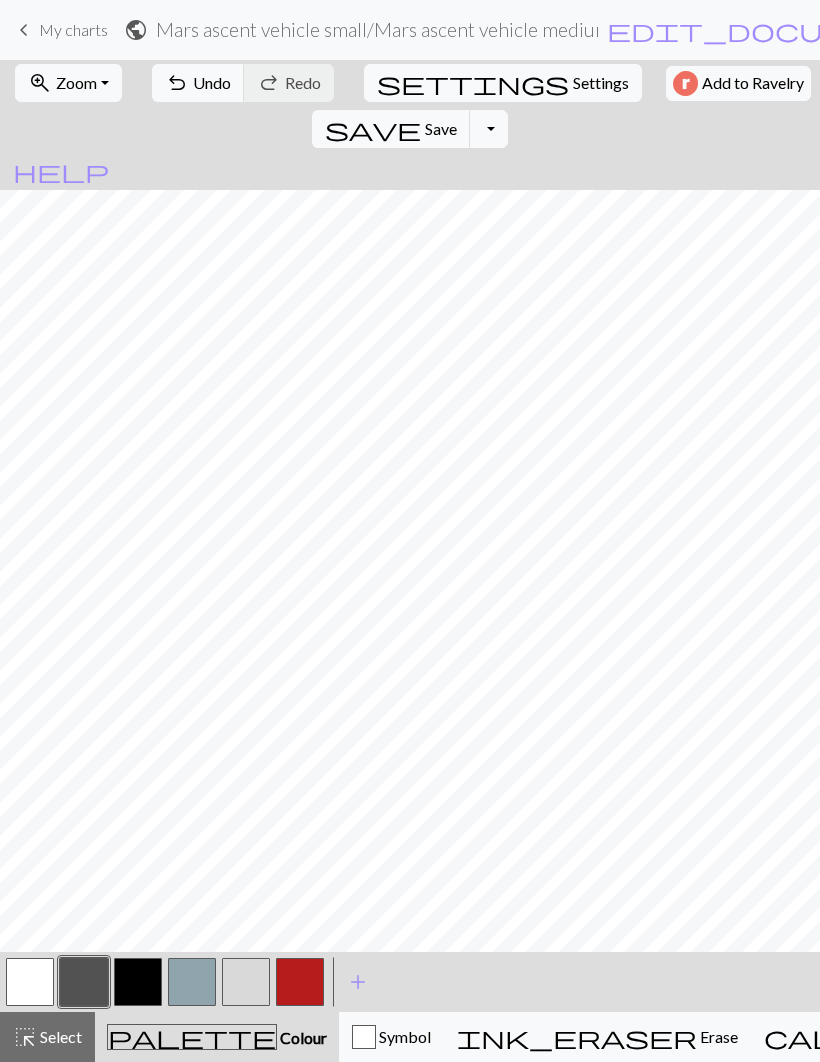 click at bounding box center (138, 982) 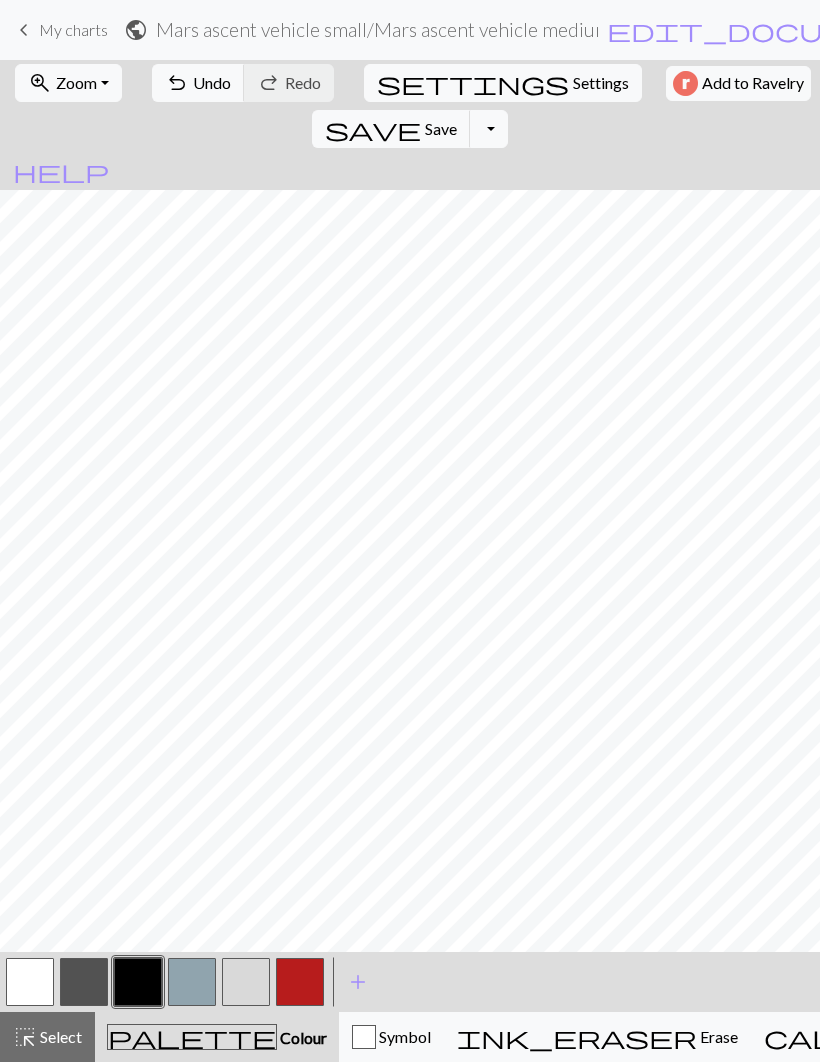 click at bounding box center (84, 982) 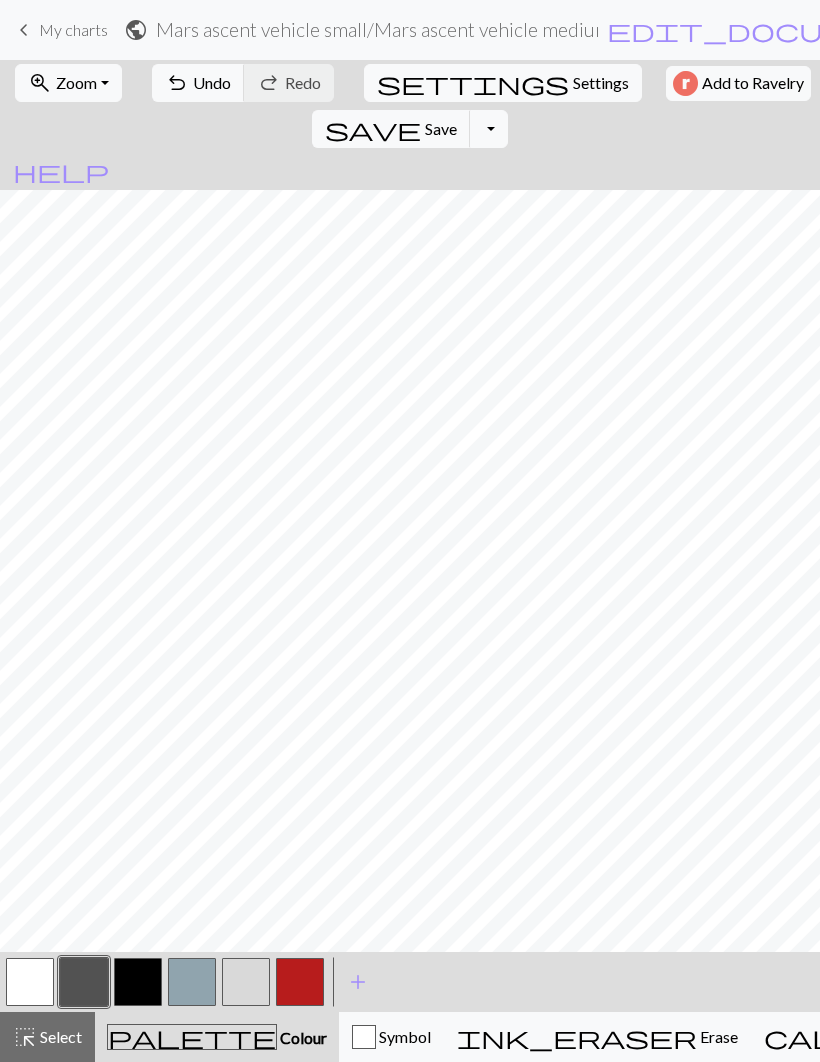 click at bounding box center [138, 982] 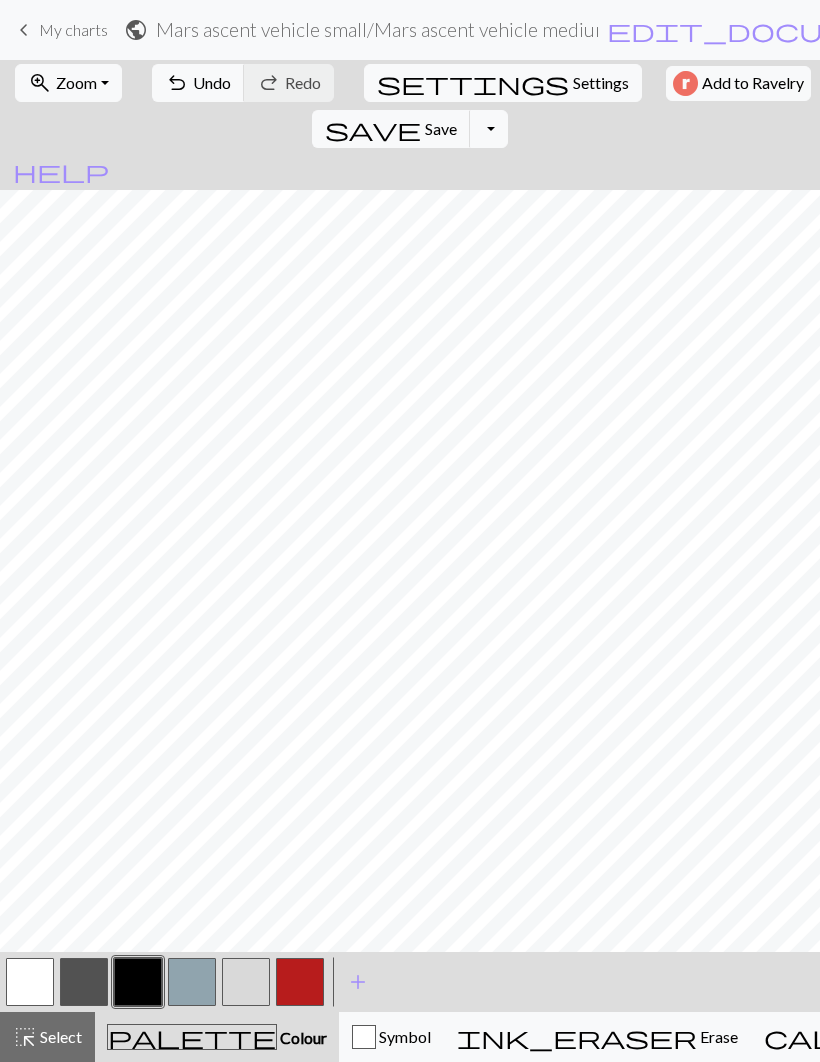 click at bounding box center (300, 982) 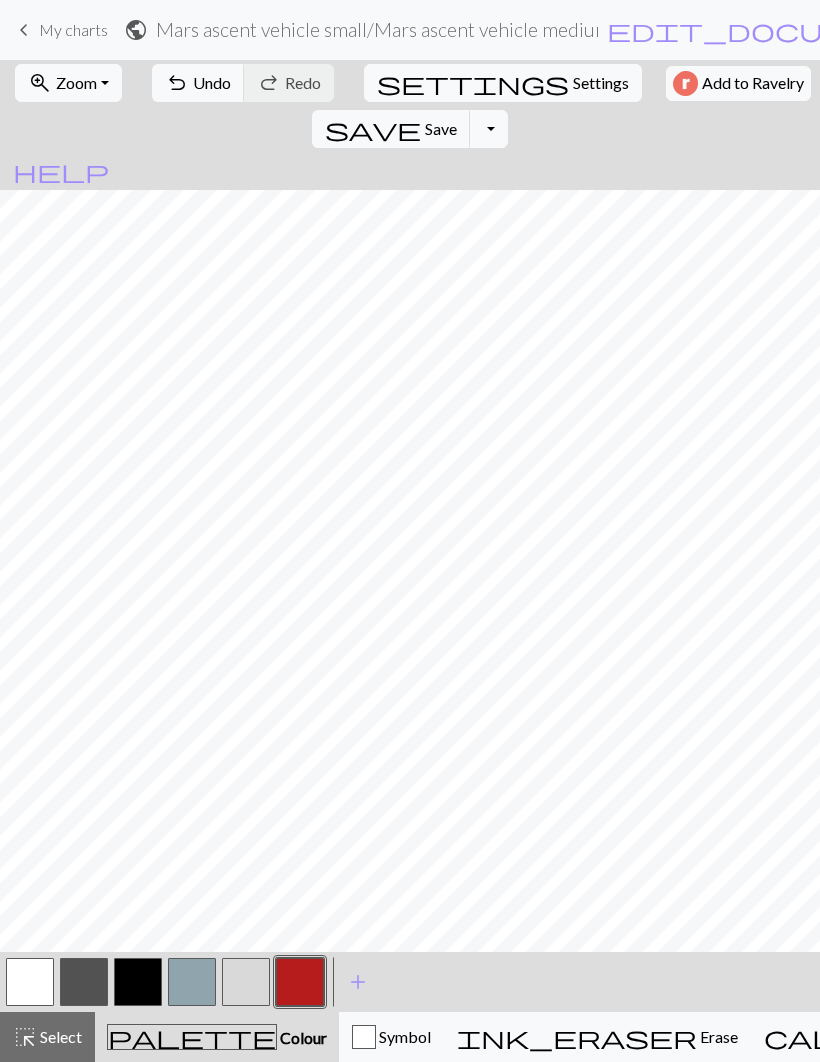 click at bounding box center [84, 982] 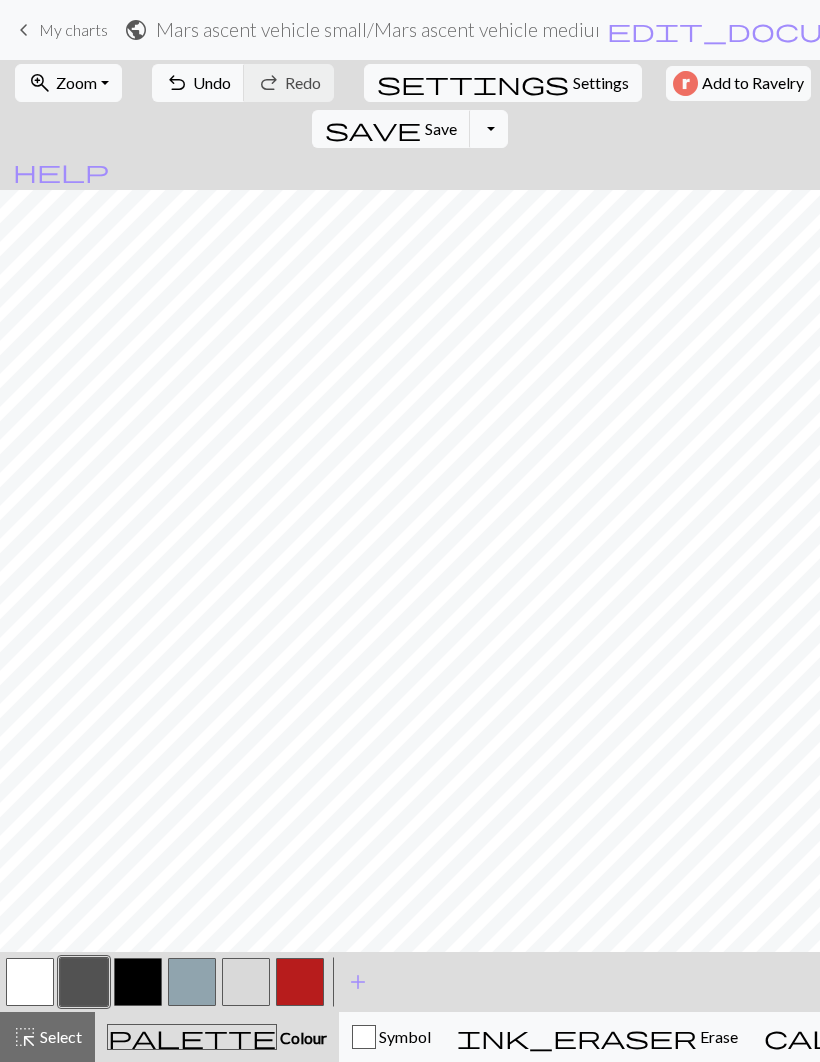 click at bounding box center [300, 982] 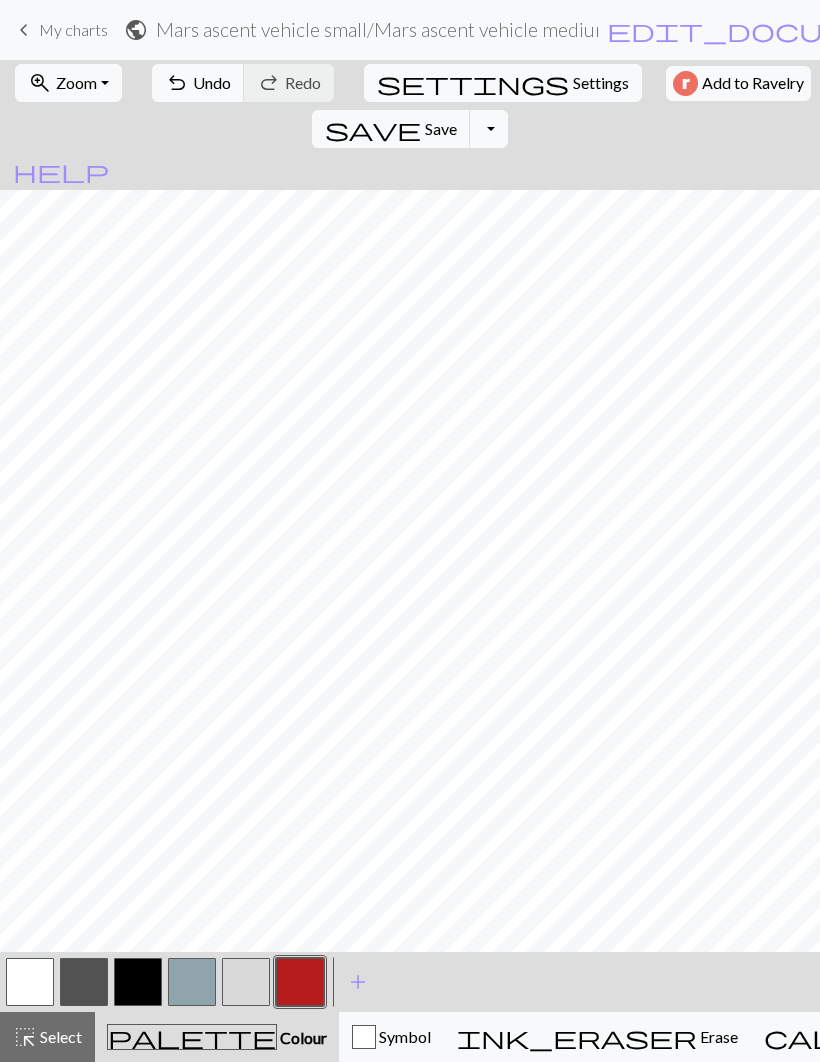 click at bounding box center (138, 982) 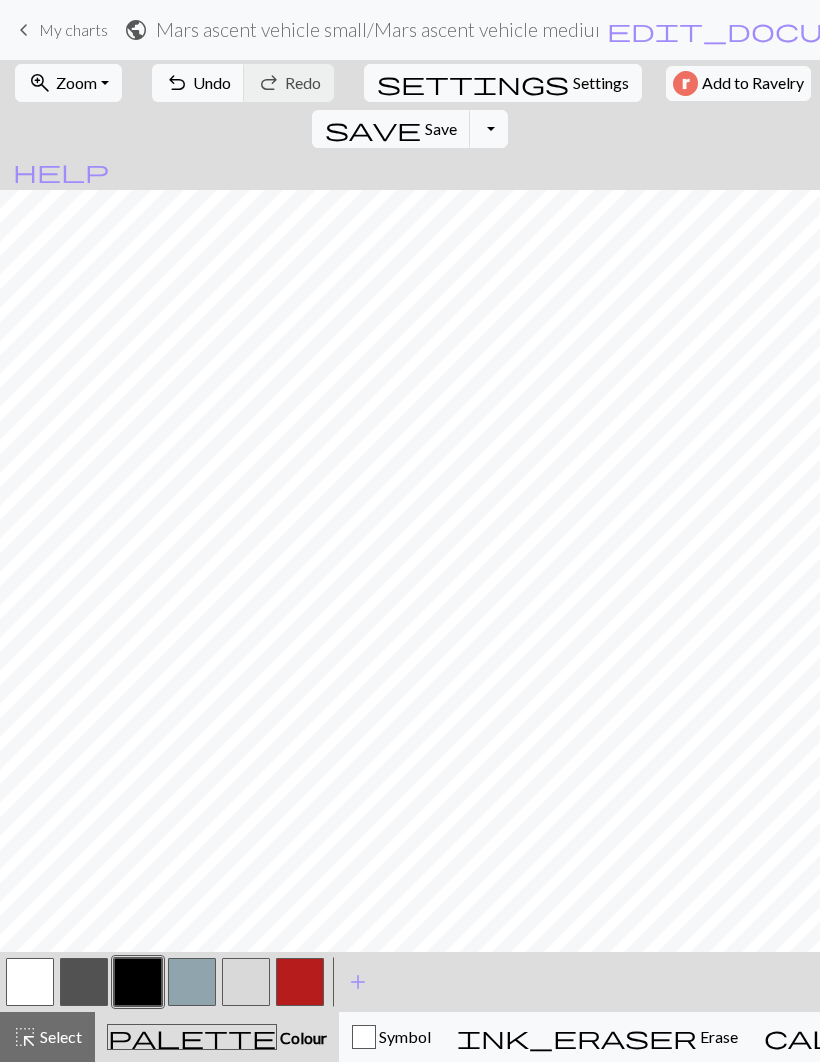 click at bounding box center (300, 982) 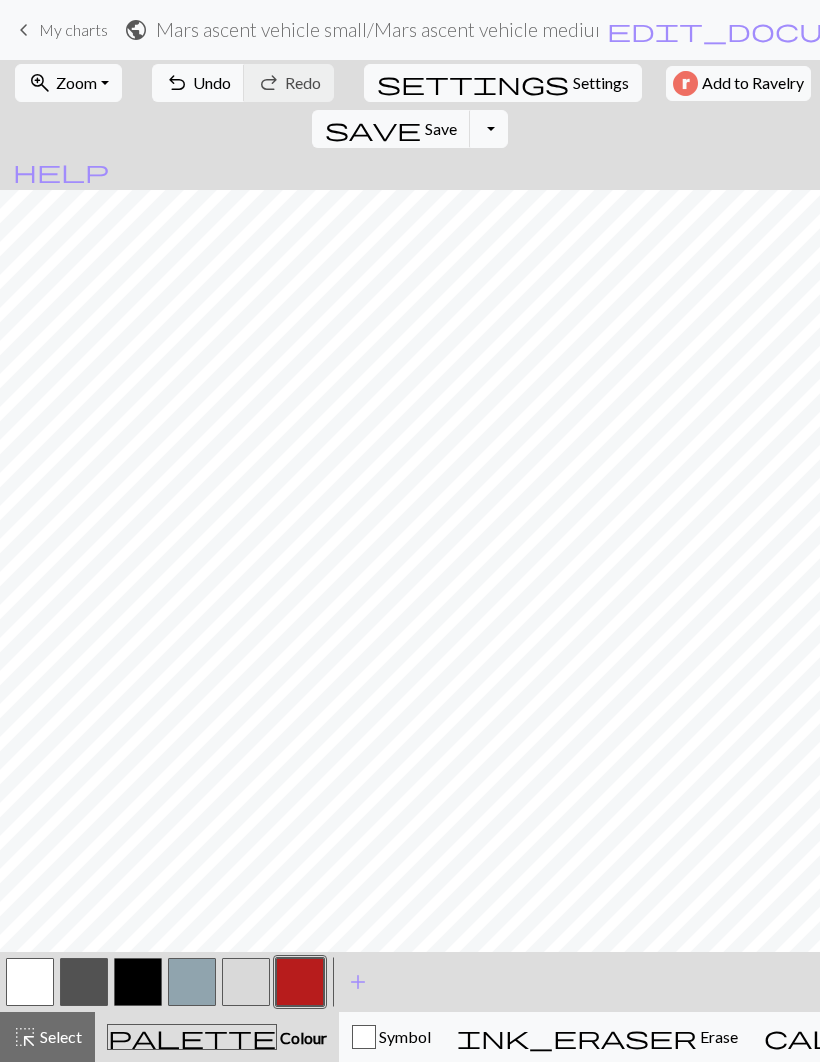 click at bounding box center [138, 982] 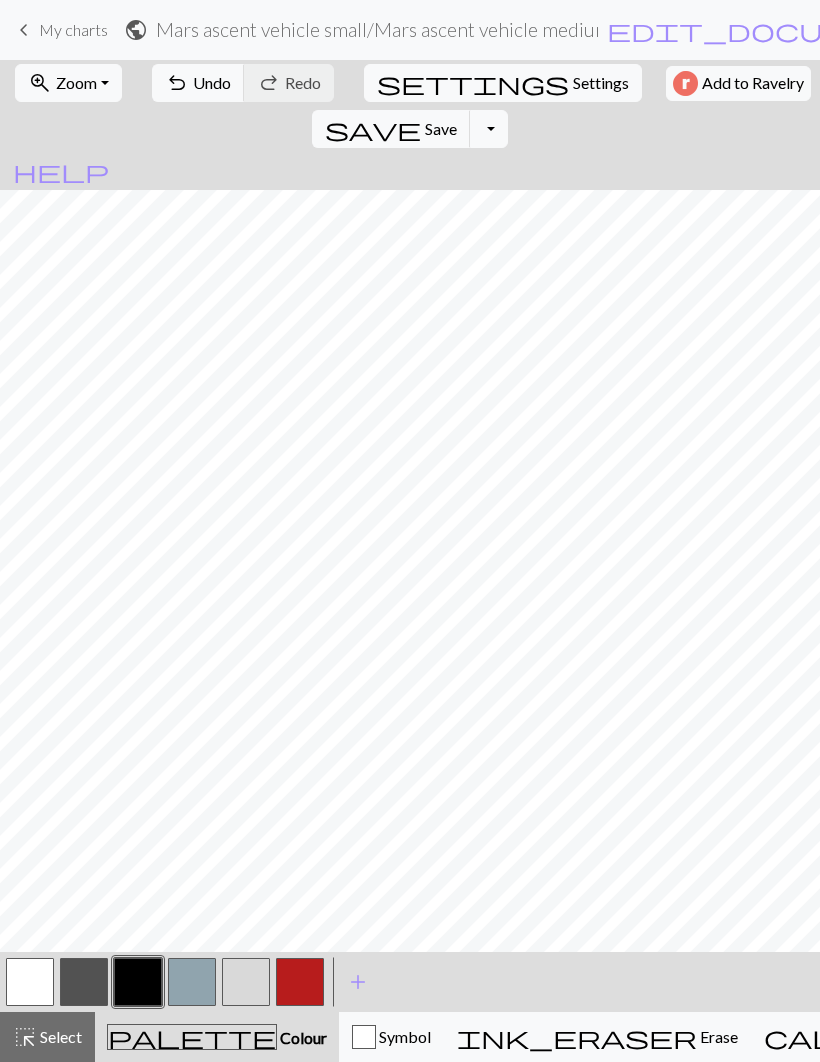 click at bounding box center [192, 982] 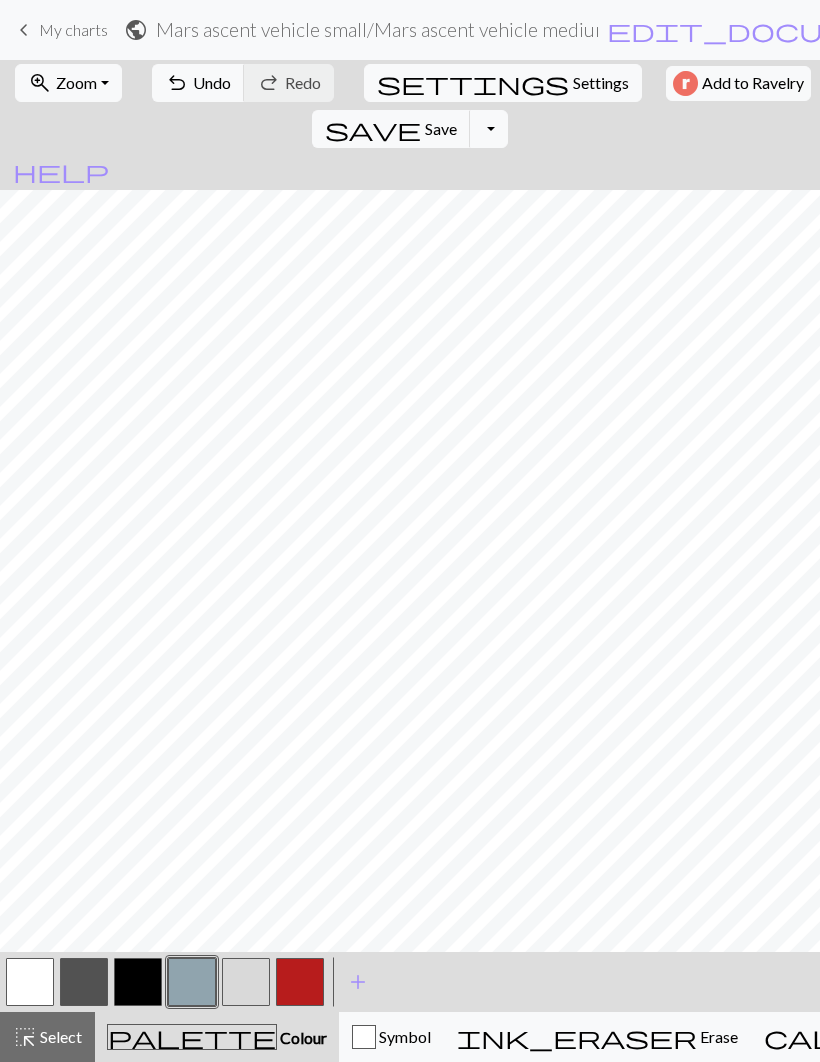 click at bounding box center (138, 982) 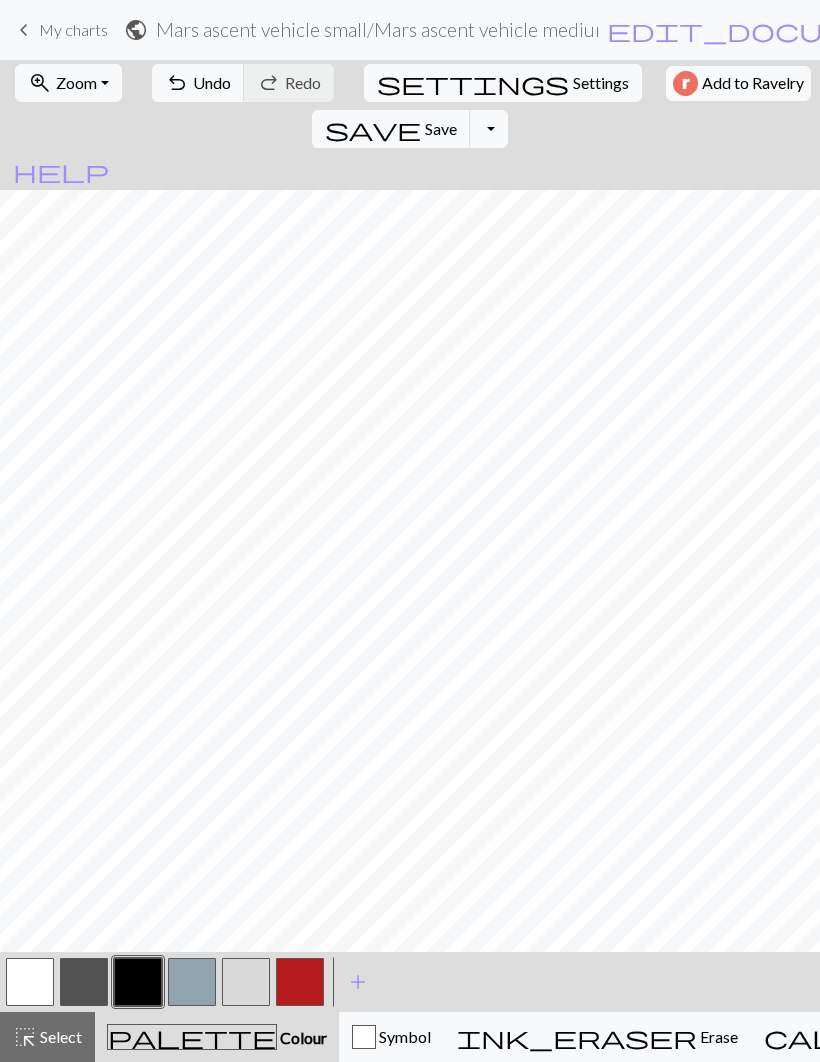 click at bounding box center [84, 982] 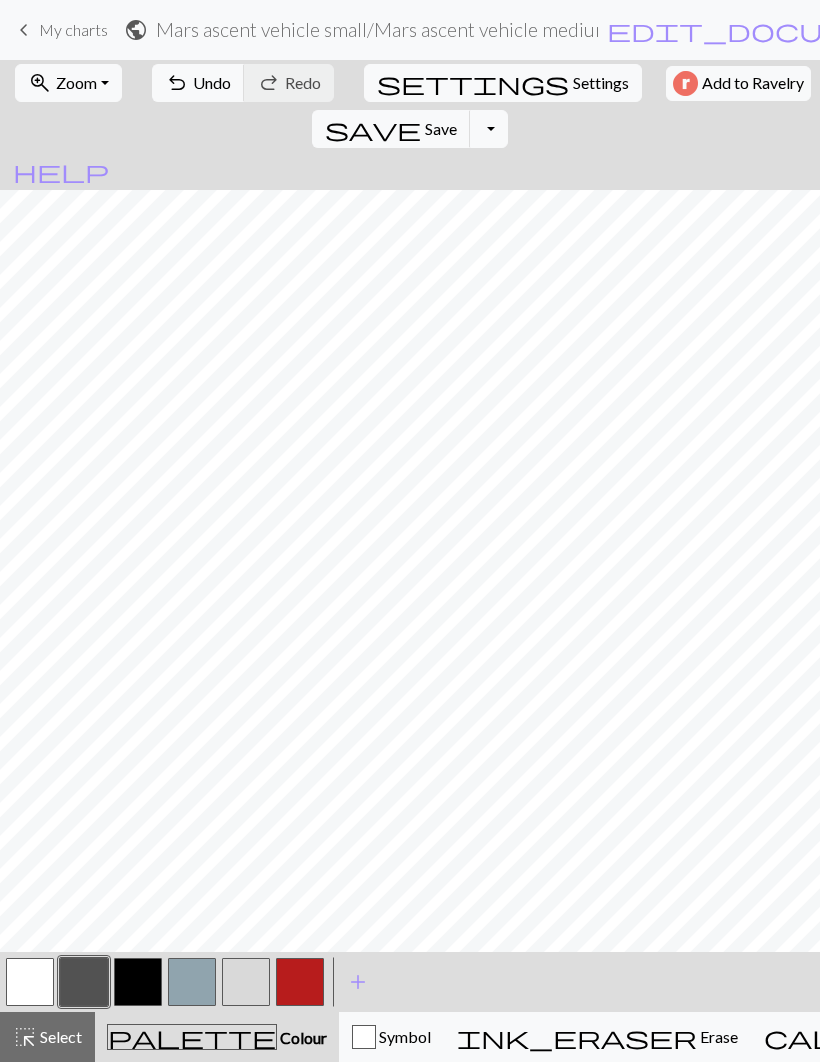 click at bounding box center (246, 982) 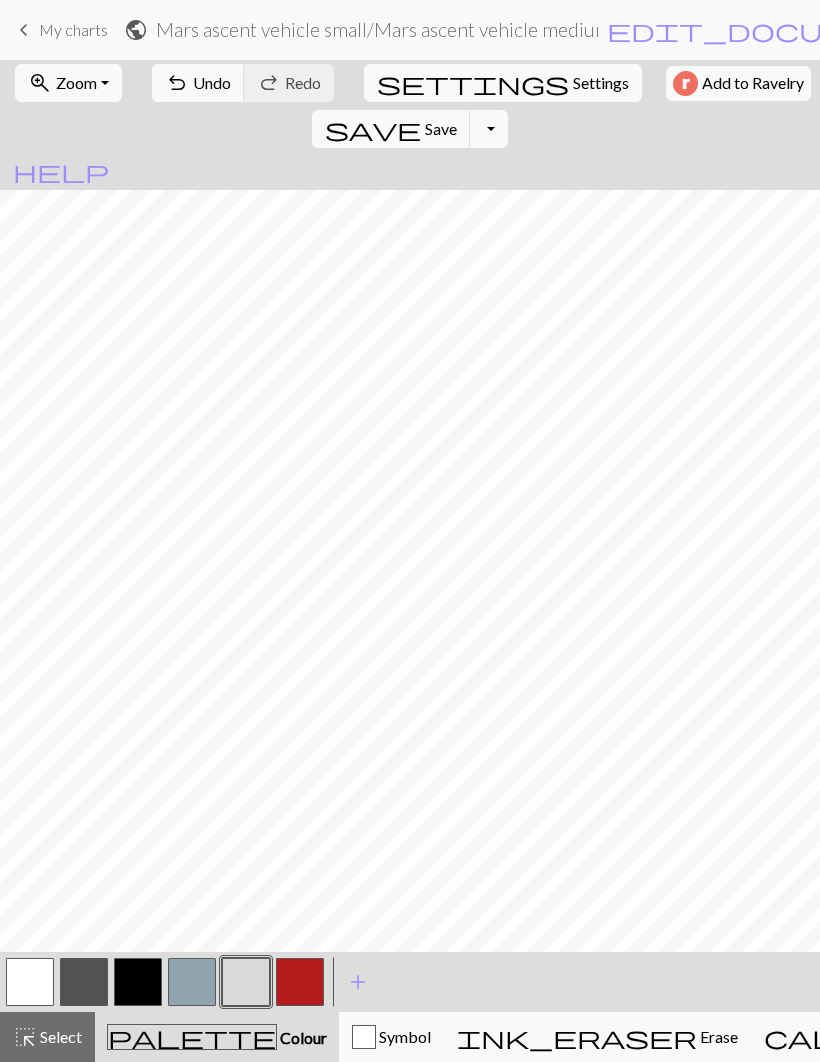 click at bounding box center (30, 982) 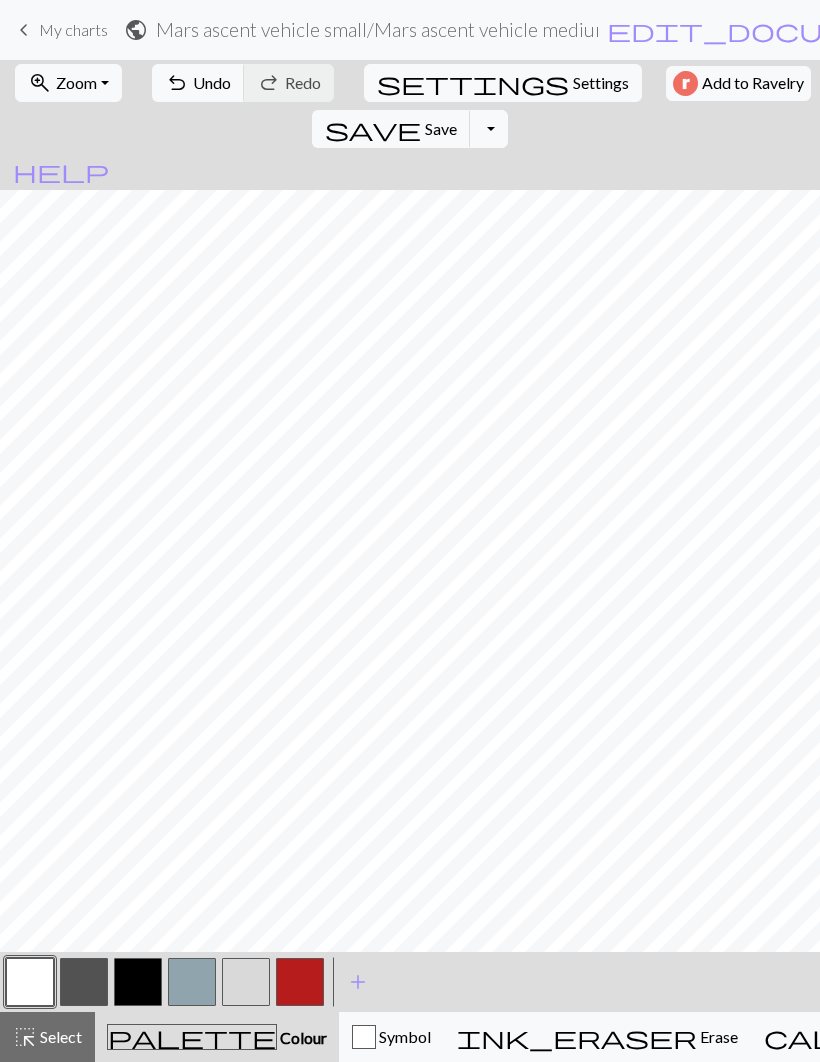 click at bounding box center [300, 982] 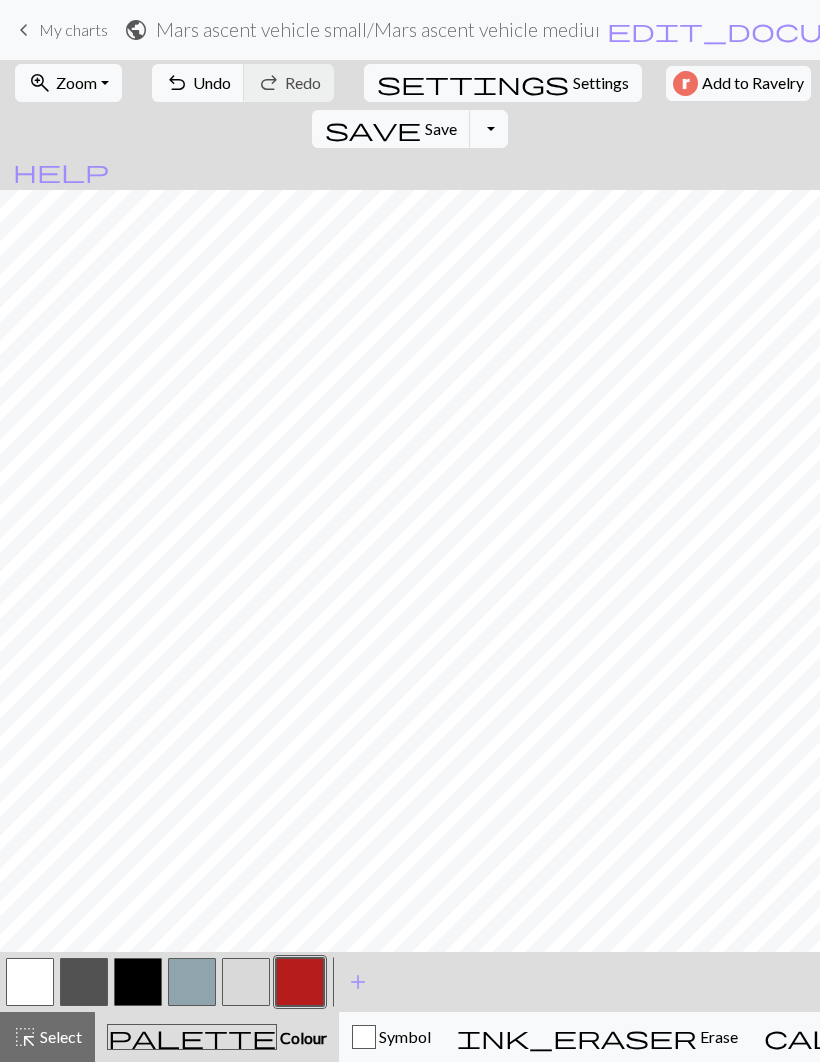 click at bounding box center (300, 982) 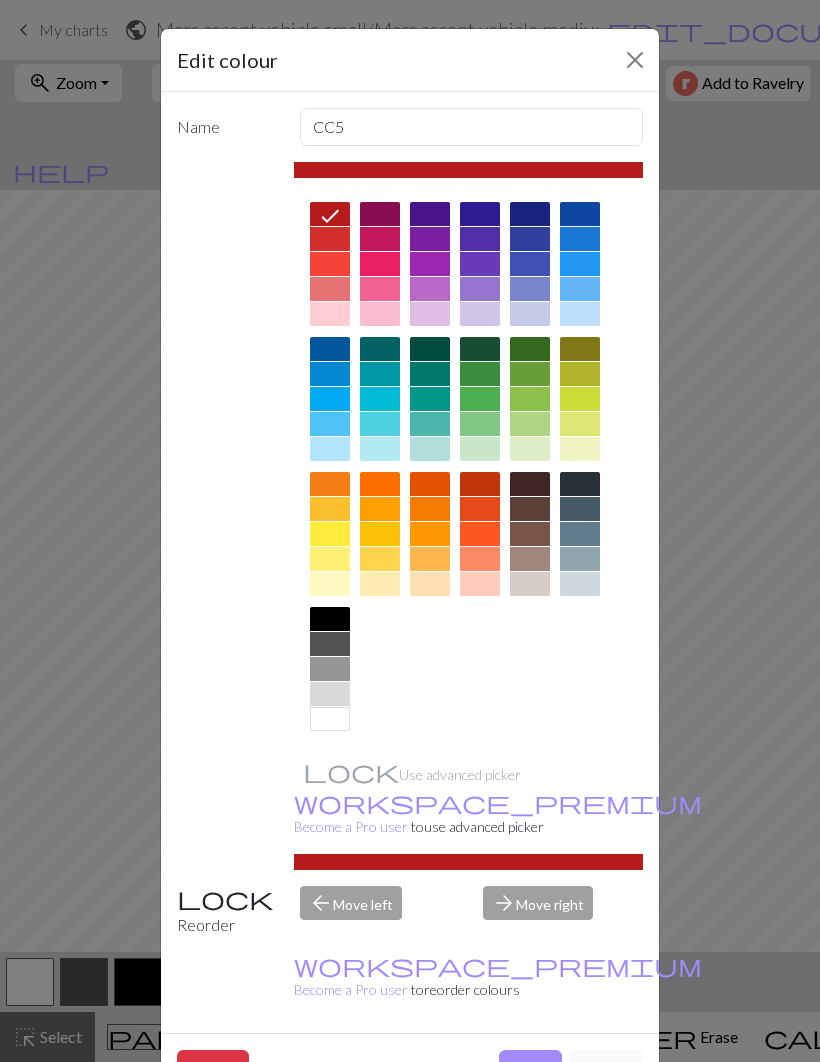 click on "Done" at bounding box center (530, 1069) 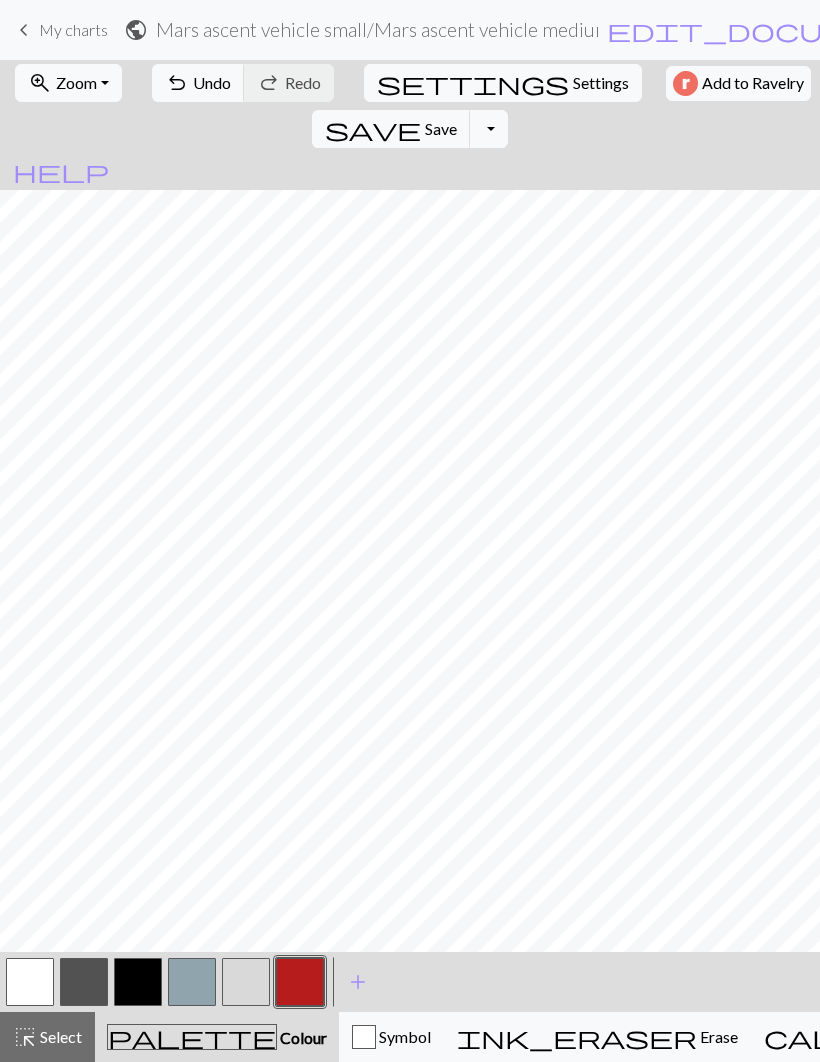 click at bounding box center (138, 982) 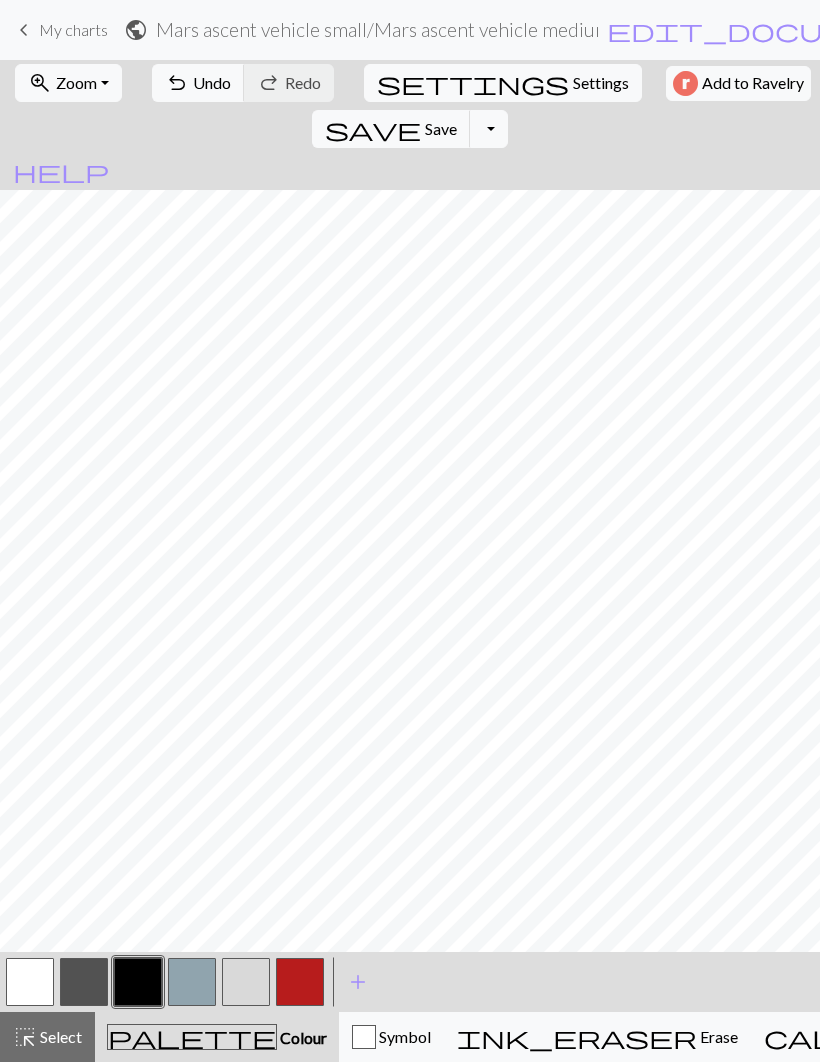 click at bounding box center (300, 982) 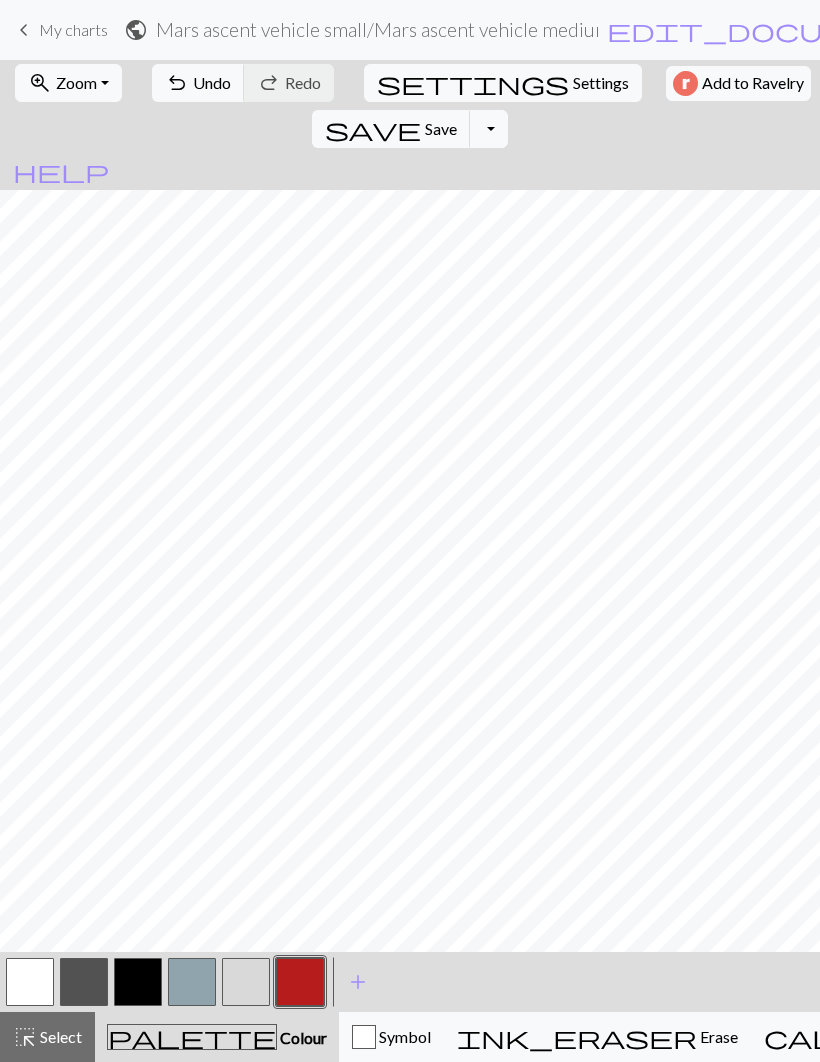 click at bounding box center (84, 982) 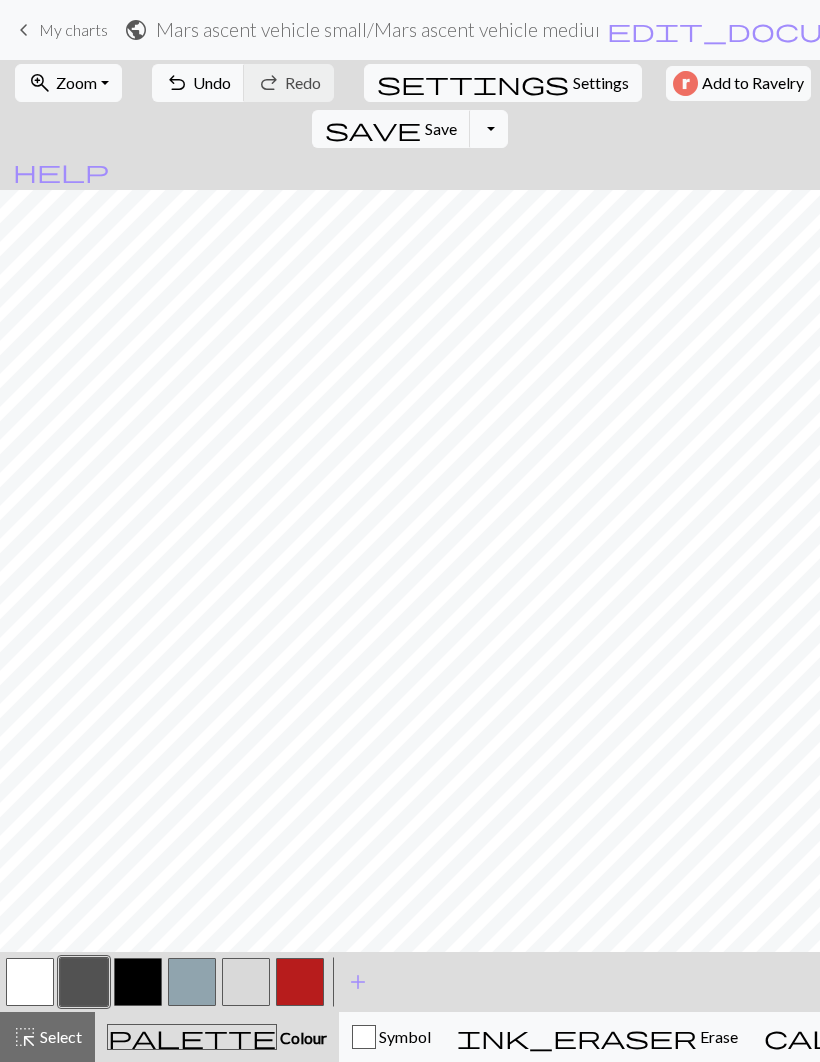 click at bounding box center [138, 982] 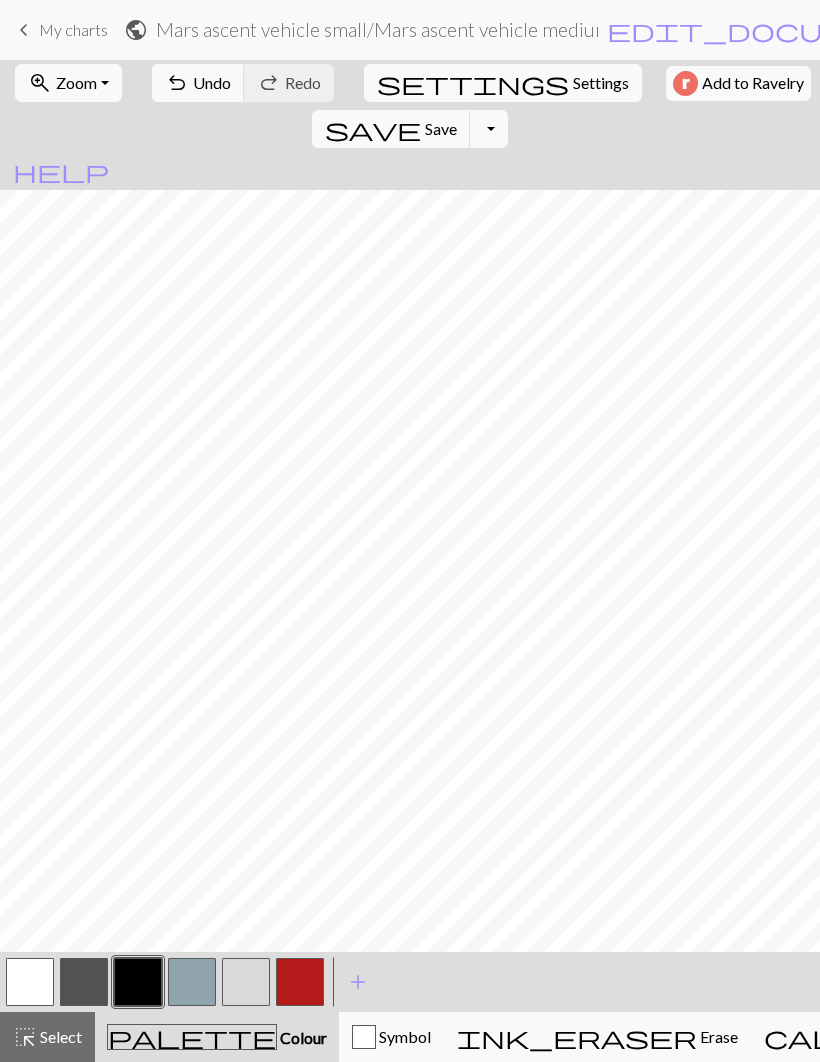 click at bounding box center [84, 982] 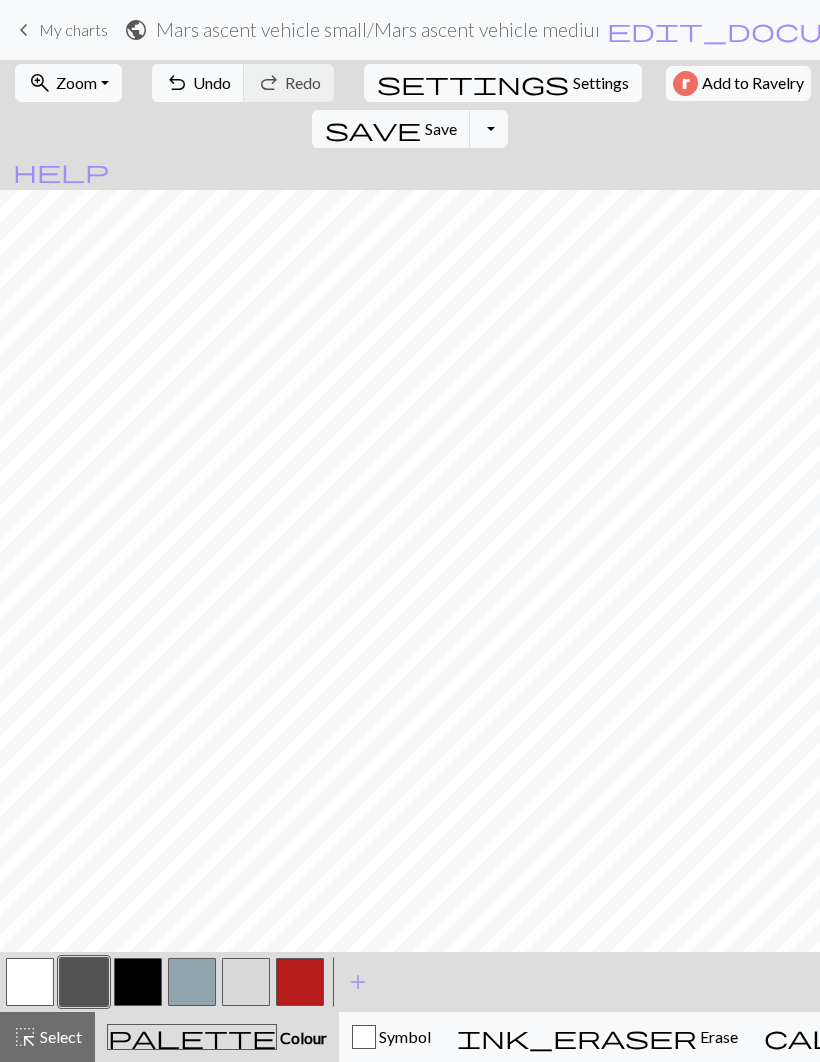 click at bounding box center (138, 982) 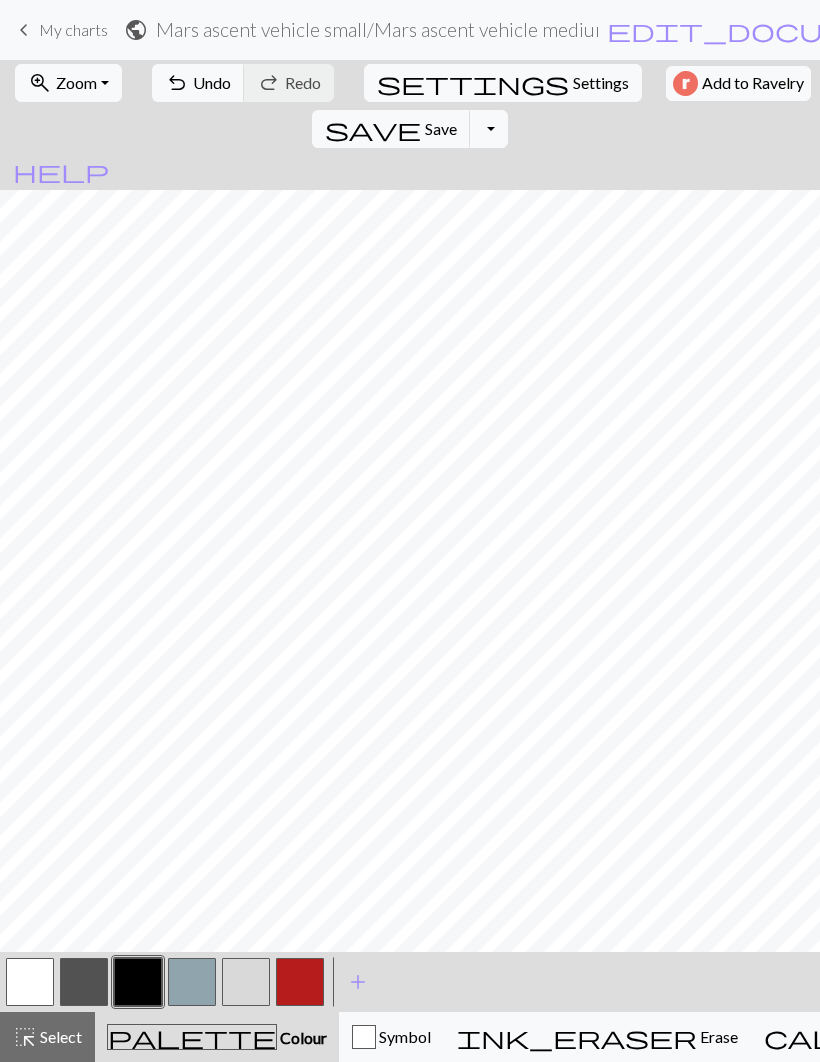 click at bounding box center (192, 982) 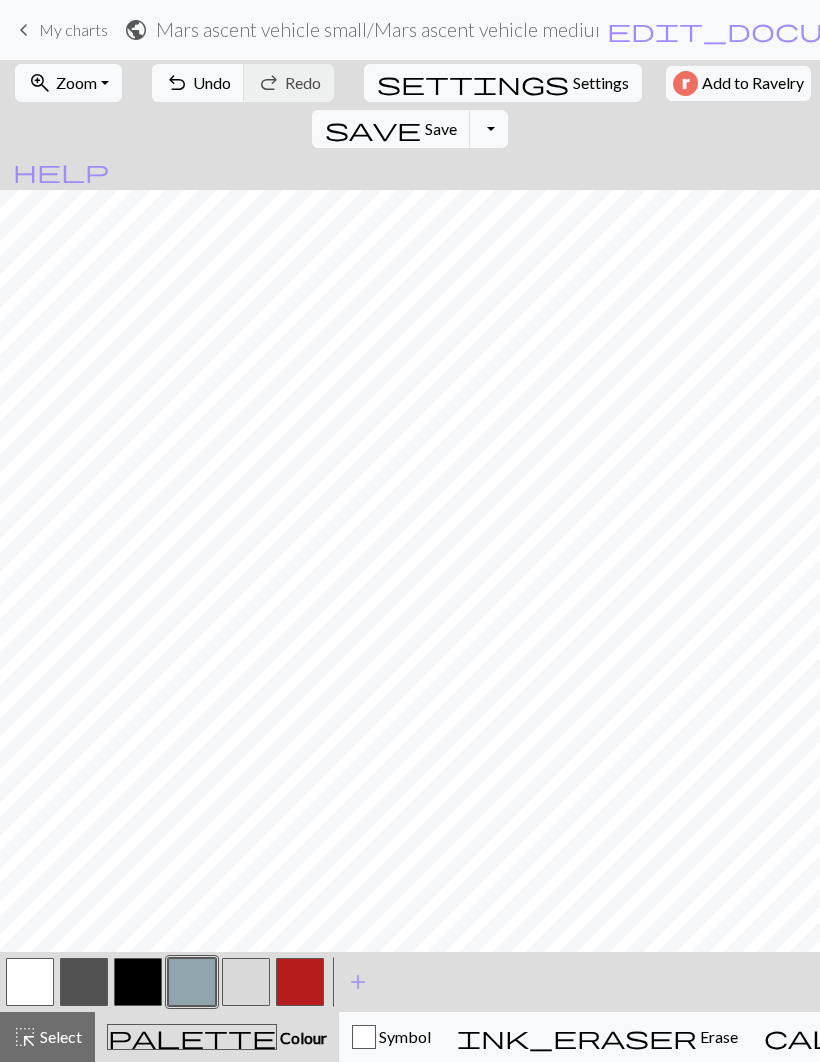 click at bounding box center (84, 982) 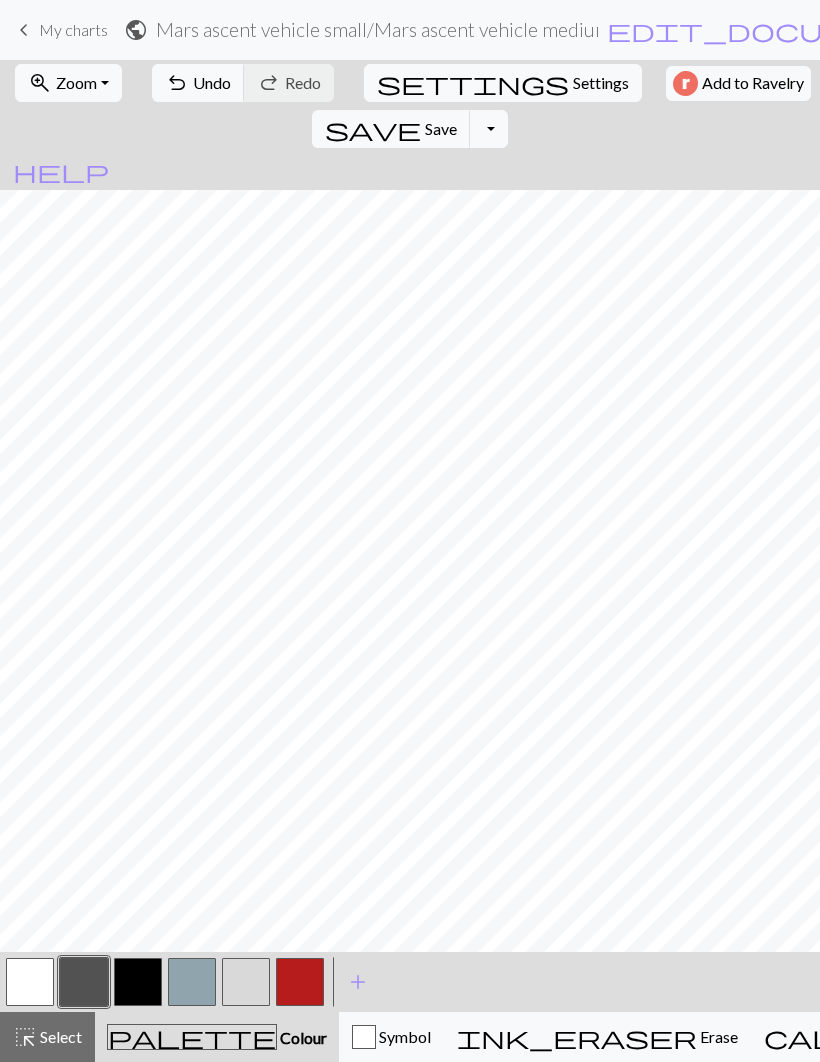 click at bounding box center [246, 982] 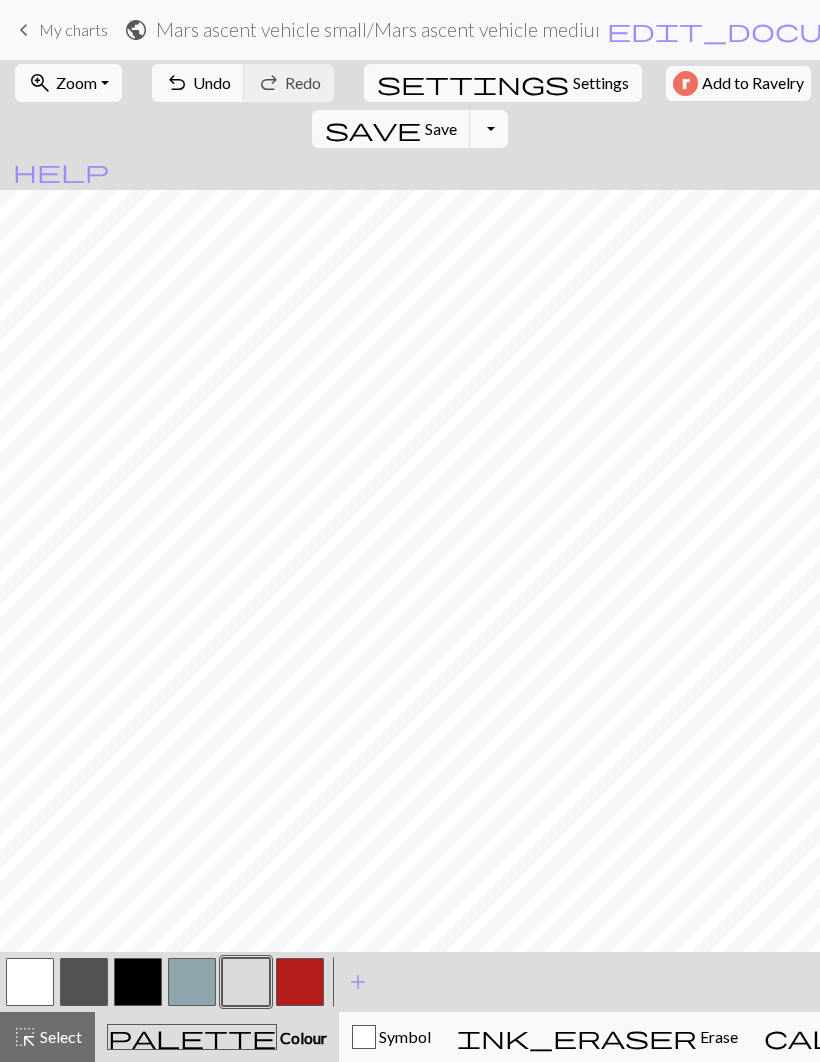 click at bounding box center [30, 982] 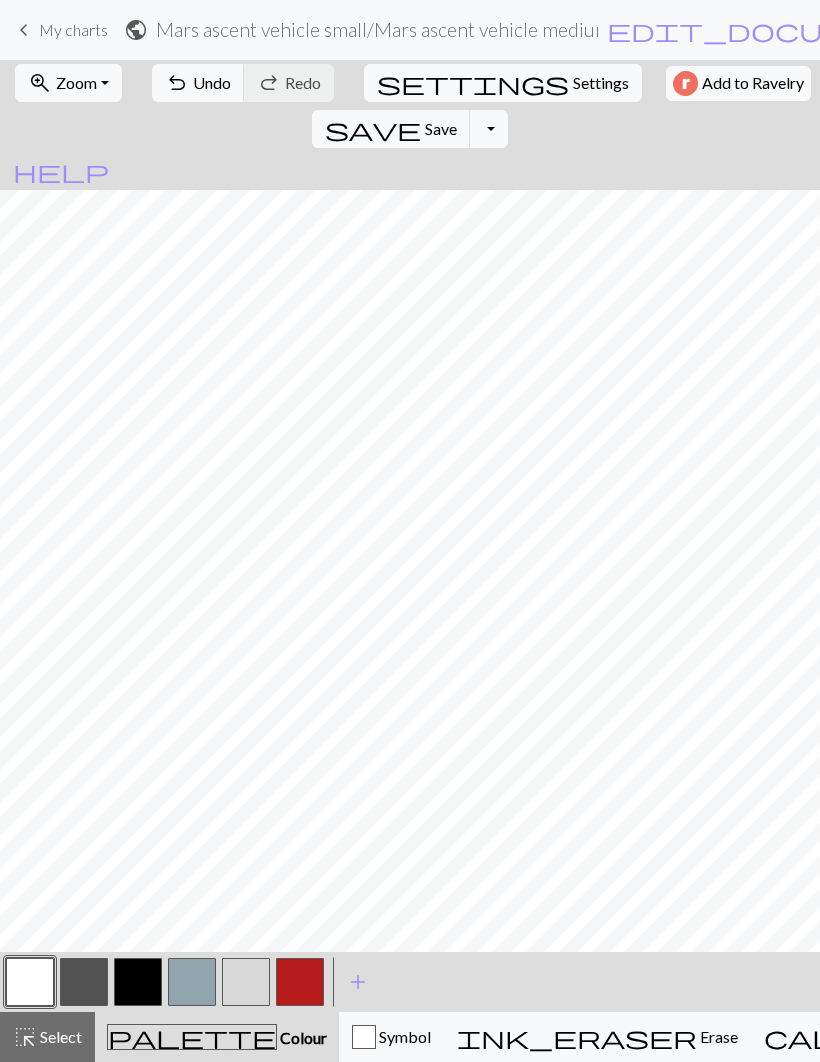 click at bounding box center (300, 982) 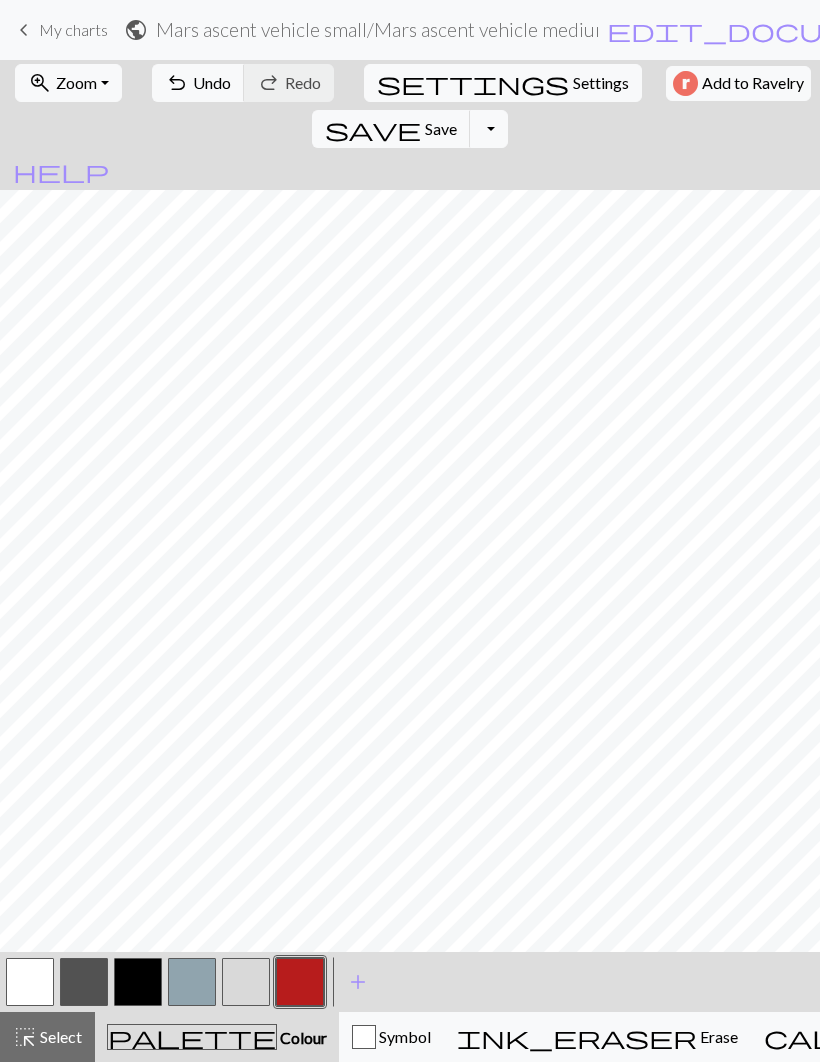 click at bounding box center [84, 982] 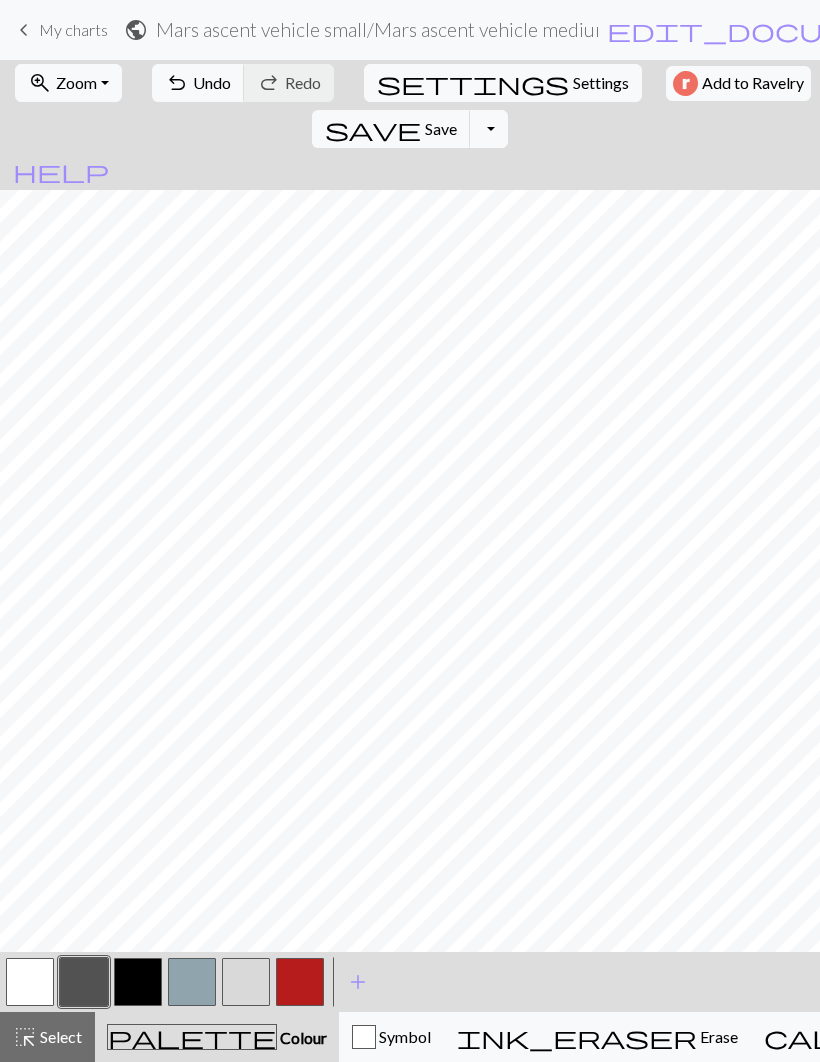 click on "save Save Save" at bounding box center [391, 129] 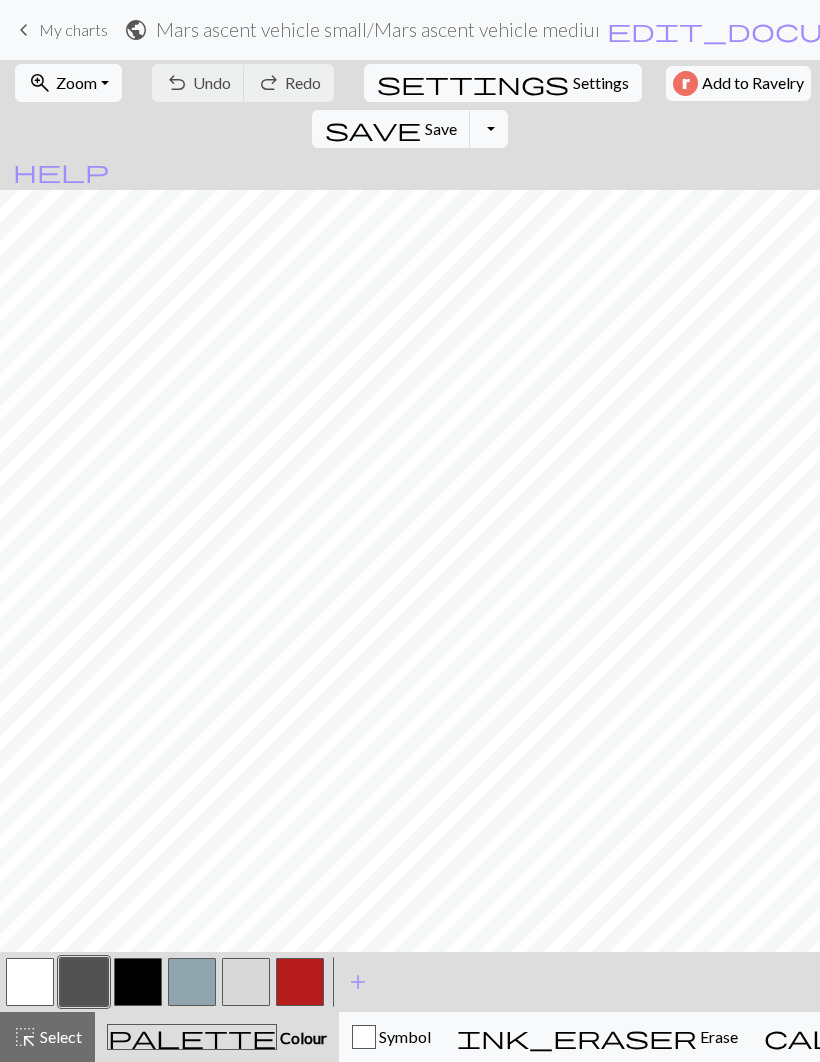 click on "Zoom" at bounding box center [76, 82] 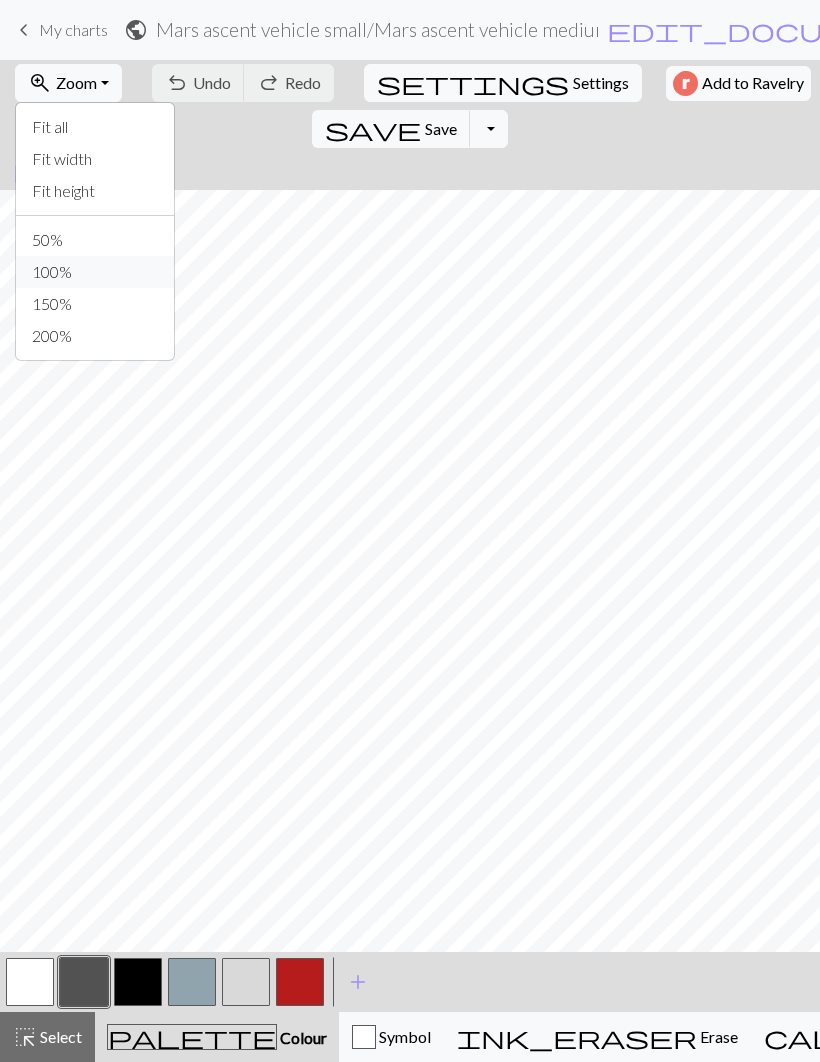 click on "100%" at bounding box center (95, 272) 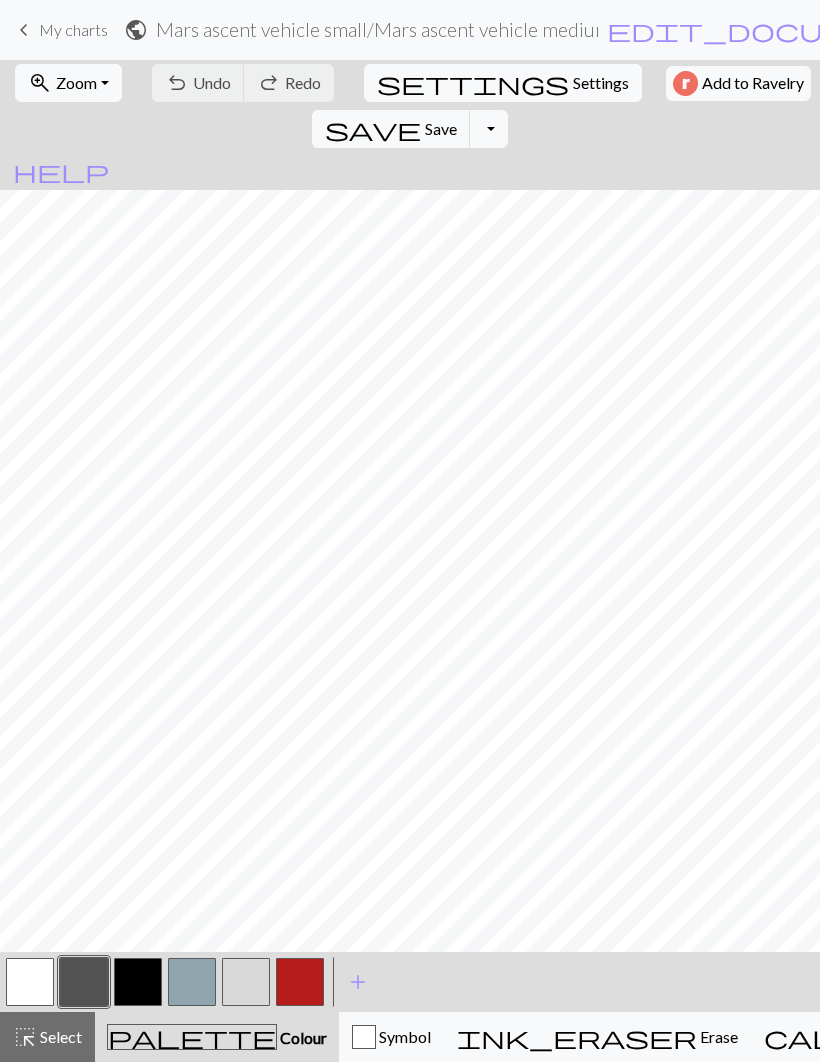 scroll, scrollTop: 0, scrollLeft: 4, axis: horizontal 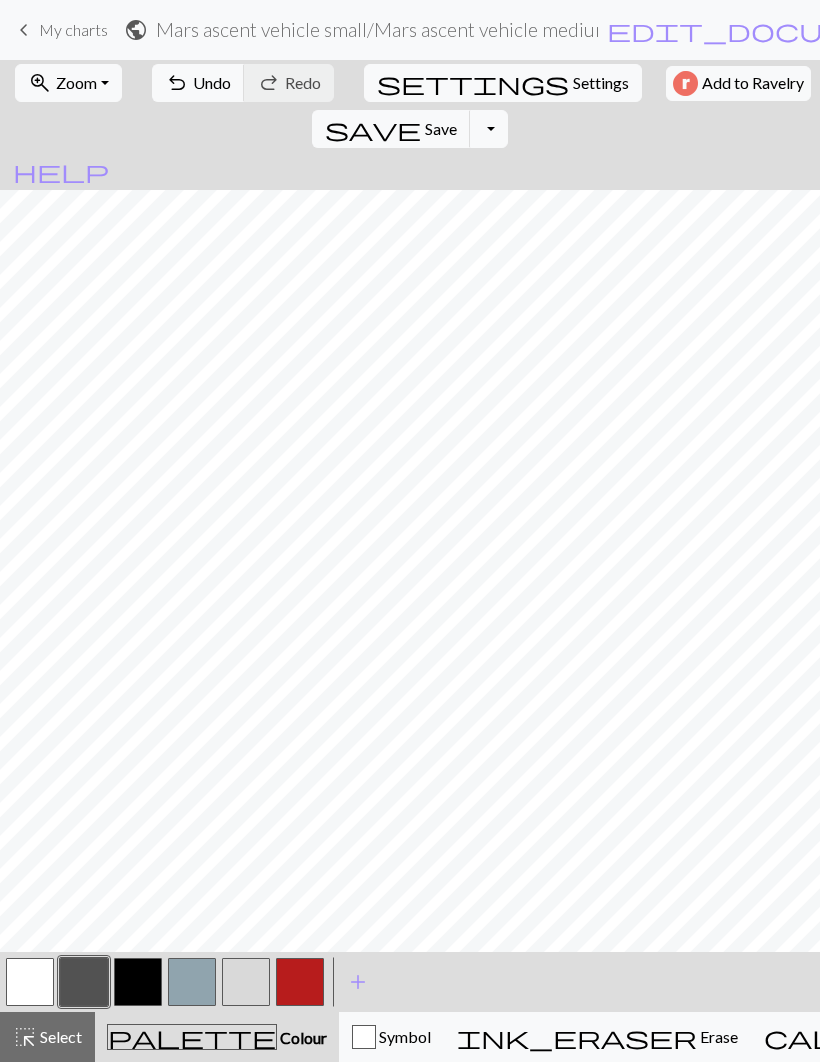 click at bounding box center (300, 982) 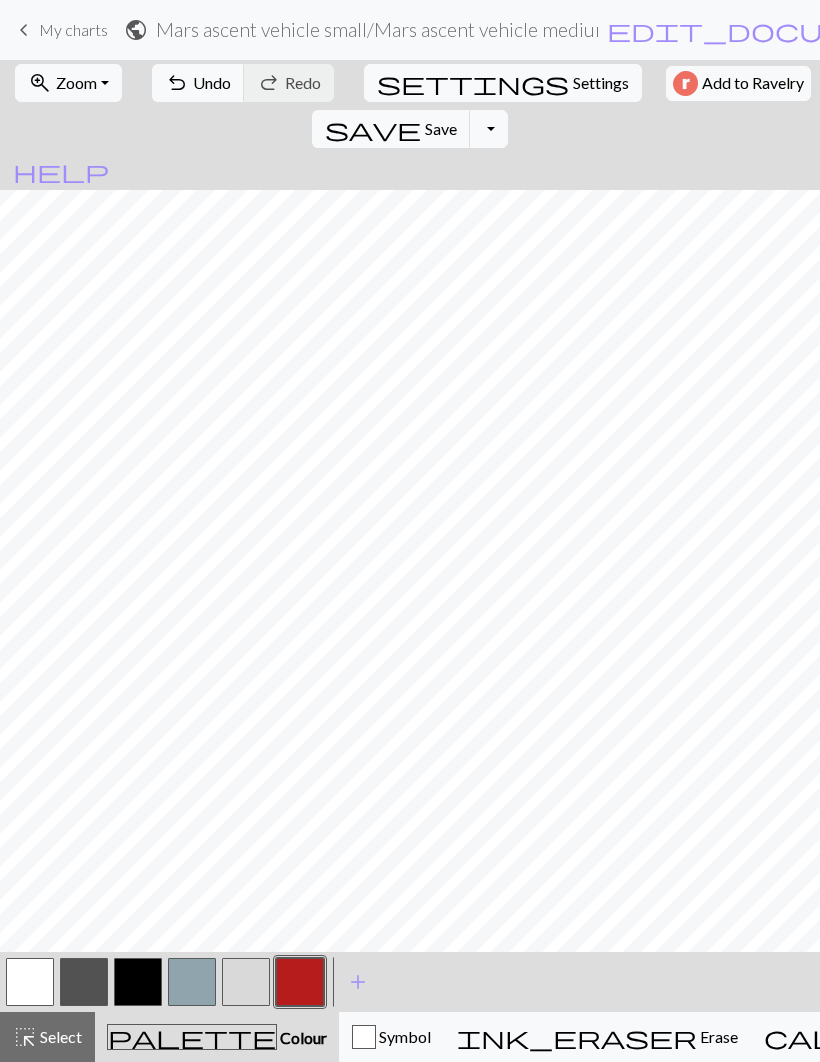 scroll, scrollTop: 58, scrollLeft: 284, axis: both 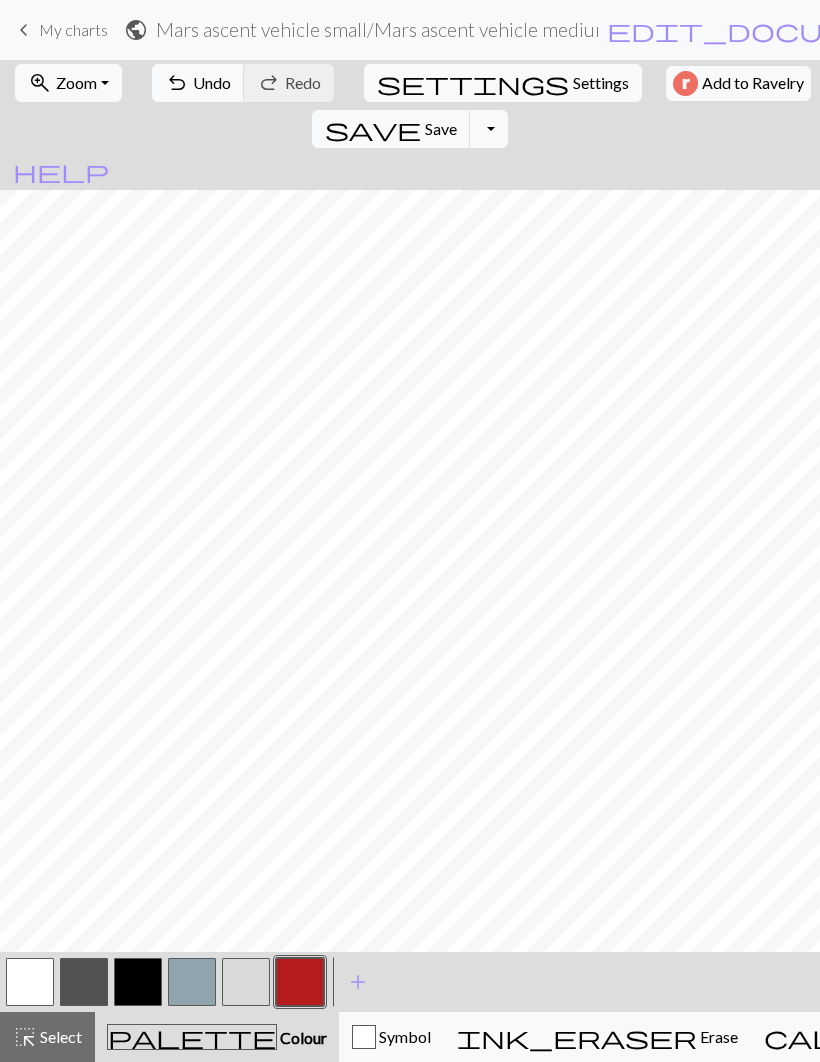 click on "Zoom" at bounding box center [76, 82] 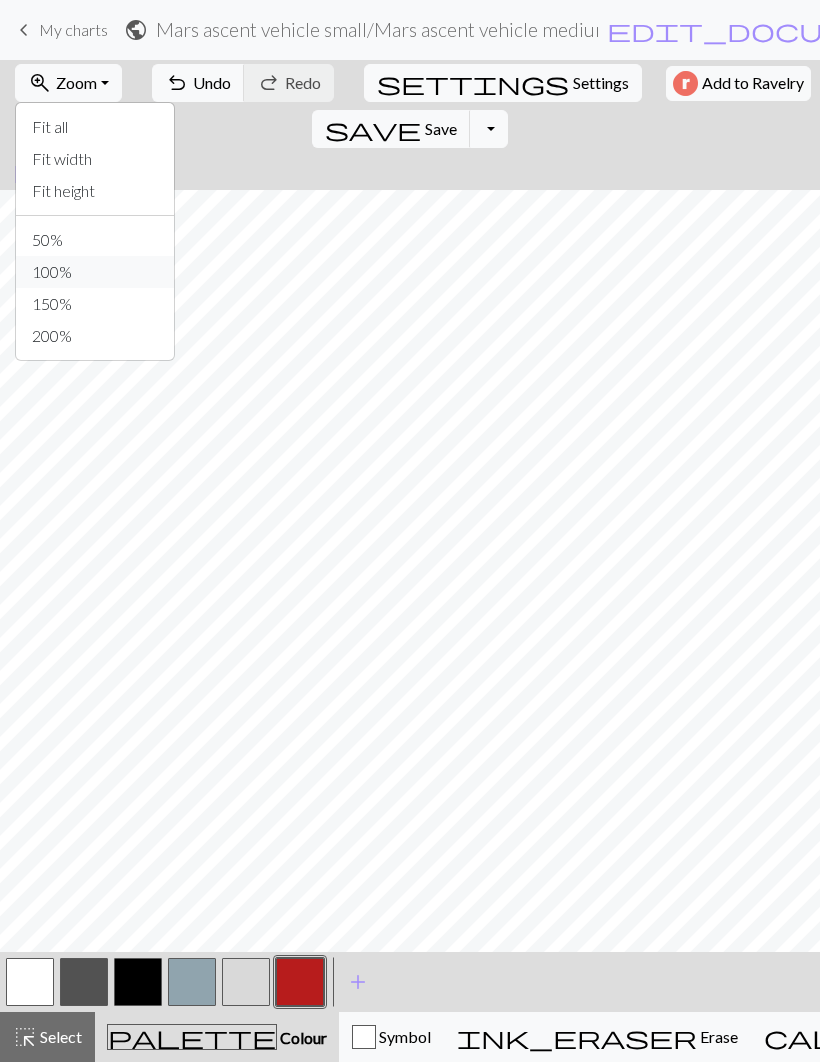 click on "100%" at bounding box center (95, 272) 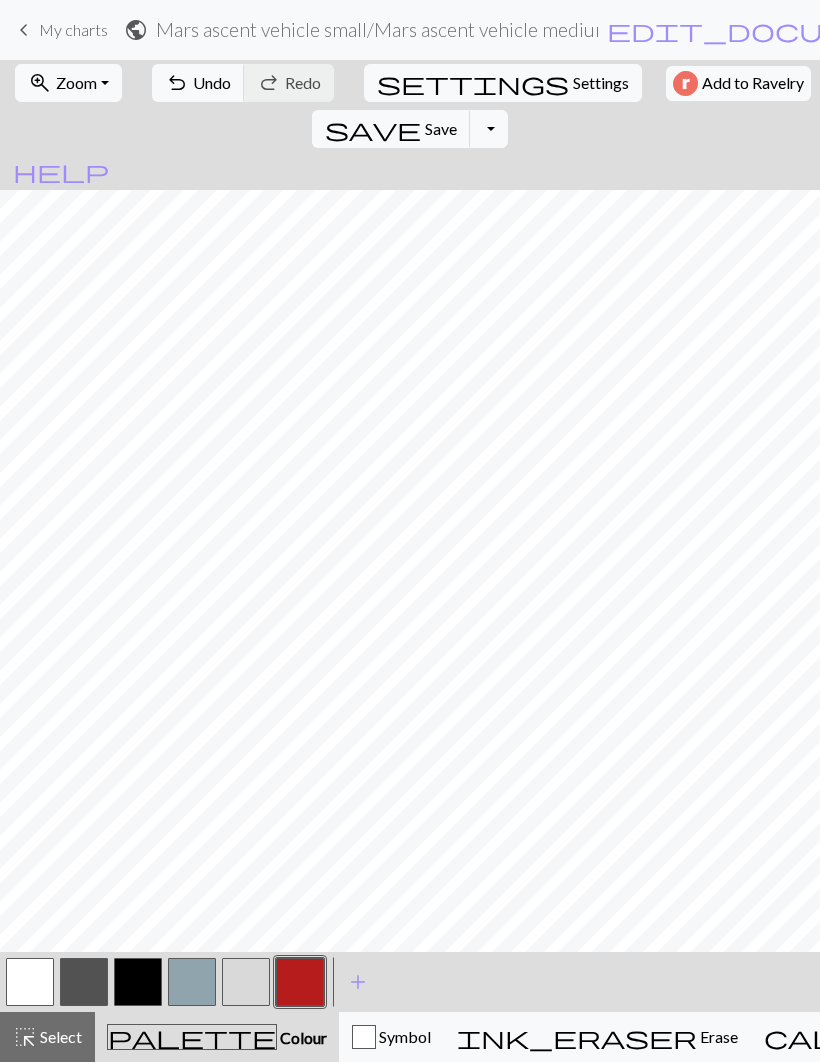 click on "Zoom" at bounding box center [76, 82] 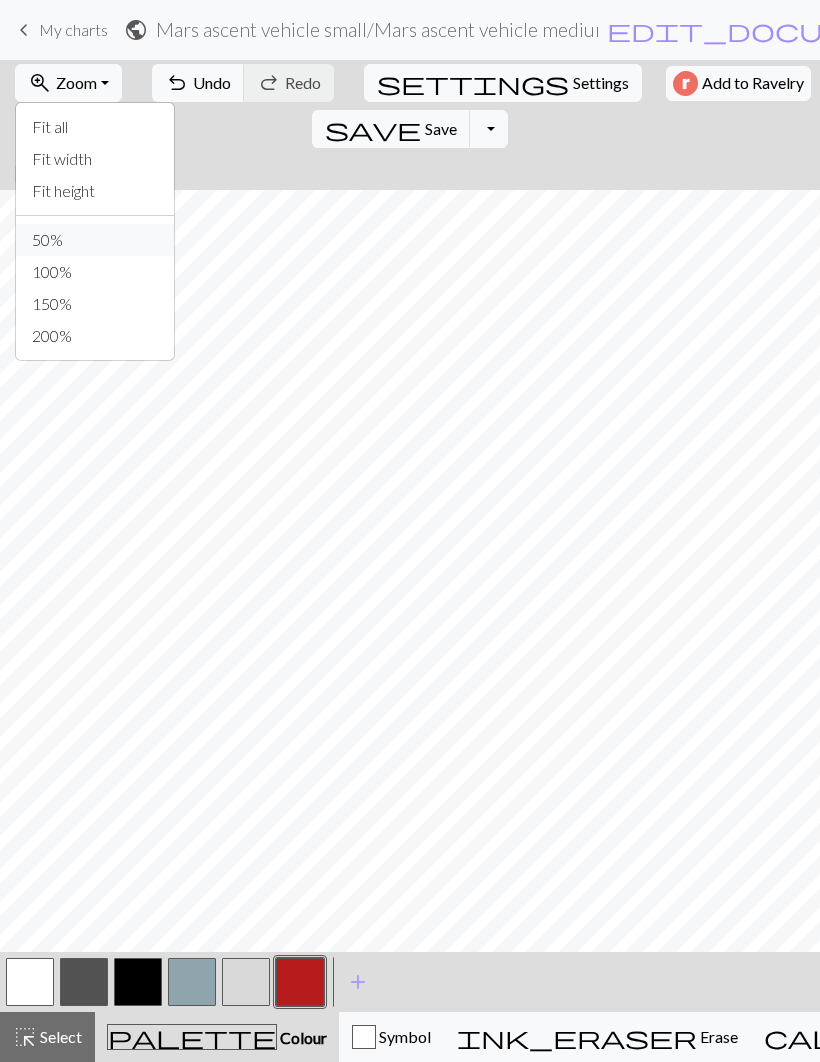 click on "50%" at bounding box center (95, 240) 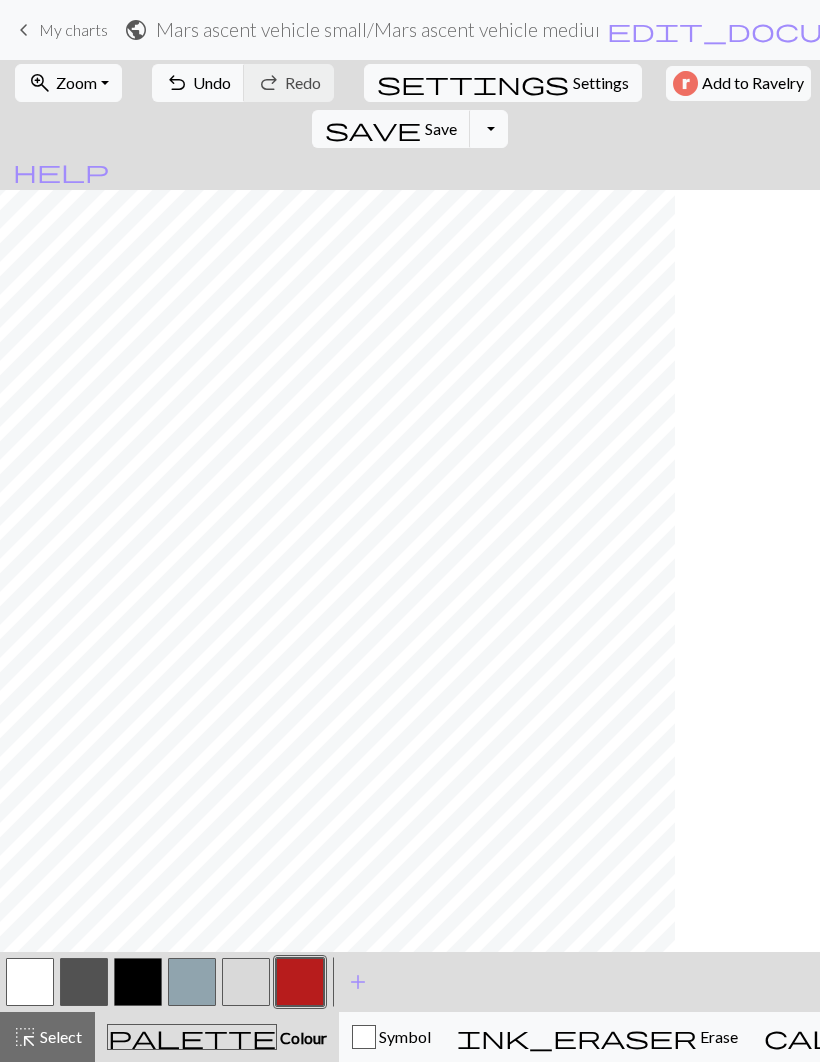 scroll, scrollTop: 0, scrollLeft: 0, axis: both 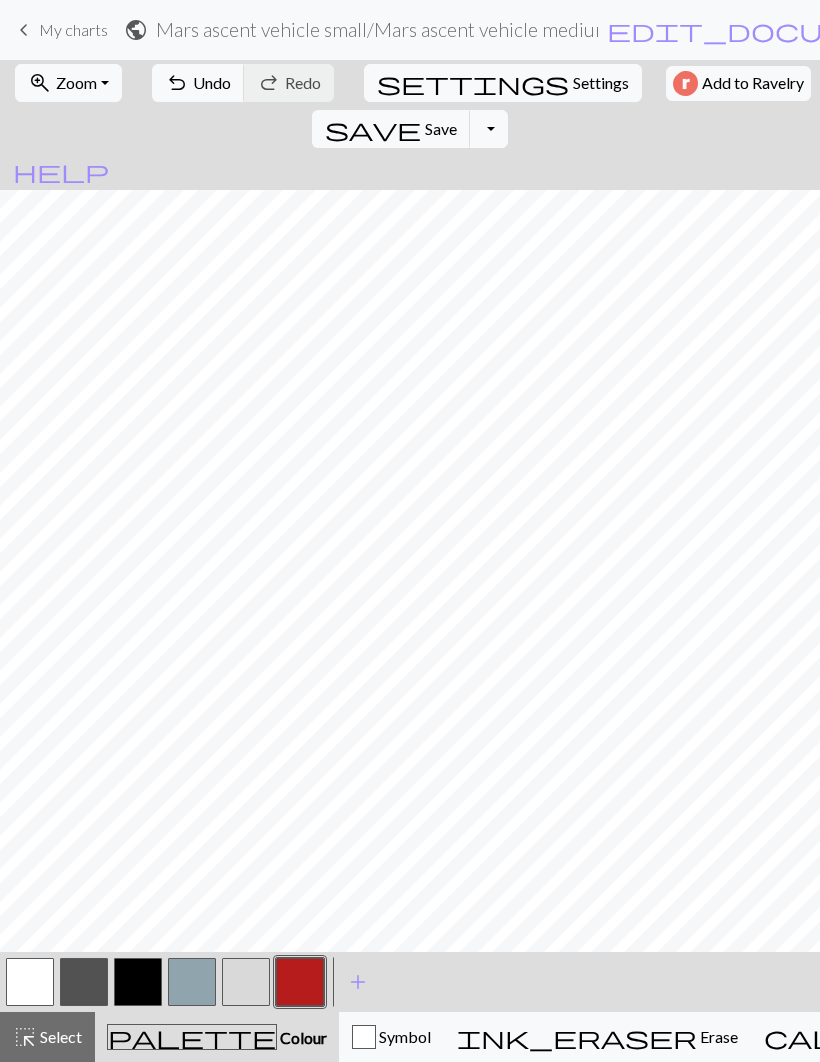 click at bounding box center (300, 982) 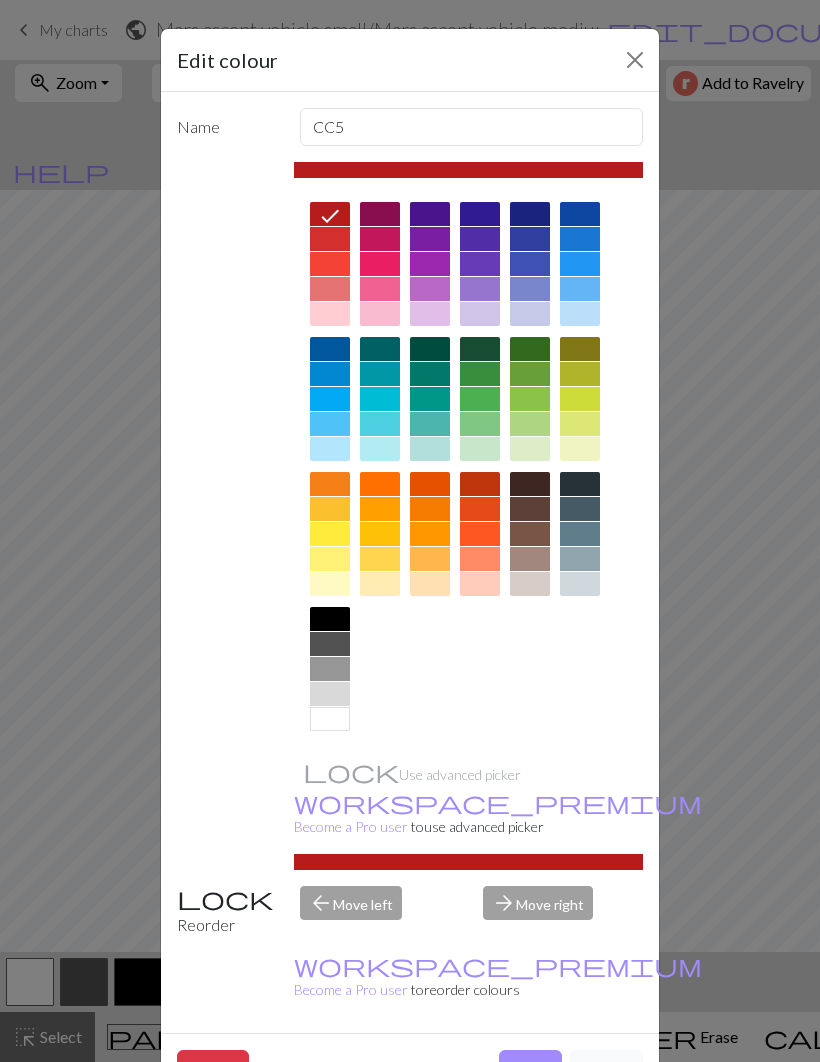 click on "Done" at bounding box center (530, 1069) 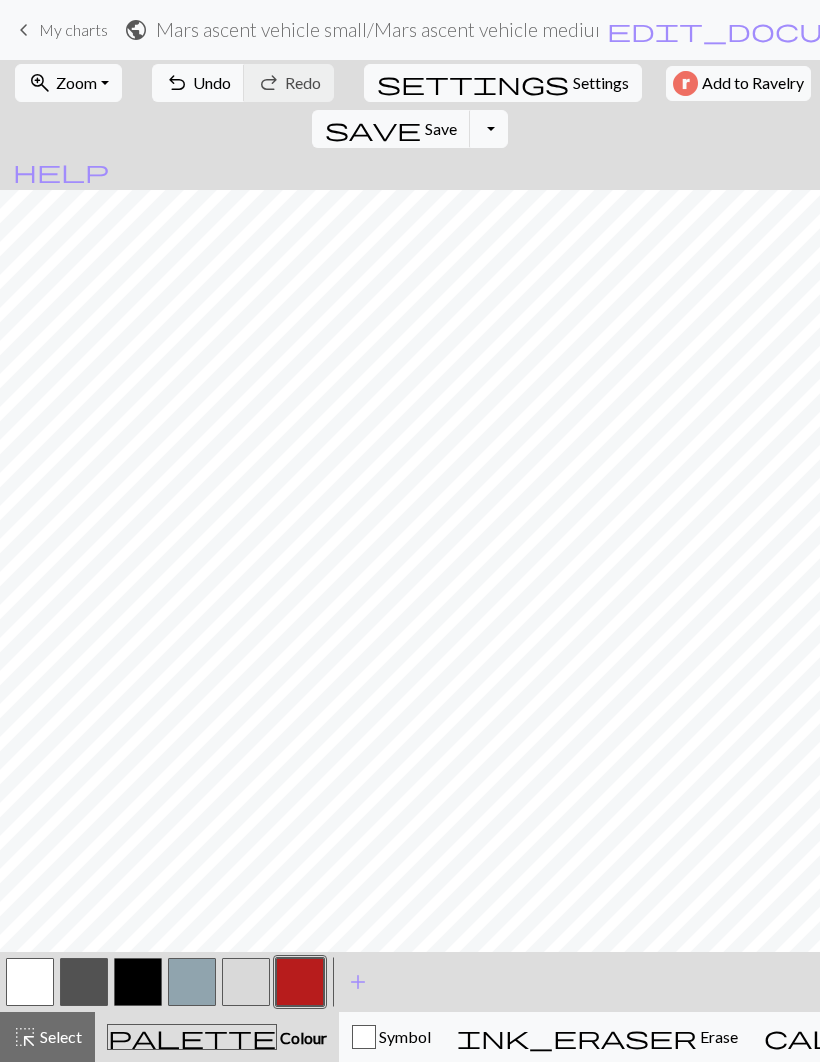 click on "zoom_in Zoom Zoom" at bounding box center (68, 83) 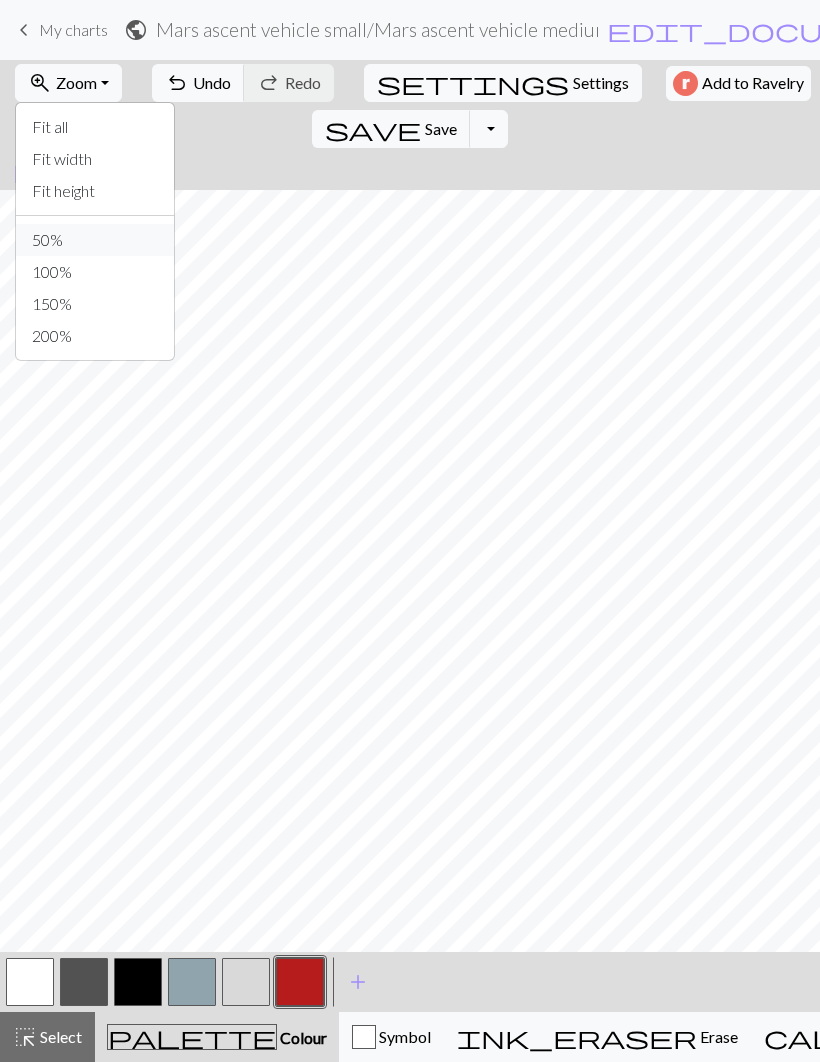 click on "50%" at bounding box center (95, 240) 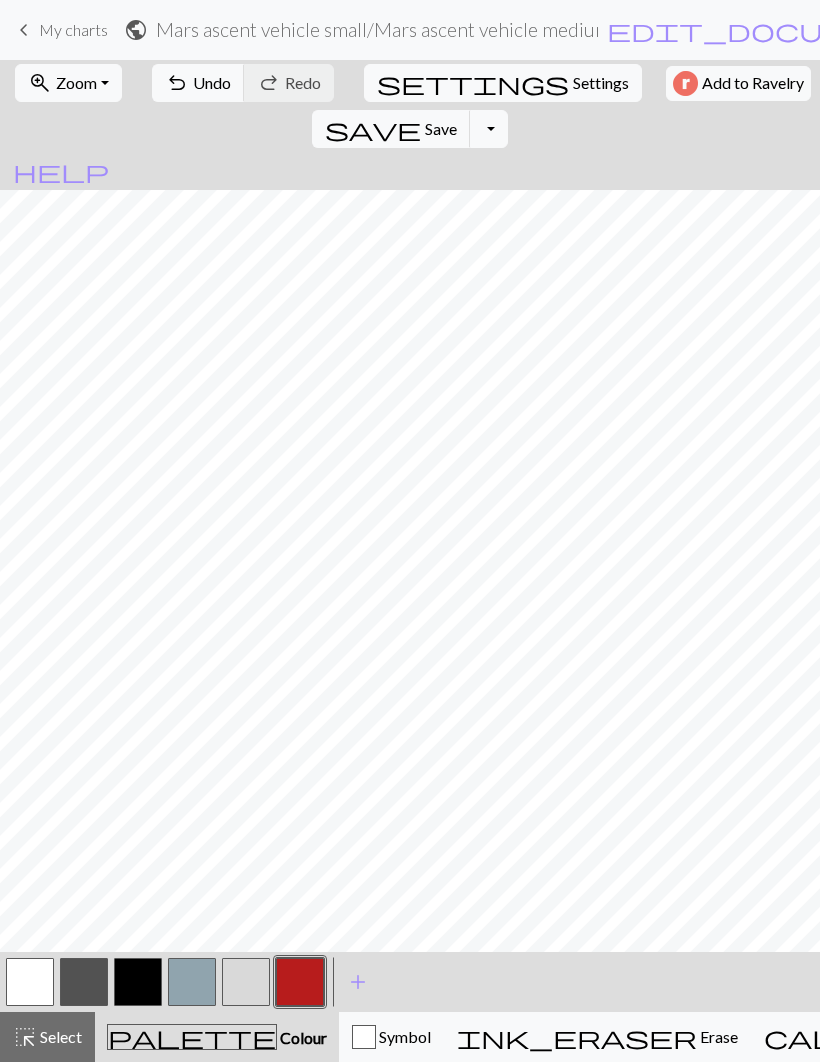 click on "zoom_in Zoom Zoom" at bounding box center (68, 83) 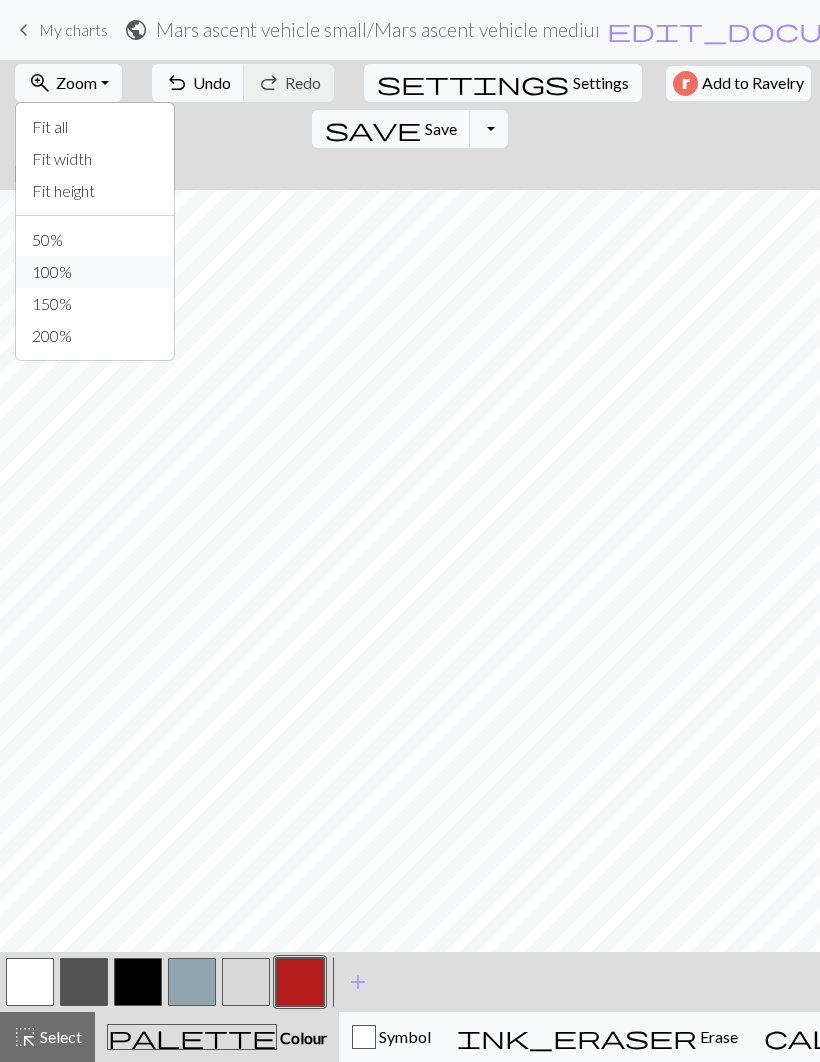click on "100%" at bounding box center (95, 272) 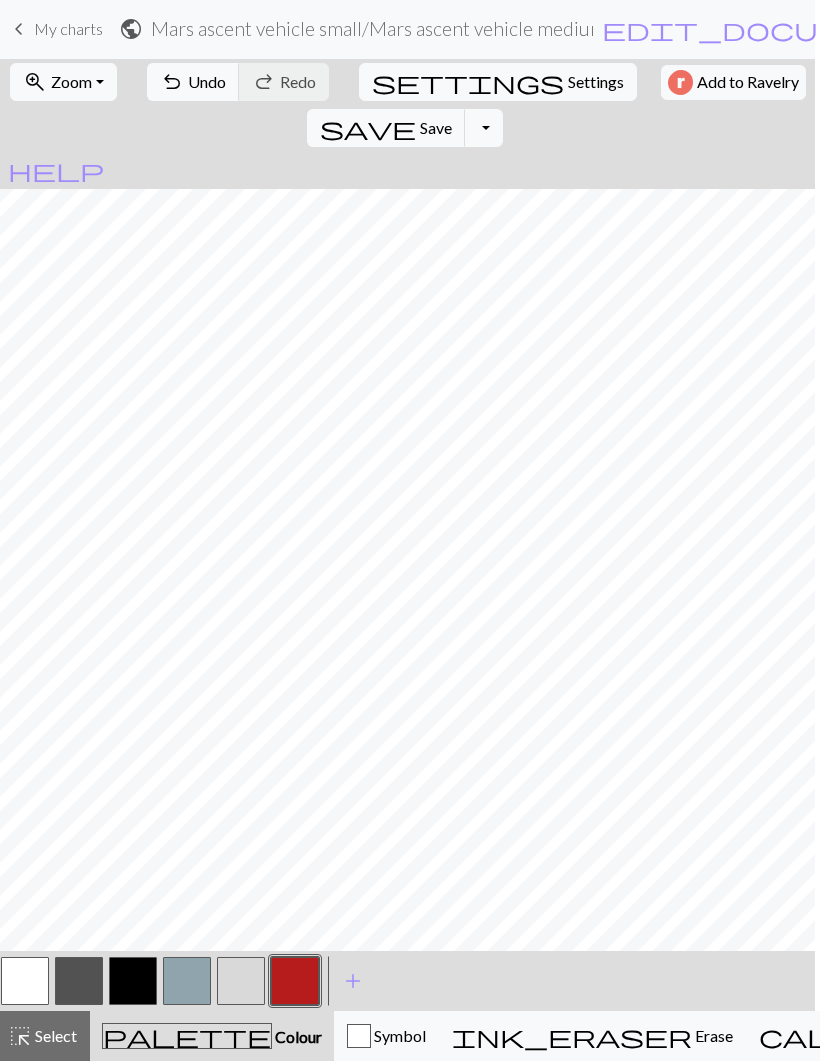 scroll, scrollTop: 0, scrollLeft: 5, axis: horizontal 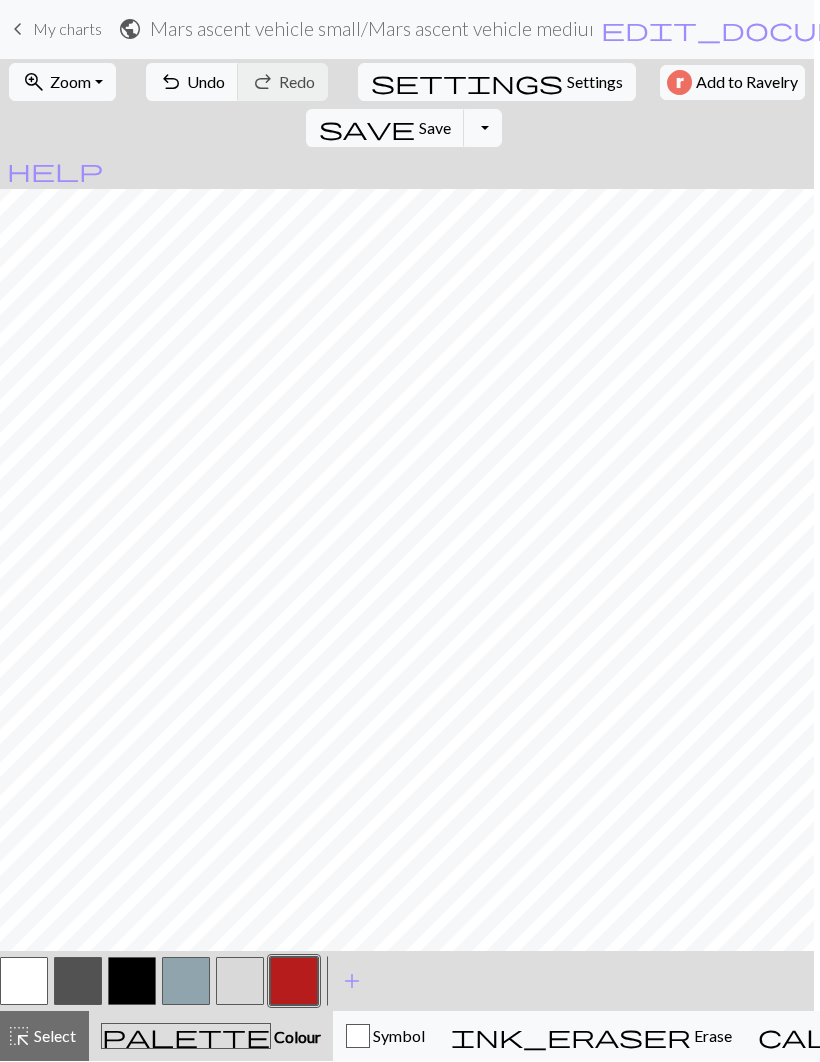click at bounding box center [25, 982] 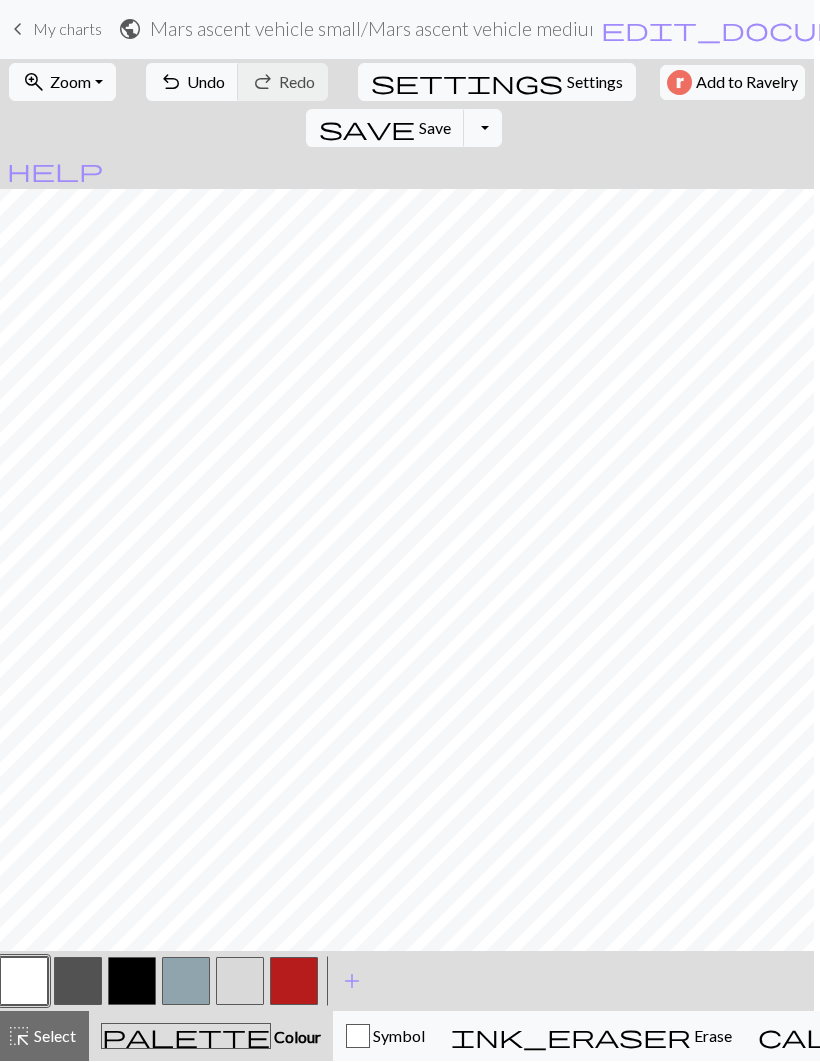 scroll, scrollTop: 0, scrollLeft: 6, axis: horizontal 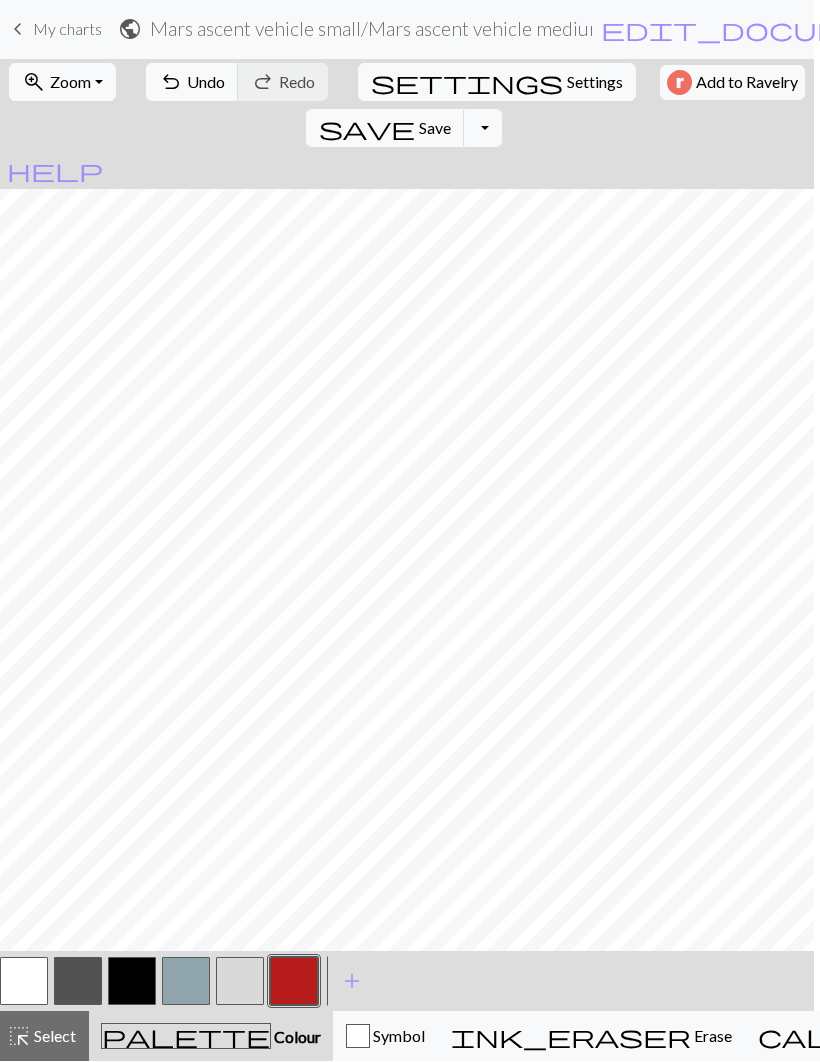 click at bounding box center (24, 982) 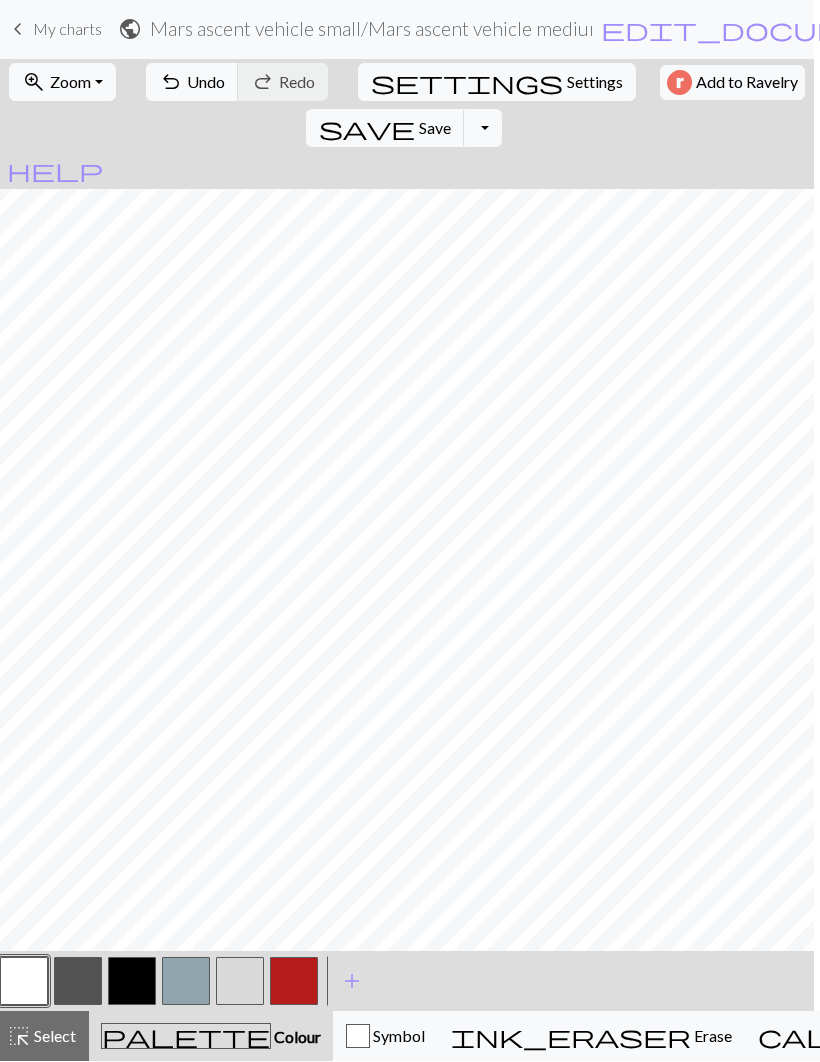 click at bounding box center (240, 982) 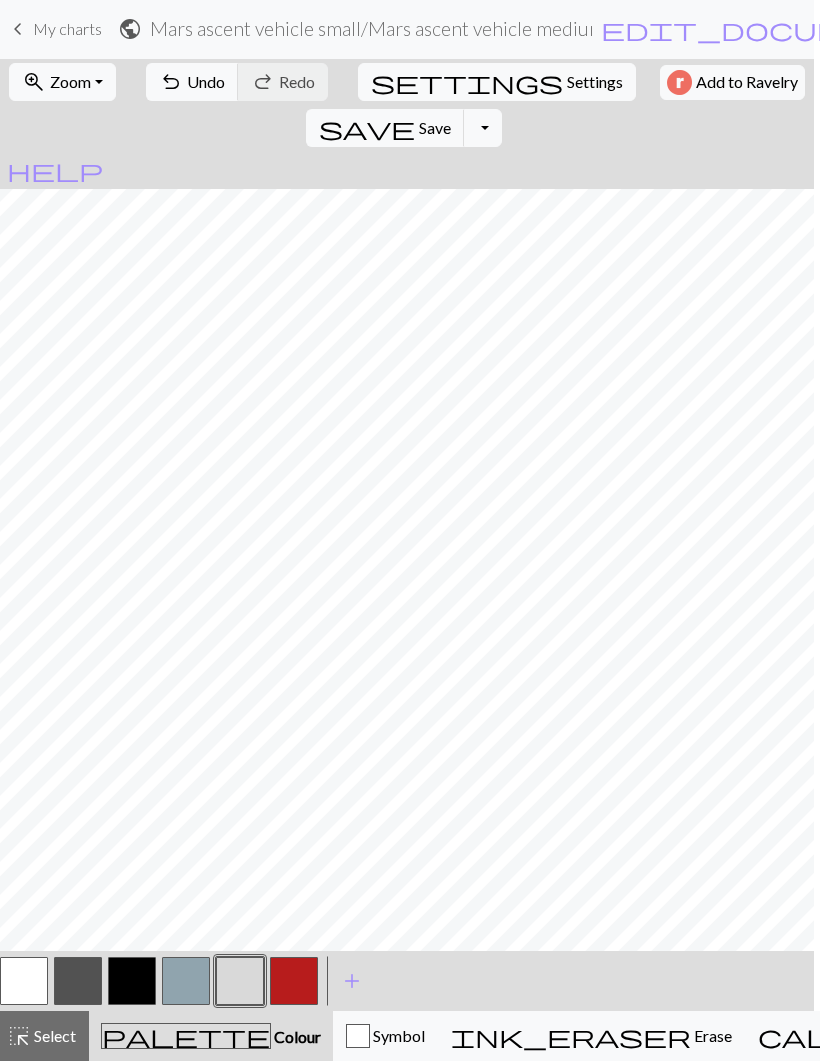 click at bounding box center [294, 982] 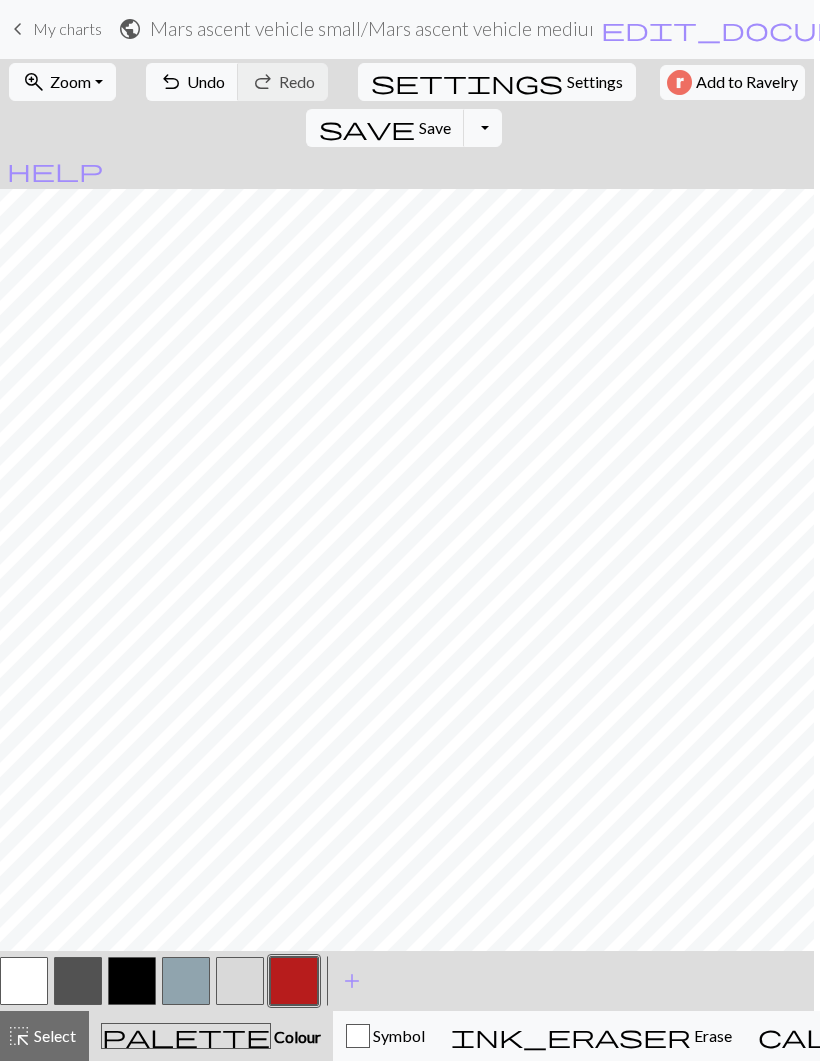 click at bounding box center (78, 982) 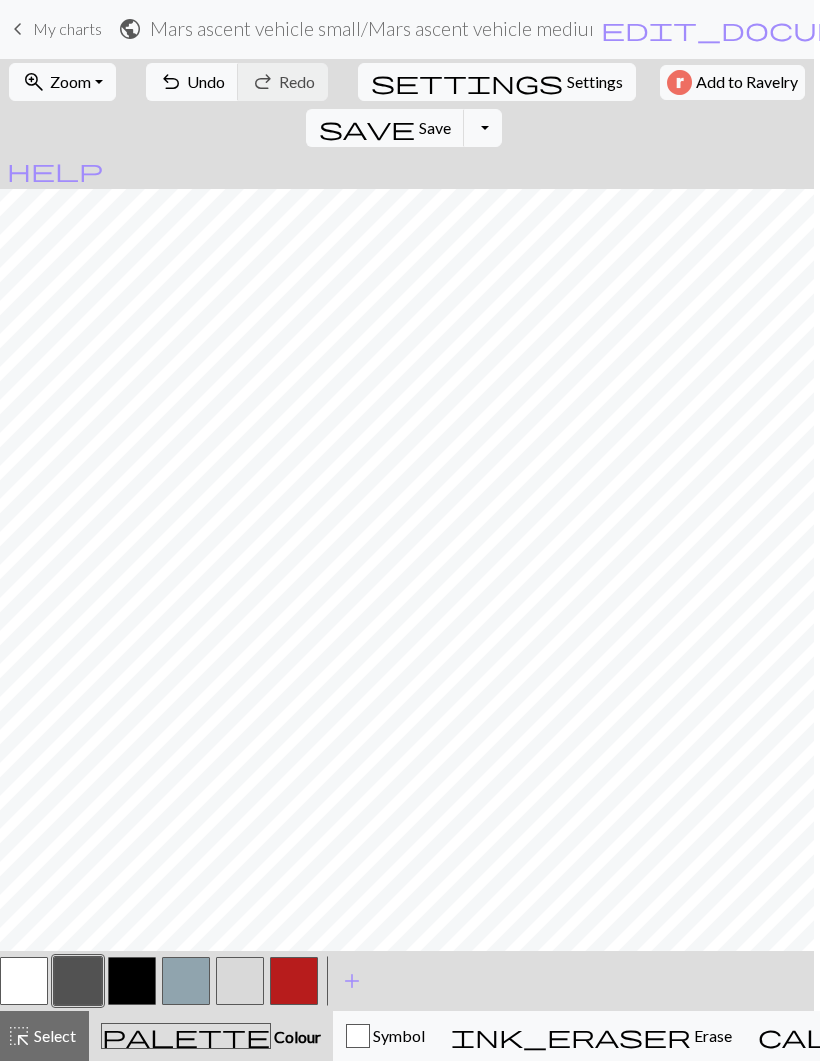 click at bounding box center (186, 982) 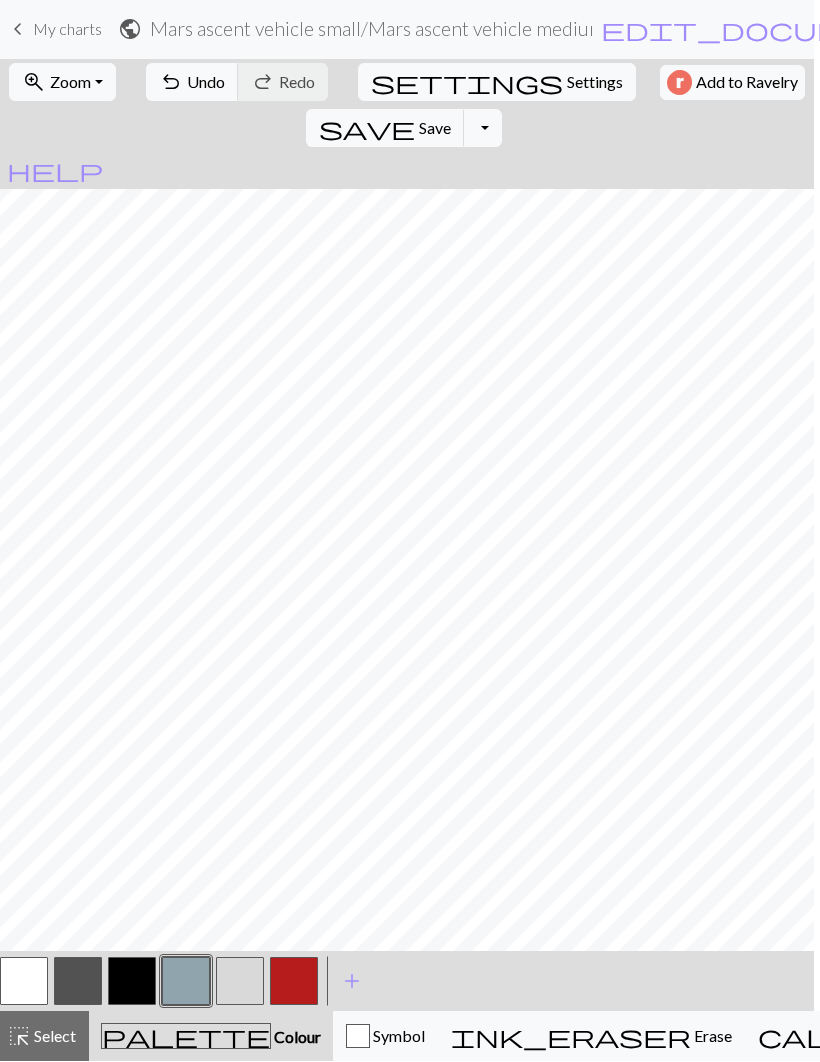 click at bounding box center (132, 982) 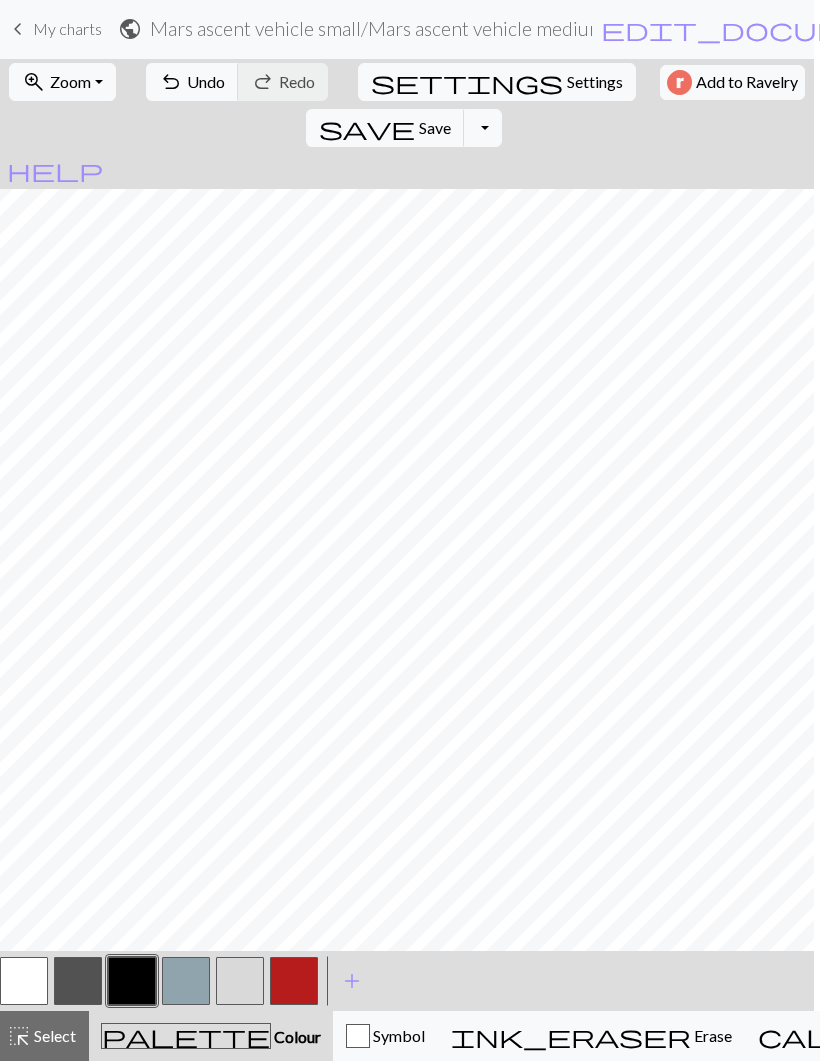click at bounding box center [78, 982] 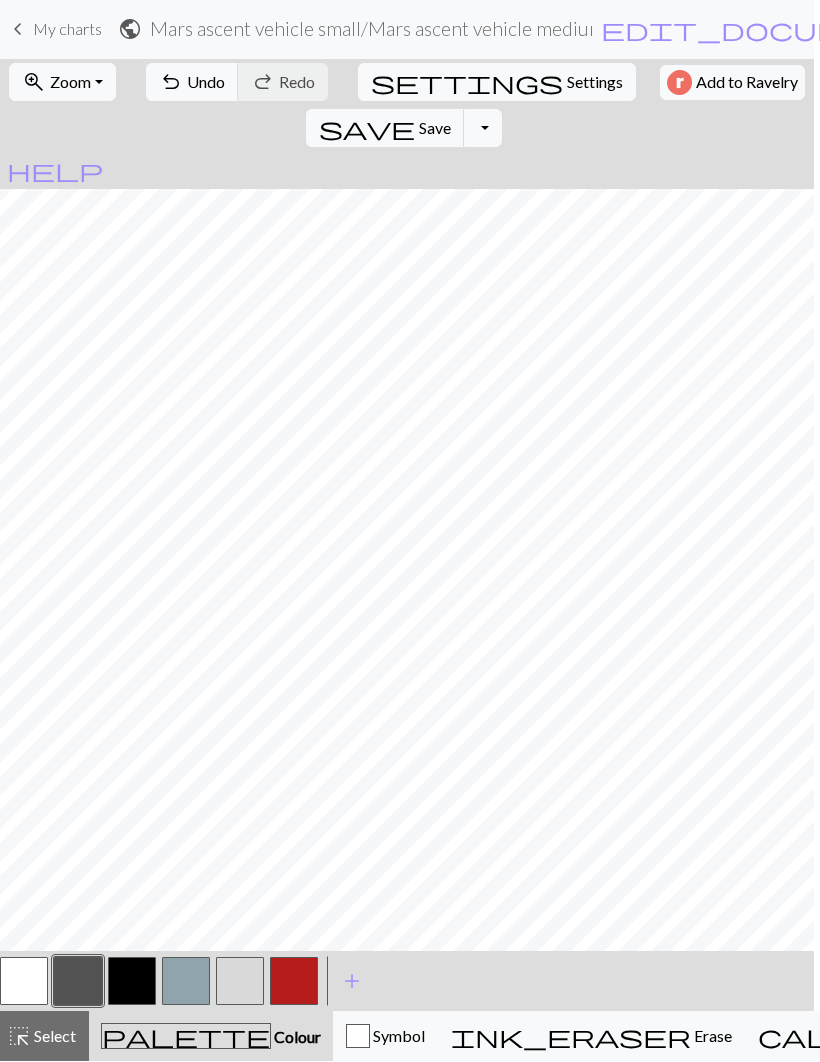 click at bounding box center (78, 982) 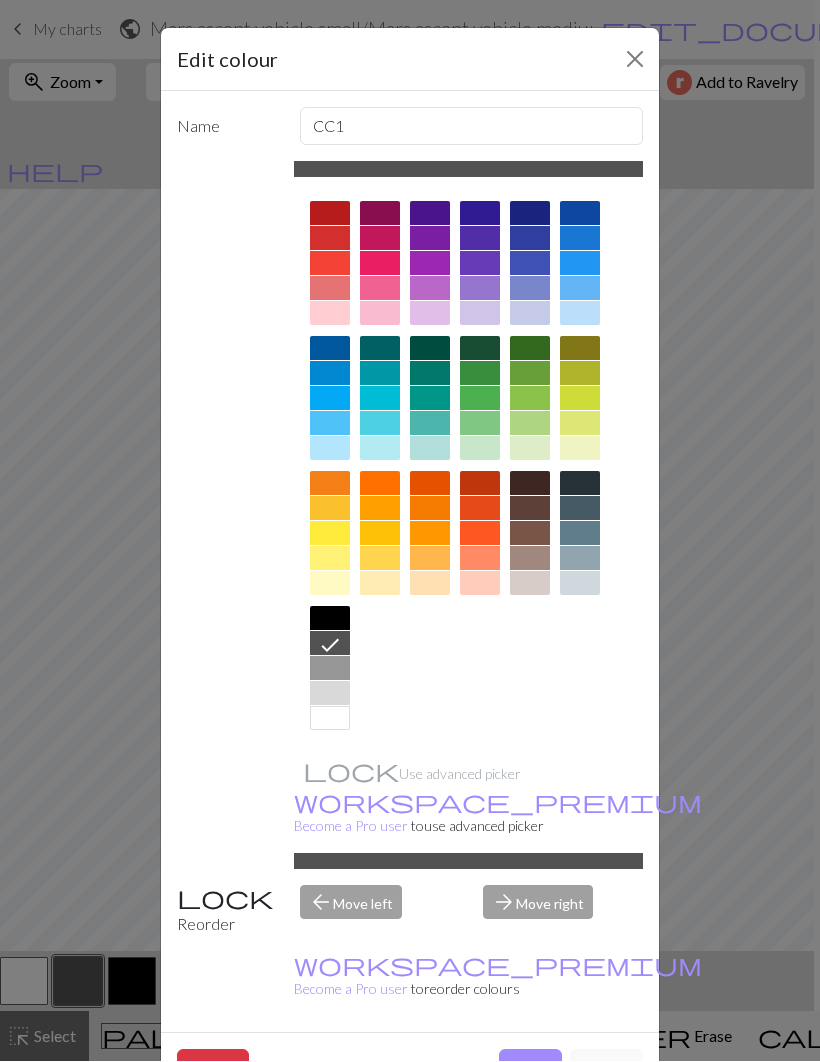 click on "Done" at bounding box center [530, 1069] 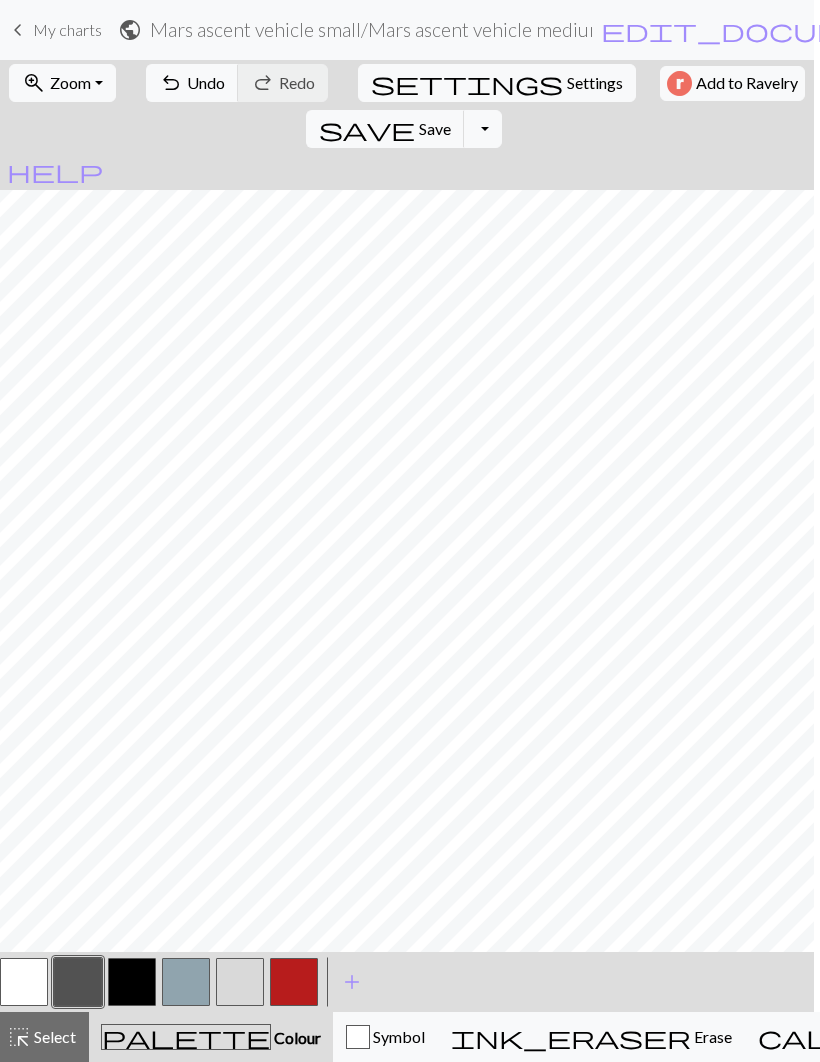 click at bounding box center [294, 982] 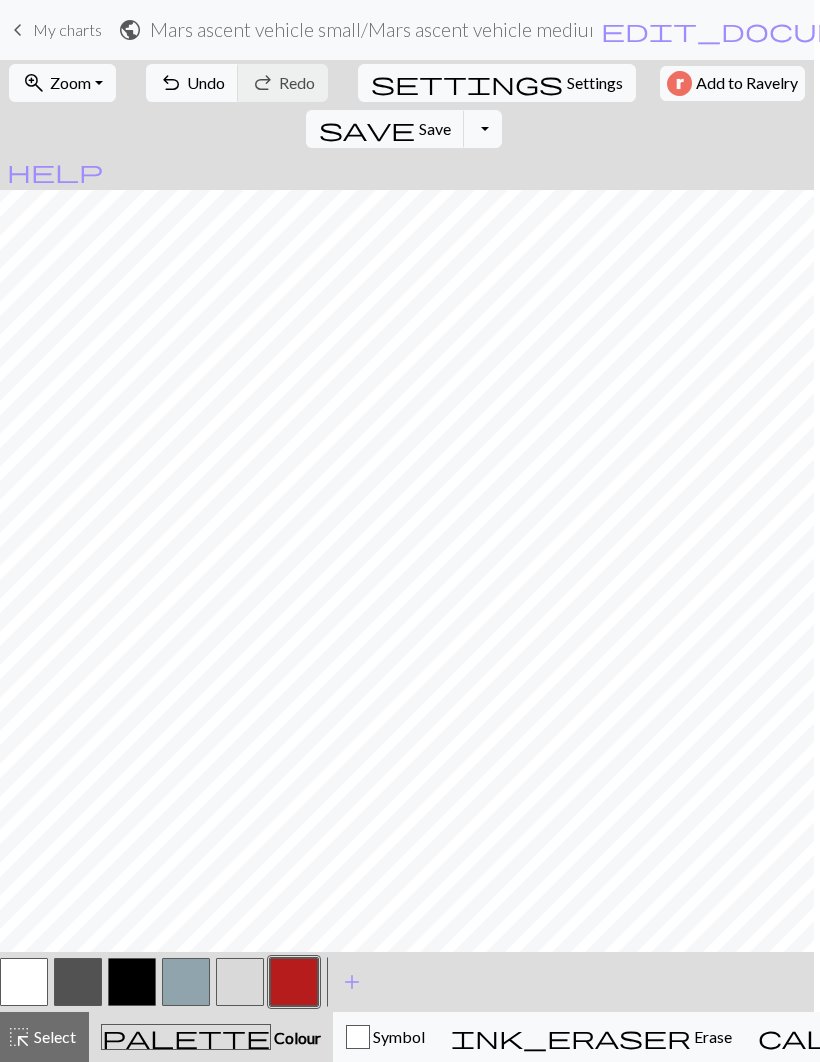 click at bounding box center (132, 982) 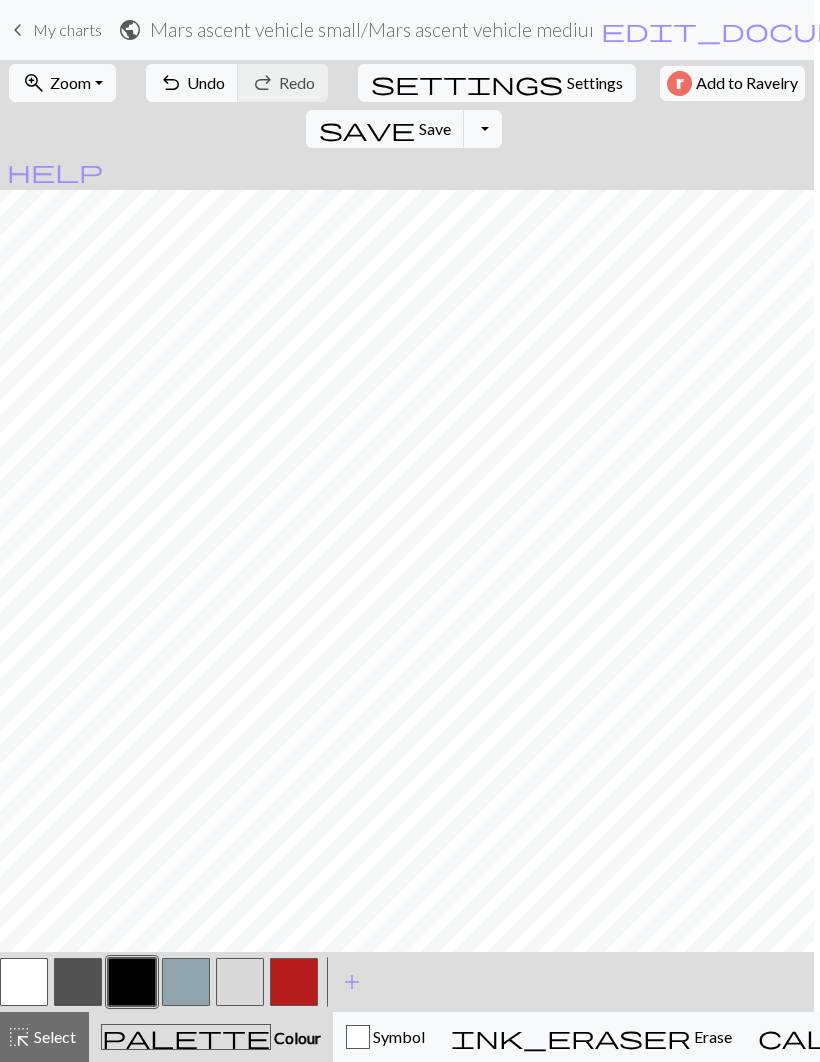 click at bounding box center (294, 982) 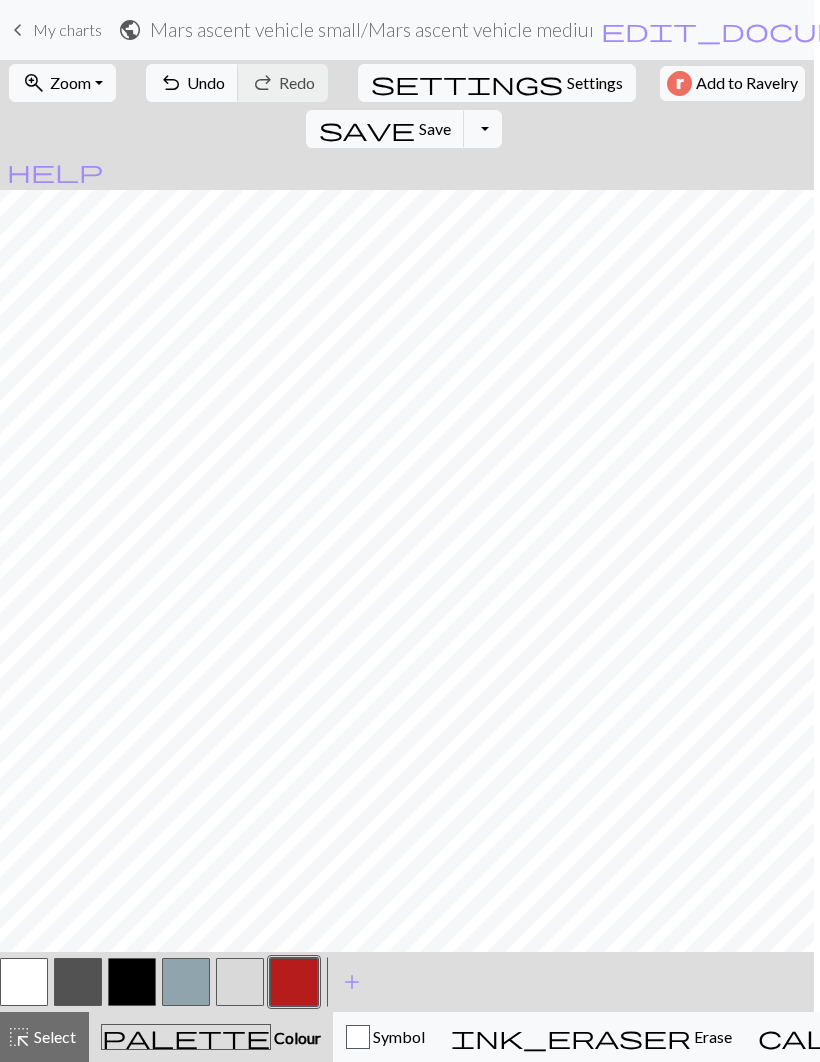 click at bounding box center (294, 982) 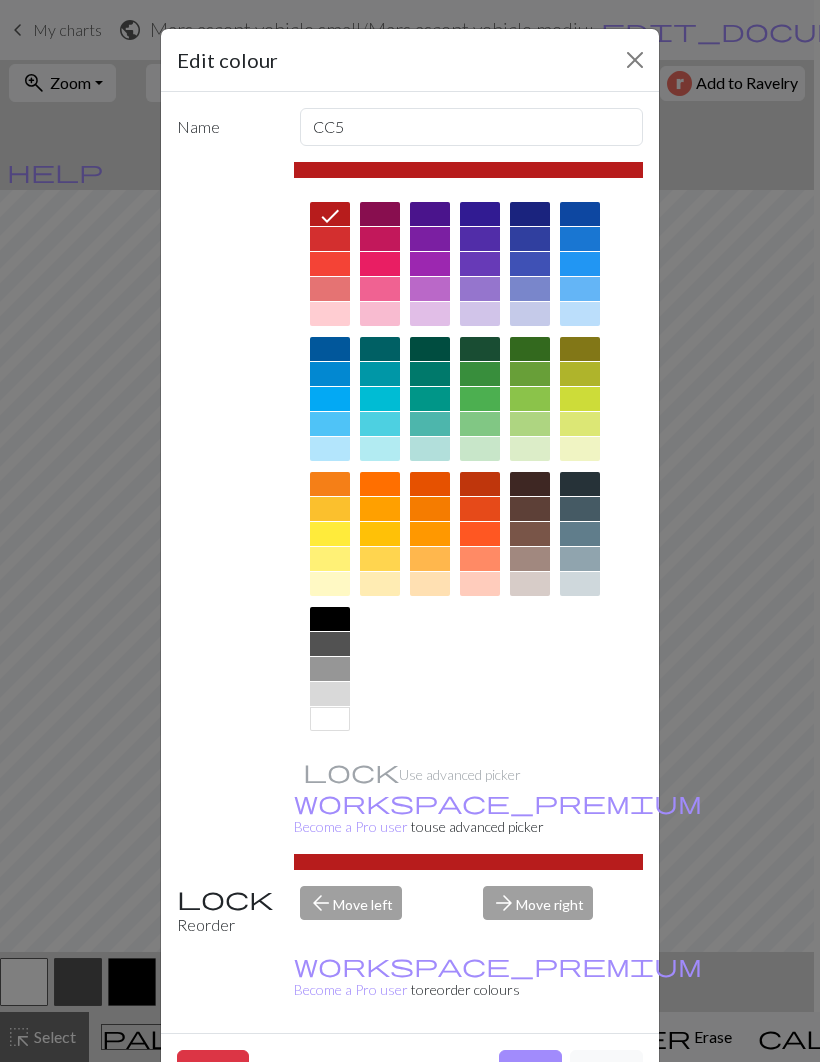 click on "Done" at bounding box center (530, 1069) 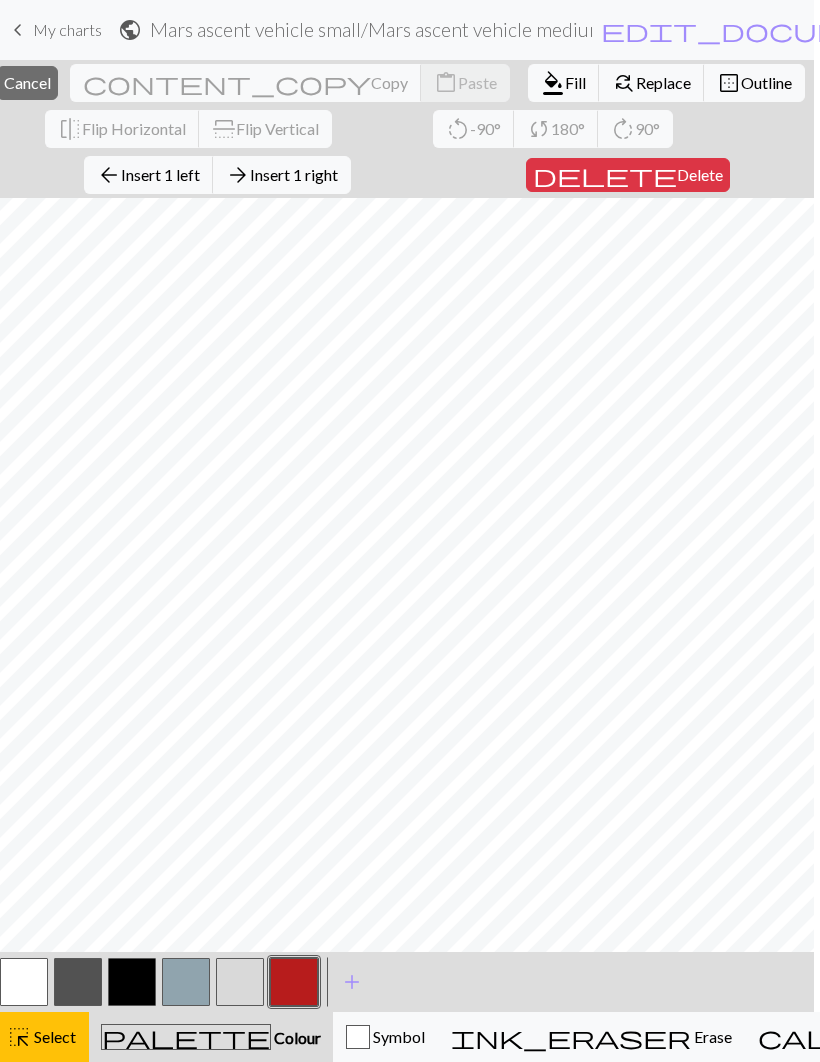 click on "Select" at bounding box center [53, 1036] 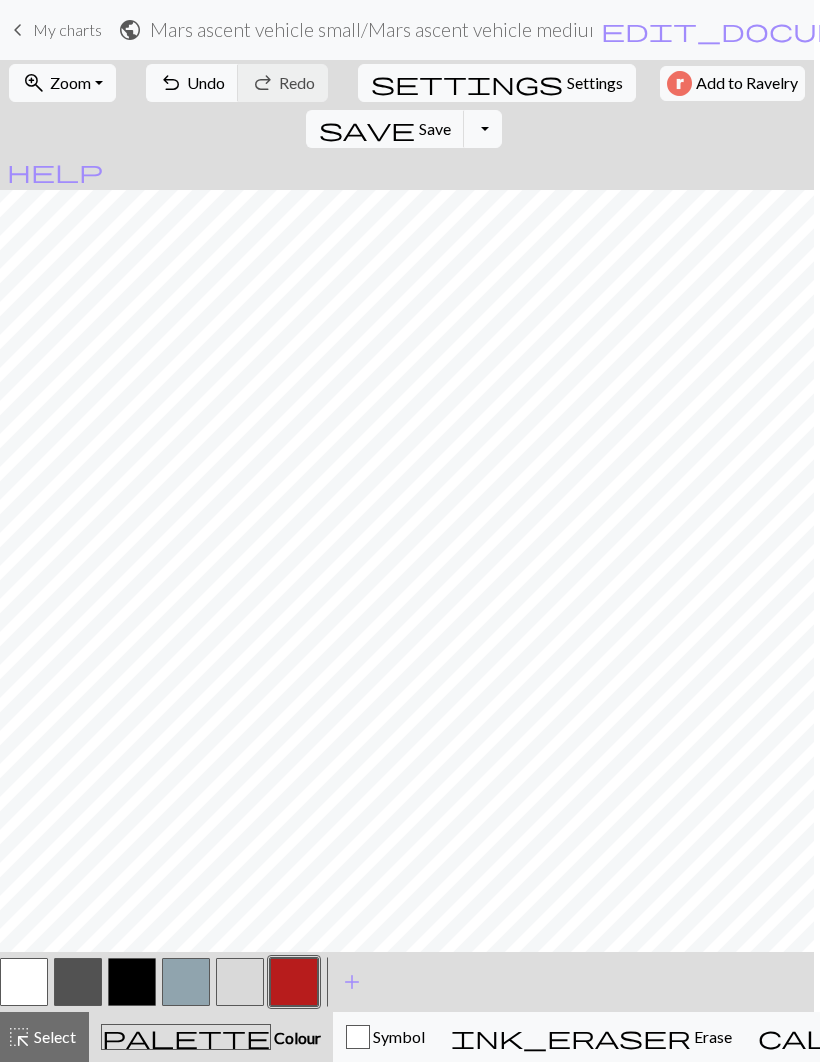 click on "Zoom" at bounding box center [70, 82] 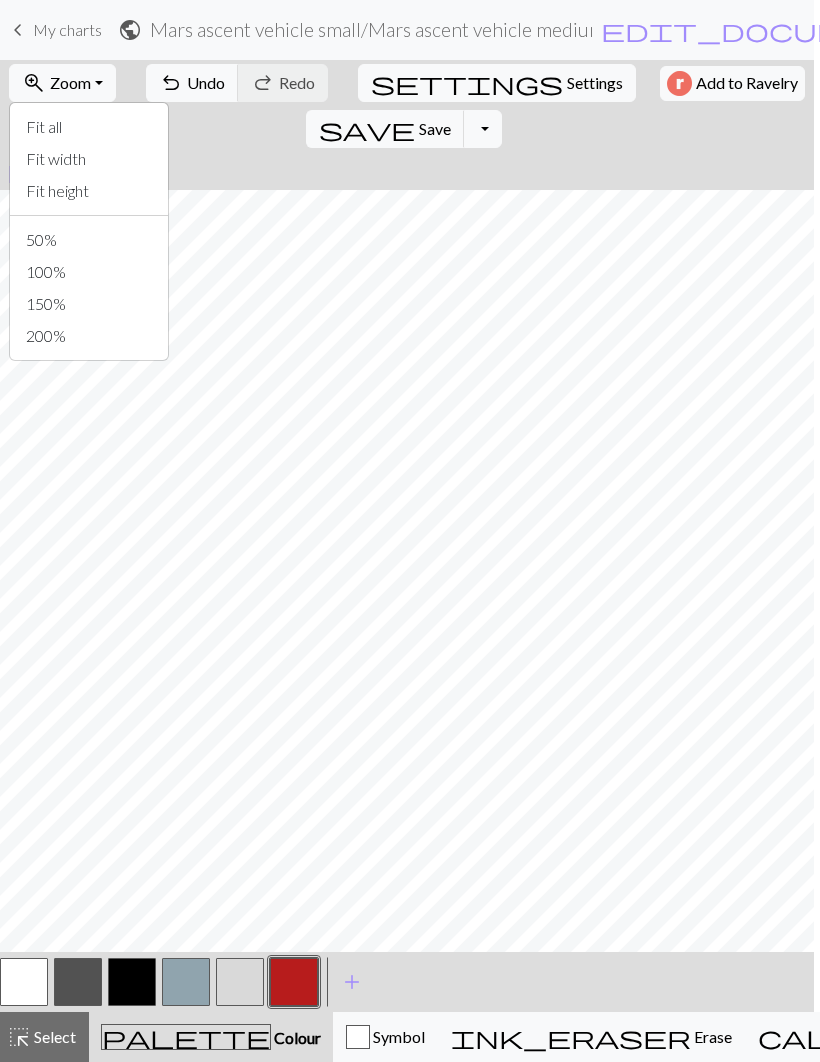 click on "50%" at bounding box center (89, 240) 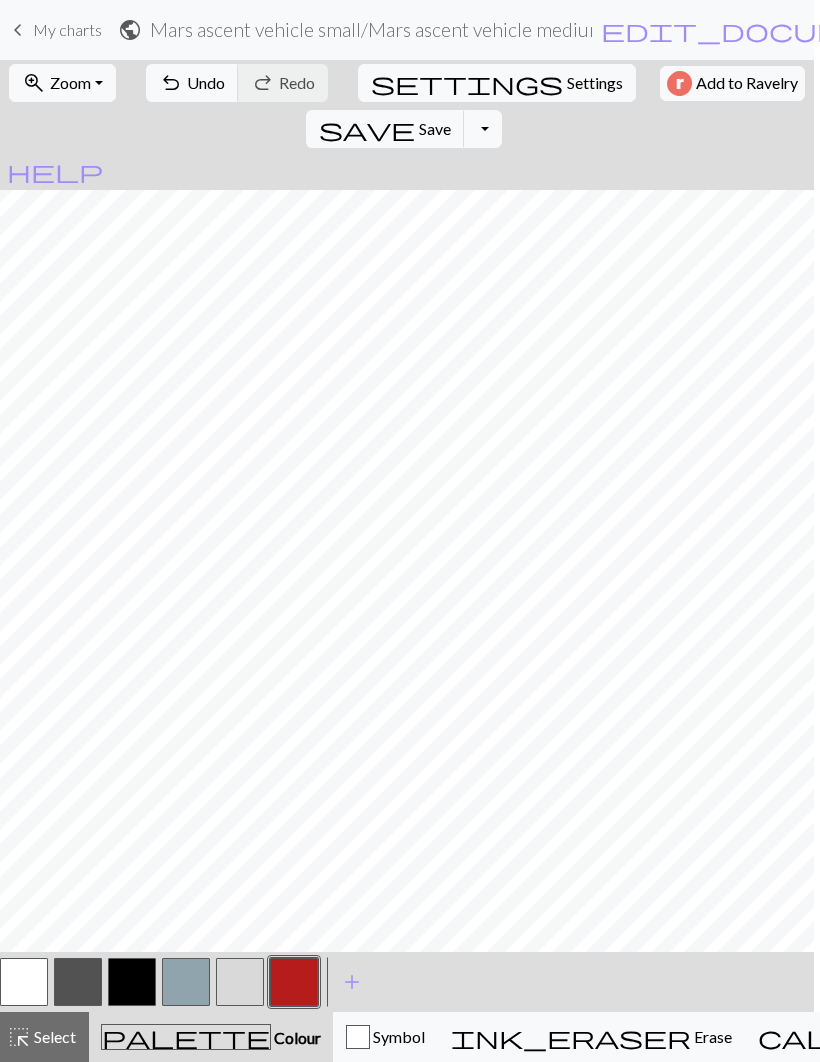 click on "zoom_in Zoom Zoom" at bounding box center [62, 83] 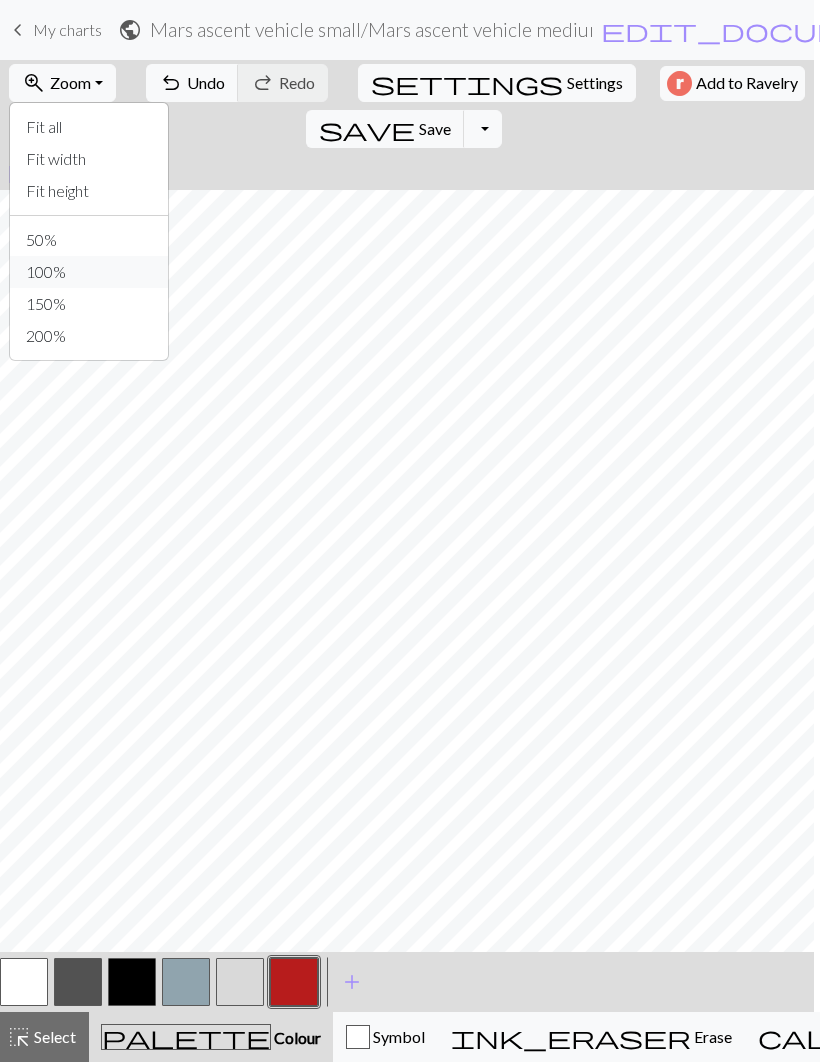 click on "100%" at bounding box center [89, 272] 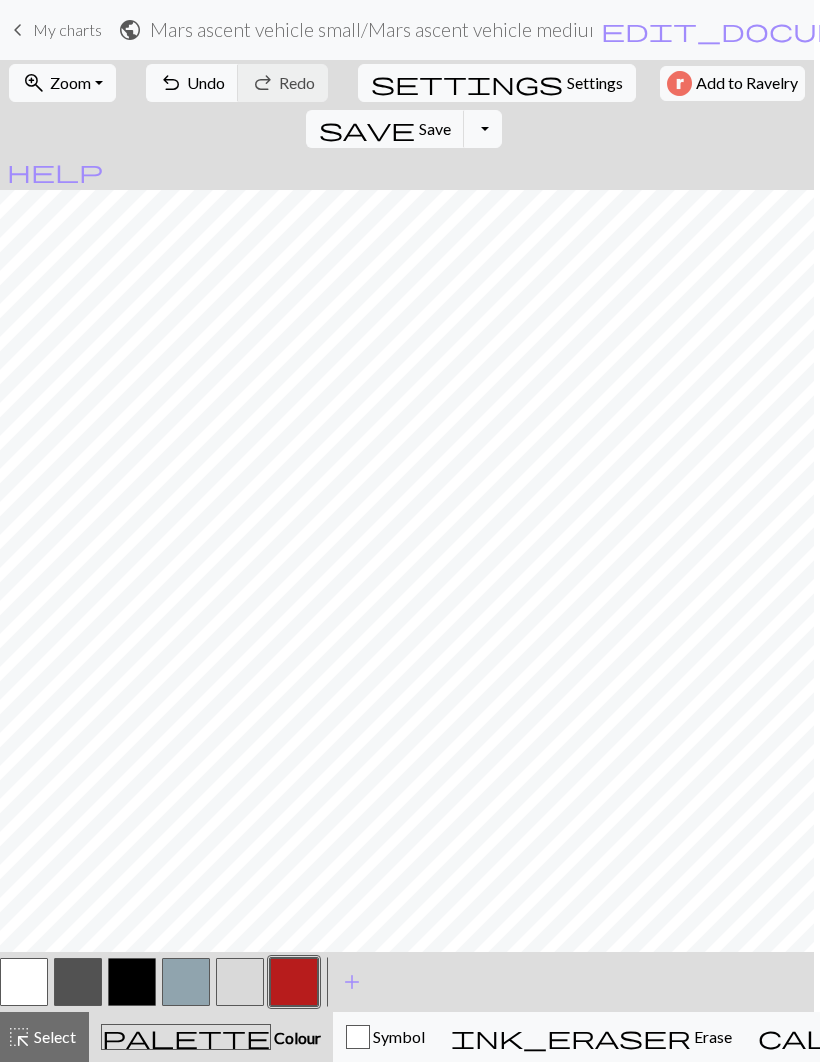 scroll, scrollTop: 370, scrollLeft: 20, axis: both 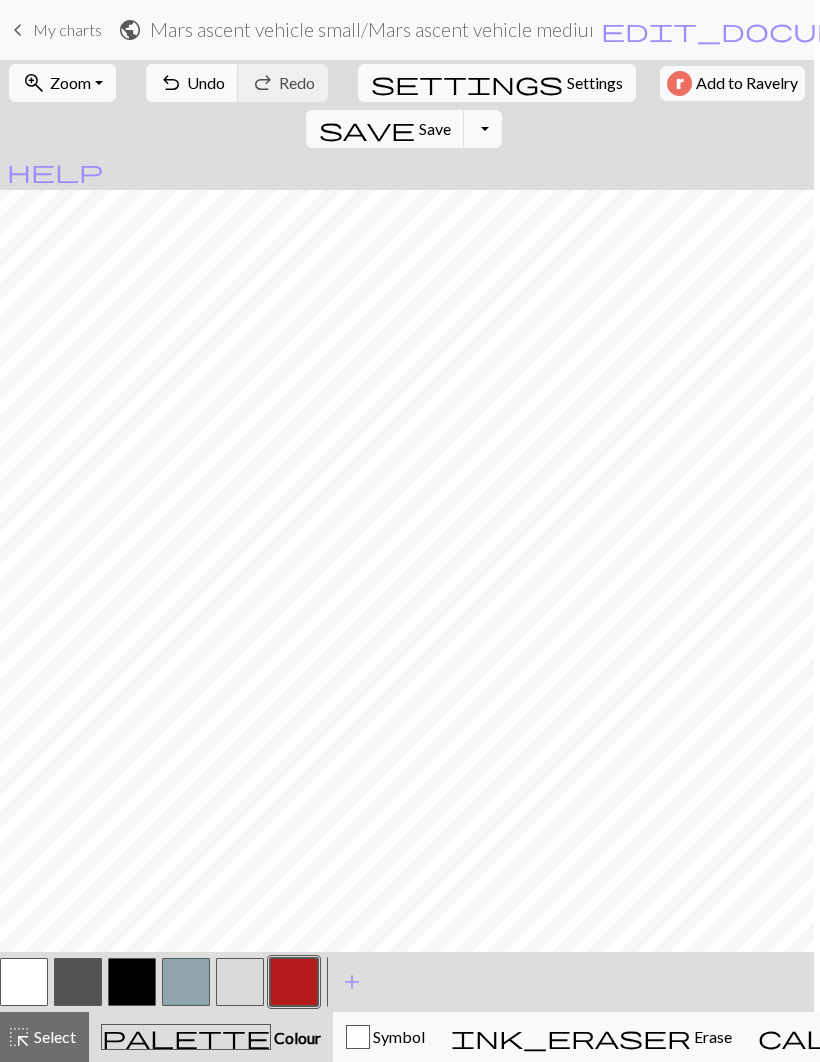 click at bounding box center [294, 982] 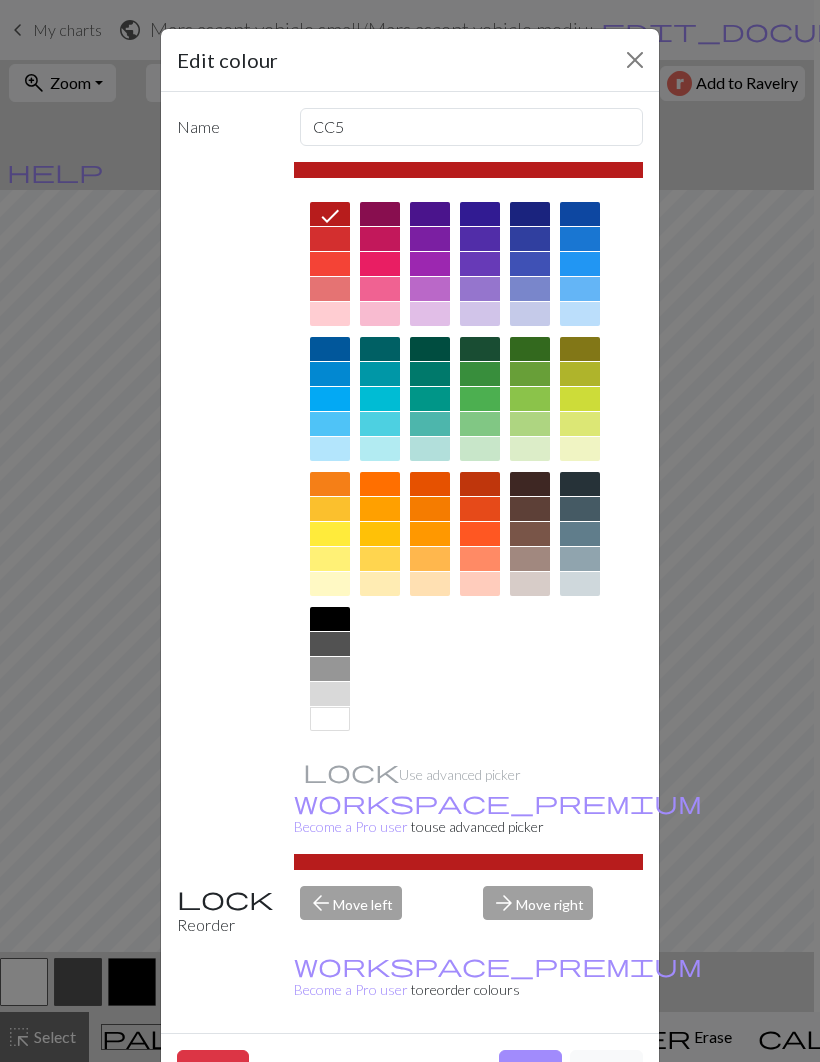 click on "Done" at bounding box center [530, 1069] 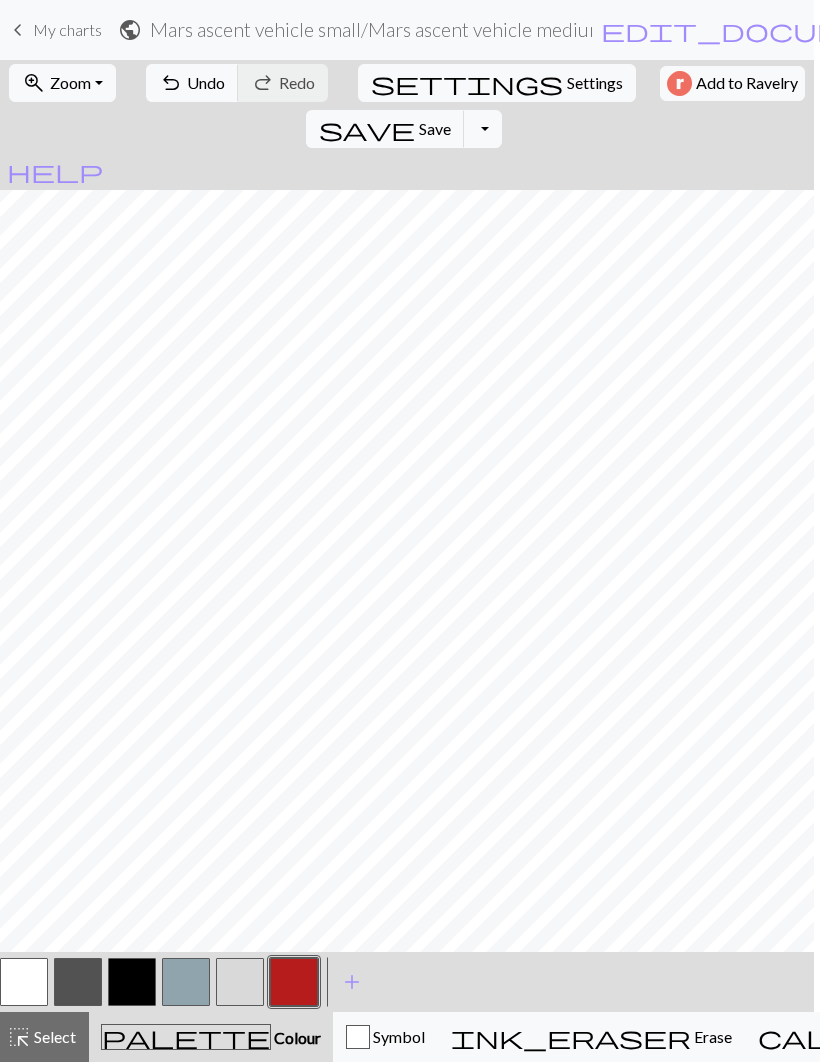 click at bounding box center [132, 982] 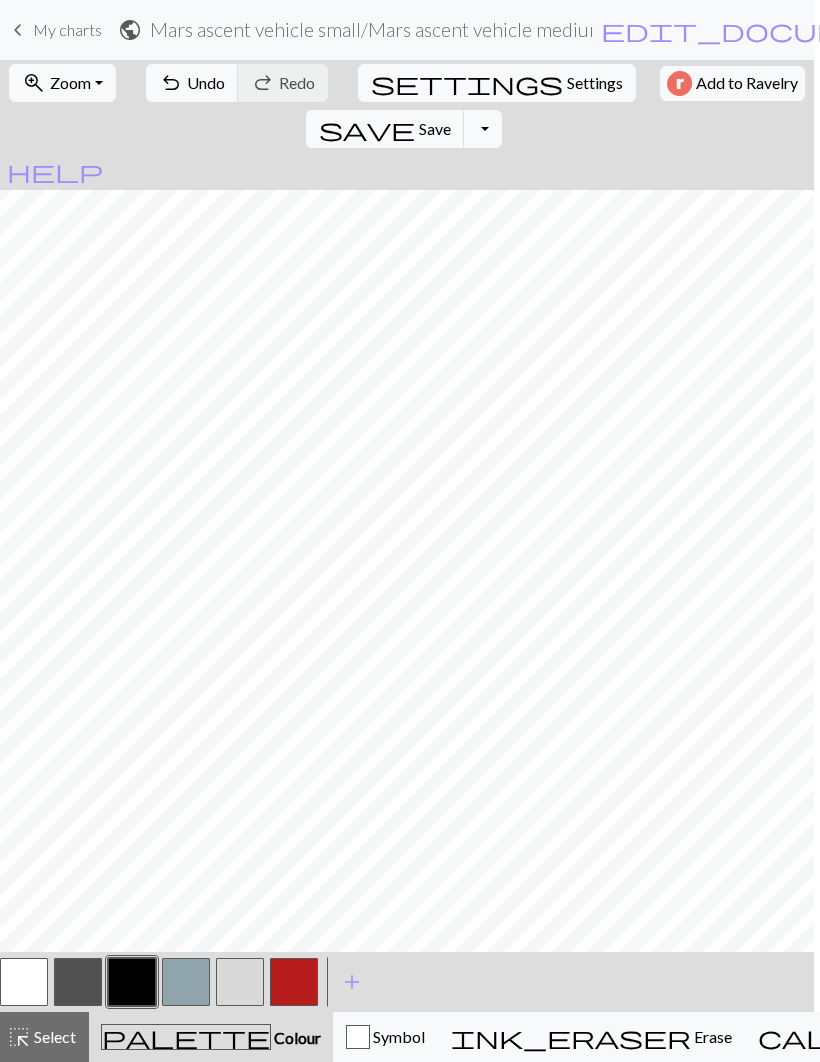 click at bounding box center (78, 982) 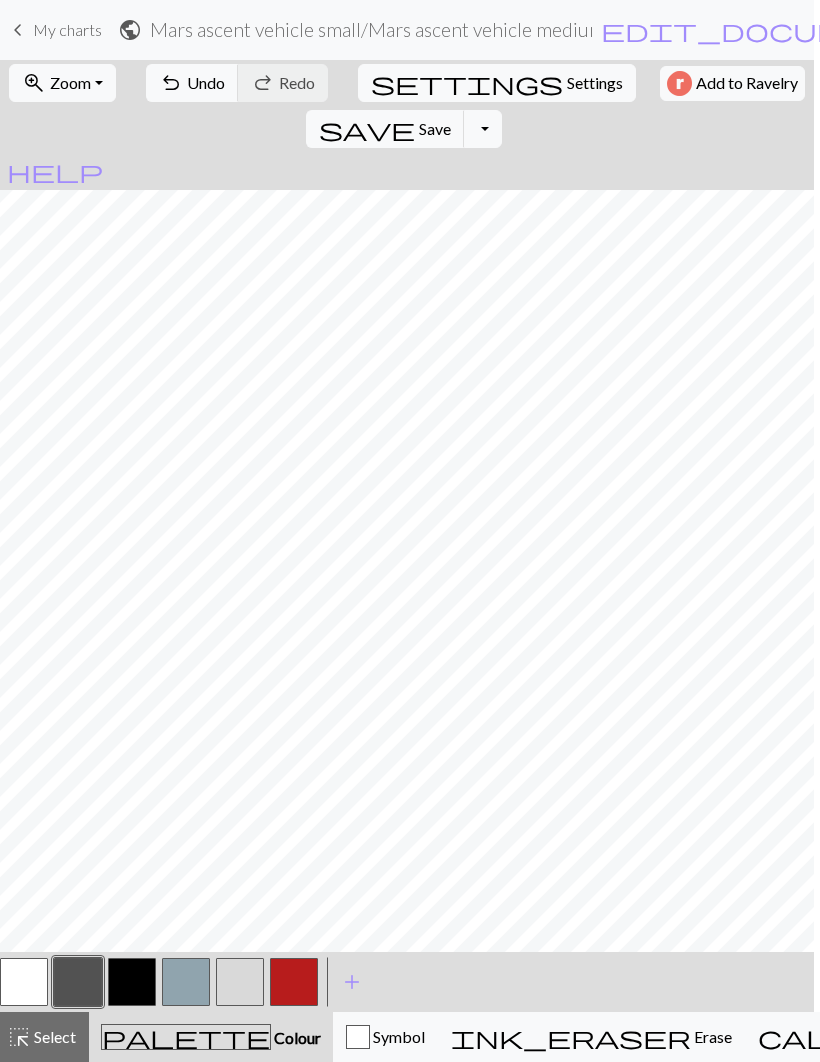 click at bounding box center (132, 982) 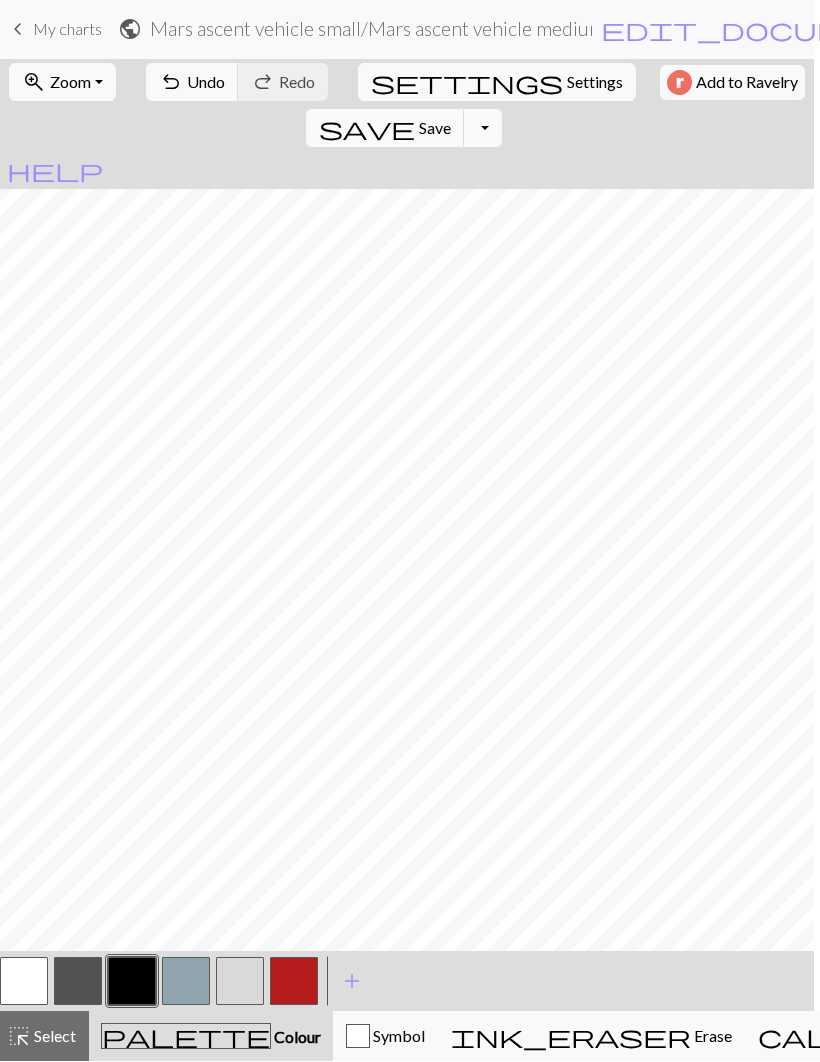 click at bounding box center (294, 982) 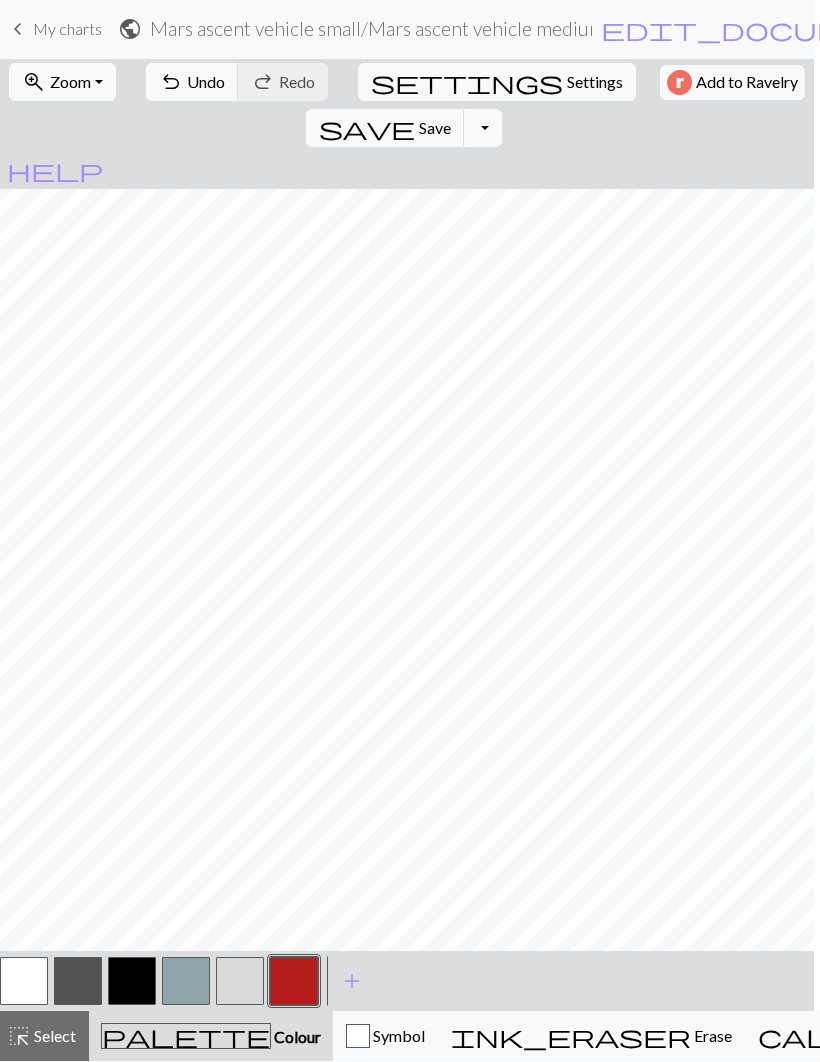 click at bounding box center (78, 982) 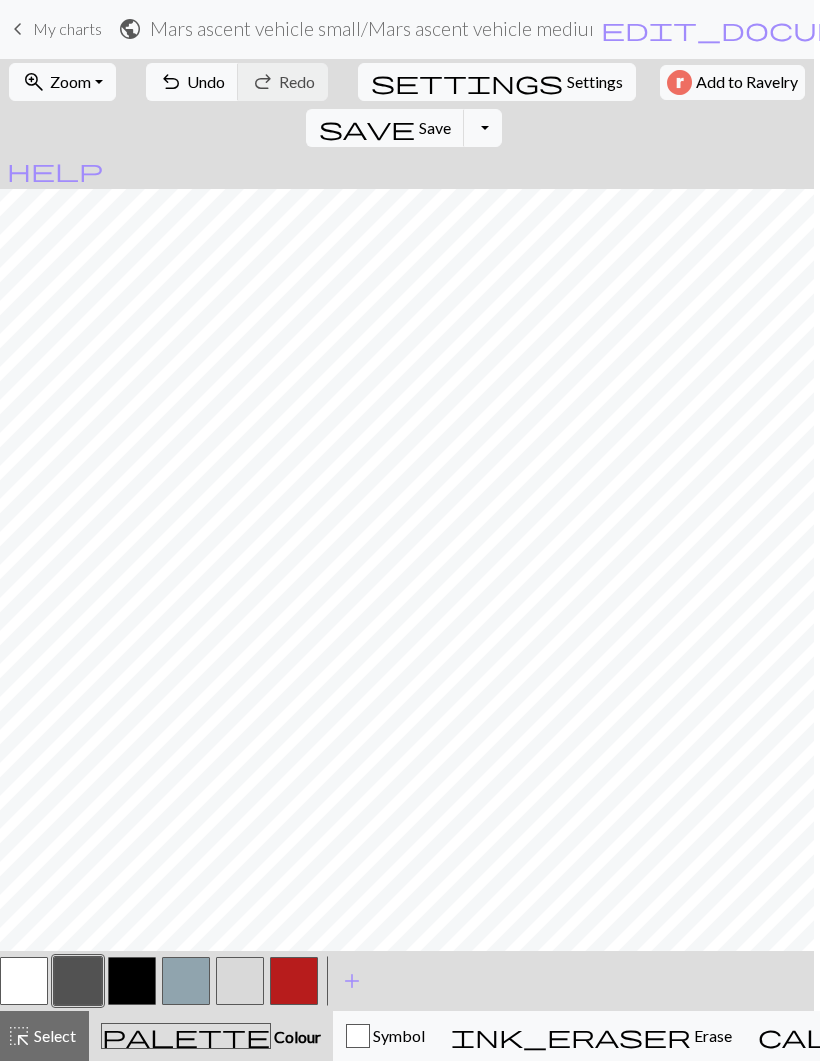 click at bounding box center (294, 982) 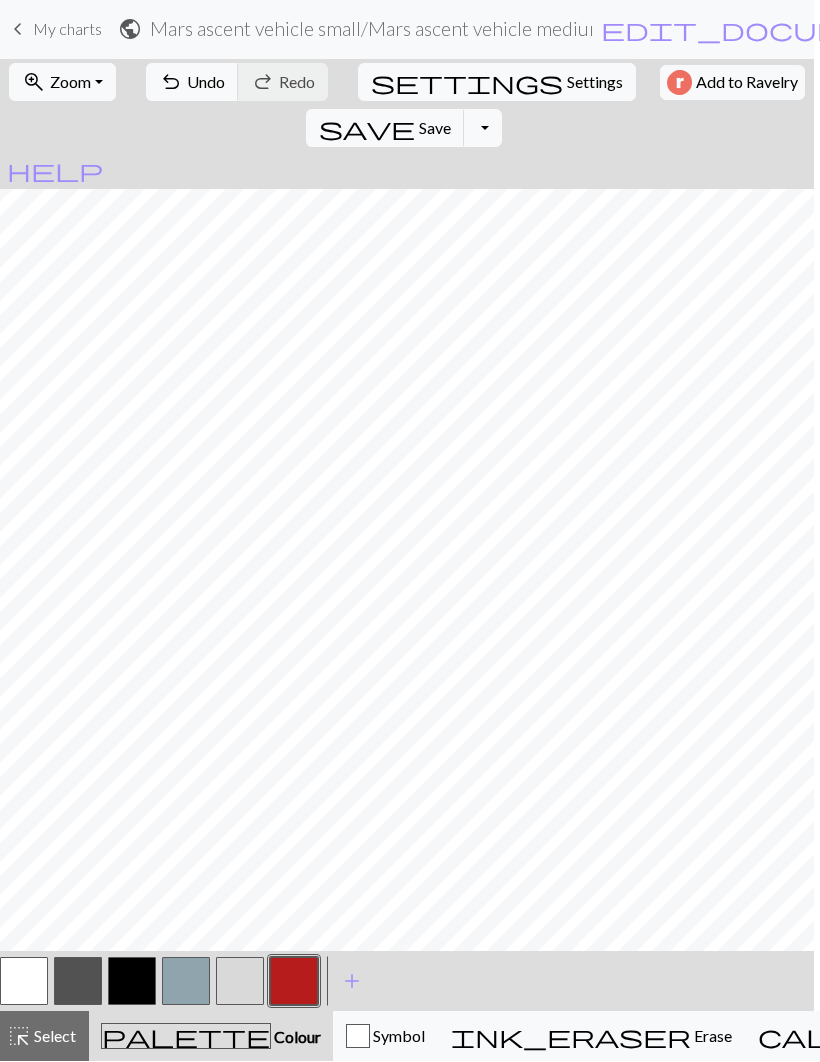 click at bounding box center [78, 982] 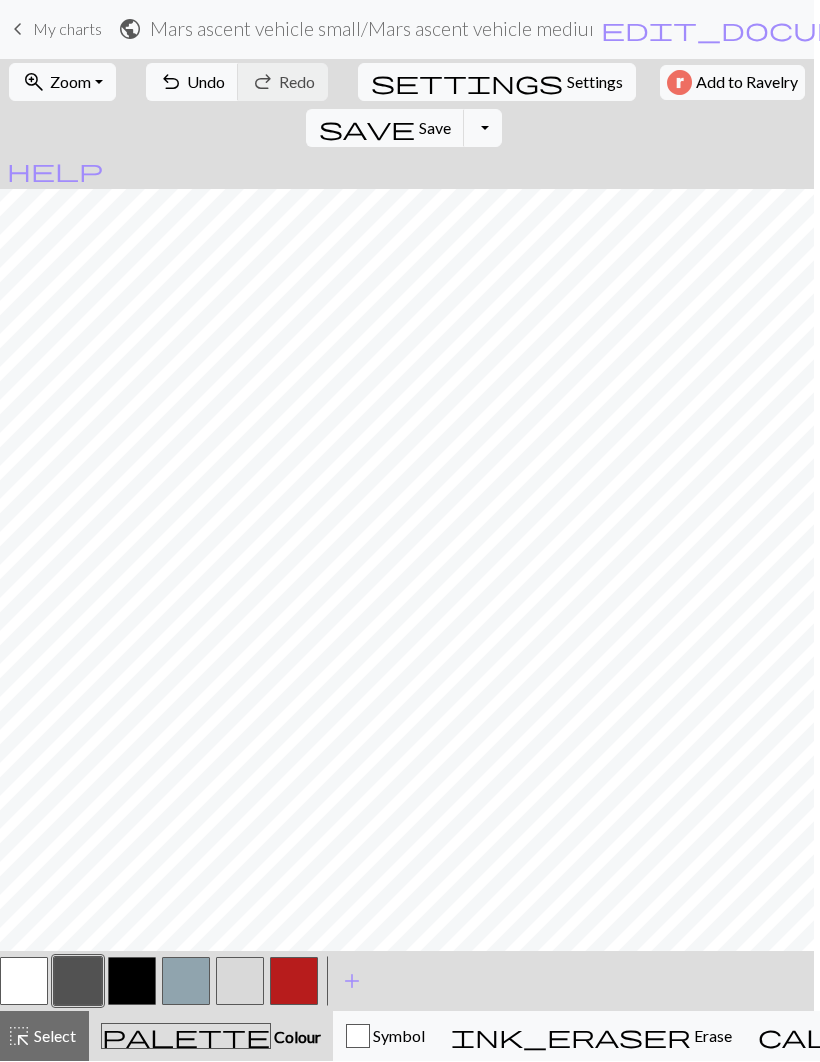 click at bounding box center [294, 982] 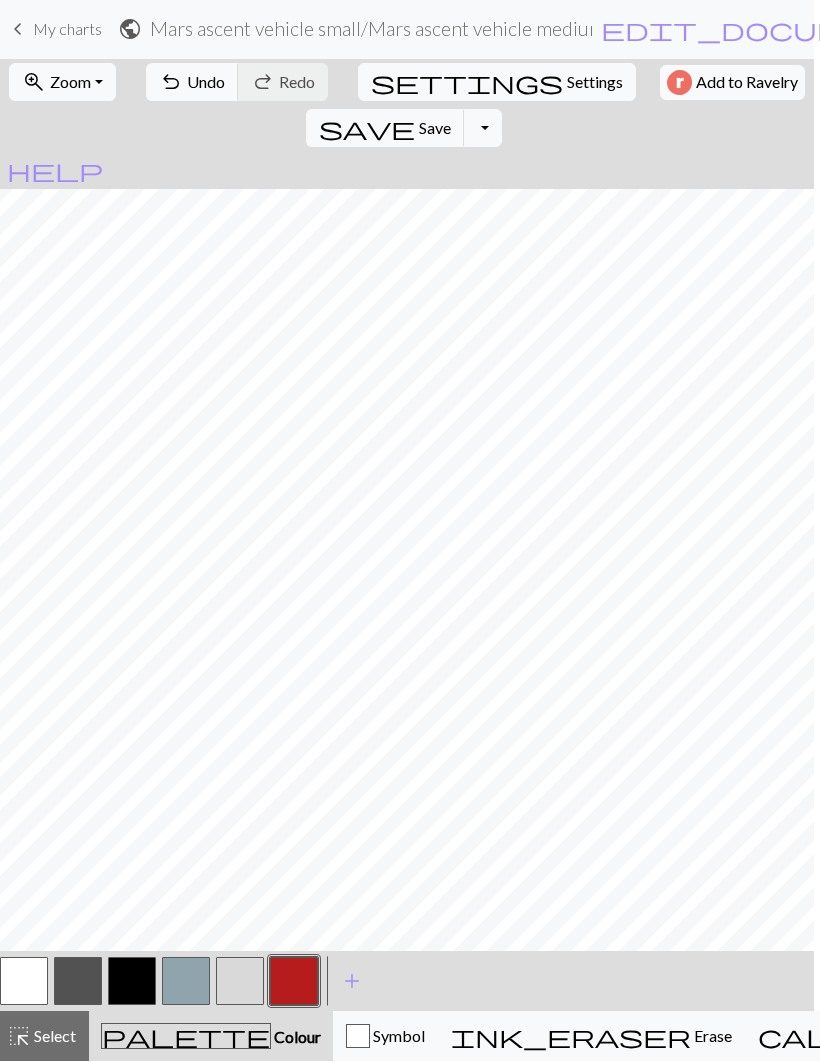 click at bounding box center [78, 982] 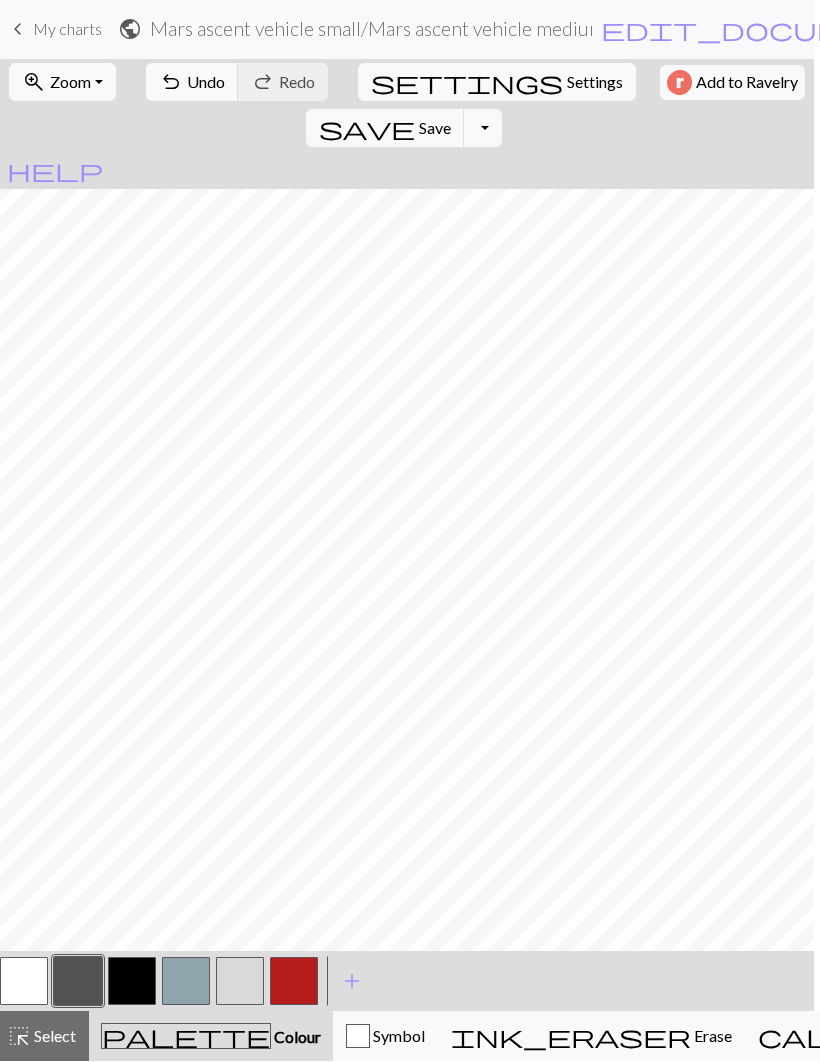 click at bounding box center [132, 982] 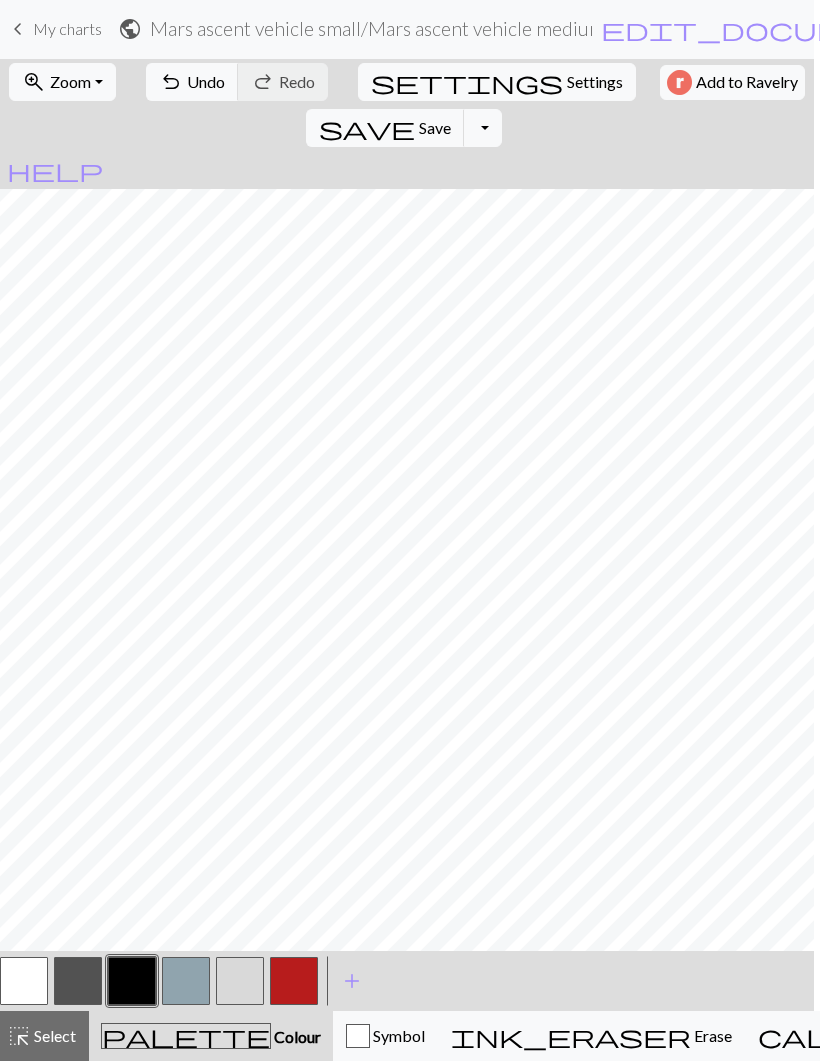 click at bounding box center [78, 982] 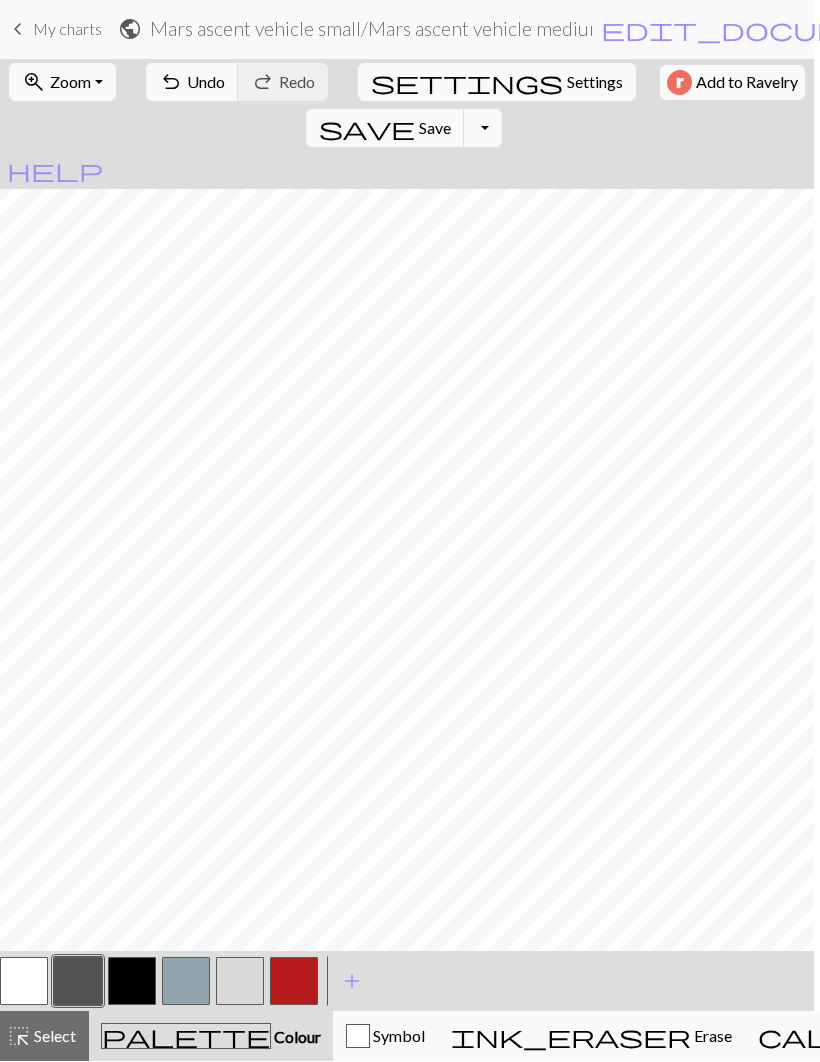 click at bounding box center (132, 982) 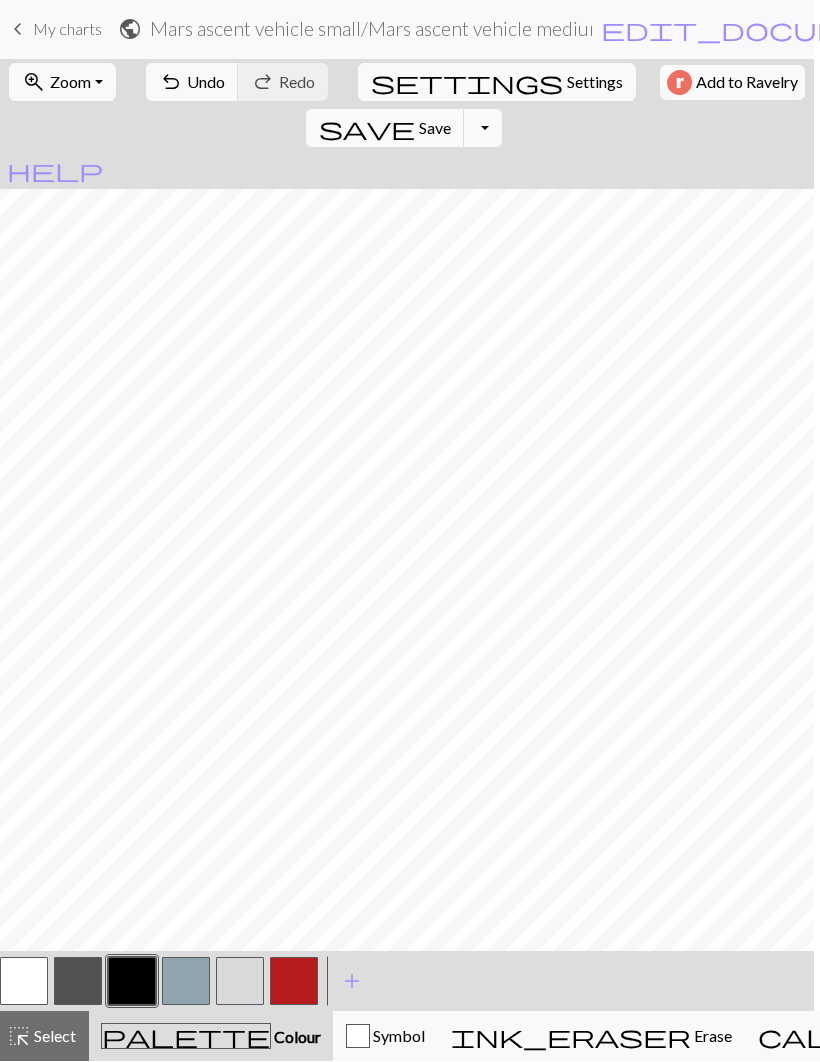 click at bounding box center [186, 982] 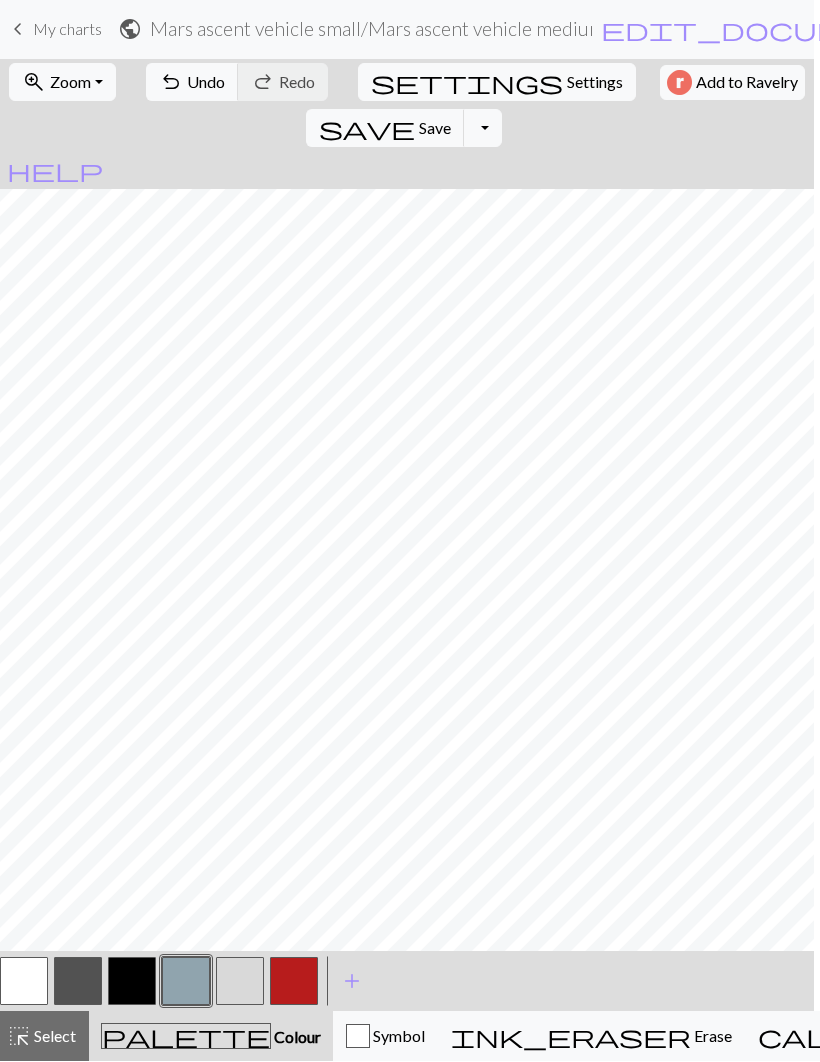 click at bounding box center (78, 982) 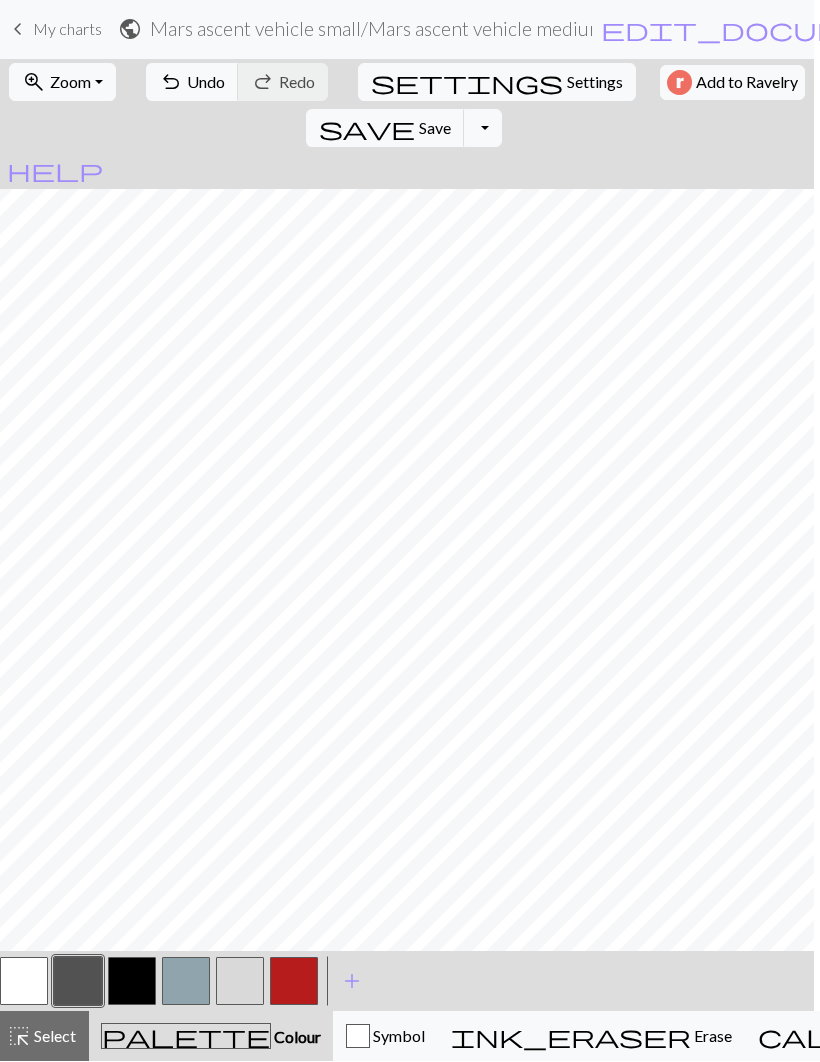 click at bounding box center (240, 982) 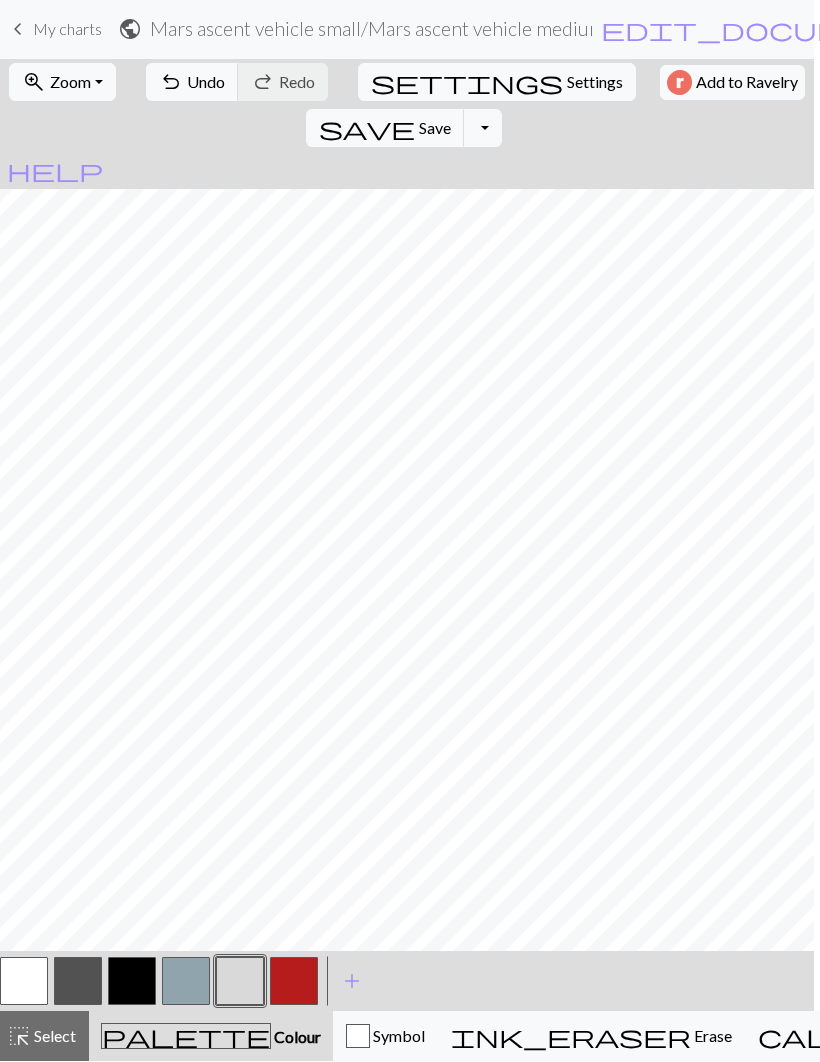 click at bounding box center (240, 982) 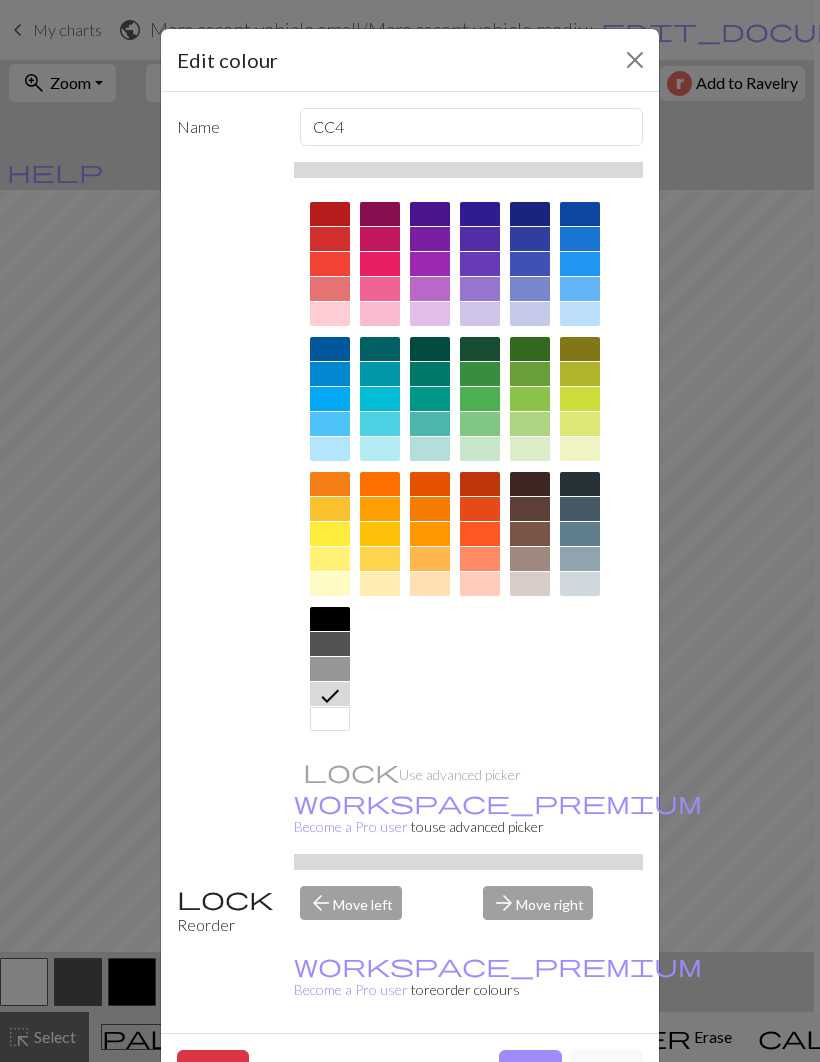 click on "Done" at bounding box center [530, 1069] 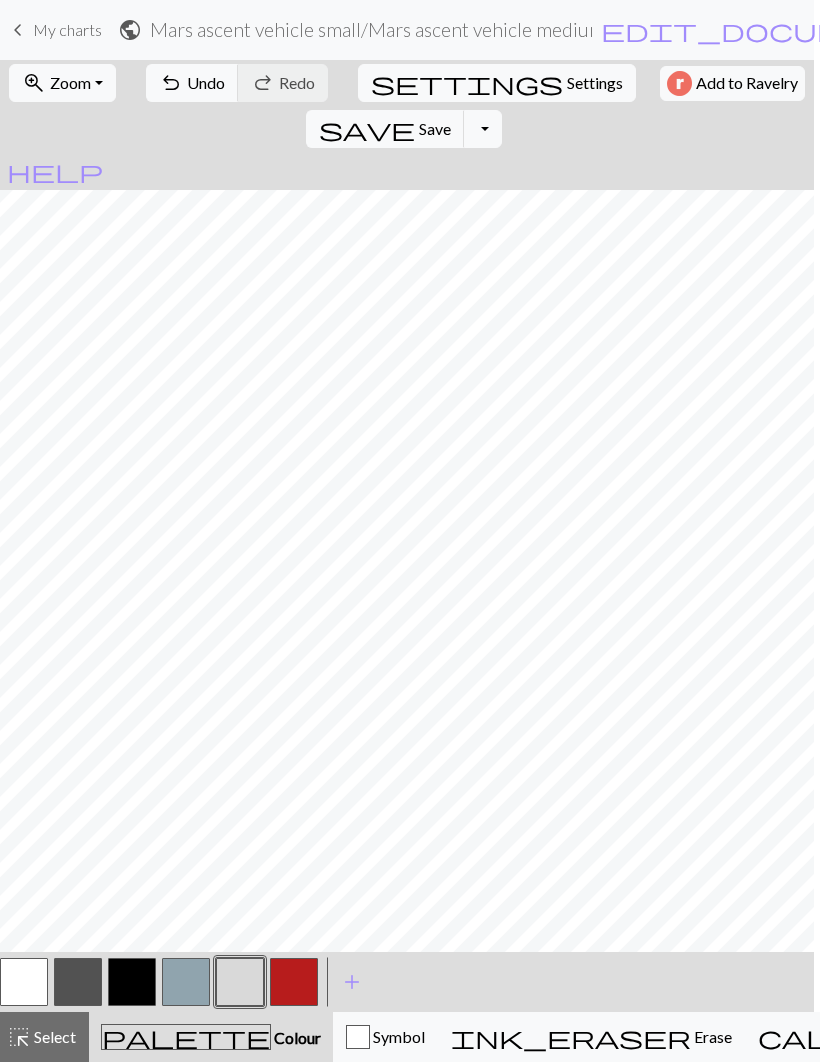 click at bounding box center [24, 982] 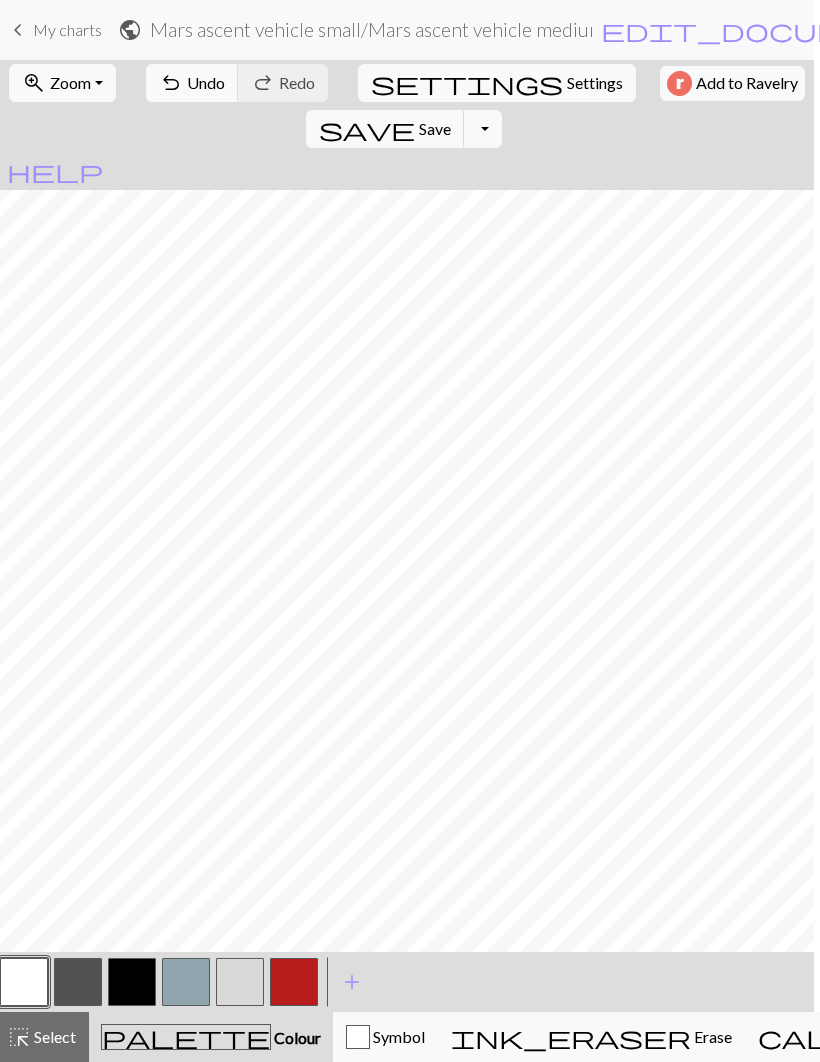 click at bounding box center [240, 982] 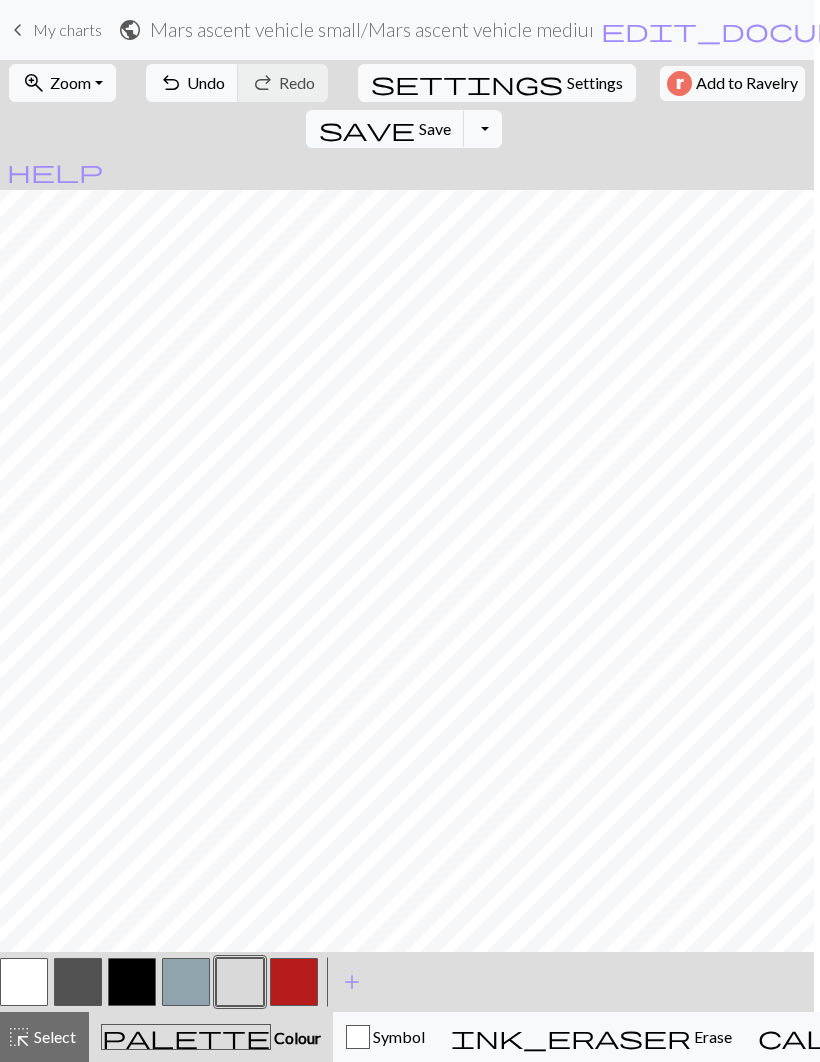 click at bounding box center [294, 982] 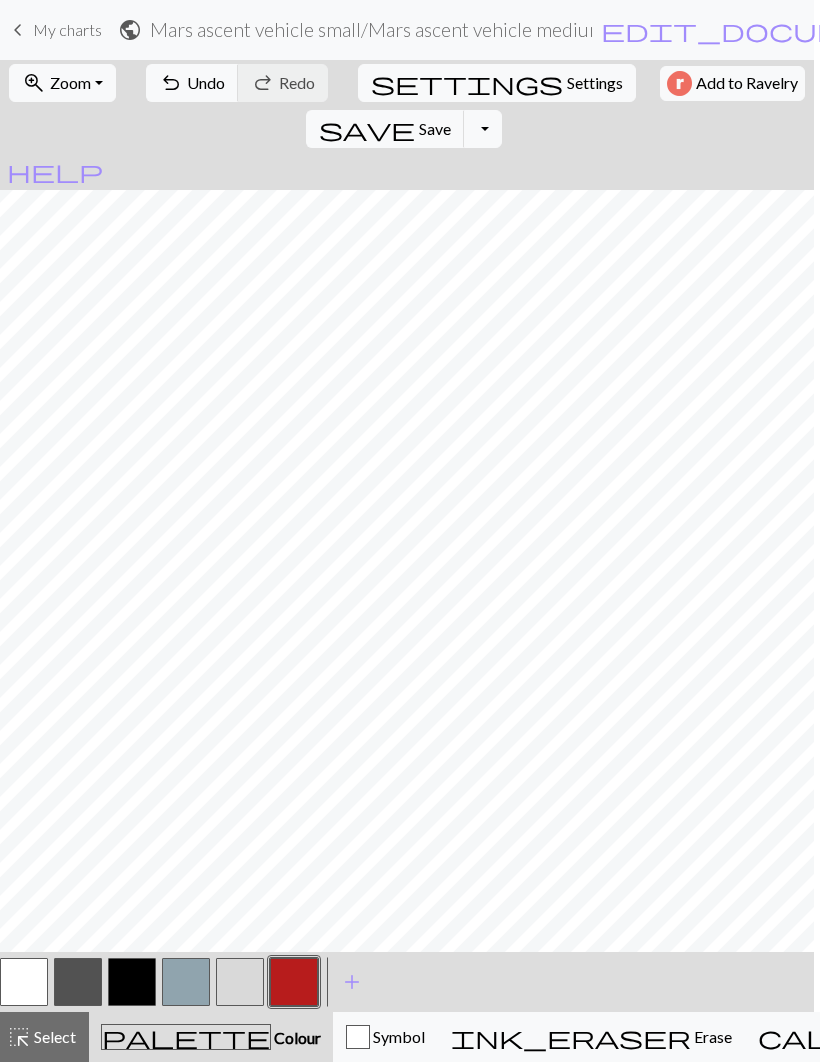 click at bounding box center [24, 982] 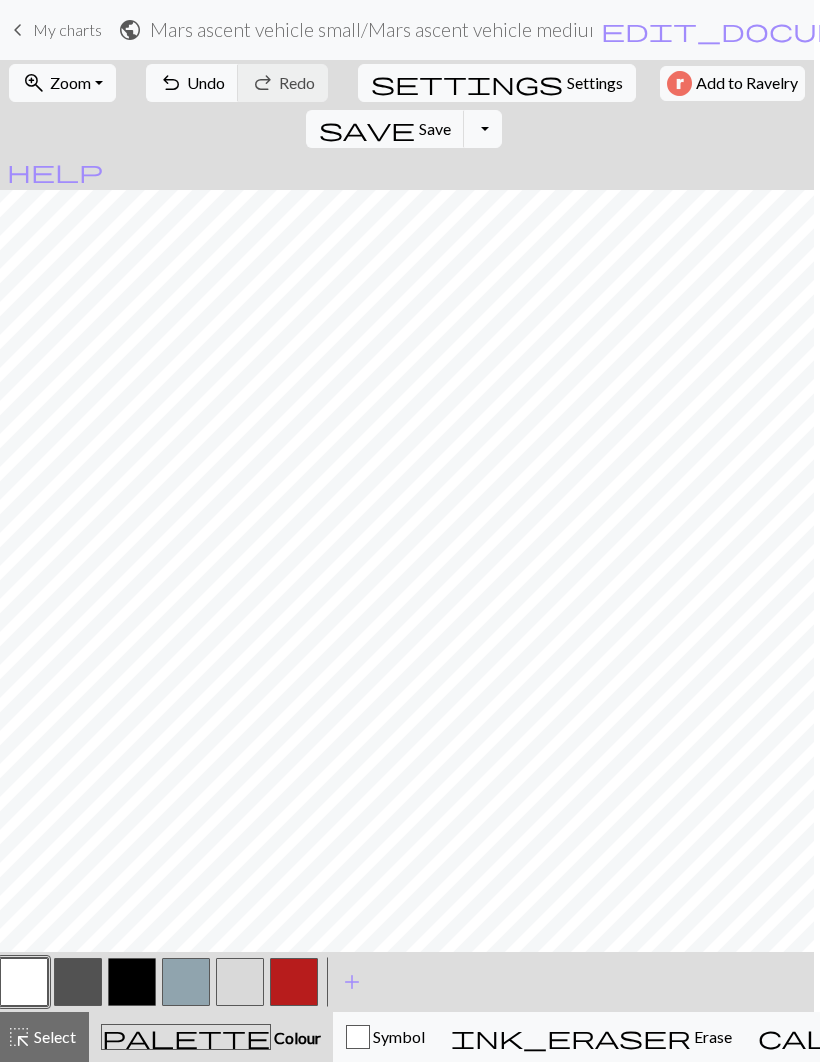 click at bounding box center (240, 982) 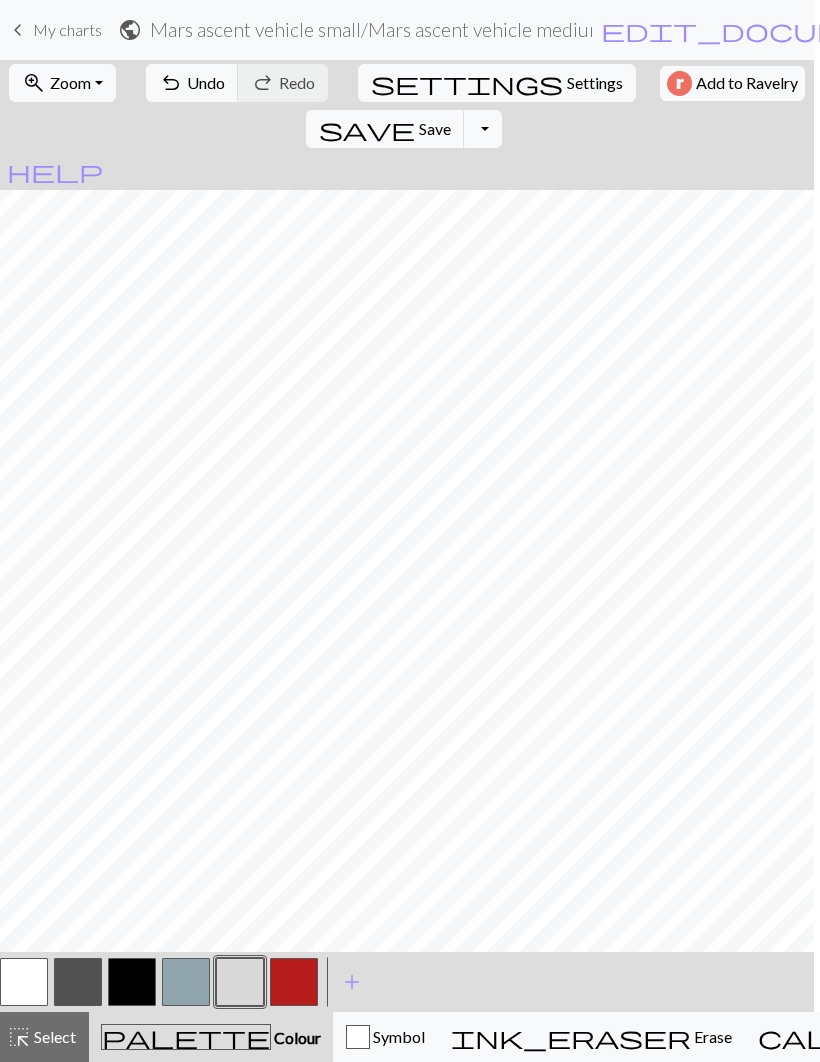 click at bounding box center (24, 982) 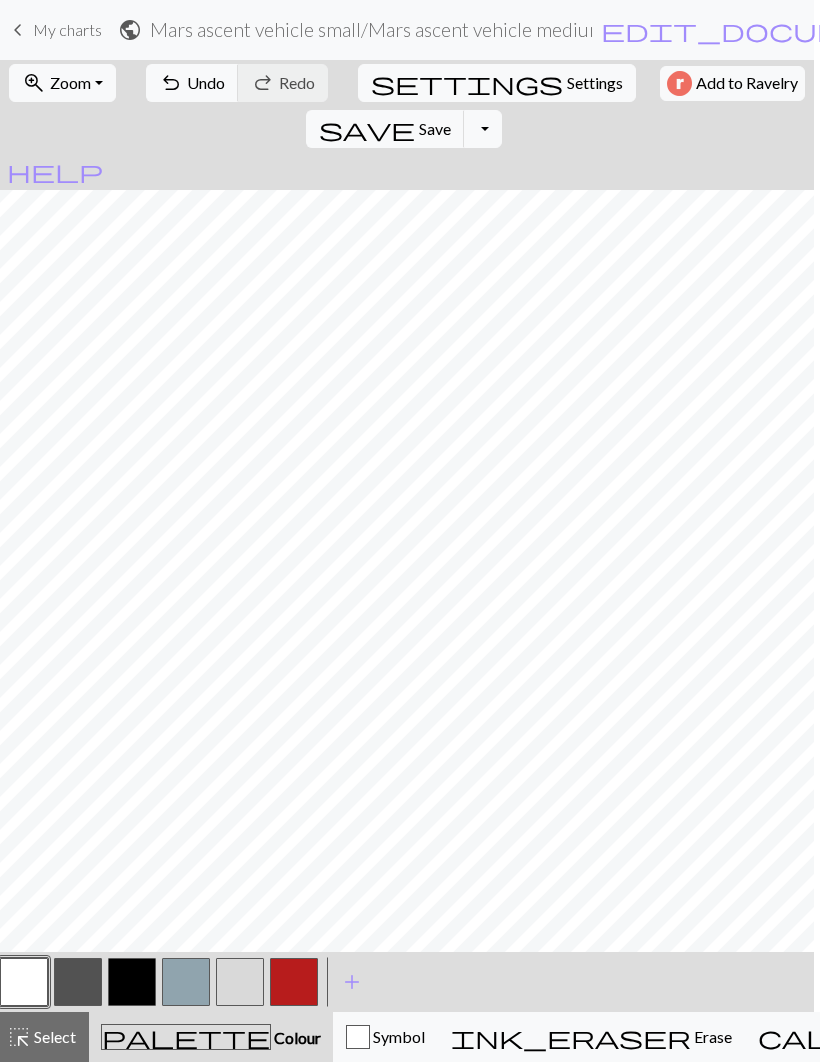 click at bounding box center (294, 982) 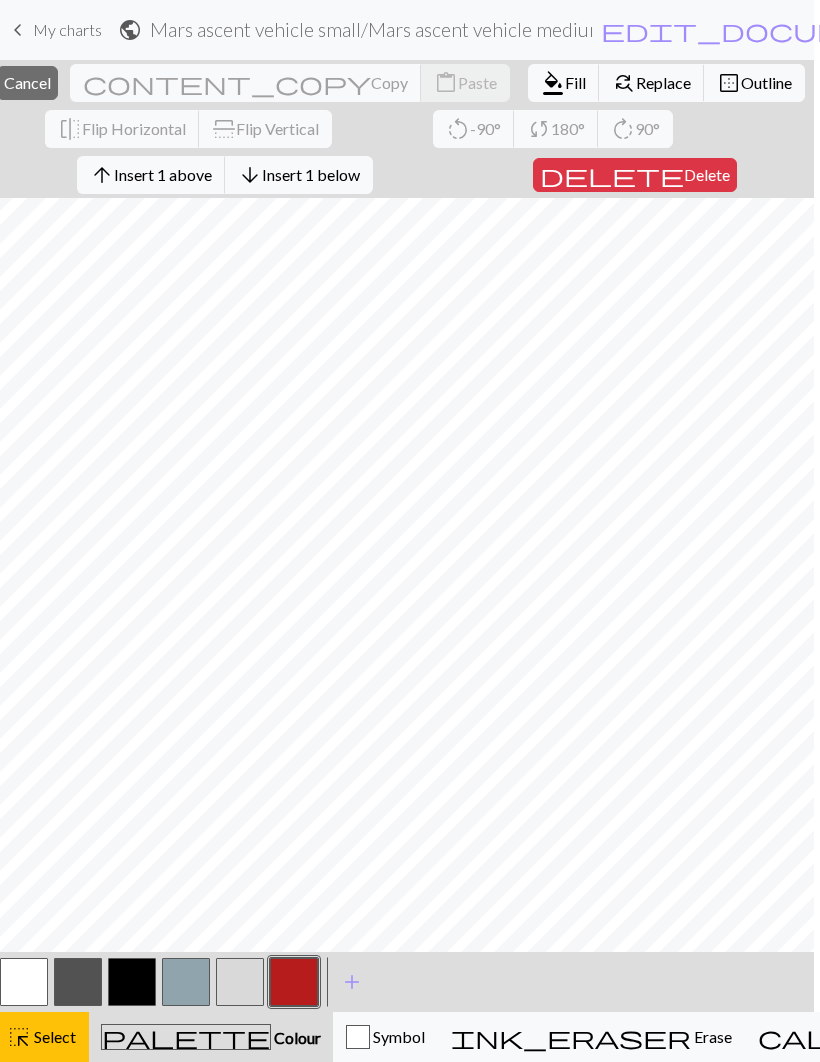 click on "Select" at bounding box center [53, 1036] 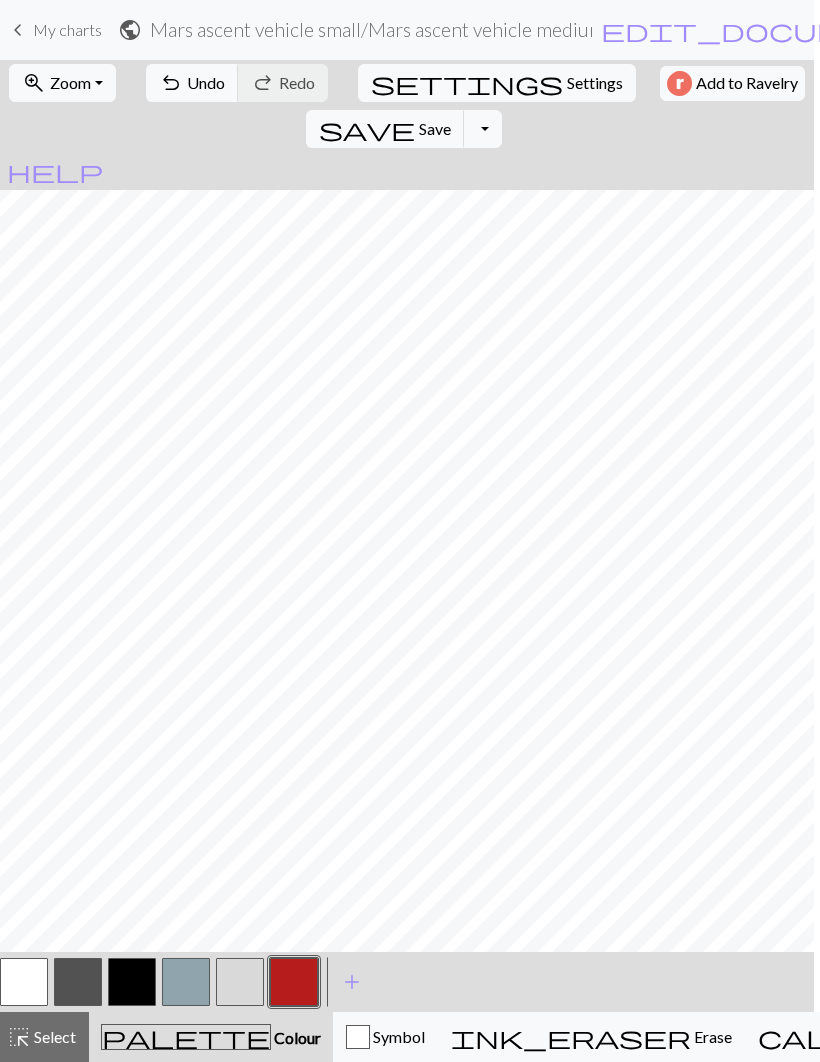 scroll, scrollTop: 188, scrollLeft: 30, axis: both 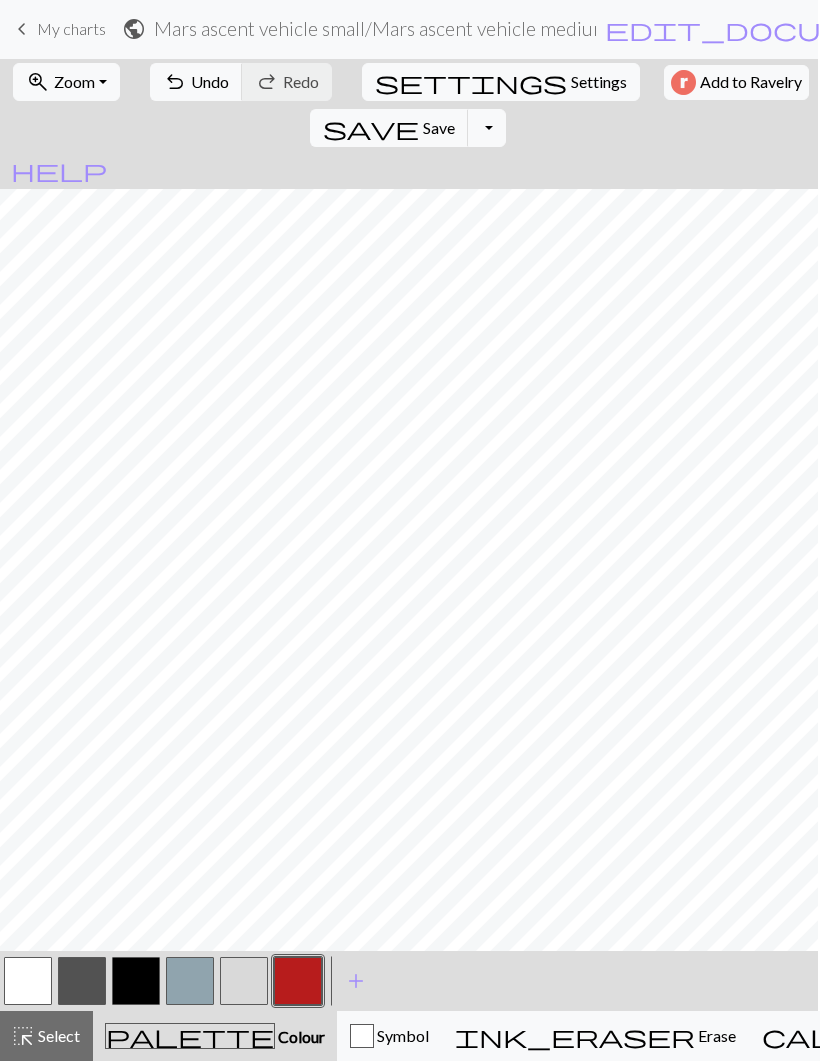 click on "zoom_in Zoom Zoom" at bounding box center [66, 83] 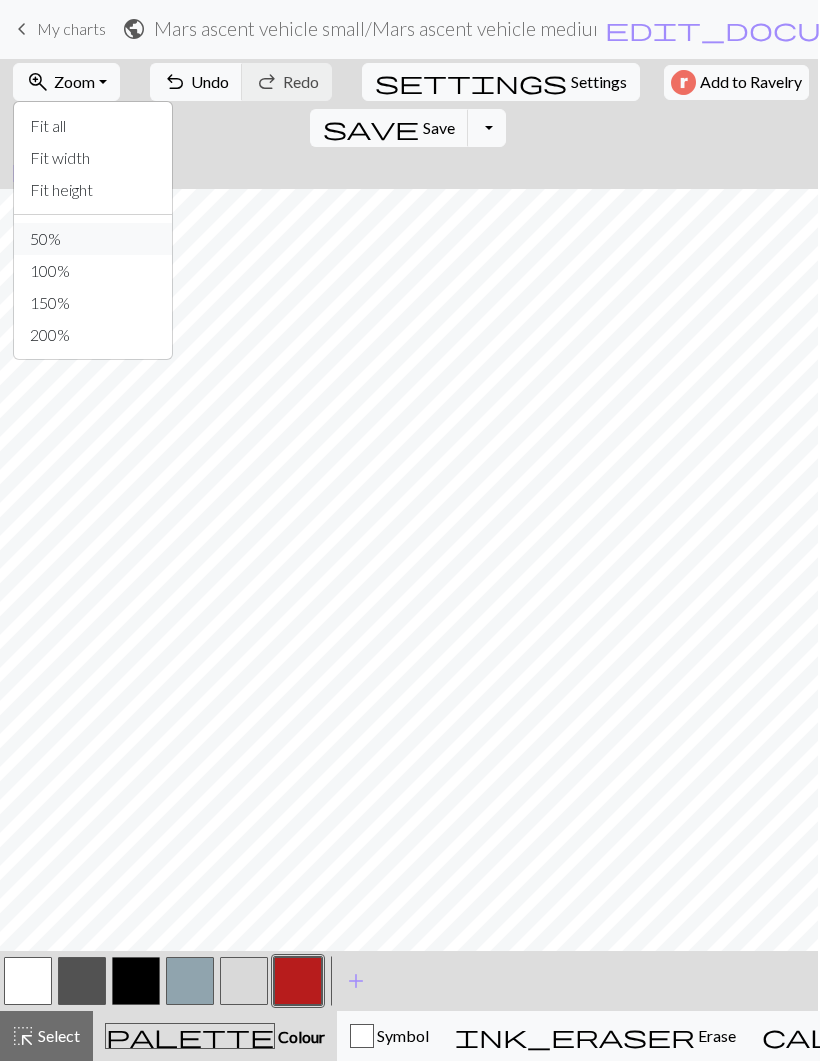 click on "50%" at bounding box center (93, 240) 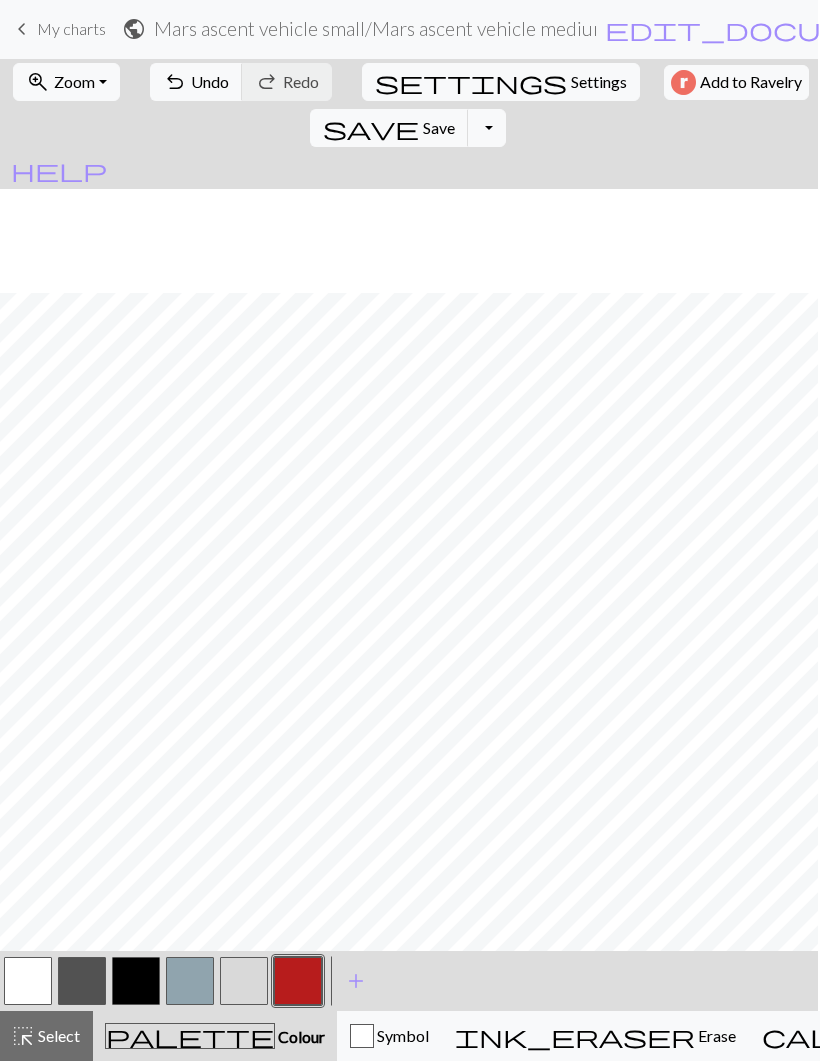 scroll, scrollTop: 0, scrollLeft: 30, axis: horizontal 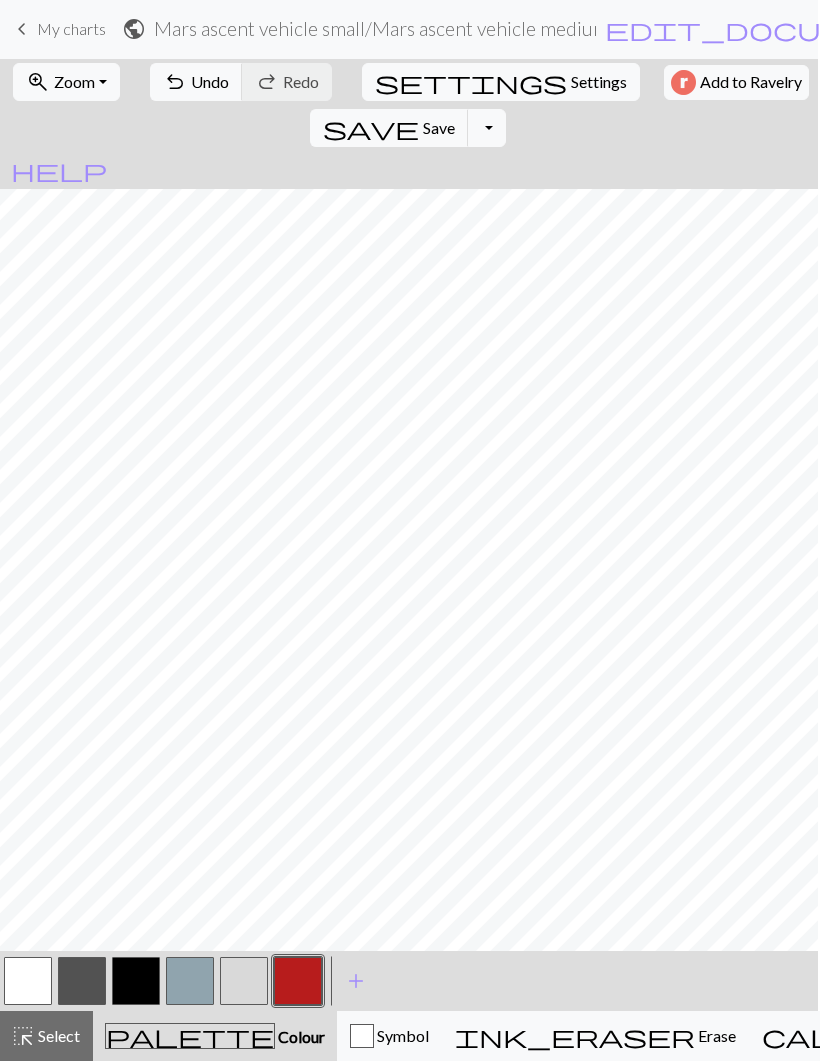 click on "zoom_in Zoom Zoom" at bounding box center [66, 83] 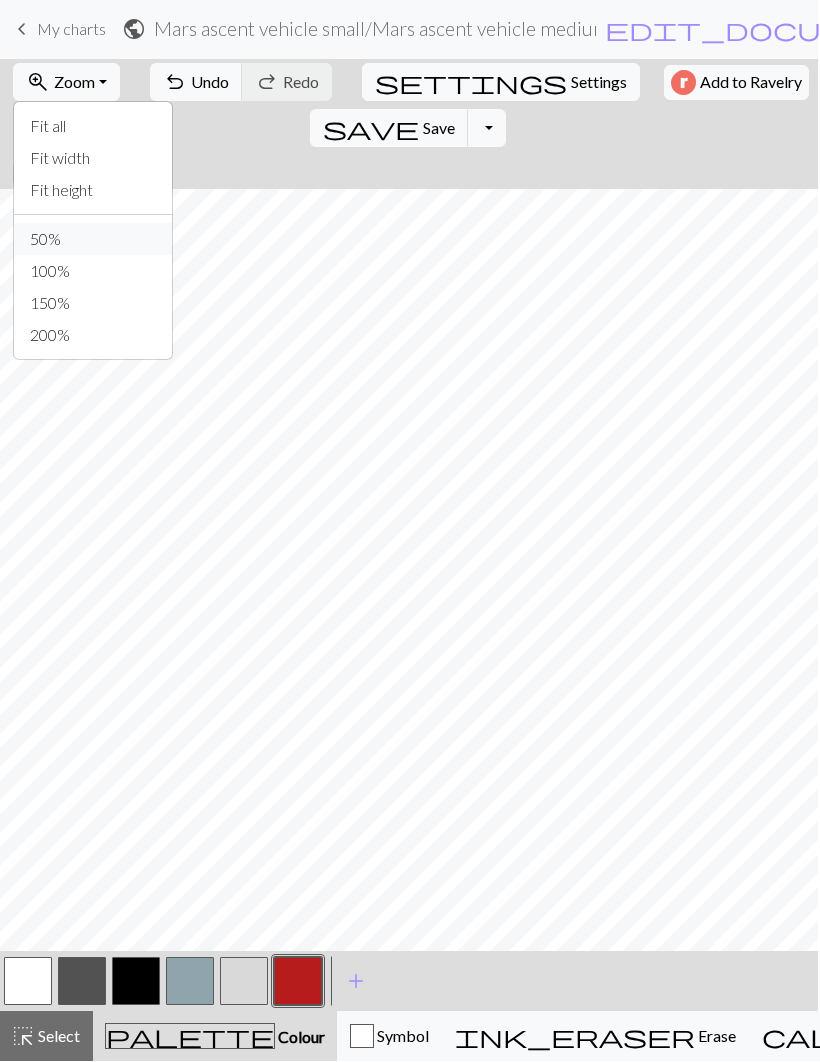 click on "50%" at bounding box center (93, 240) 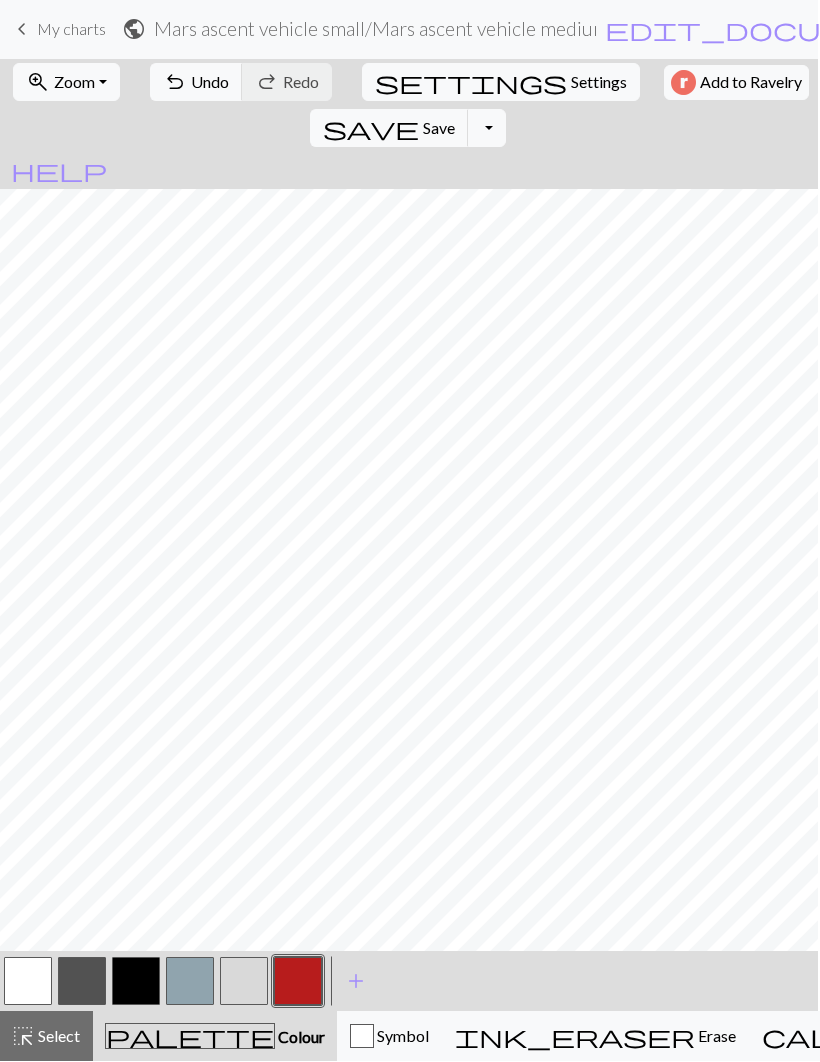 click on "zoom_in Zoom Zoom" at bounding box center (66, 83) 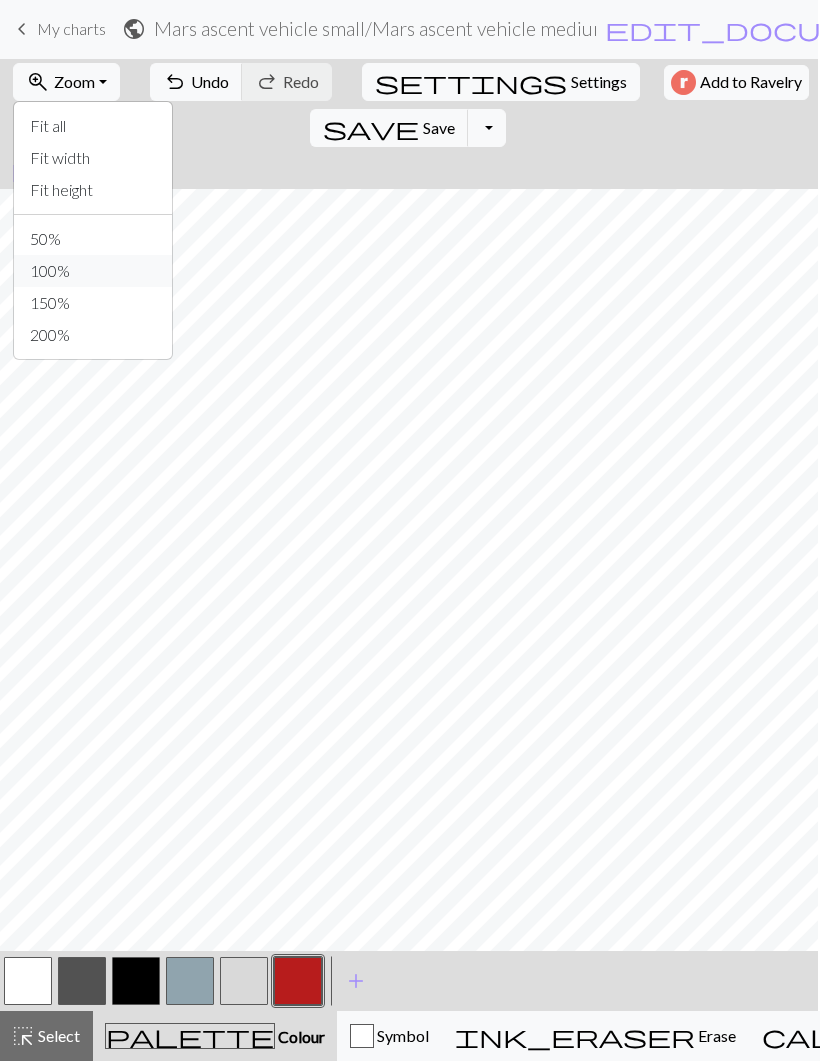 click on "100%" at bounding box center (93, 272) 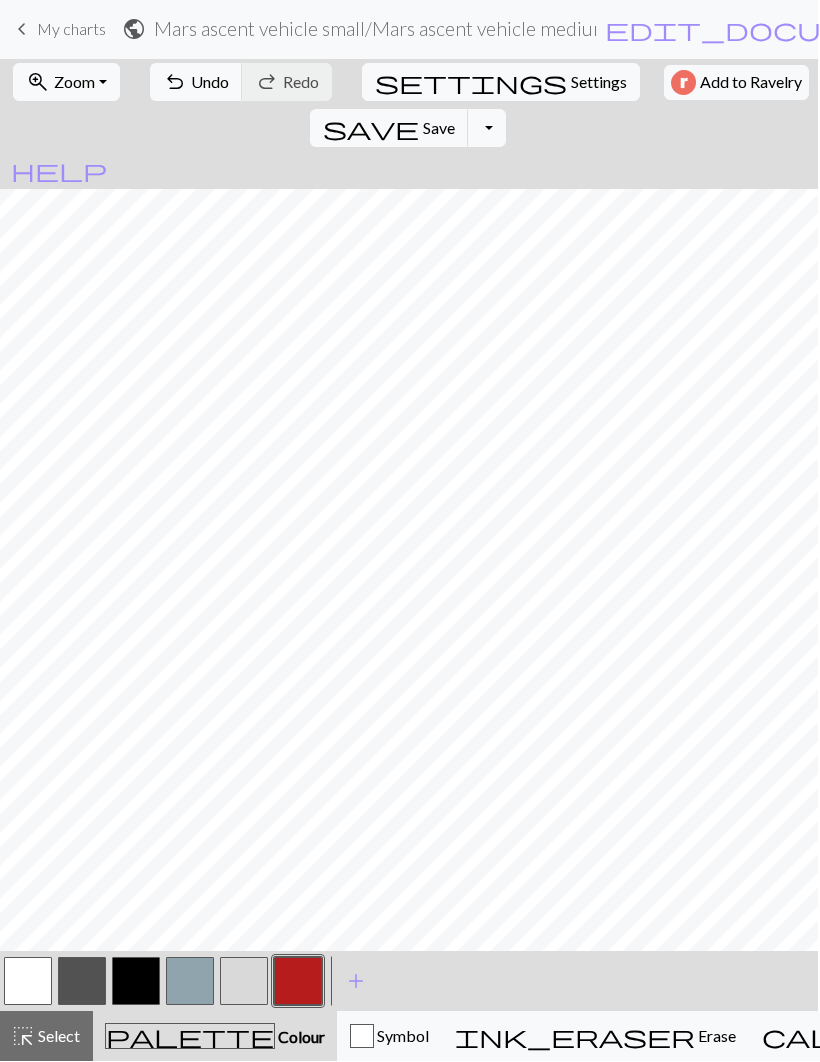 click at bounding box center [28, 982] 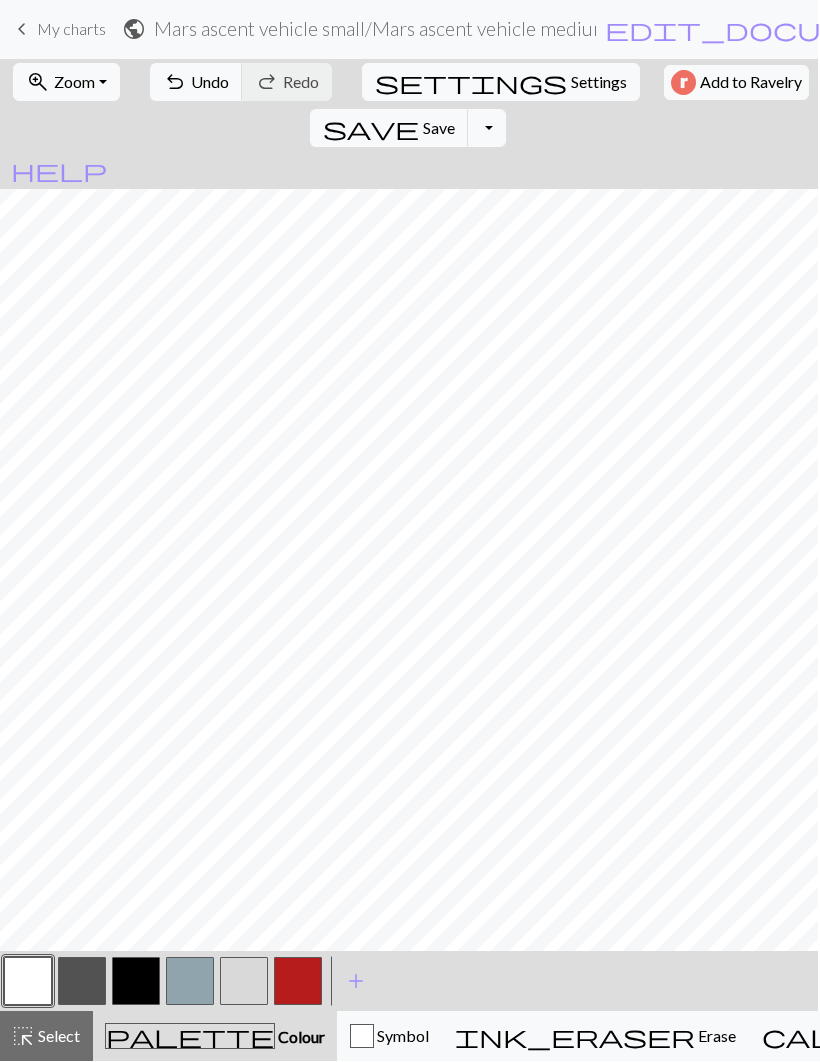 click at bounding box center (244, 982) 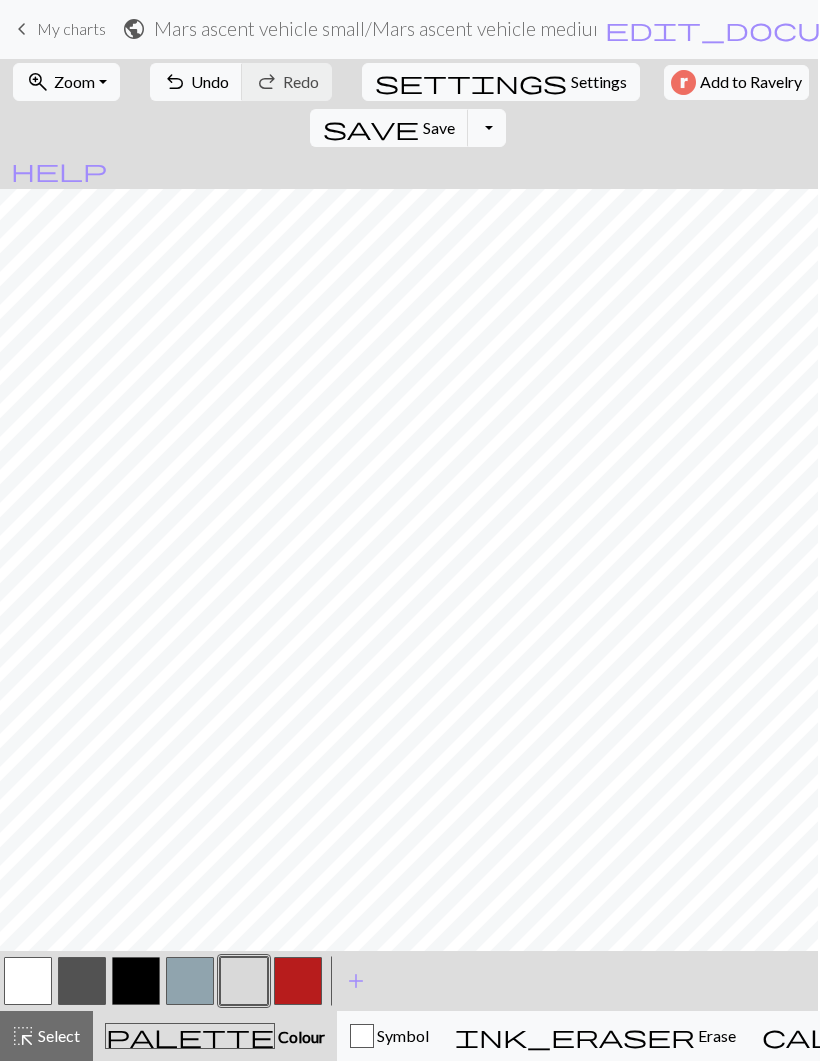click at bounding box center (28, 982) 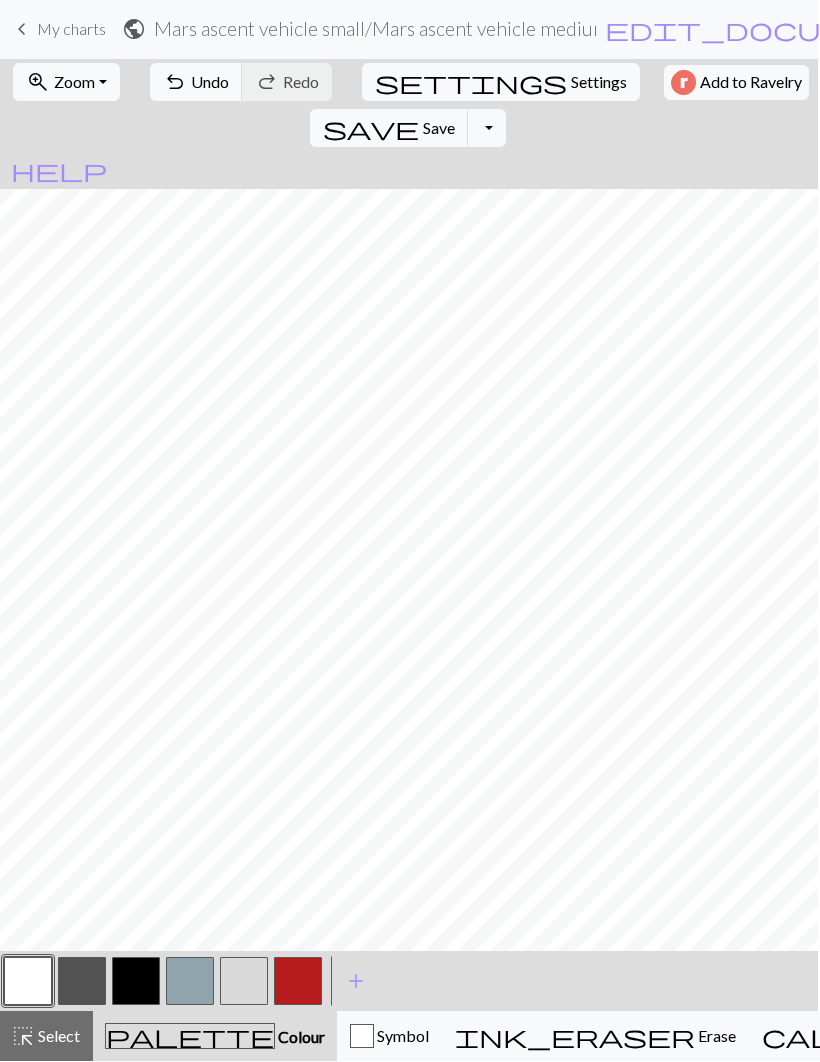 click at bounding box center (82, 982) 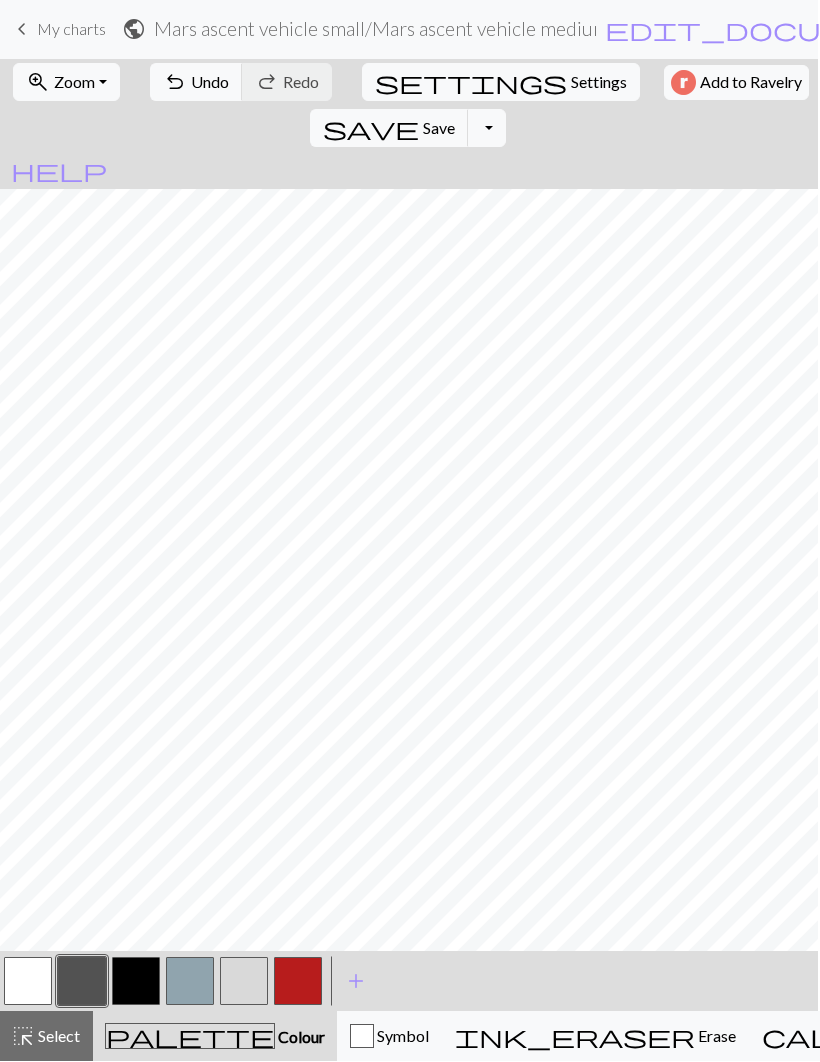 click at bounding box center [190, 982] 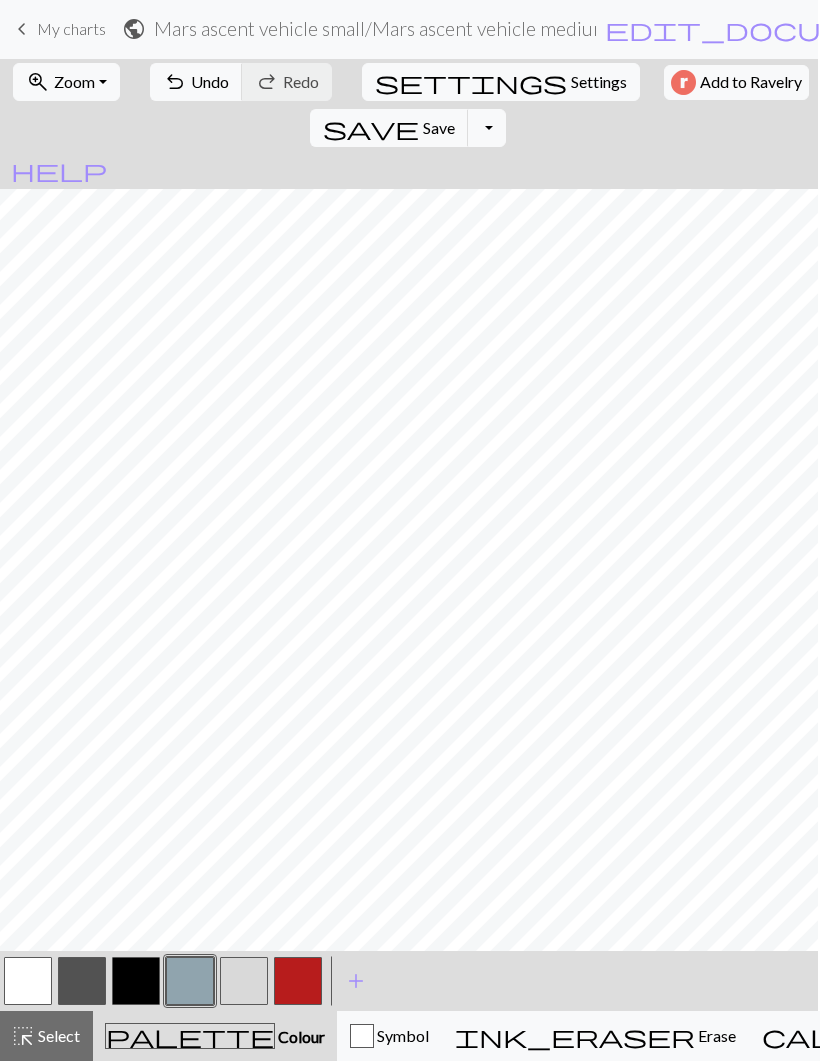 click at bounding box center (136, 982) 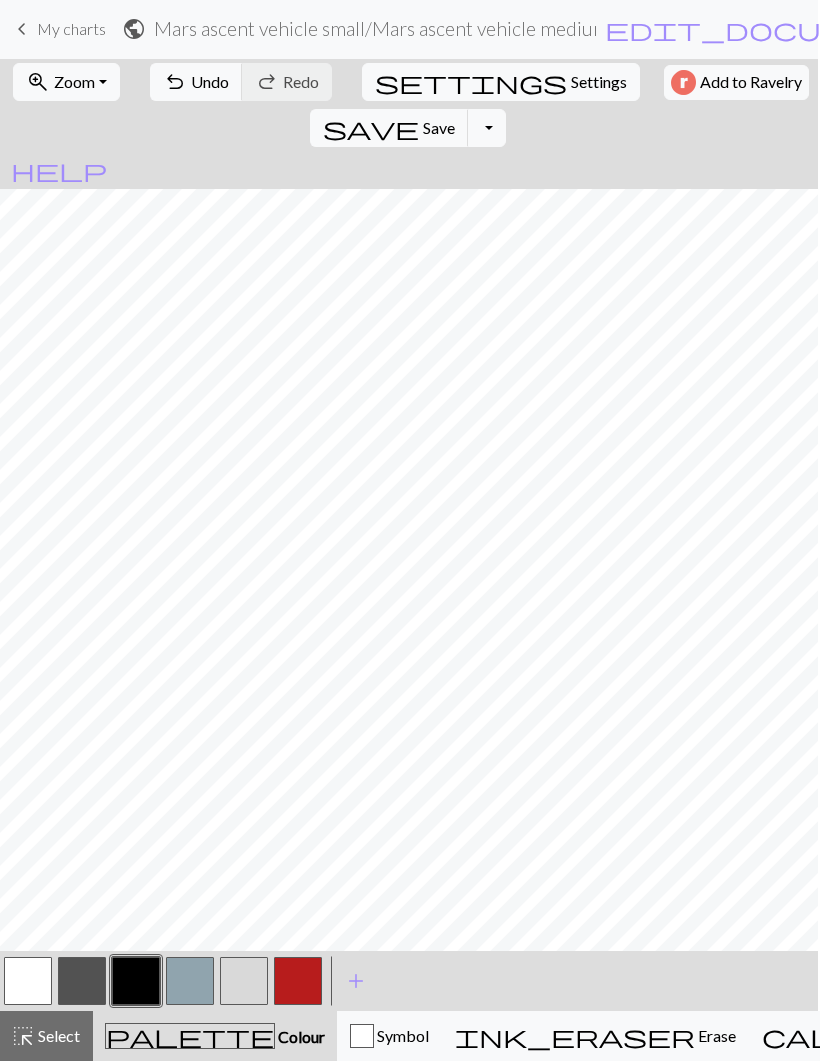 click at bounding box center [82, 982] 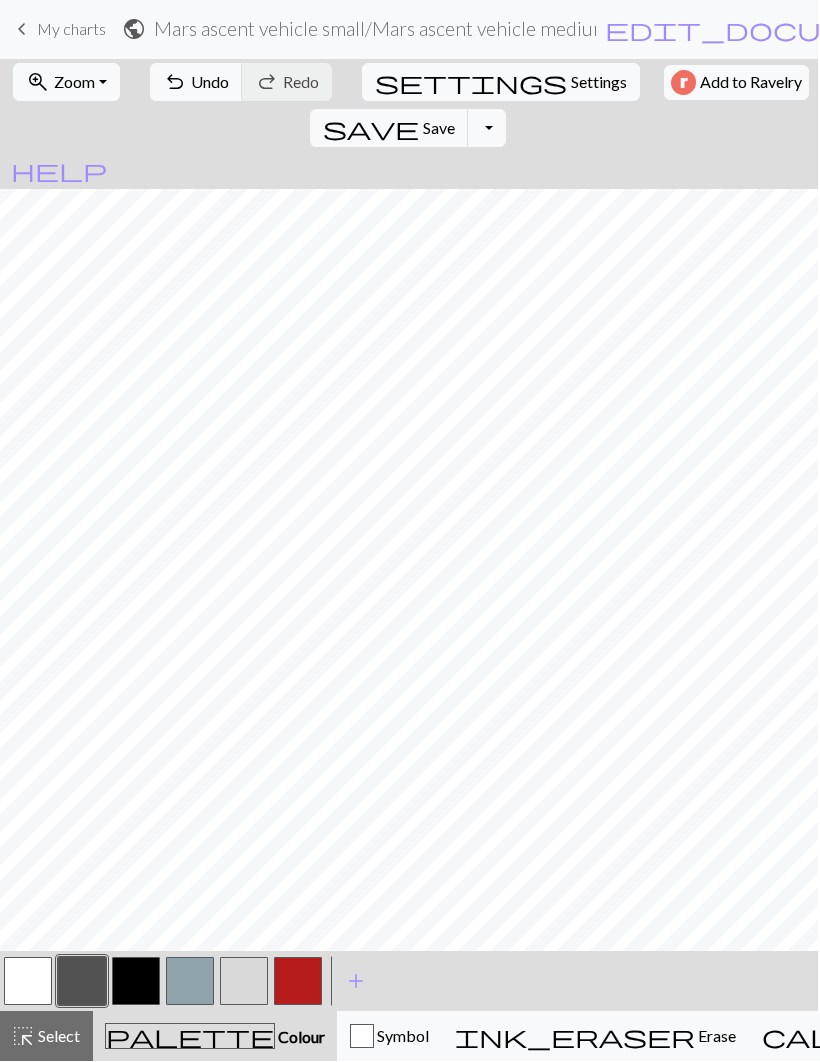 click at bounding box center [298, 982] 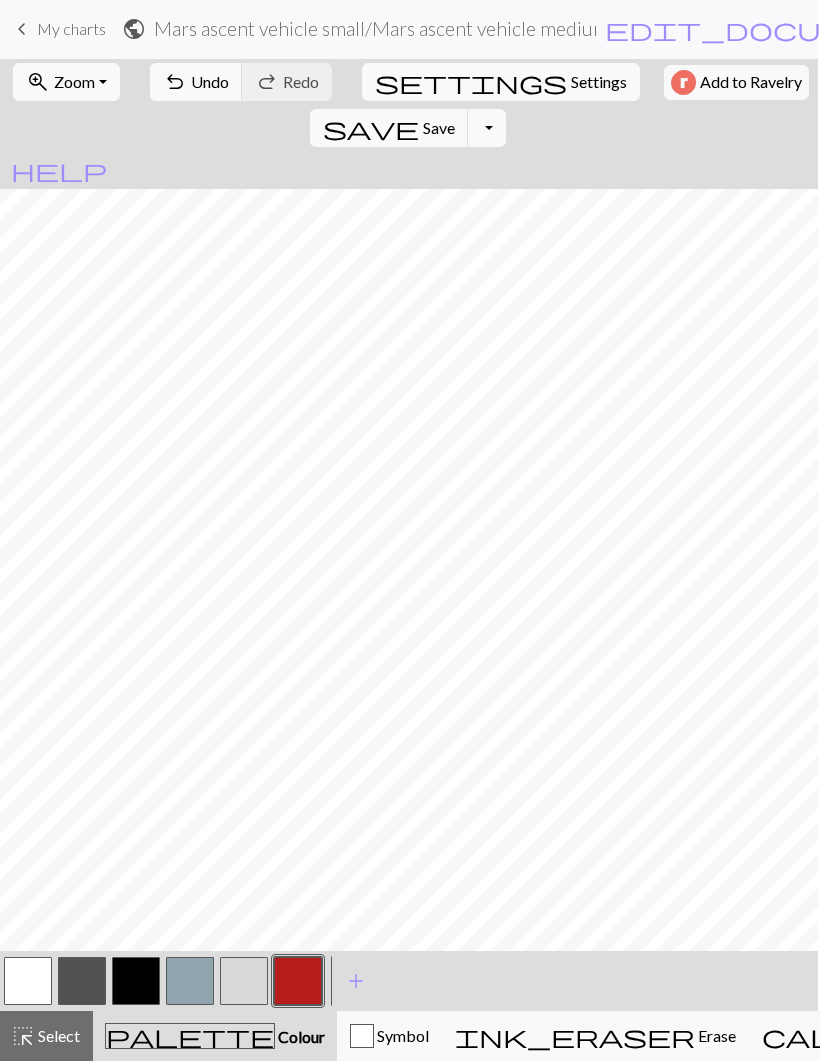 click at bounding box center (136, 982) 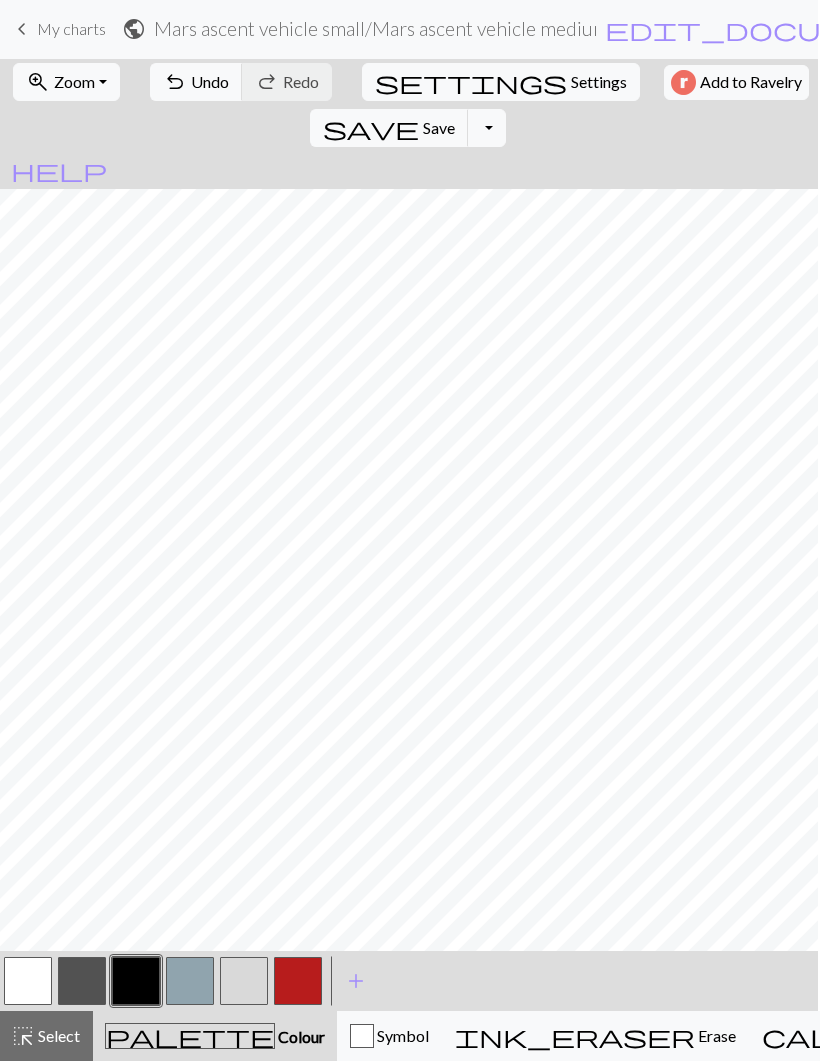 click at bounding box center (298, 982) 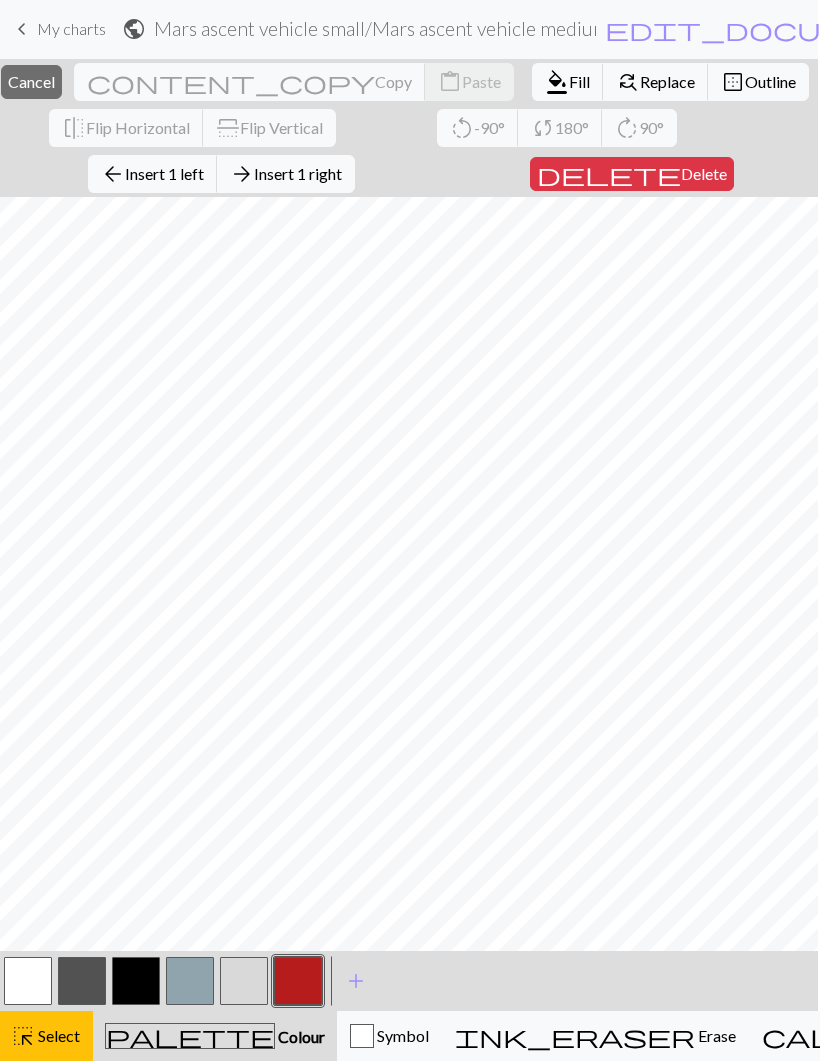 click on "flip  Flip Horizontal" at bounding box center [126, 129] 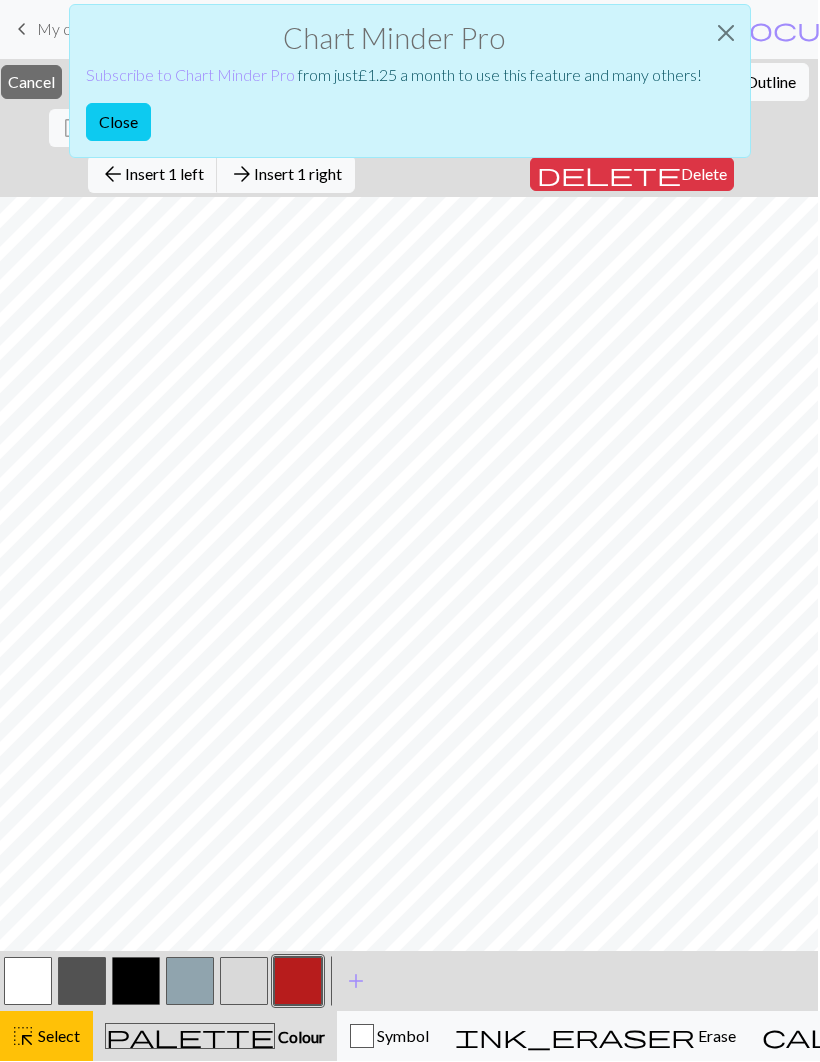 click on "Select" at bounding box center [57, 1036] 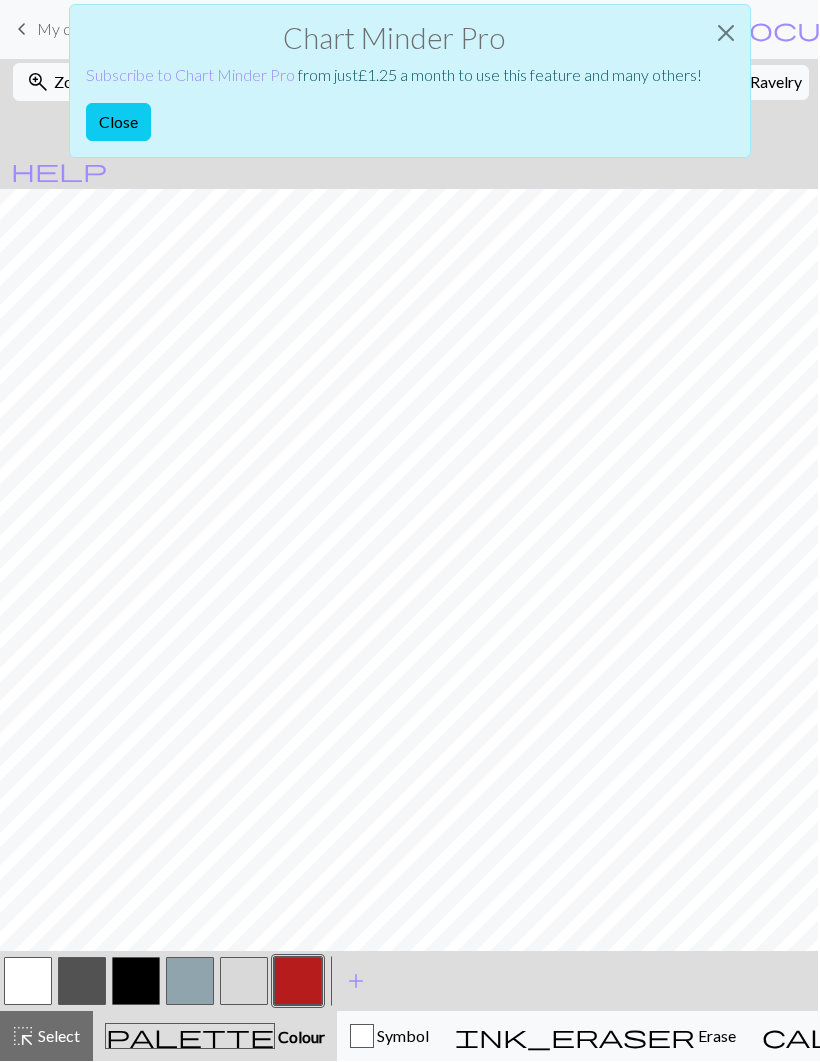 click on "Close" at bounding box center [118, 123] 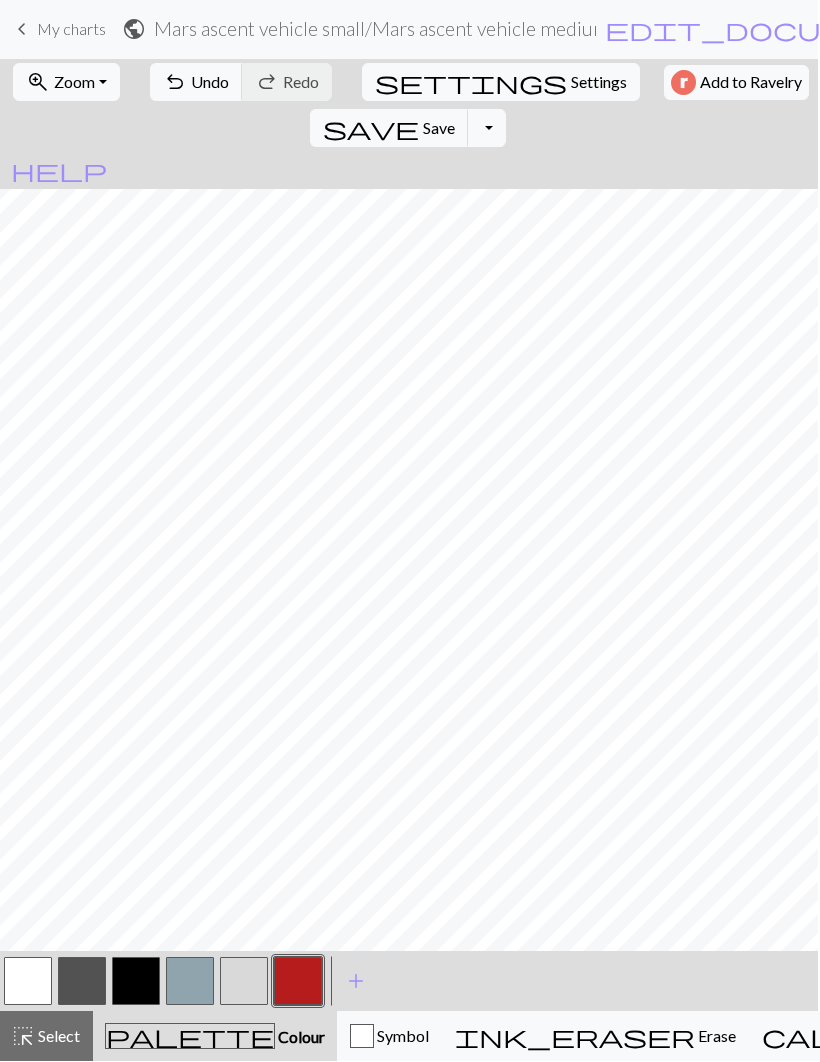 scroll, scrollTop: 0, scrollLeft: 0, axis: both 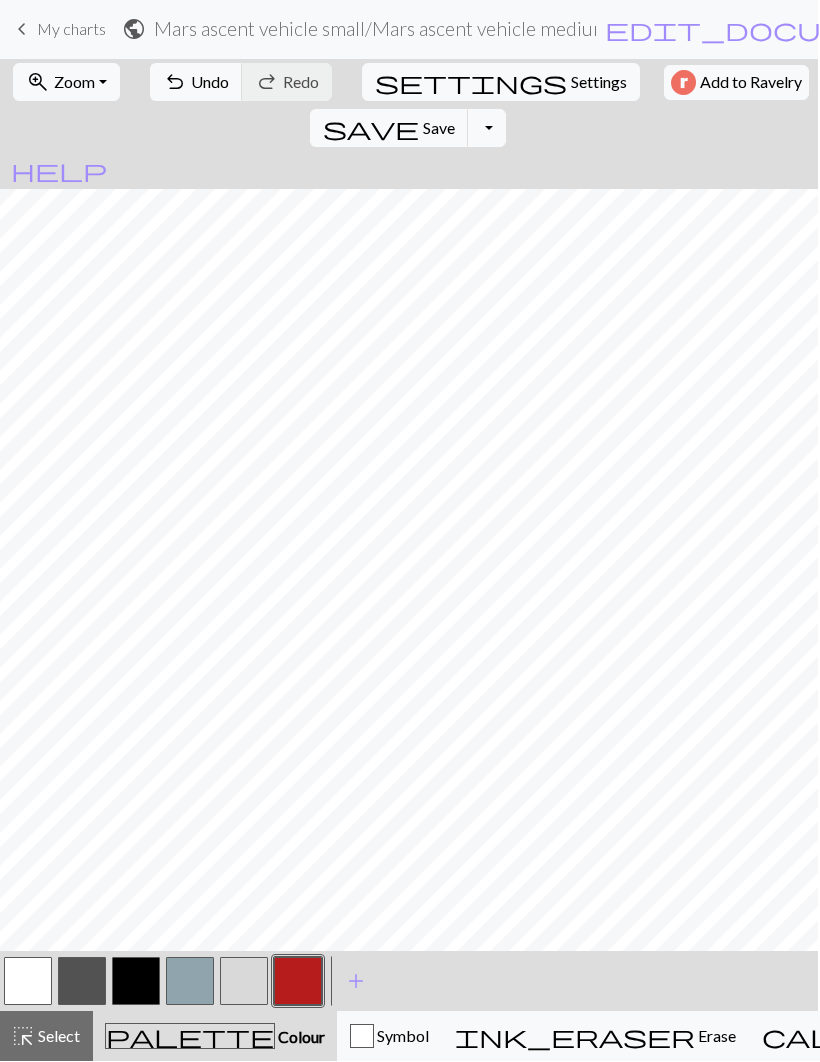 click at bounding box center [298, 982] 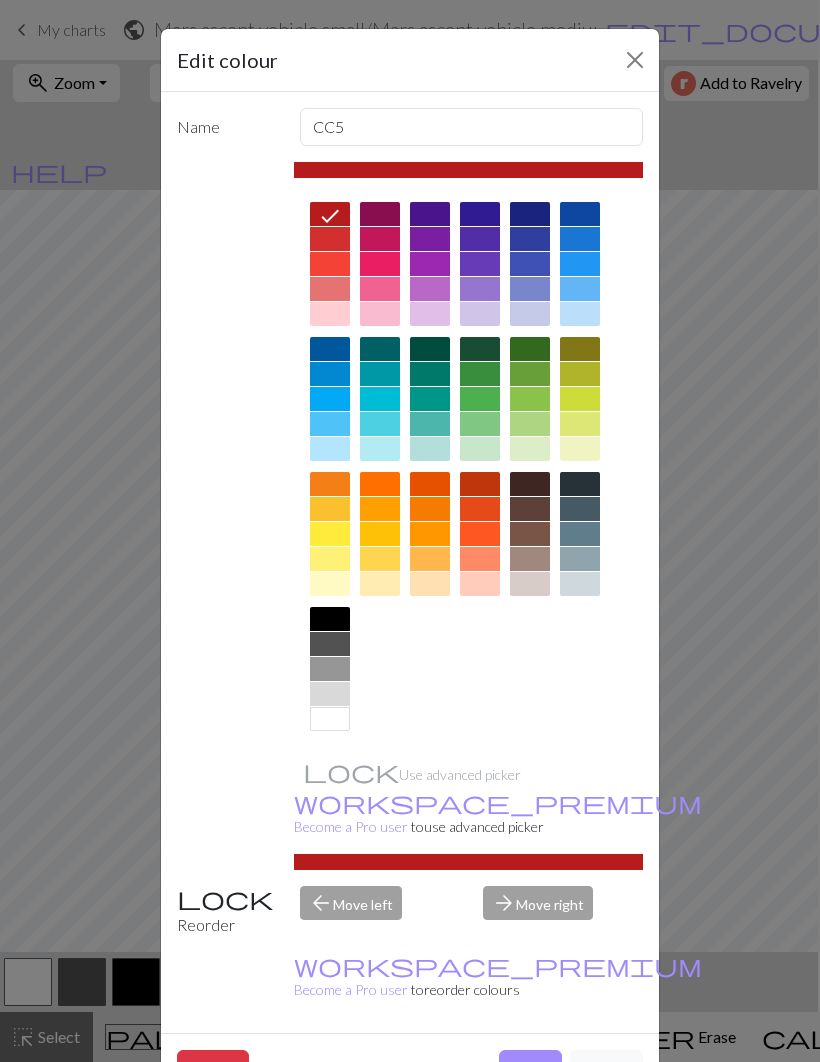 click on "Done" at bounding box center (530, 1069) 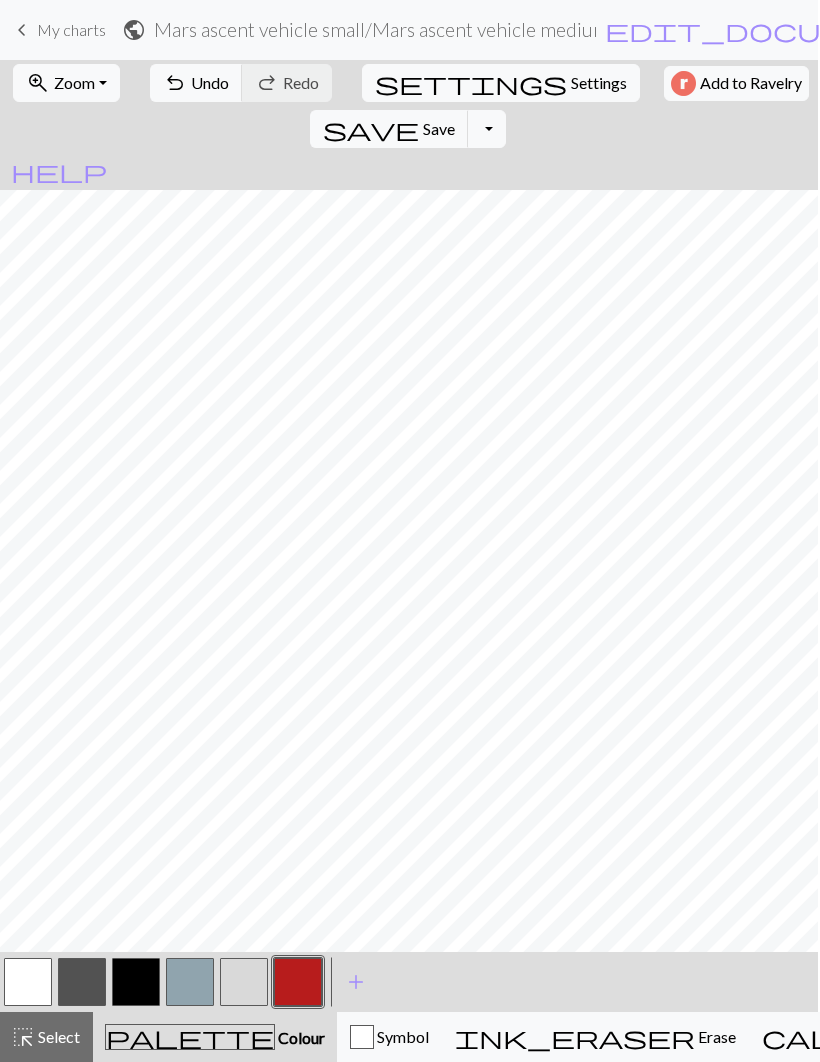 click on "zoom_in Zoom Zoom" at bounding box center [66, 83] 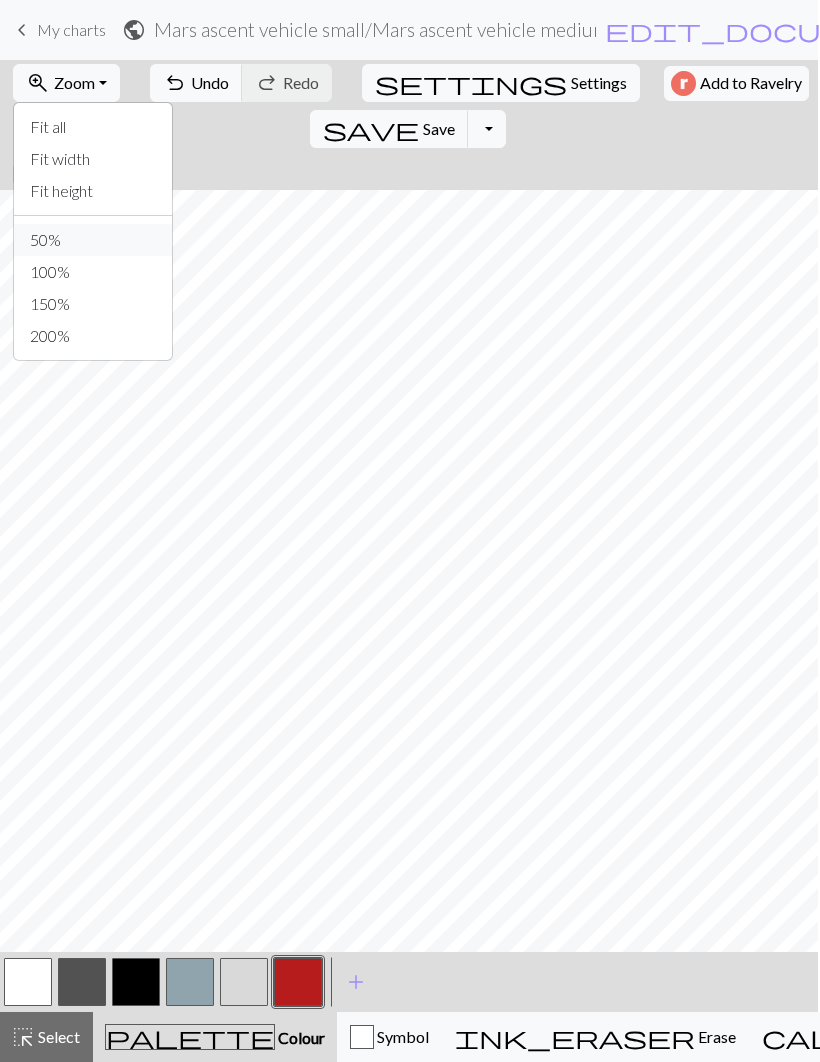 click on "50%" at bounding box center [93, 240] 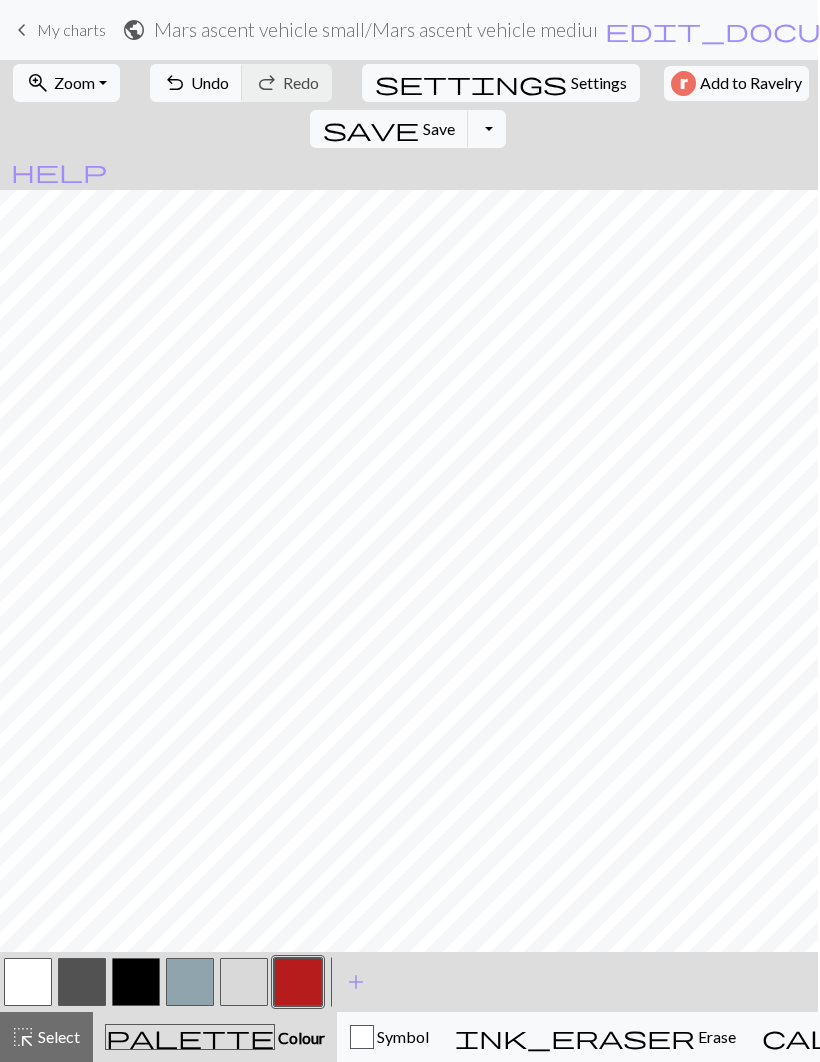 click on "zoom_in Zoom Zoom" at bounding box center (66, 83) 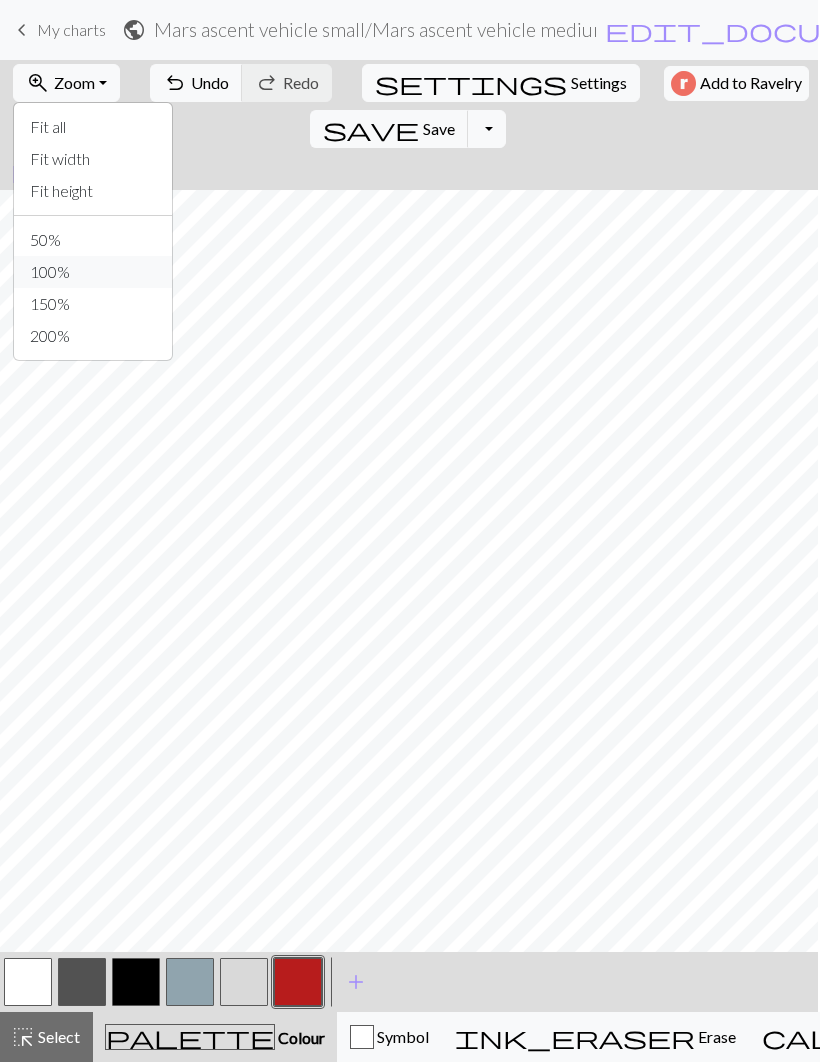 click on "100%" at bounding box center [93, 272] 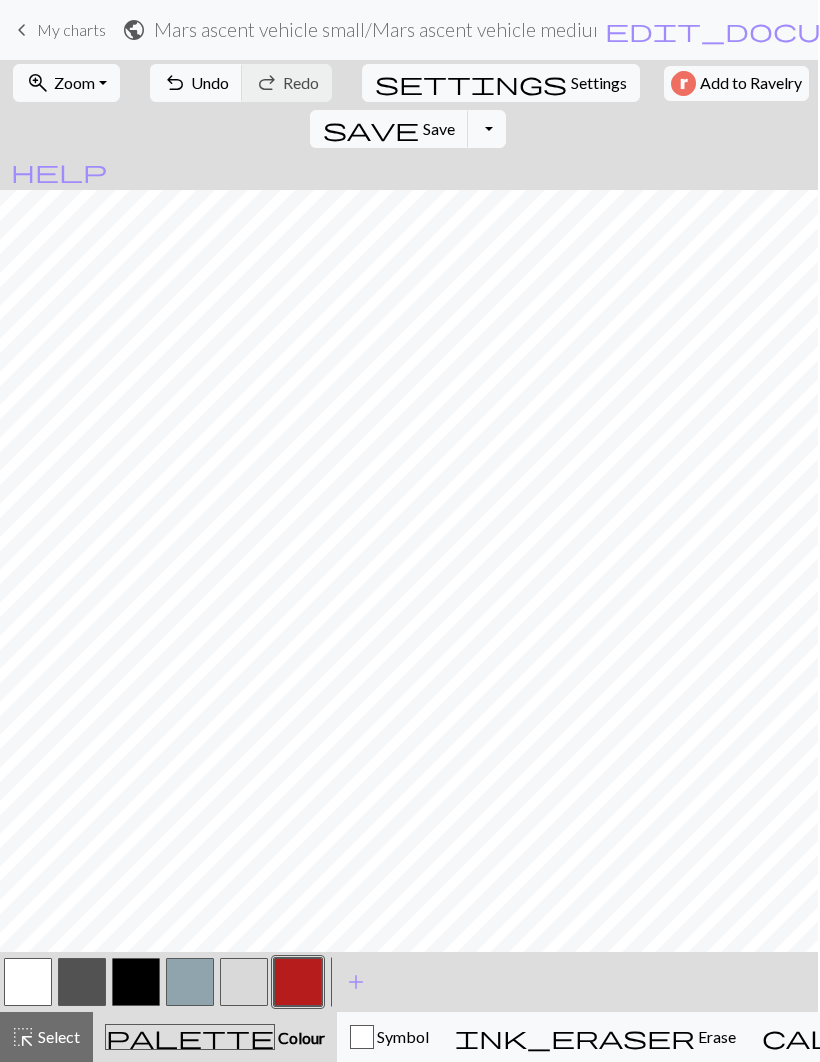 click at bounding box center [136, 982] 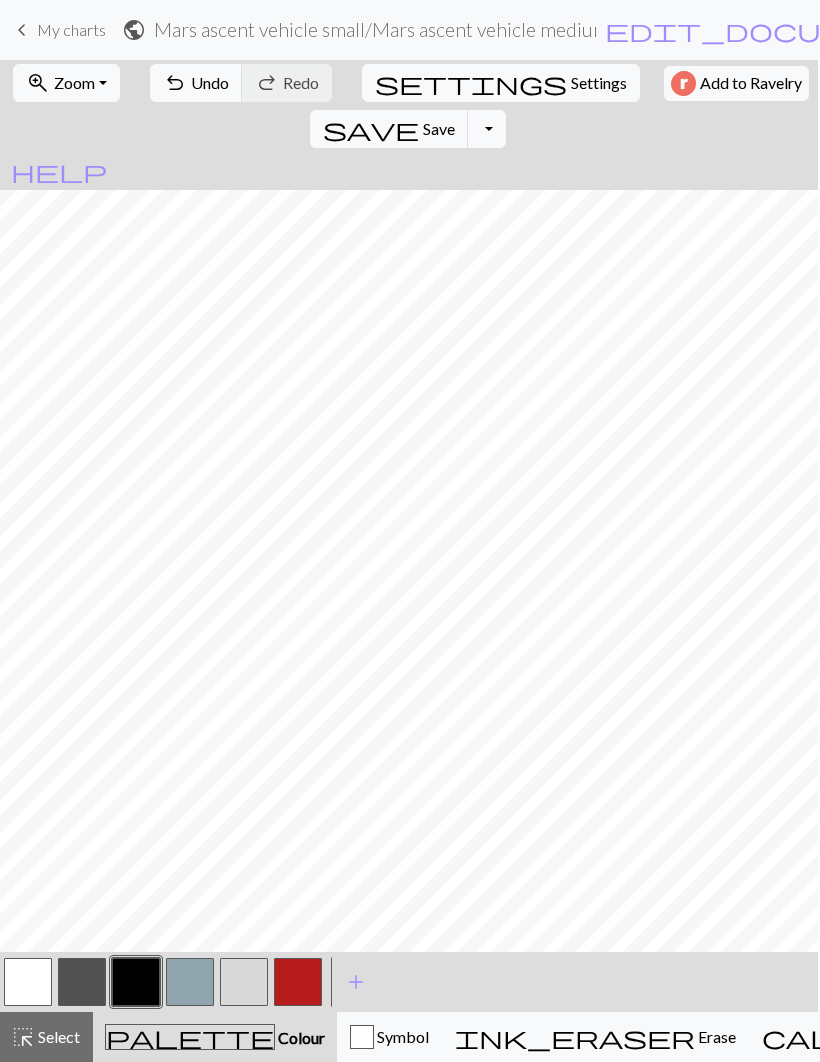 click at bounding box center [82, 982] 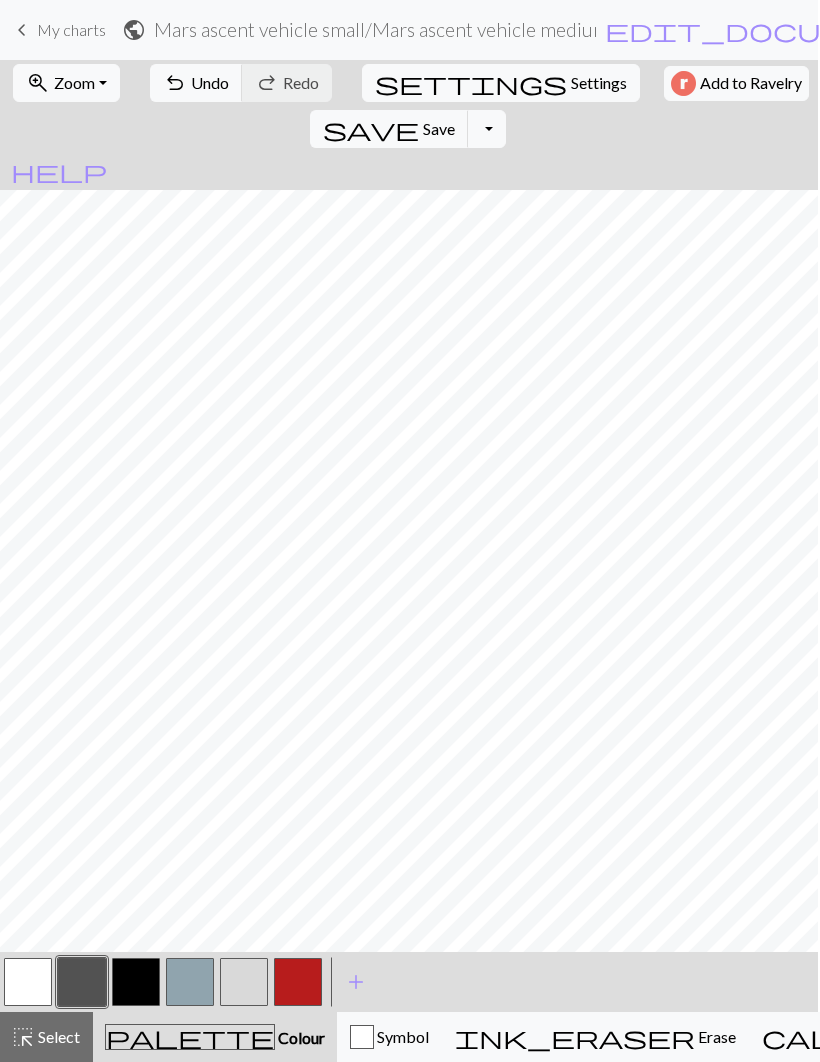 click at bounding box center (298, 982) 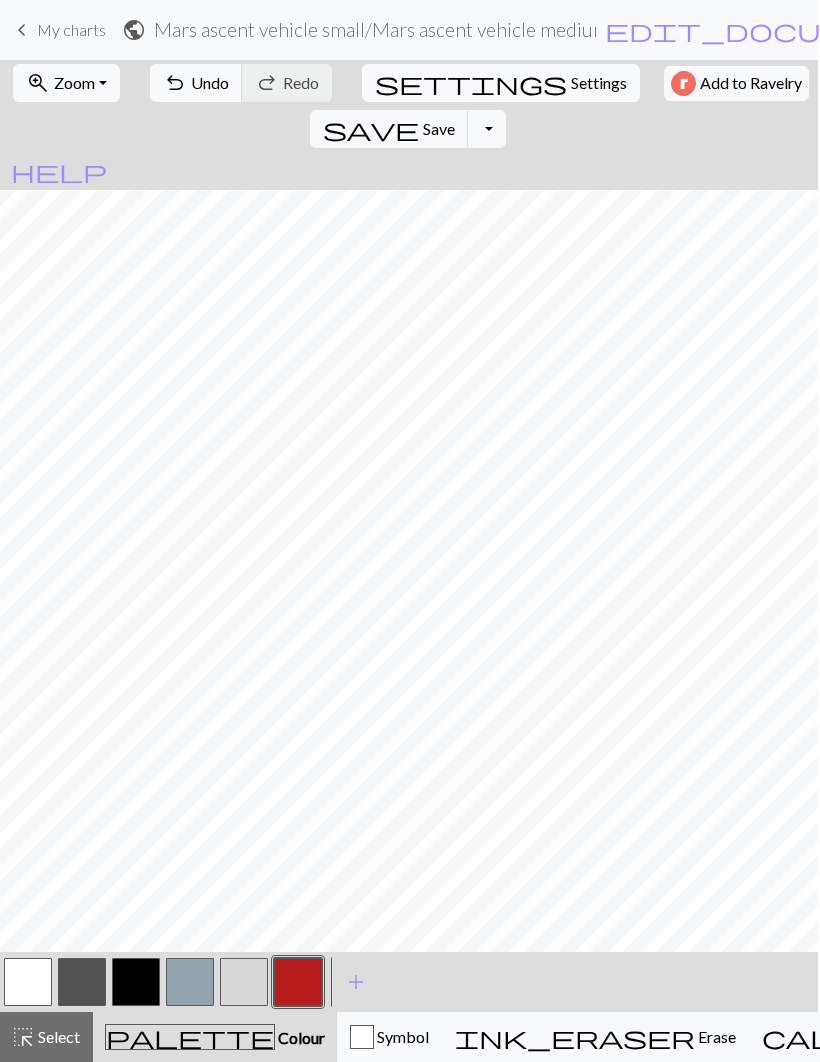 click at bounding box center [136, 982] 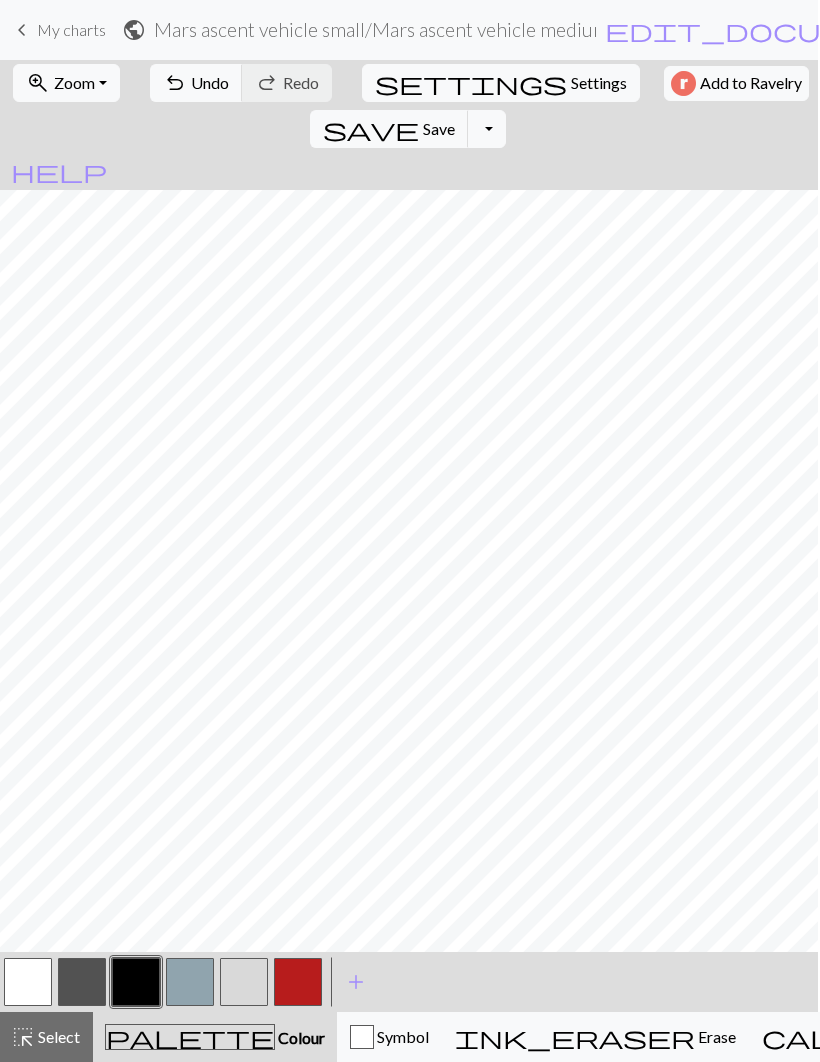 click at bounding box center [82, 982] 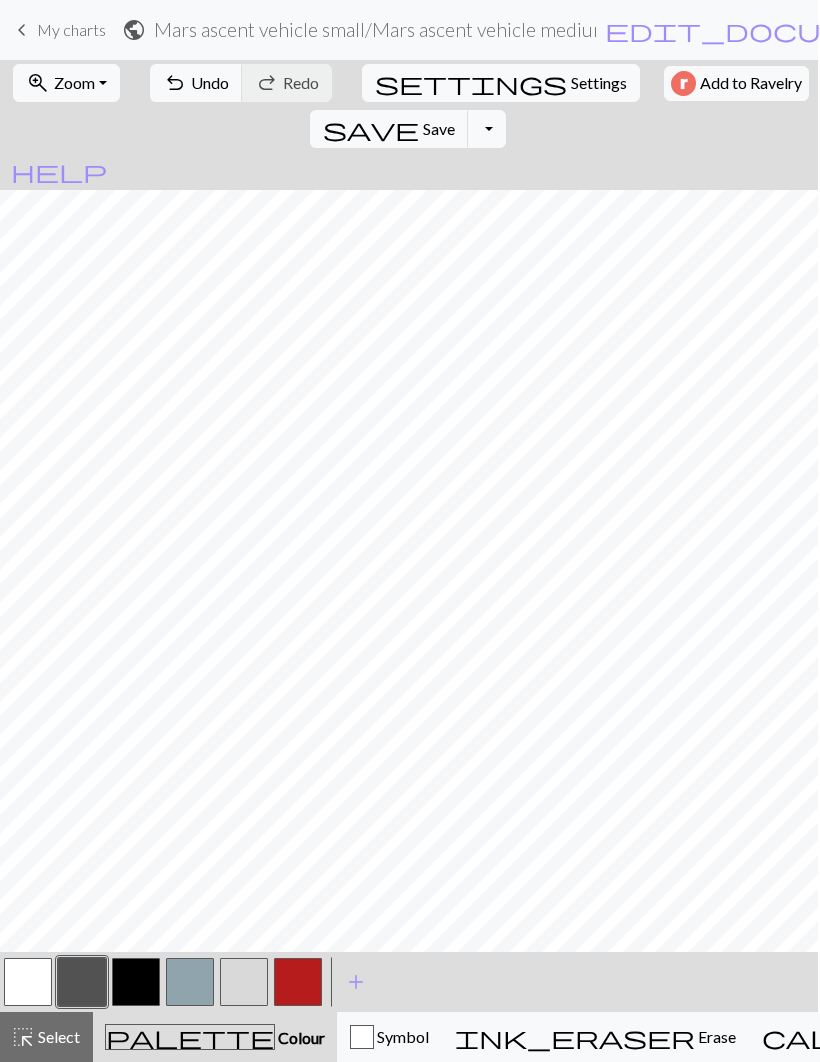 click at bounding box center (190, 982) 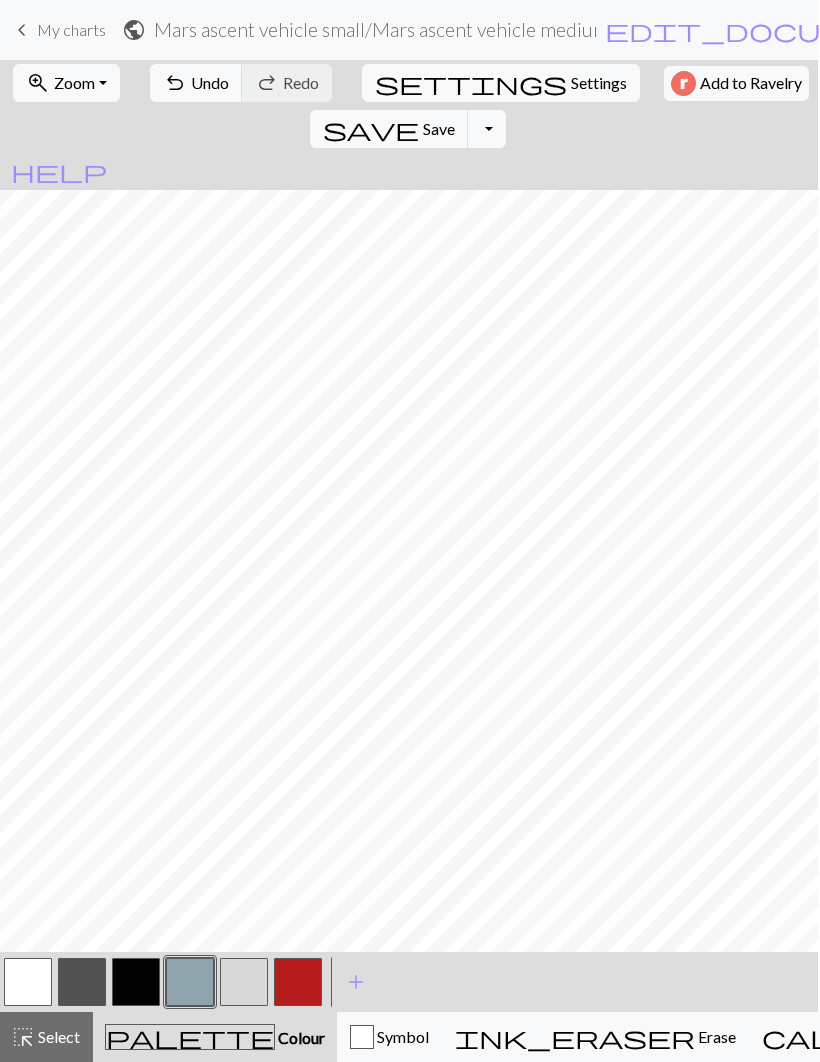click at bounding box center [82, 982] 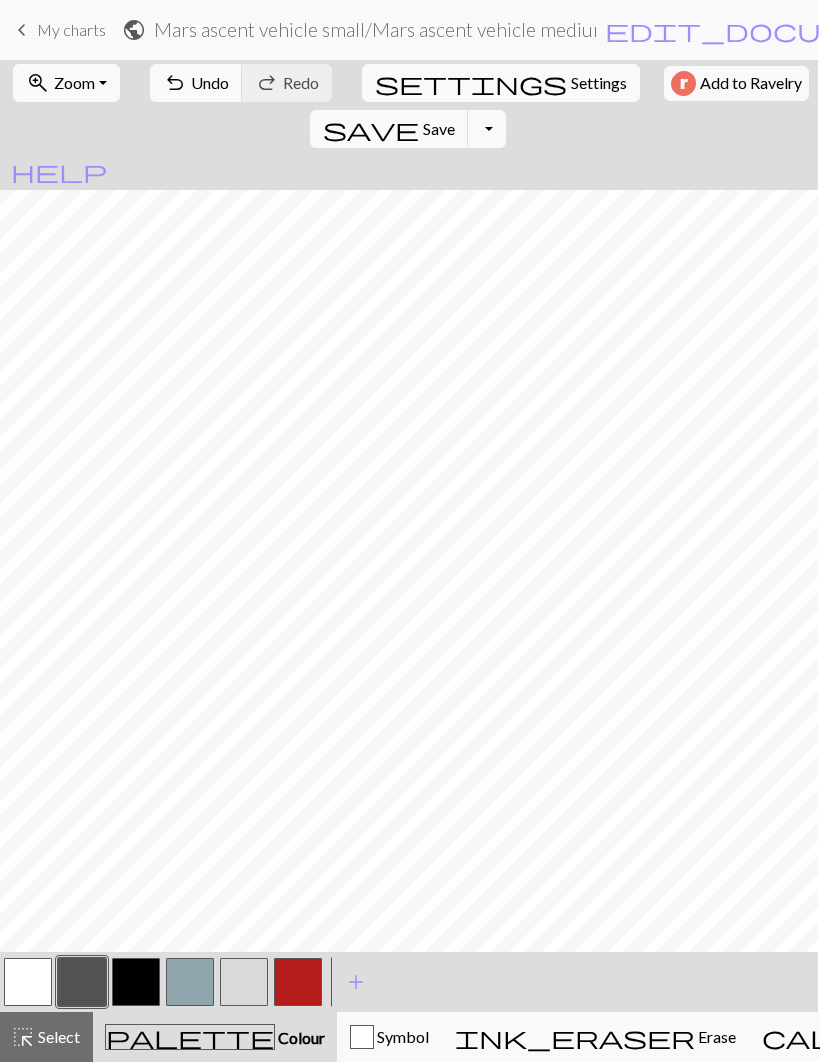 click at bounding box center [244, 982] 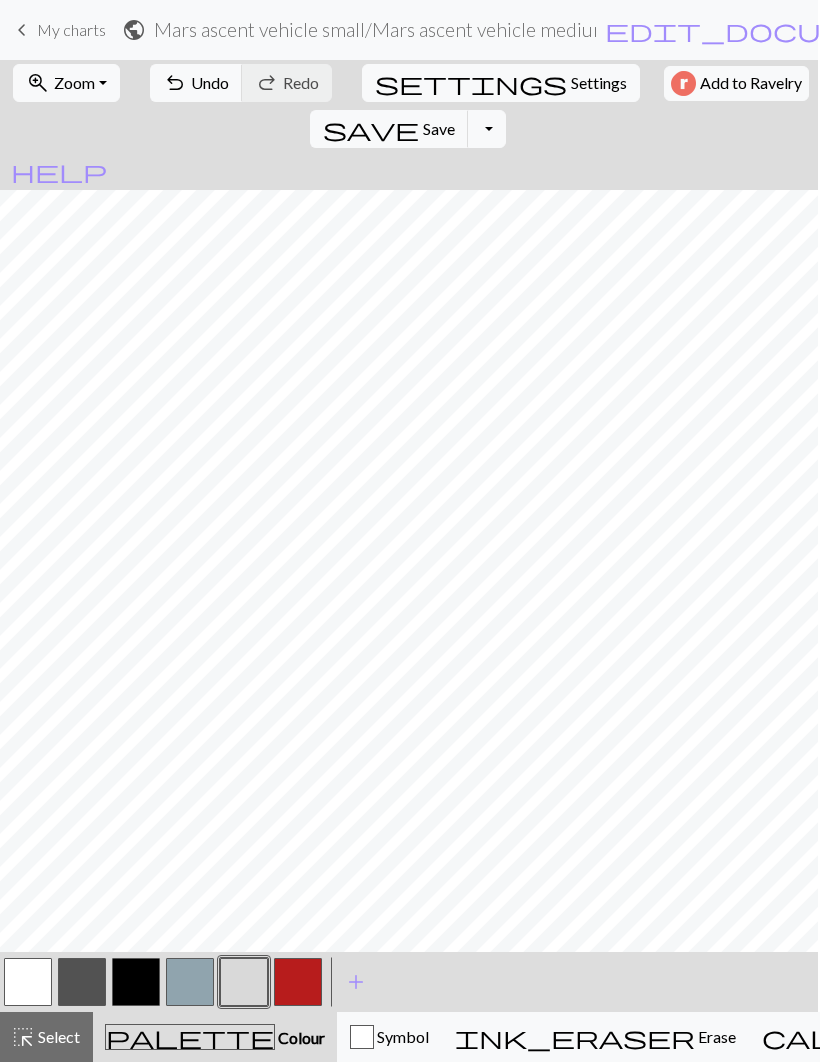 click at bounding box center [298, 982] 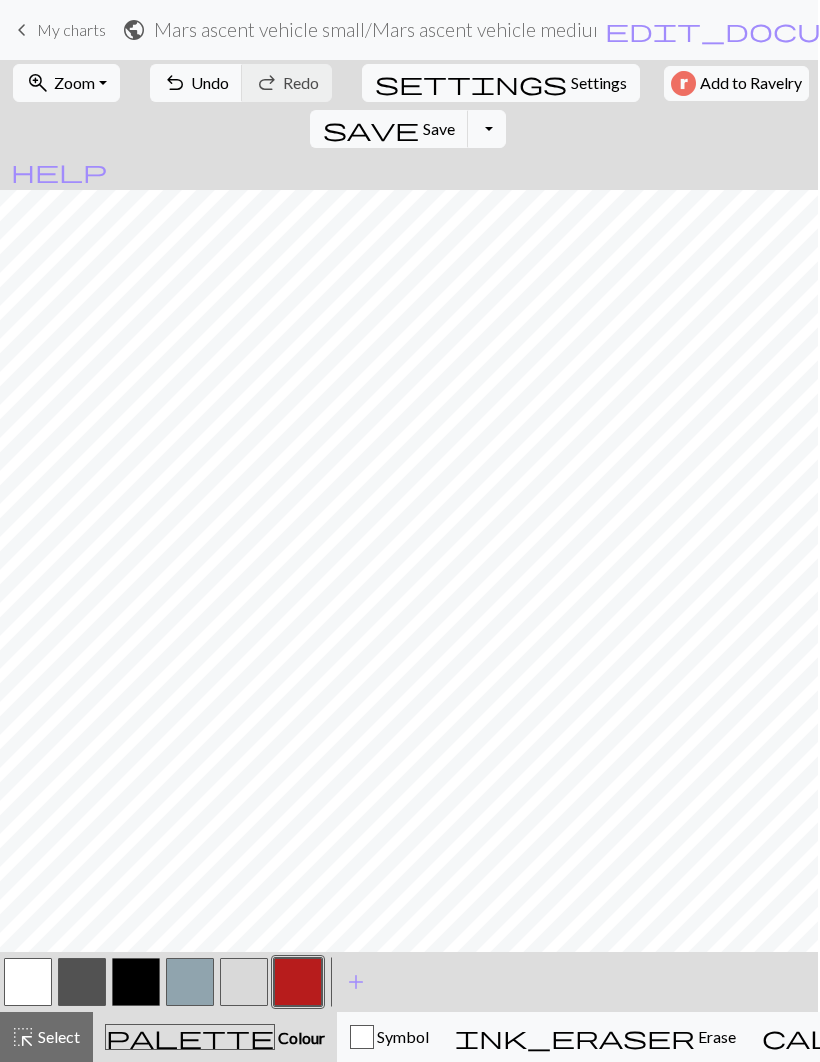click on "zoom_in Zoom Zoom" at bounding box center [66, 83] 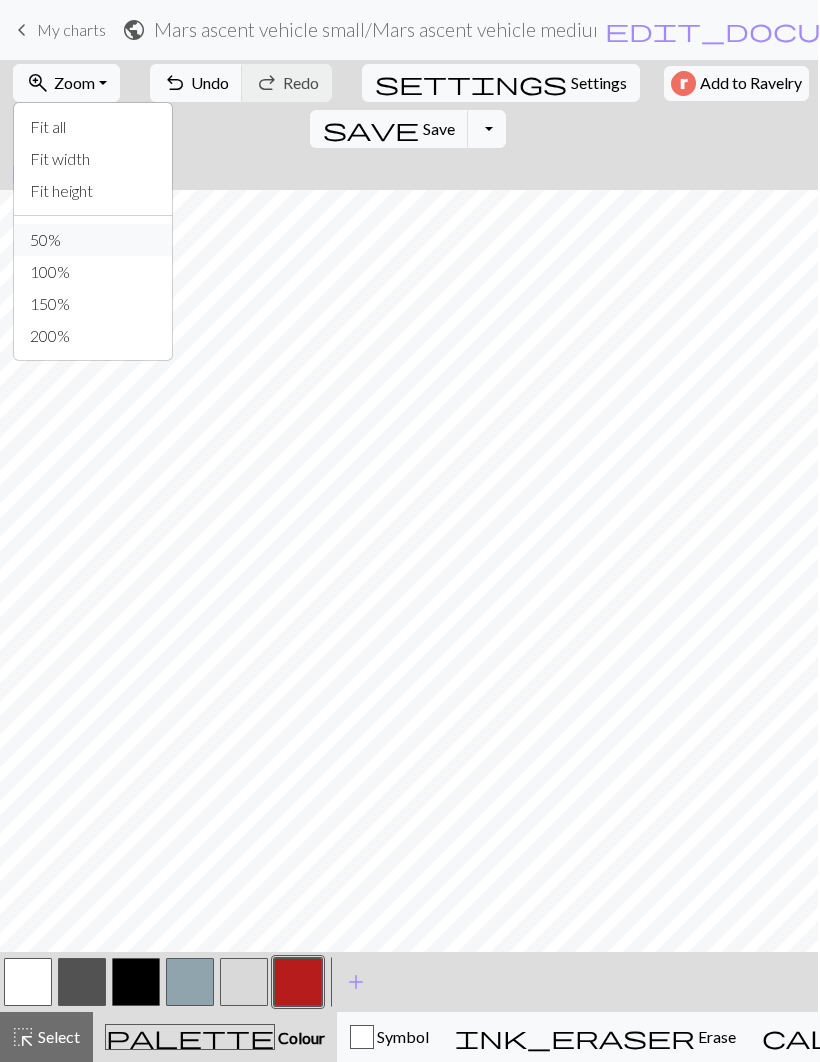 click on "50%" at bounding box center [93, 240] 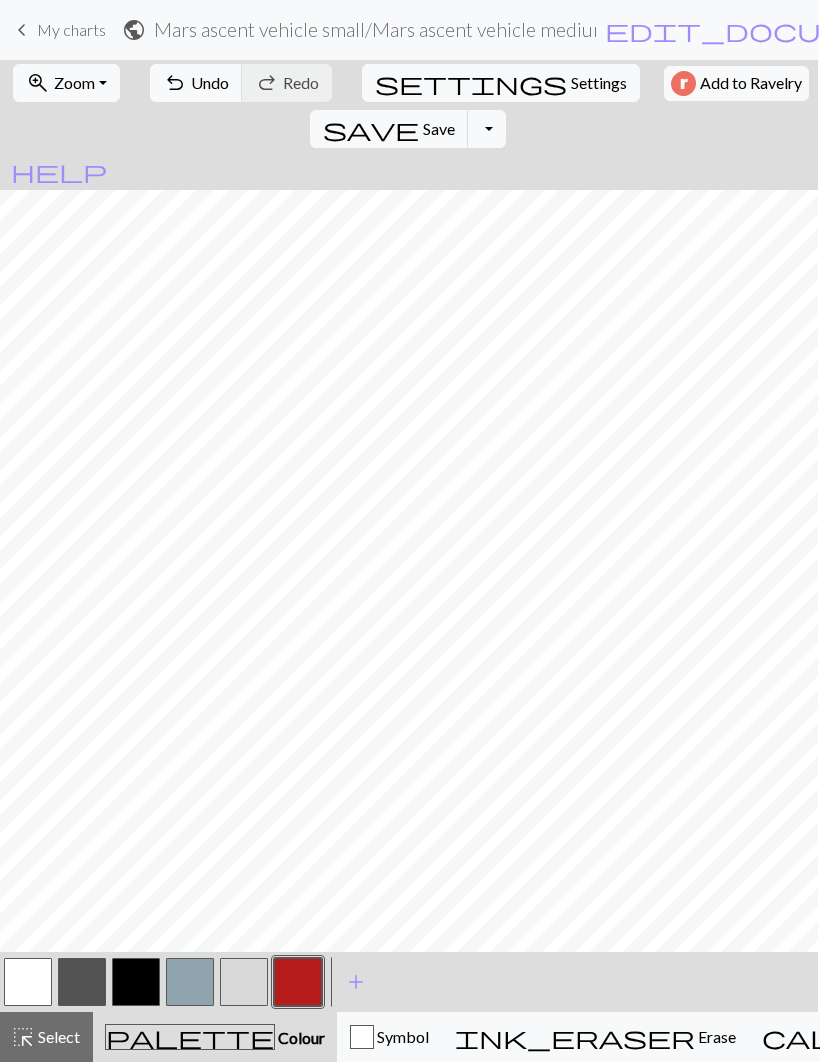 click at bounding box center [298, 982] 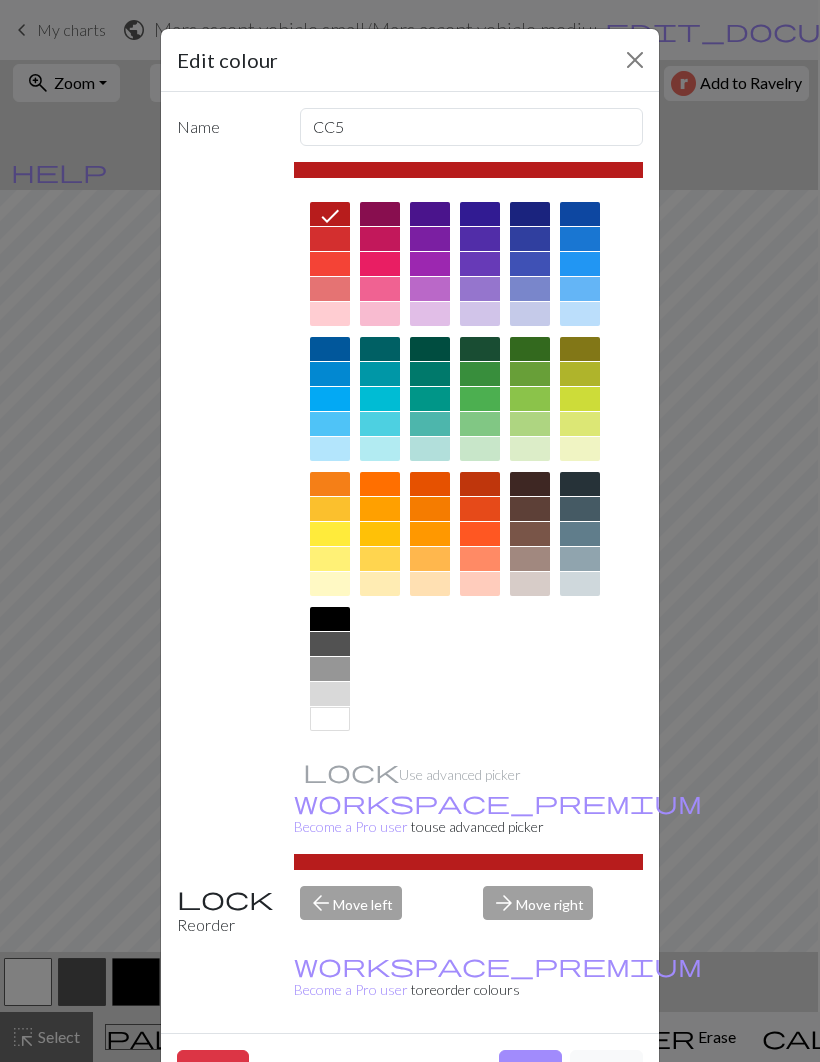 click at bounding box center (469, 467) 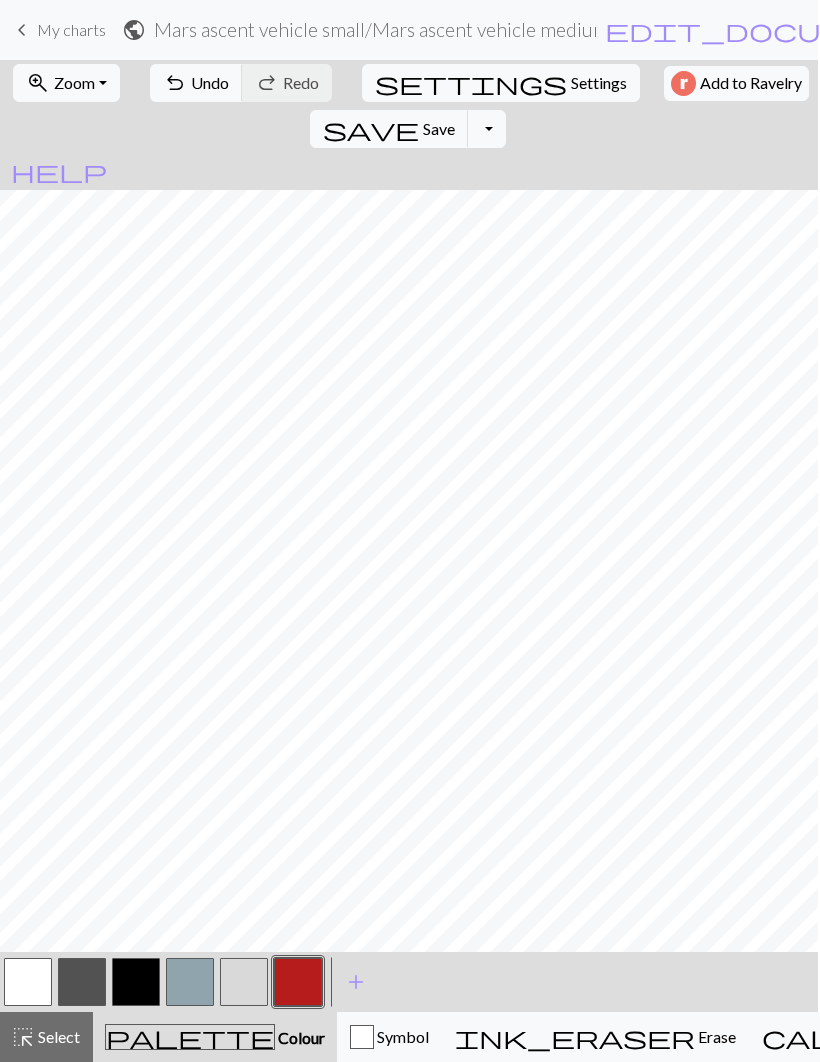 click on "zoom_in Zoom Zoom" at bounding box center (66, 83) 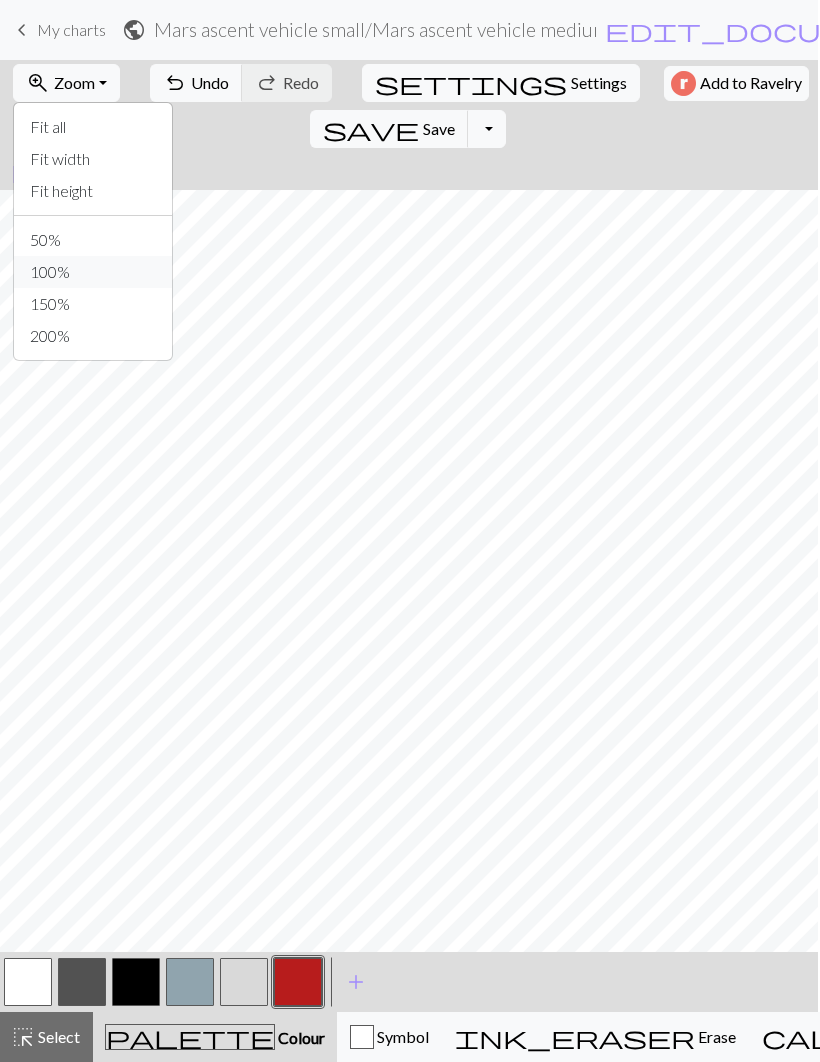 click on "100%" at bounding box center (93, 272) 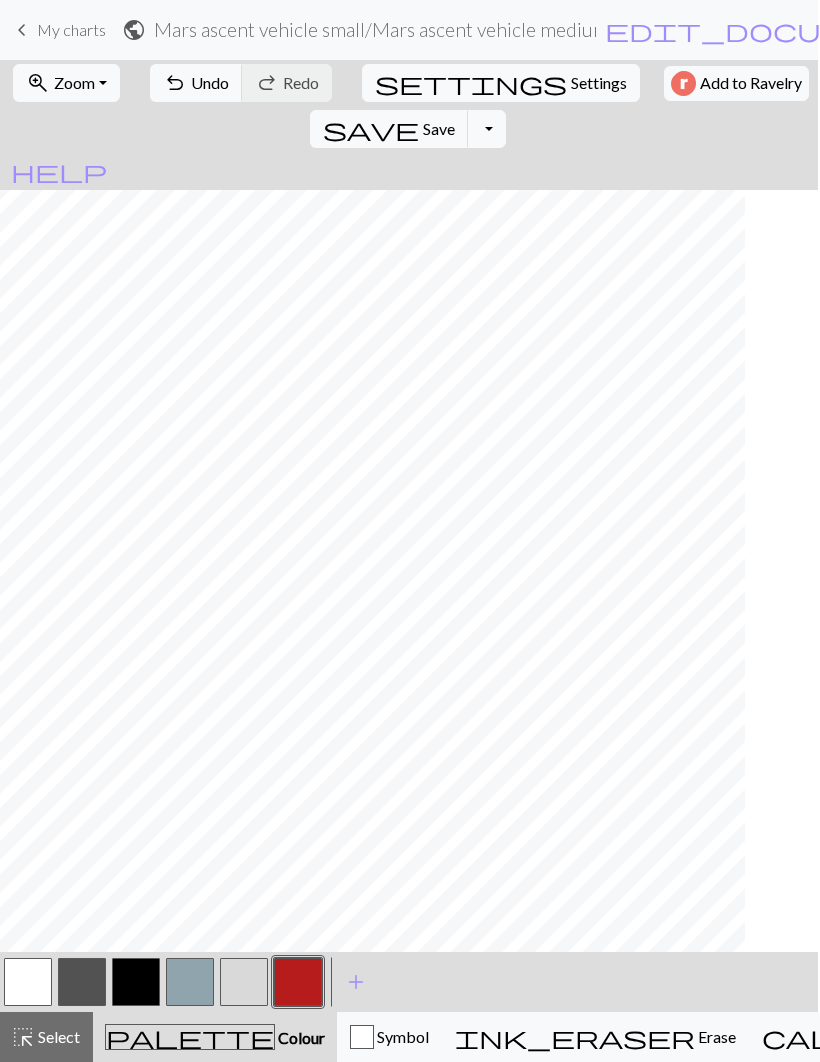 scroll, scrollTop: 0, scrollLeft: 0, axis: both 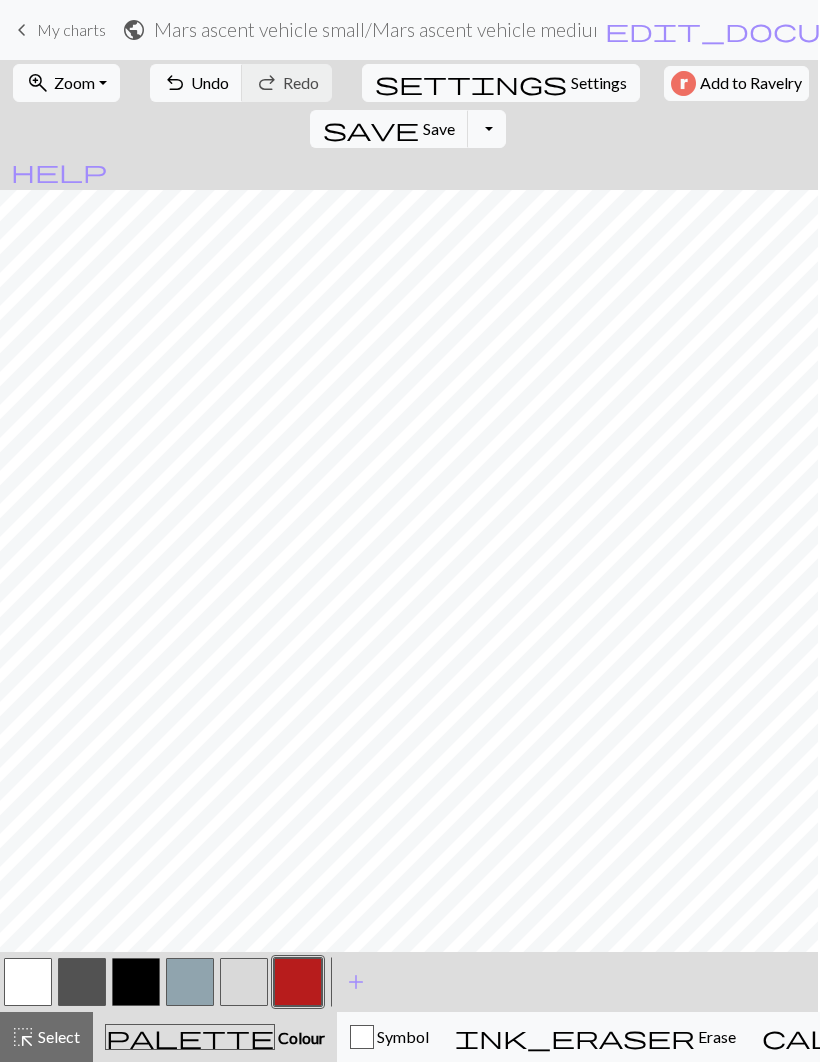 click at bounding box center (136, 982) 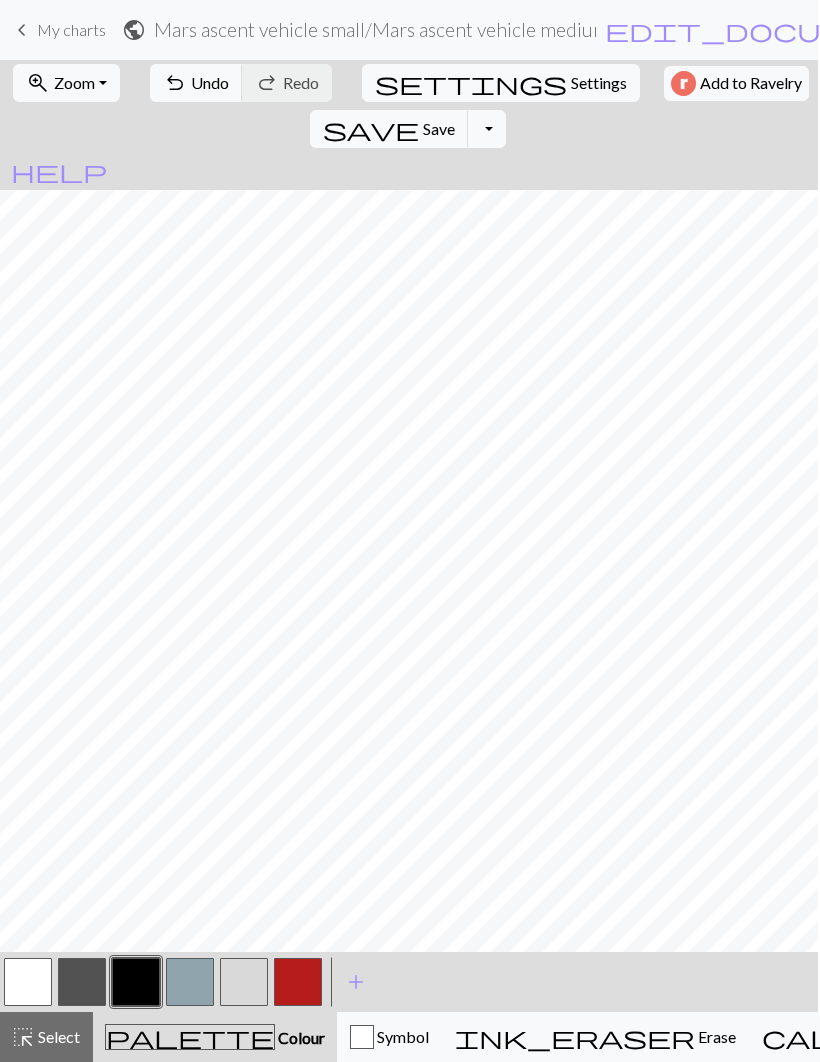 click at bounding box center (298, 982) 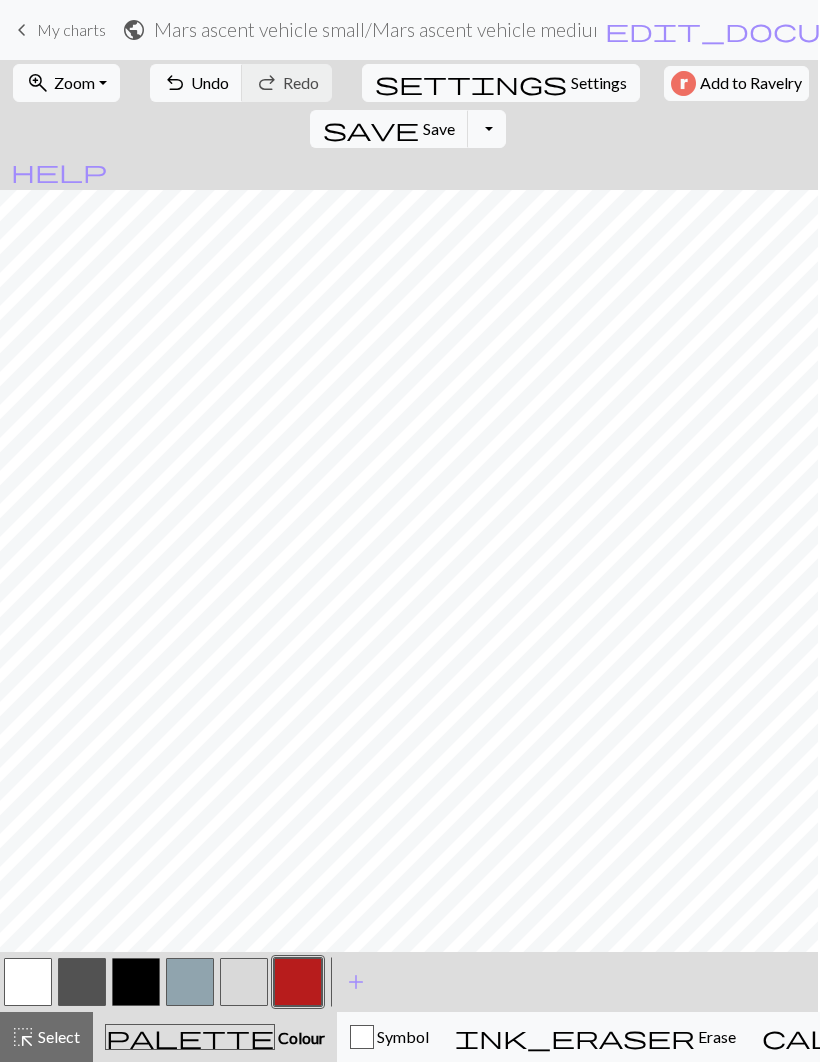 click at bounding box center [82, 982] 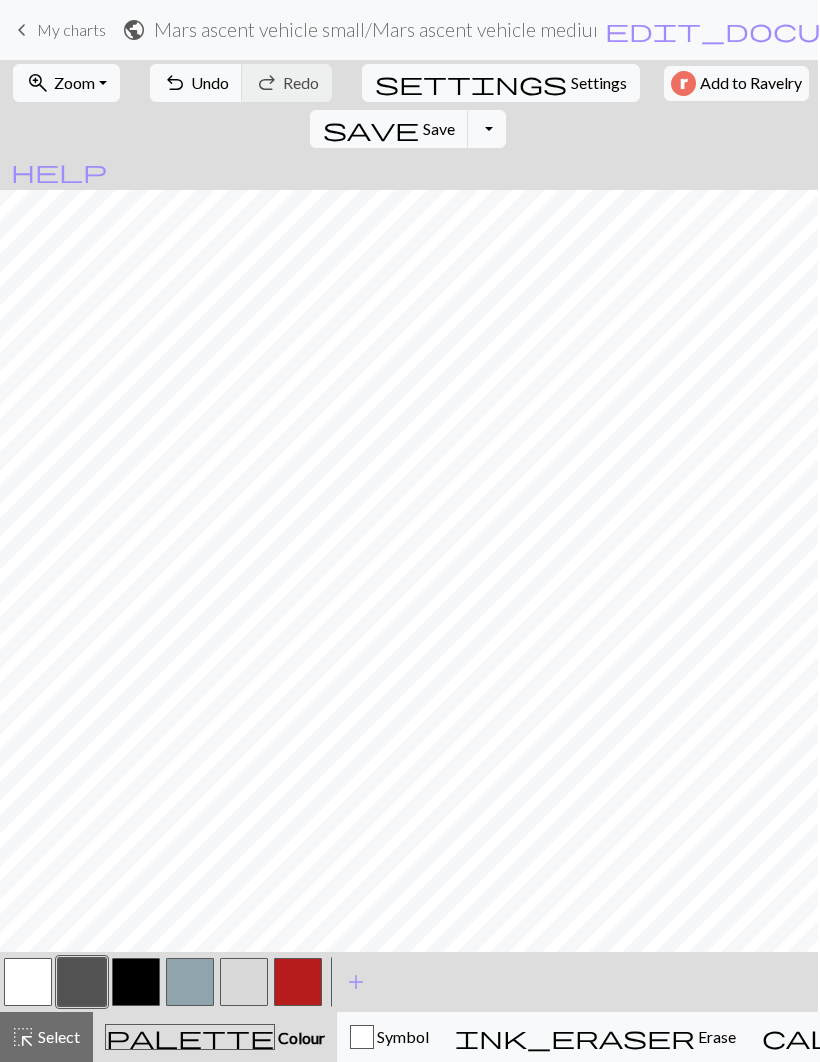 click at bounding box center [298, 982] 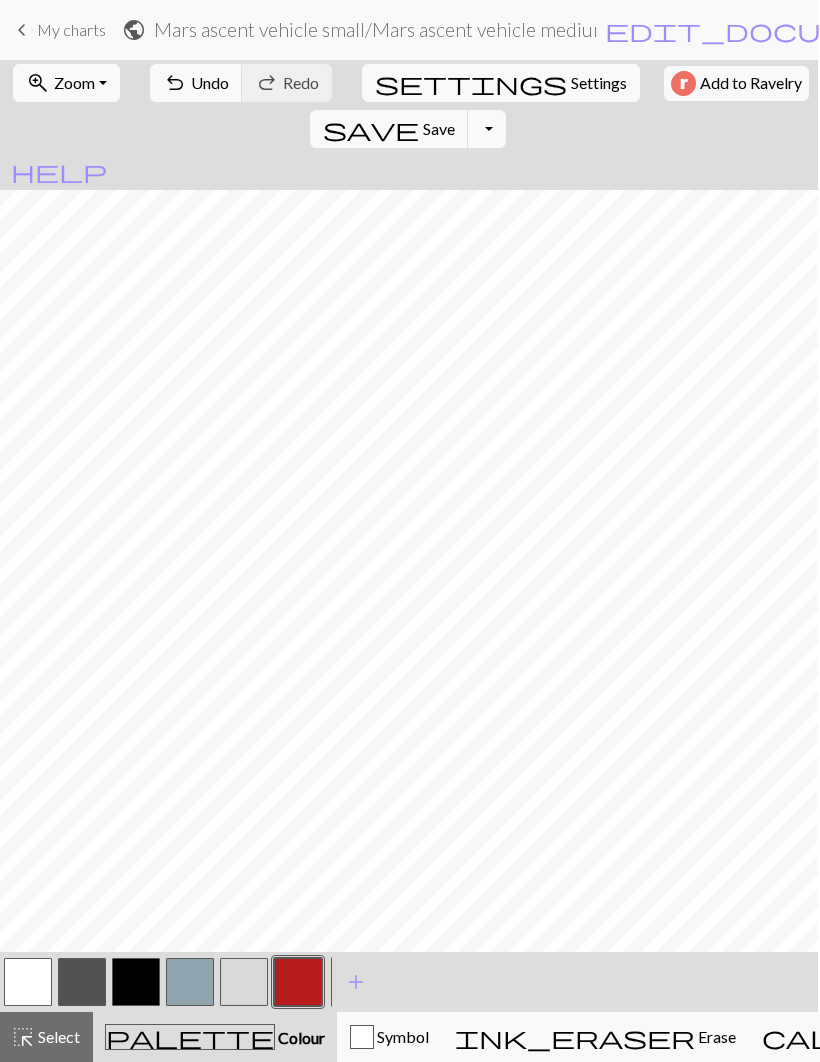 click at bounding box center [136, 982] 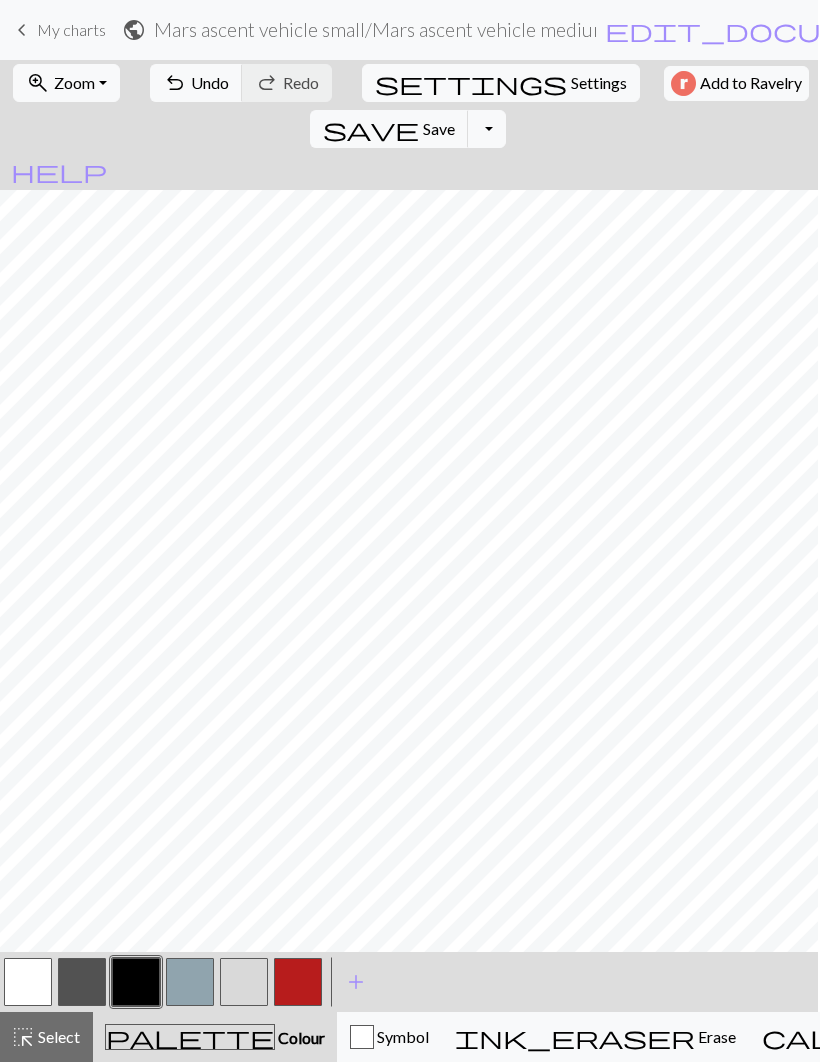 click at bounding box center (298, 982) 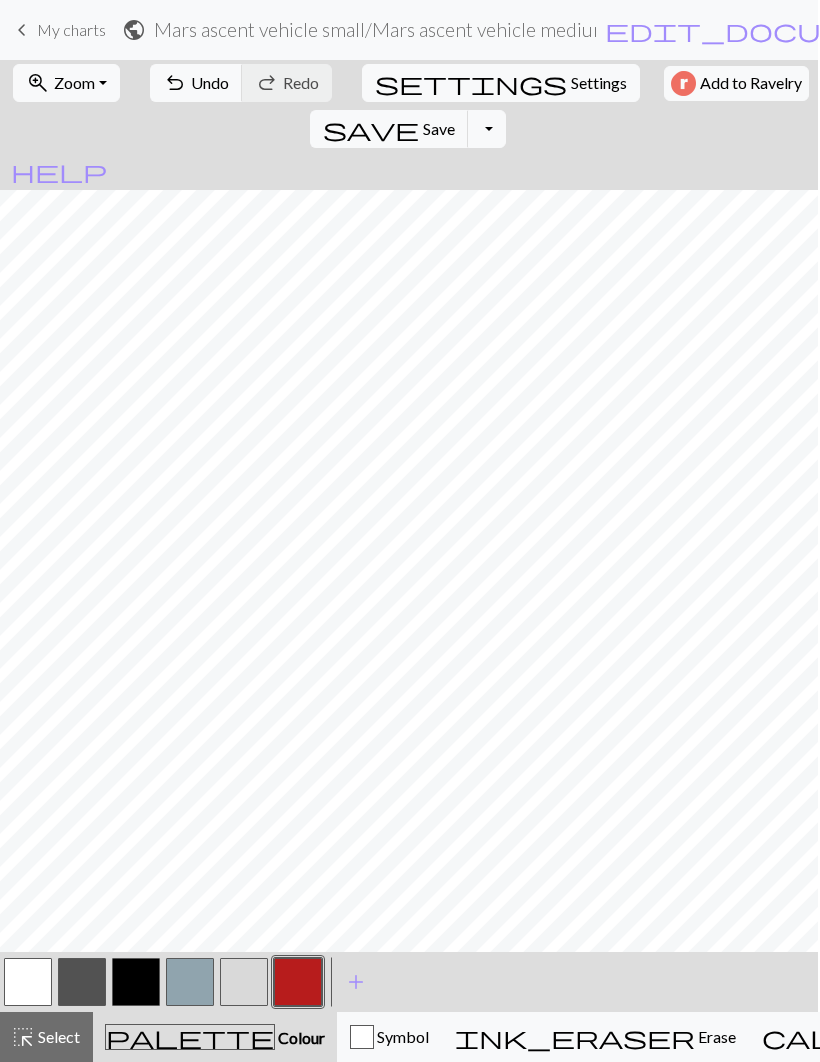 click at bounding box center (136, 982) 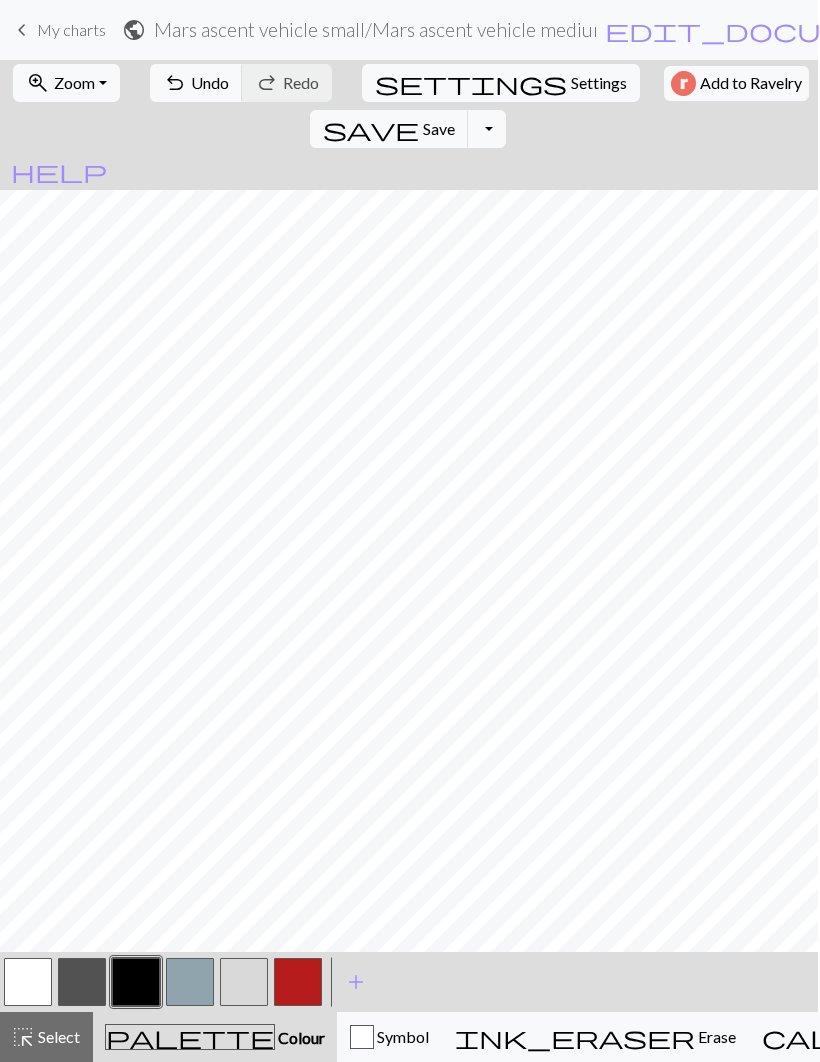 click at bounding box center [82, 982] 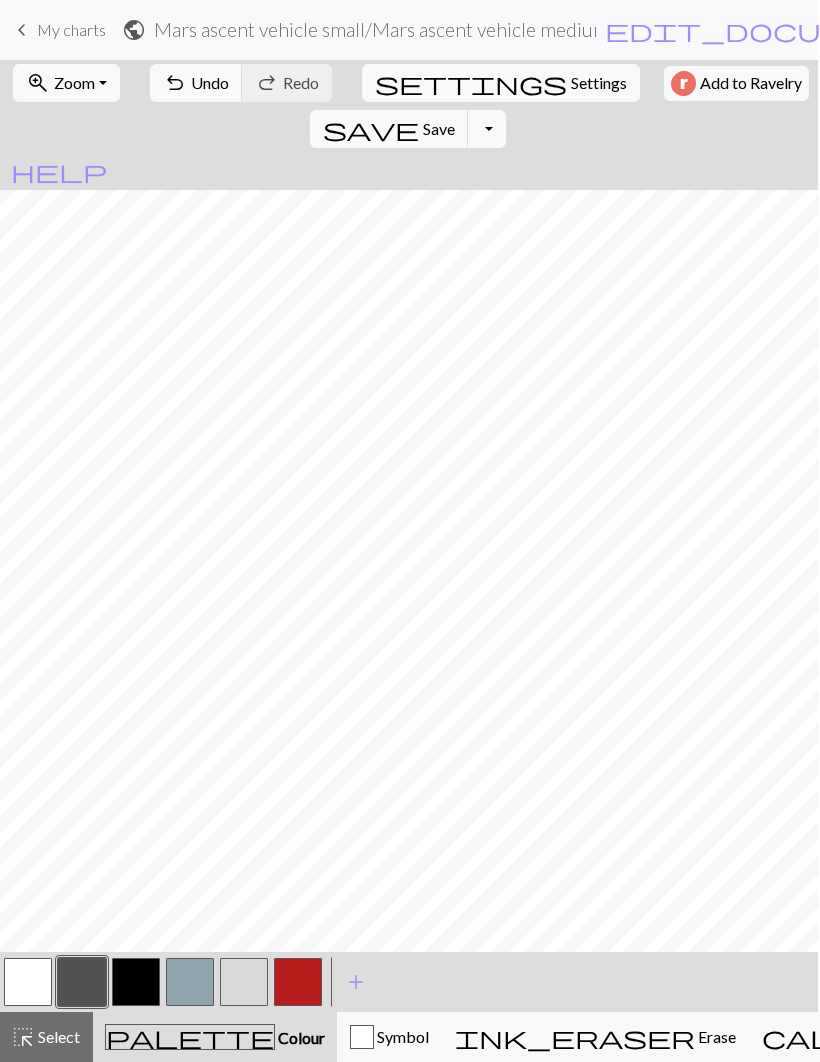 click at bounding box center (136, 982) 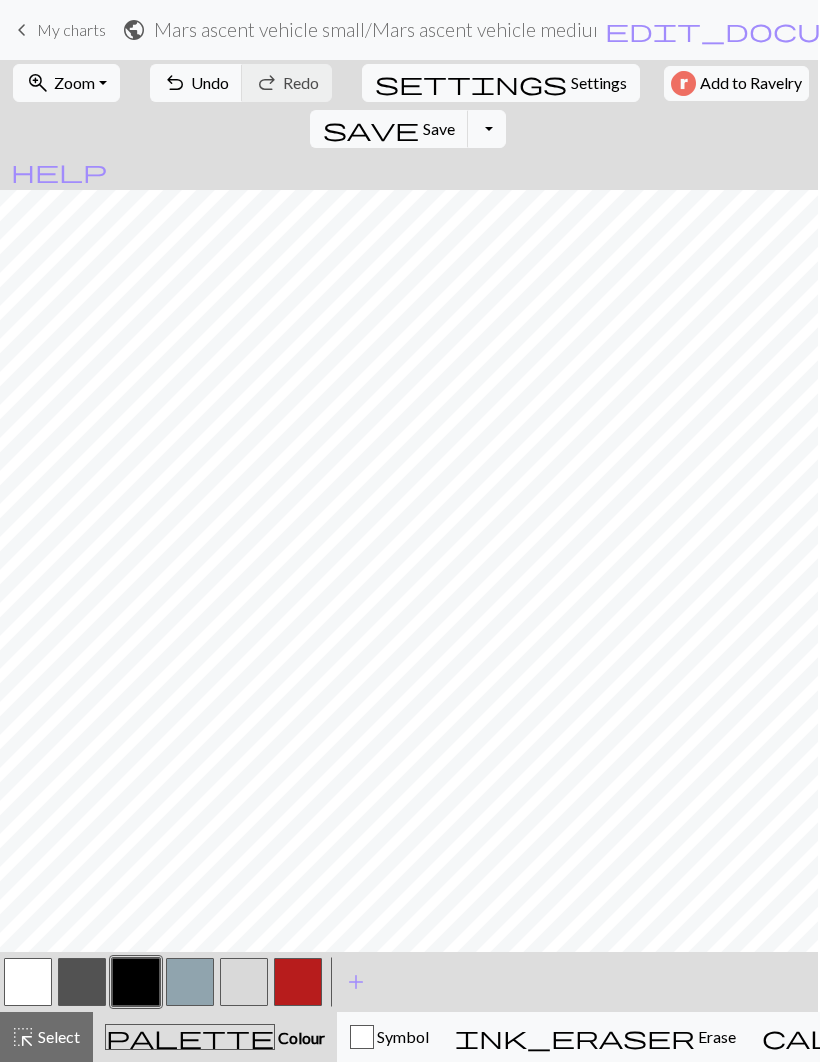 click at bounding box center [190, 982] 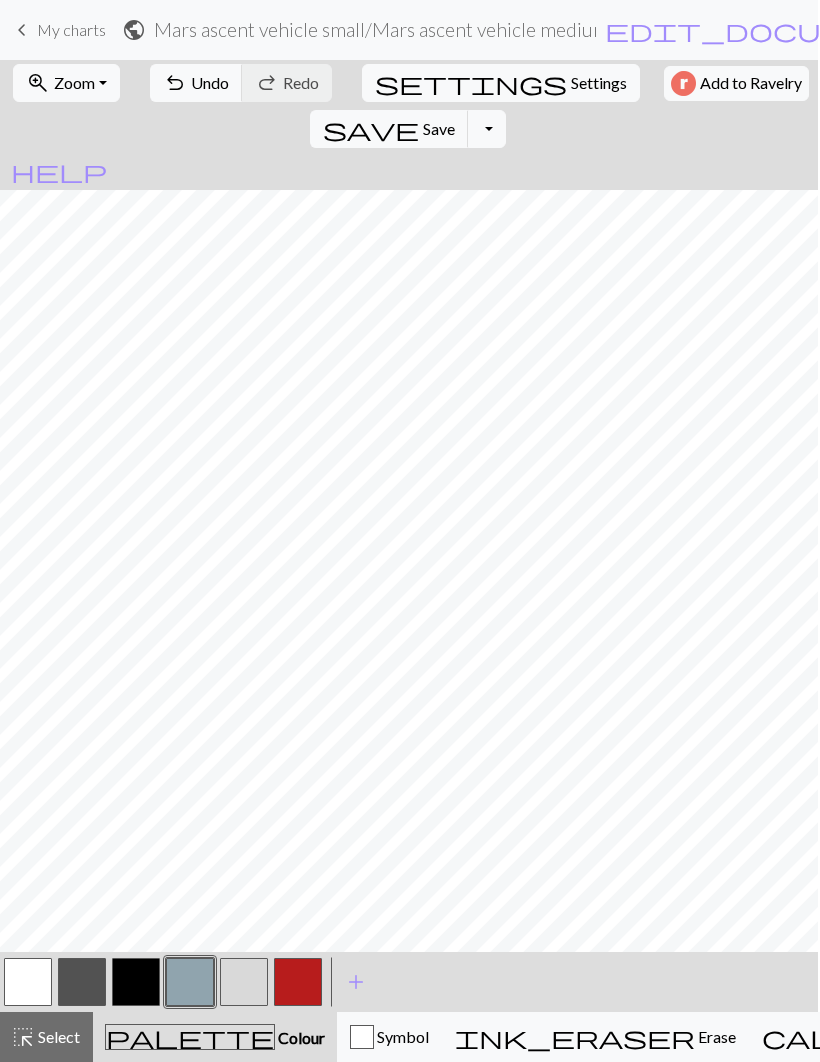 click at bounding box center [82, 982] 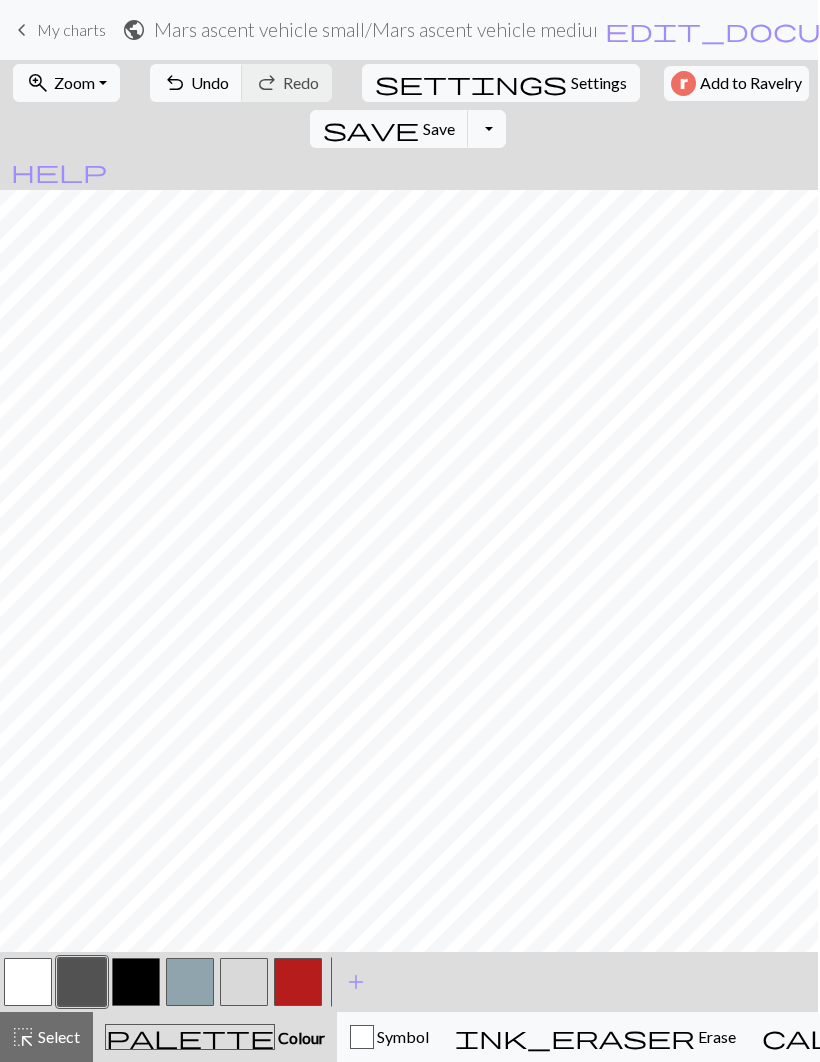 click at bounding box center (190, 982) 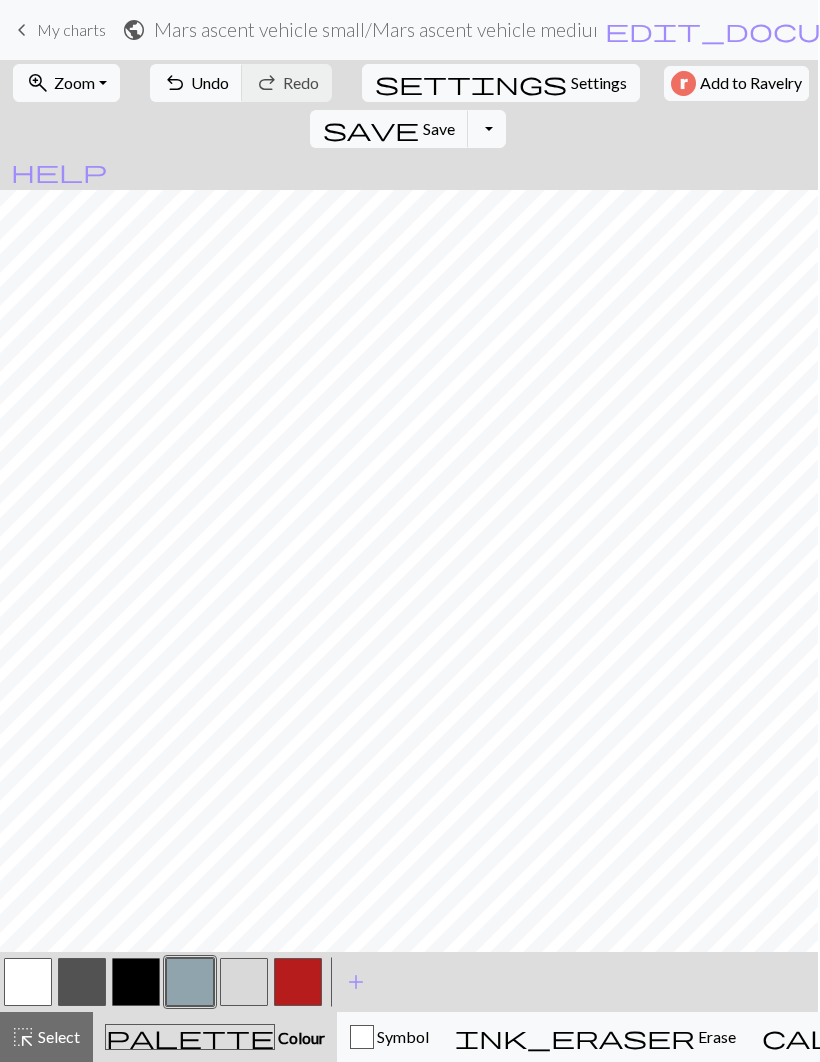 click at bounding box center [82, 982] 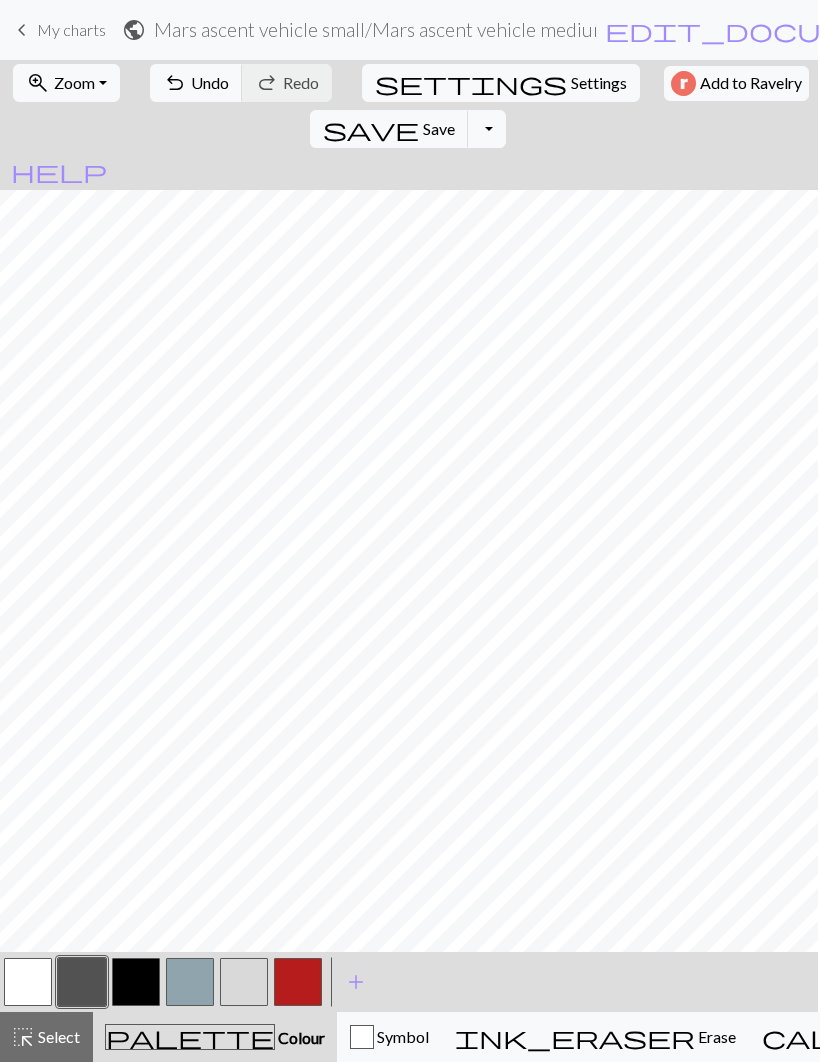 click on "zoom_in Zoom Zoom" at bounding box center [66, 83] 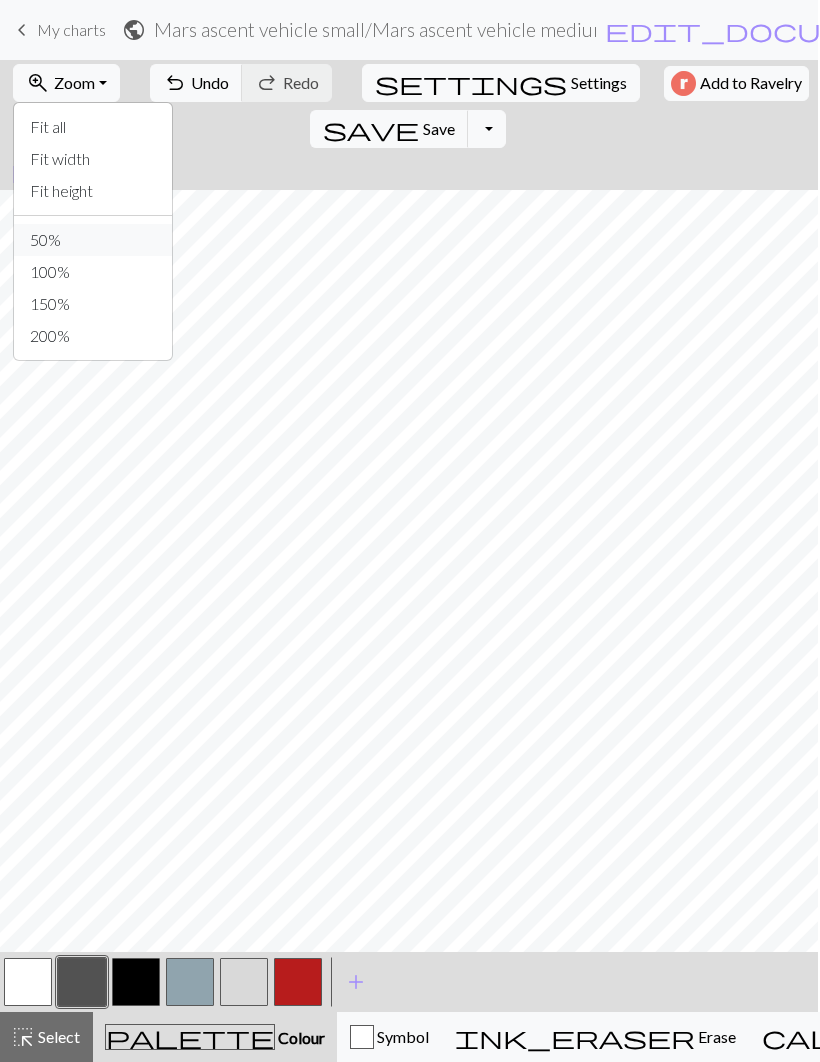 click on "50%" at bounding box center [93, 240] 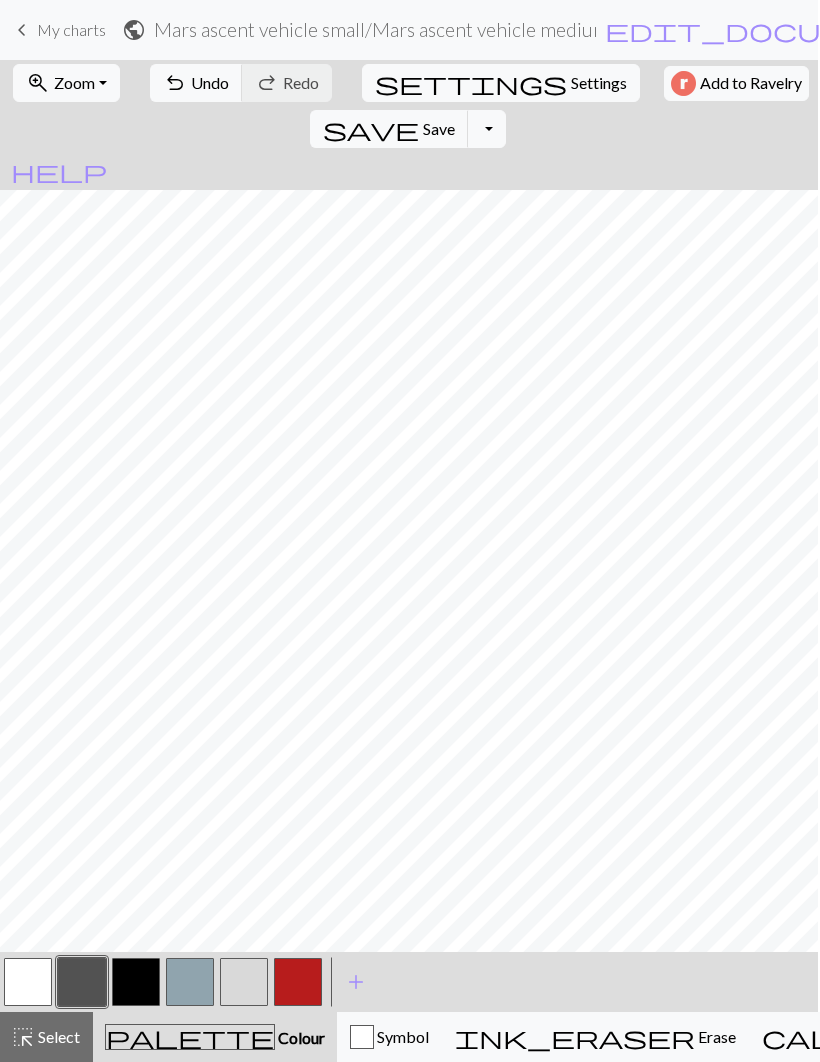 click on "Zoom" at bounding box center [74, 82] 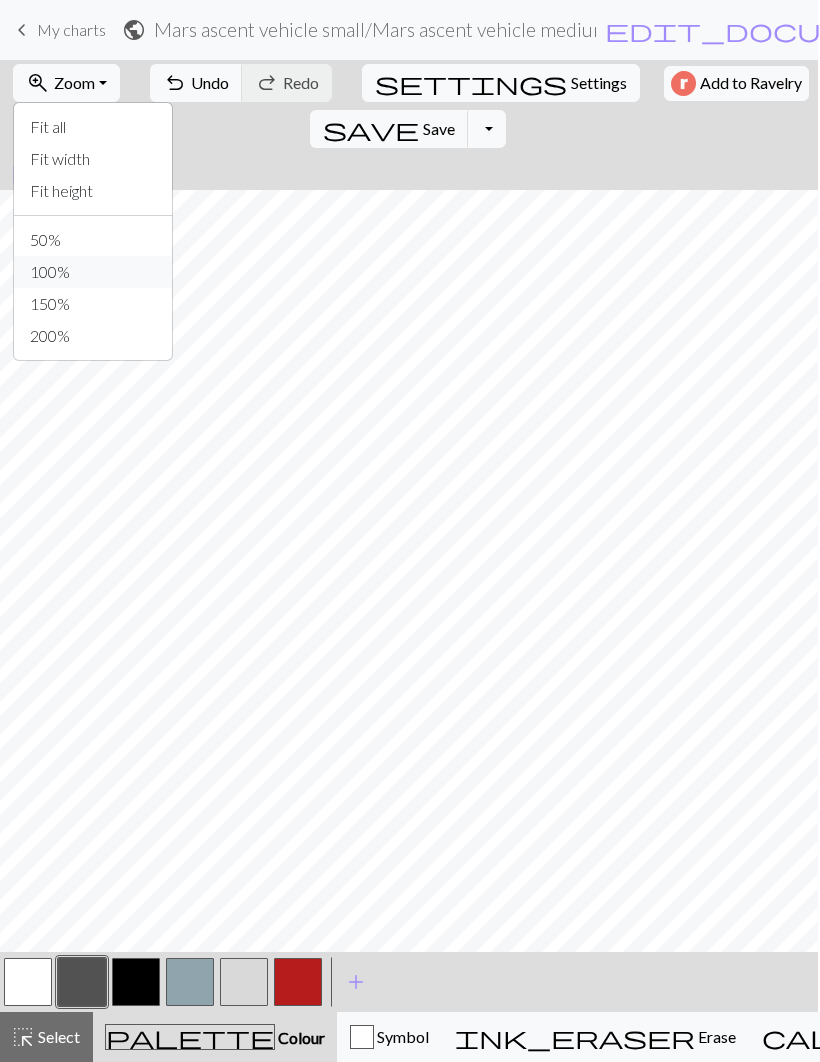click on "100%" at bounding box center [93, 272] 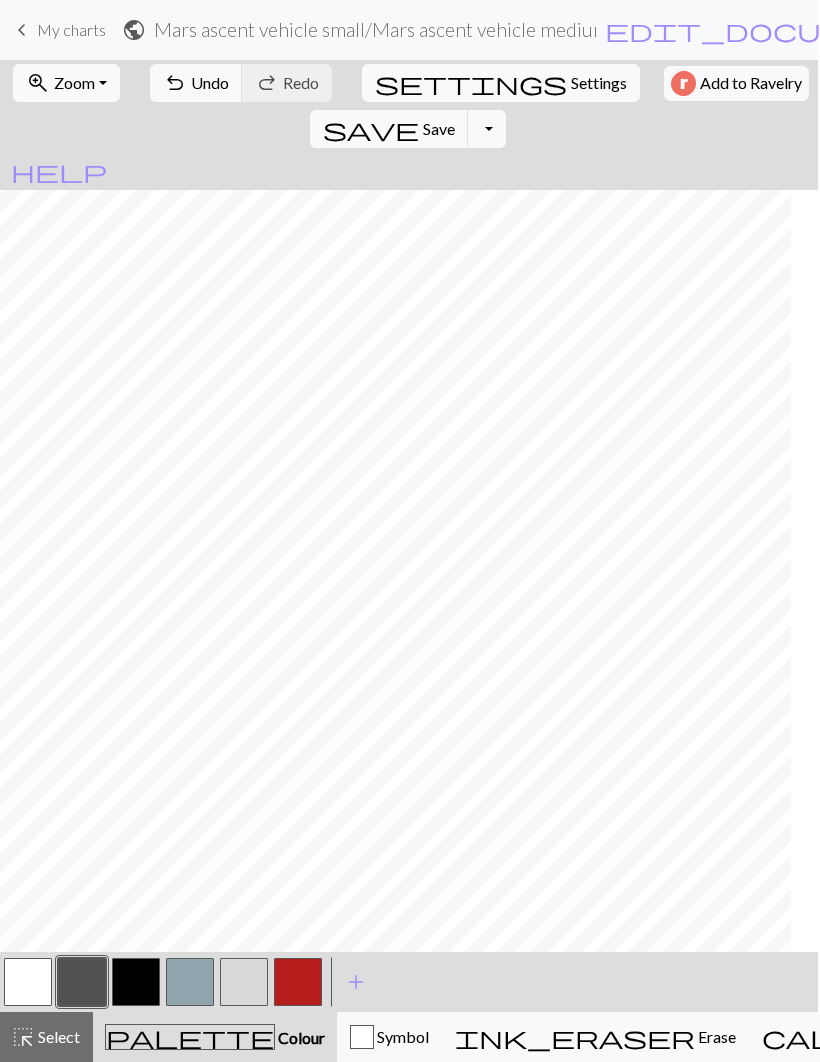 scroll, scrollTop: 2, scrollLeft: 220, axis: both 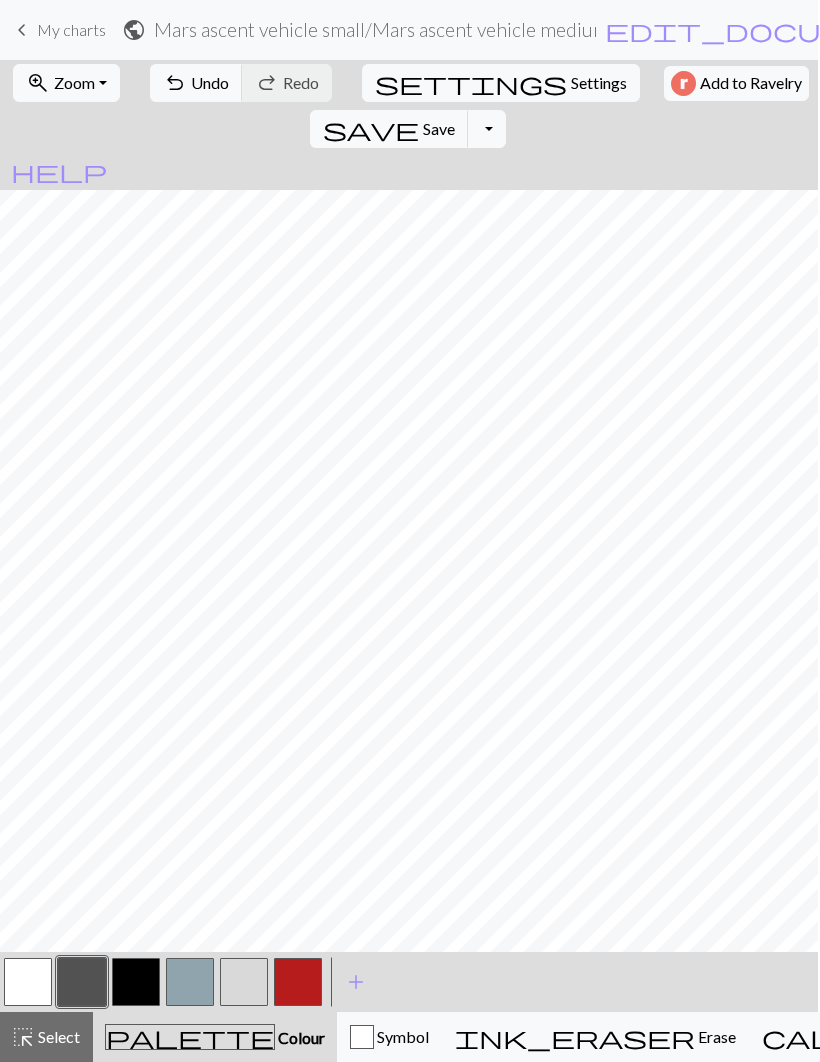 click at bounding box center [28, 982] 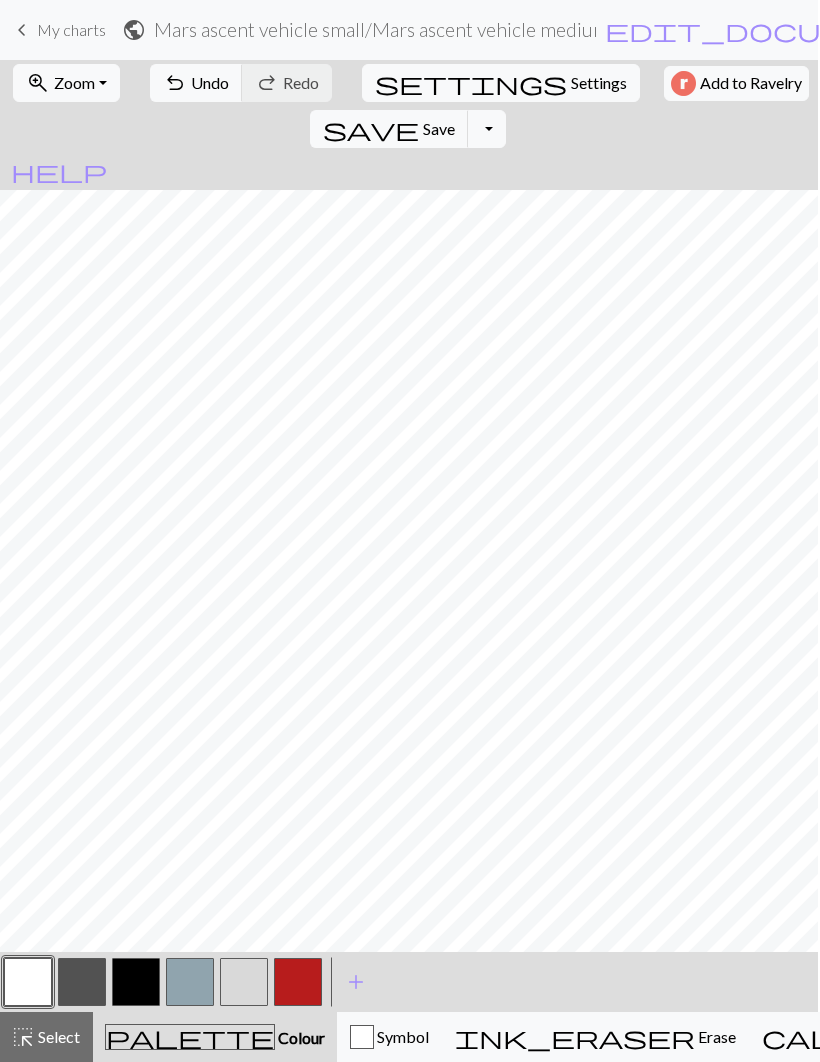 click at bounding box center (244, 982) 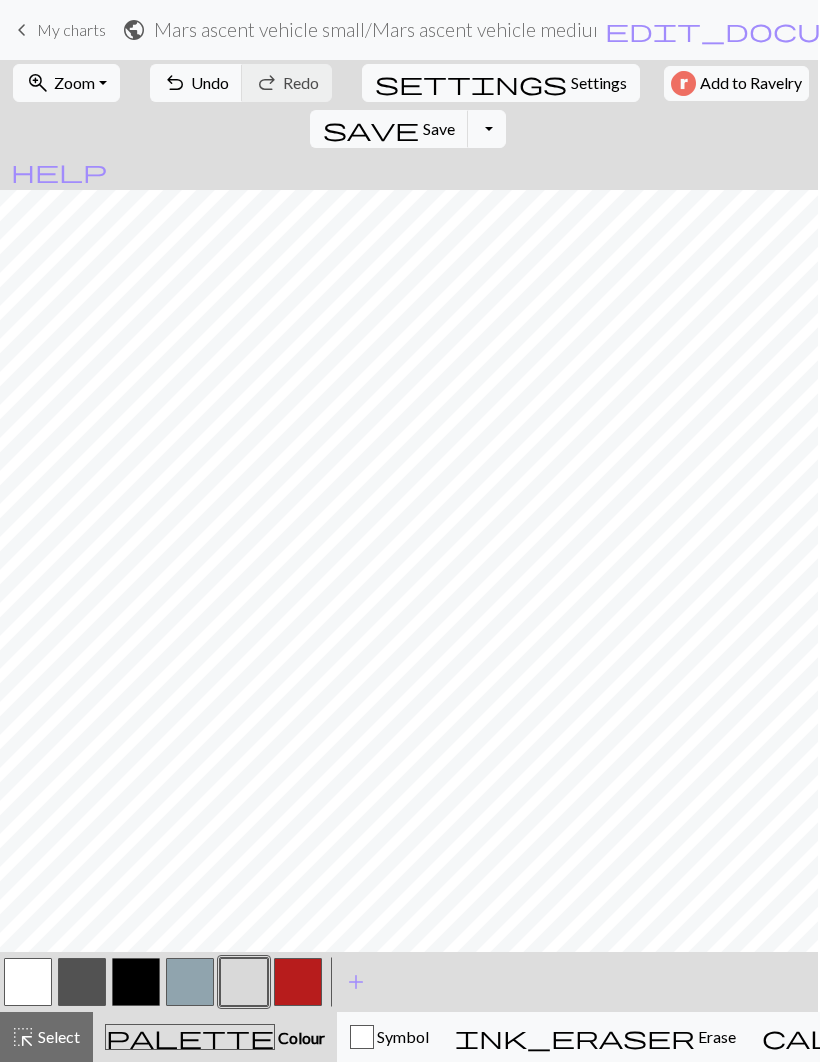 click at bounding box center (298, 982) 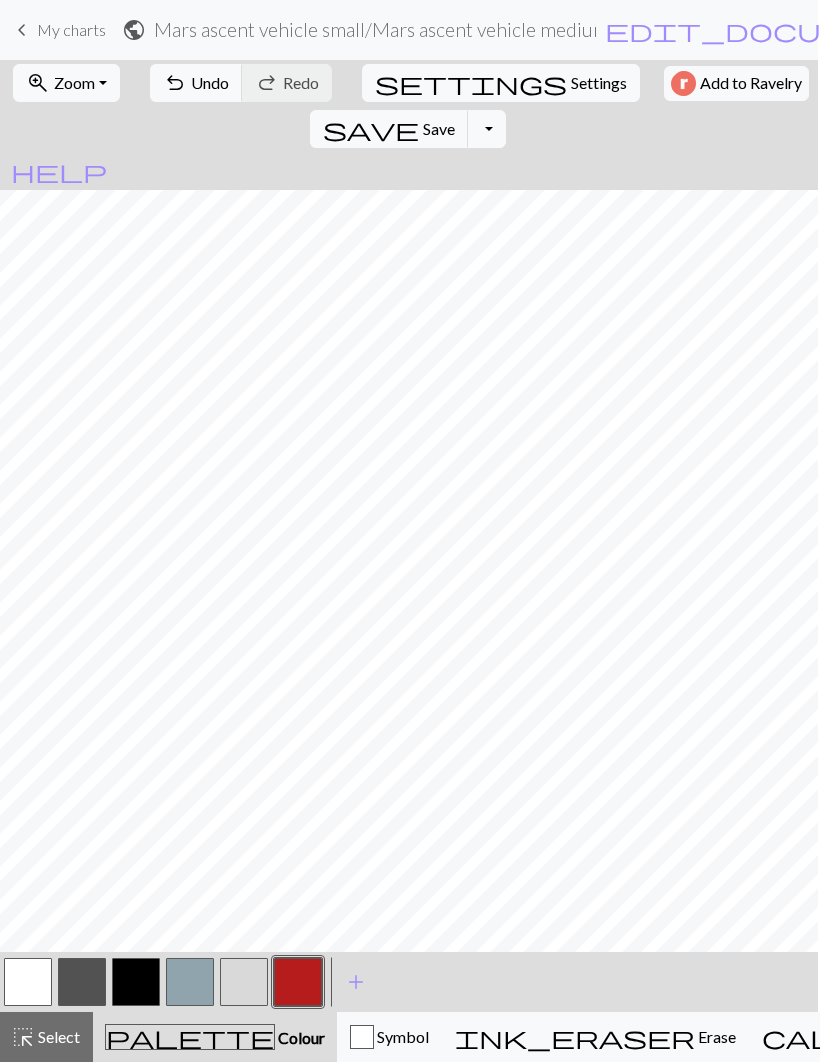 click at bounding box center (244, 982) 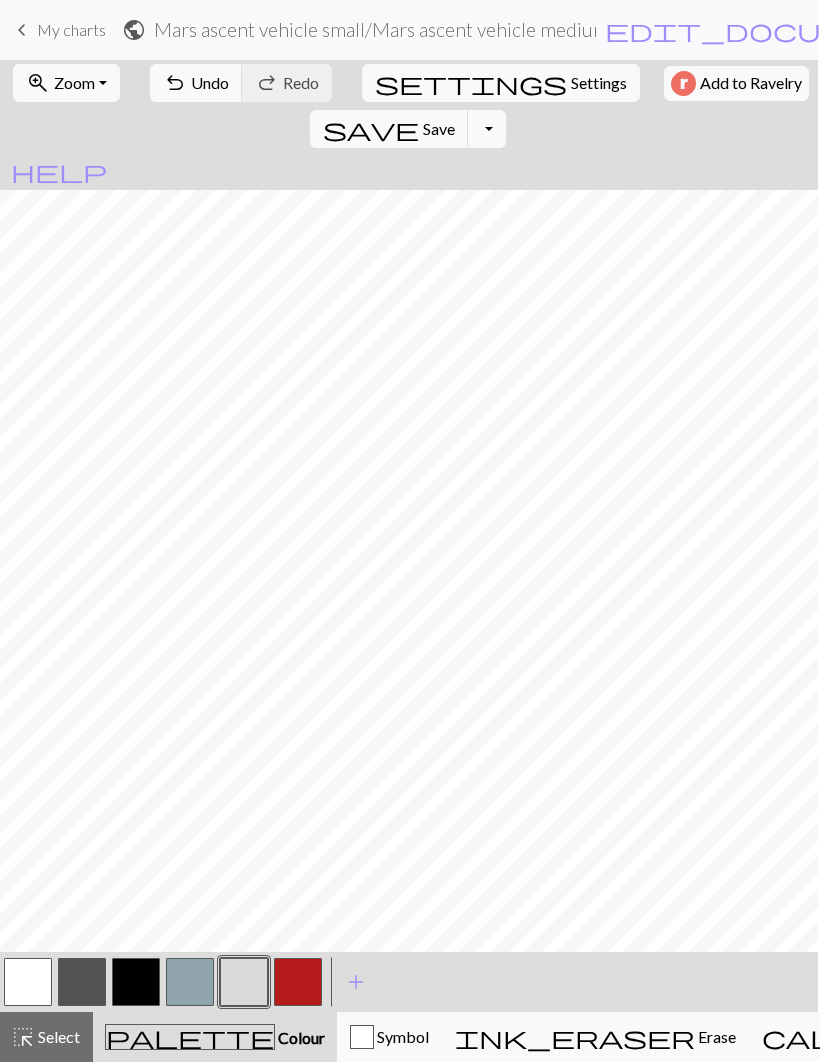 click at bounding box center [28, 982] 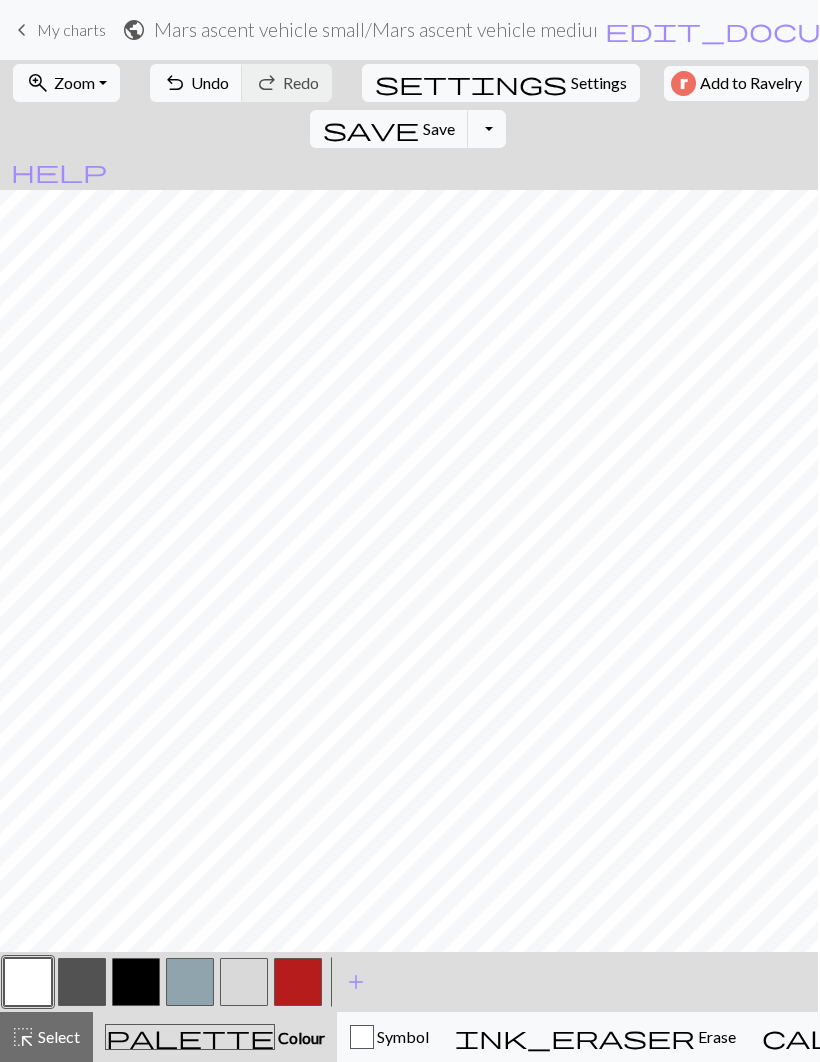 click at bounding box center (298, 982) 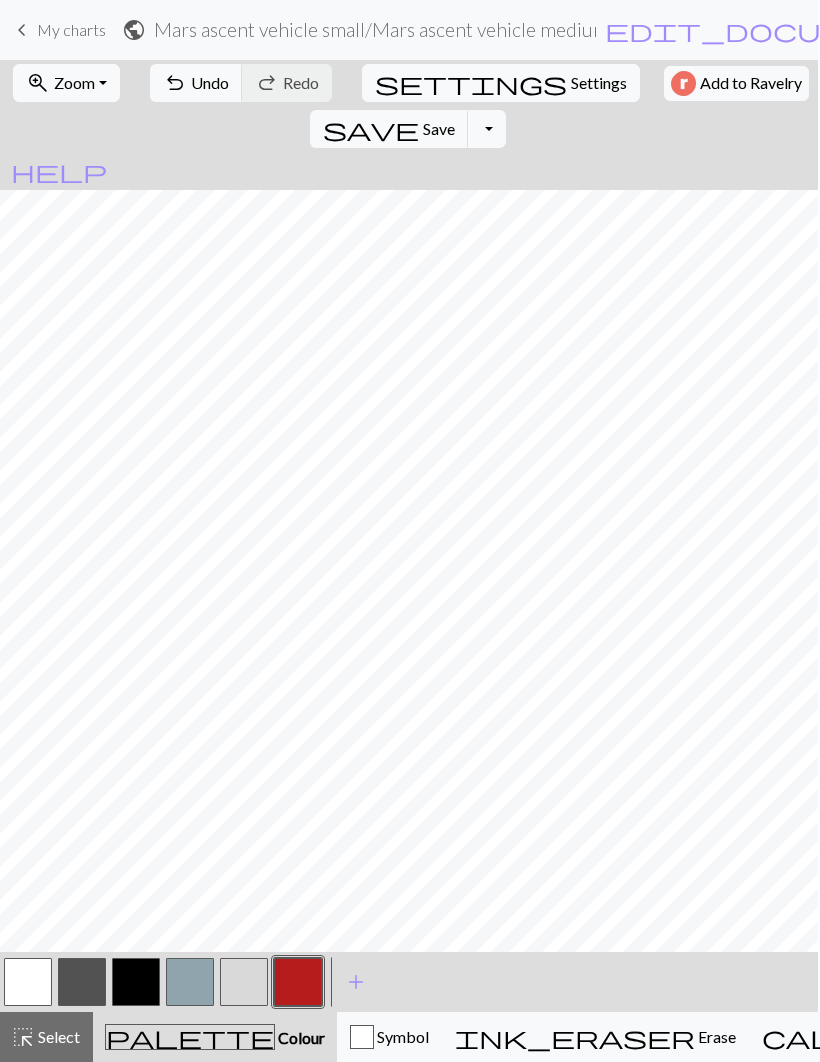 click on "Zoom" at bounding box center (74, 82) 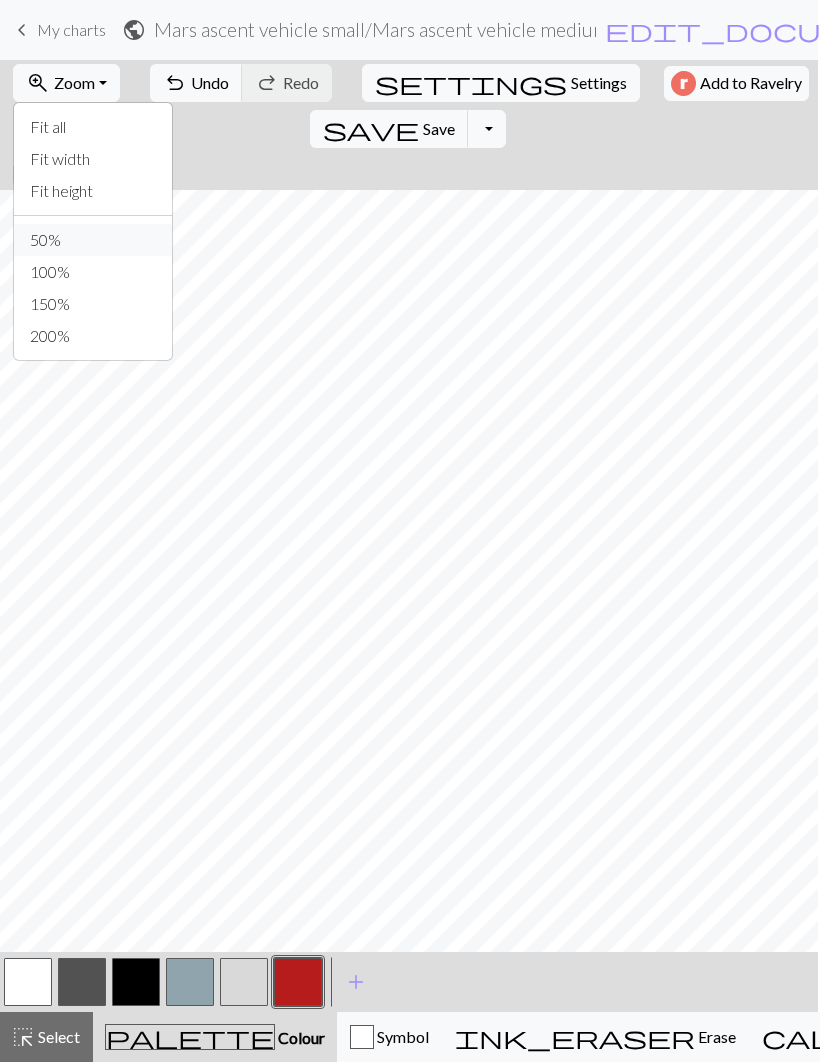 click on "50%" at bounding box center [93, 240] 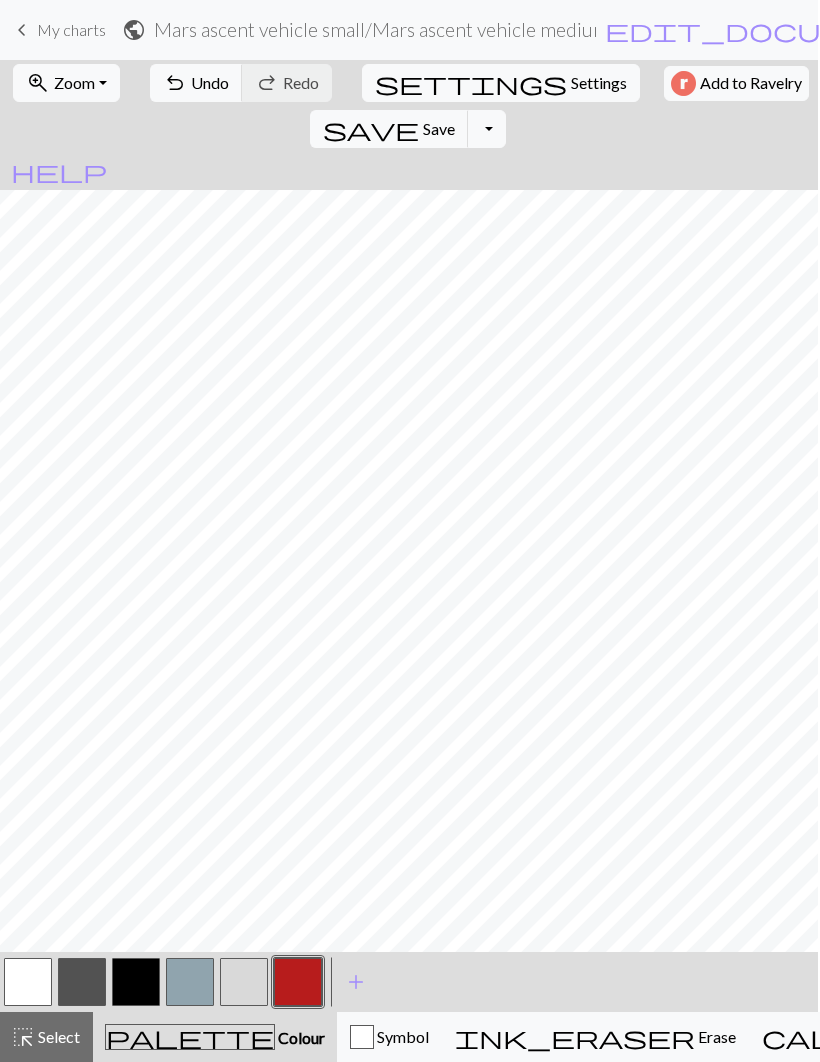 scroll, scrollTop: 0, scrollLeft: 217, axis: horizontal 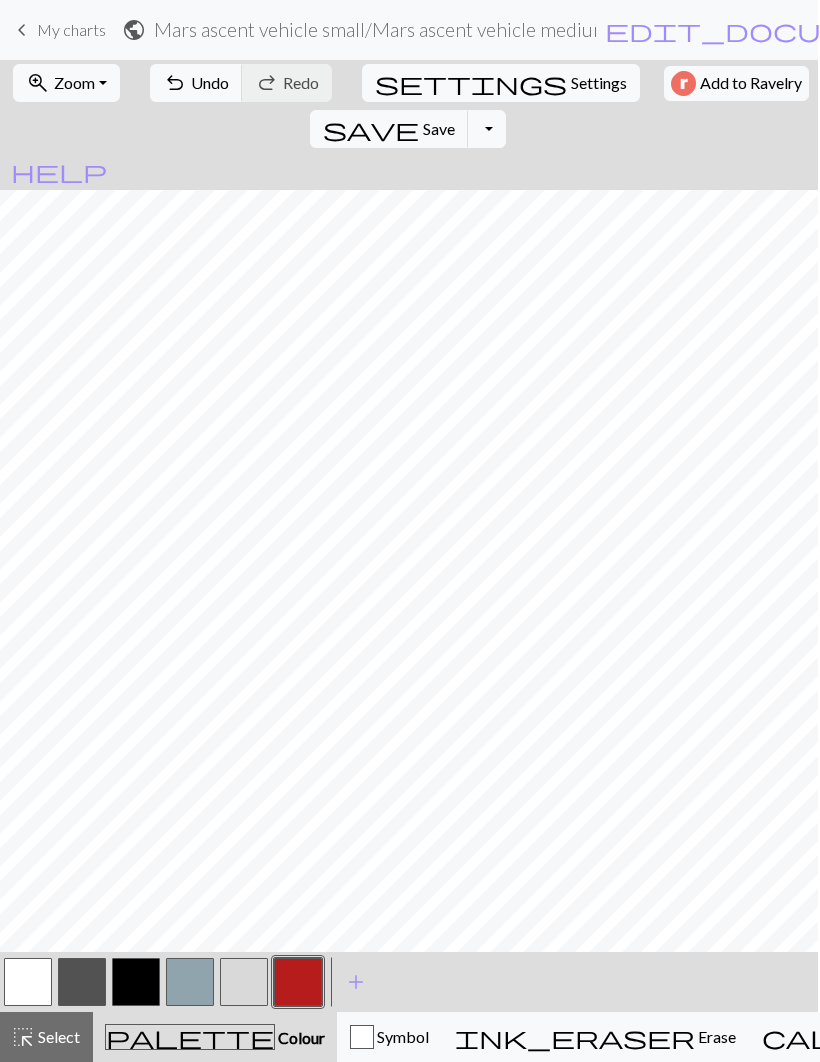 click on "Save" at bounding box center [439, 128] 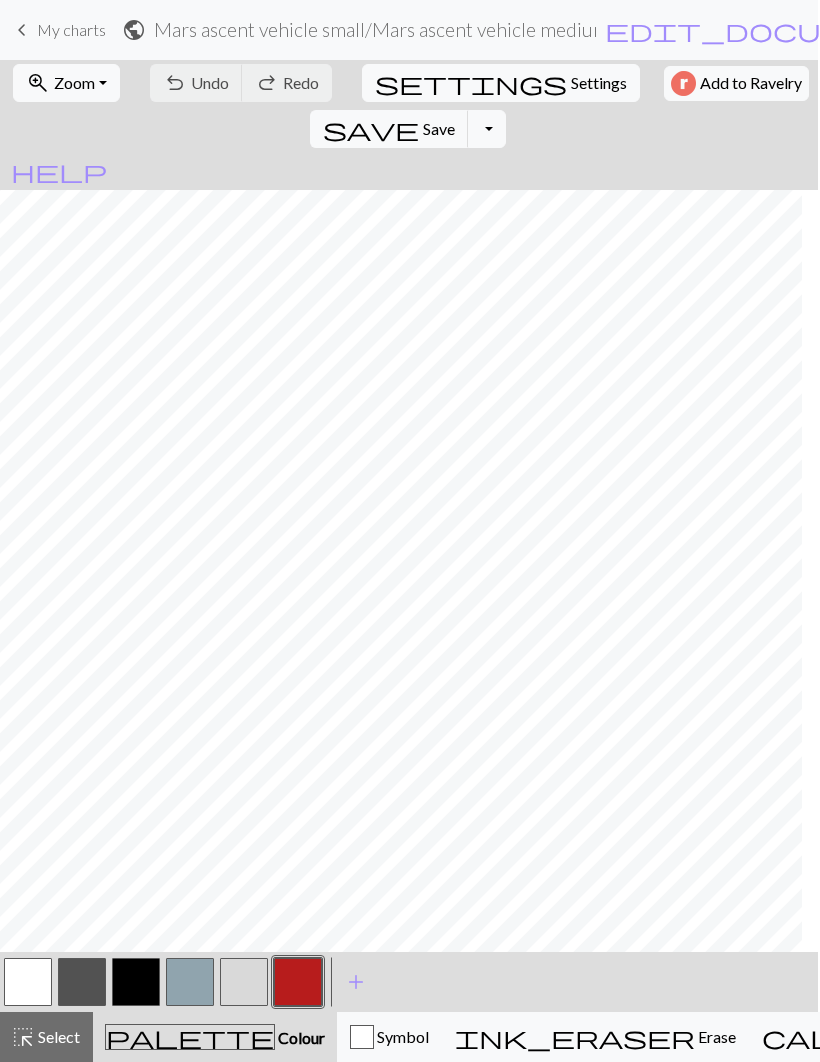 scroll, scrollTop: 0, scrollLeft: 0, axis: both 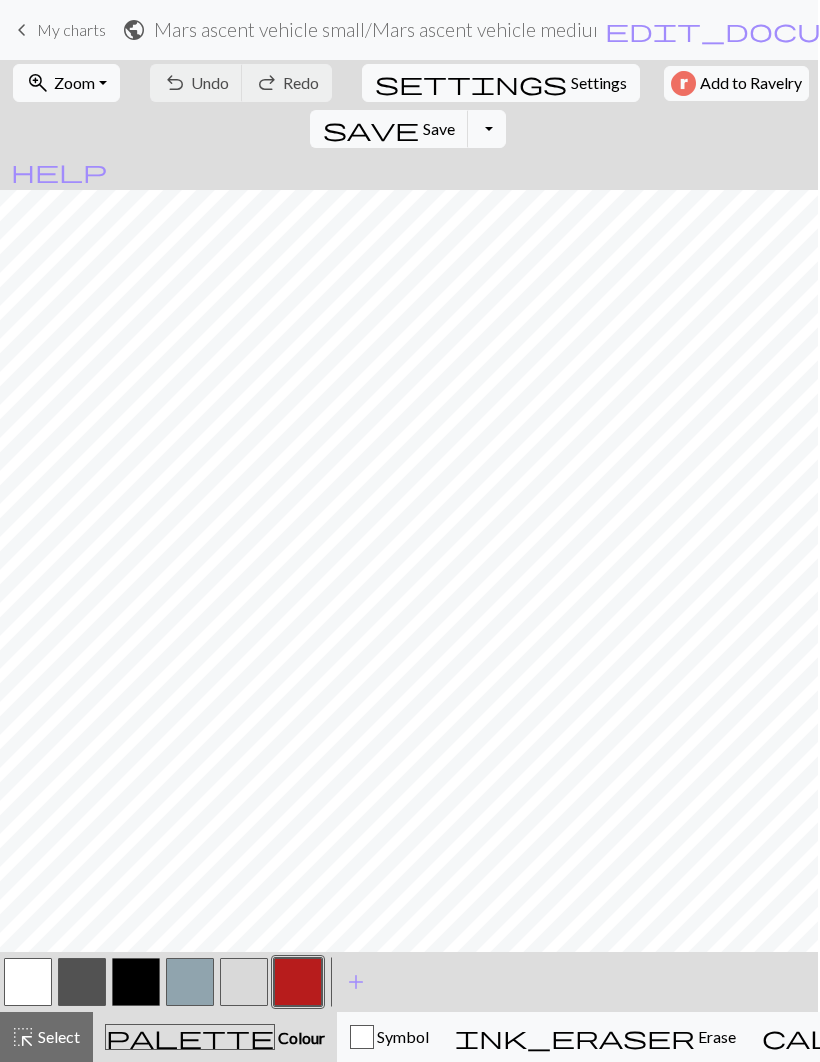 click at bounding box center (28, 982) 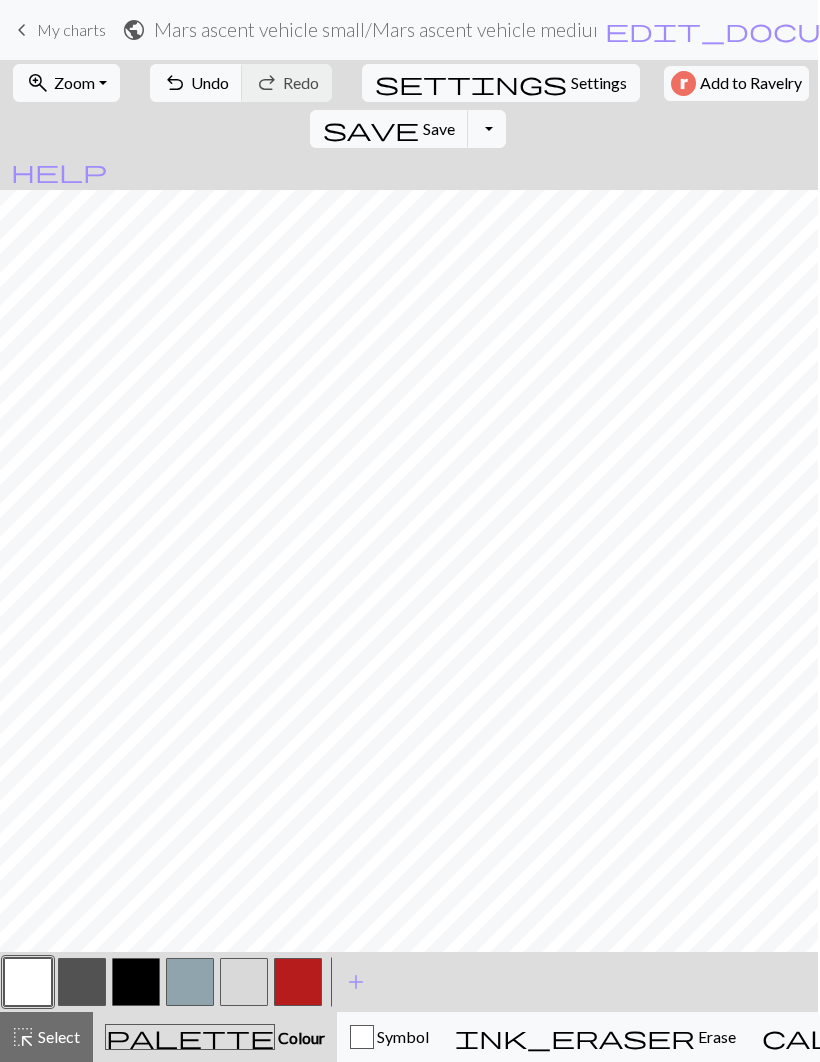 click at bounding box center [244, 982] 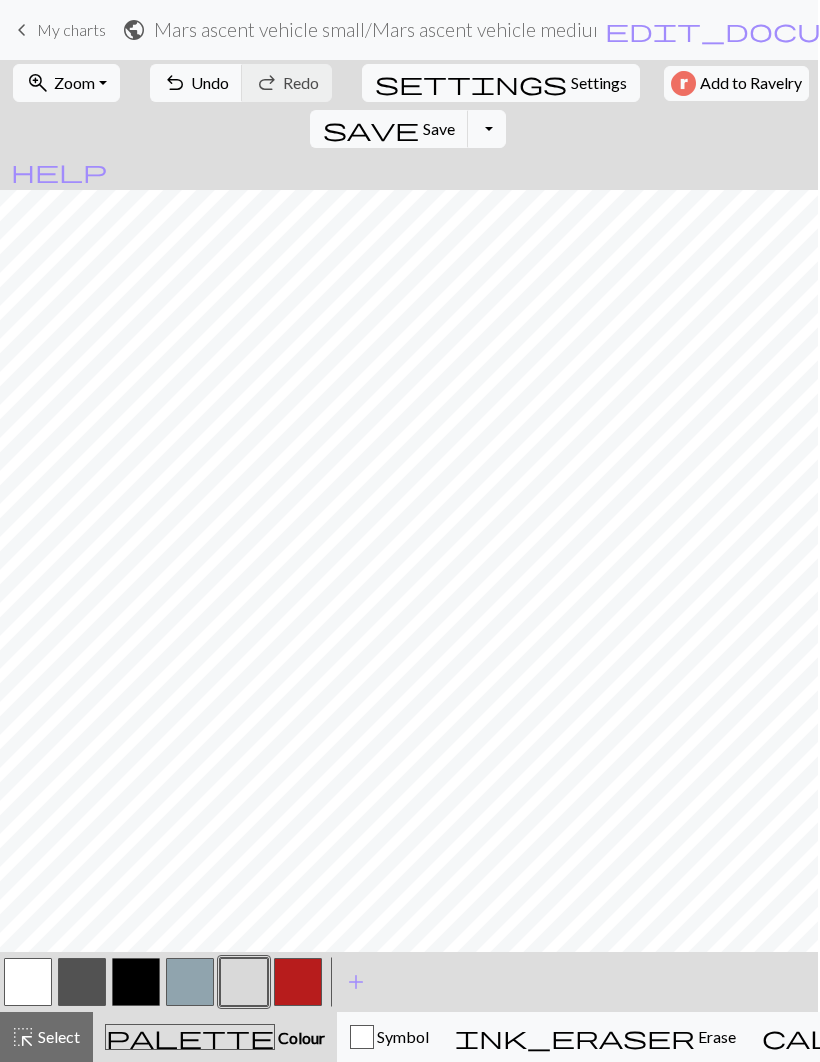 click at bounding box center (28, 982) 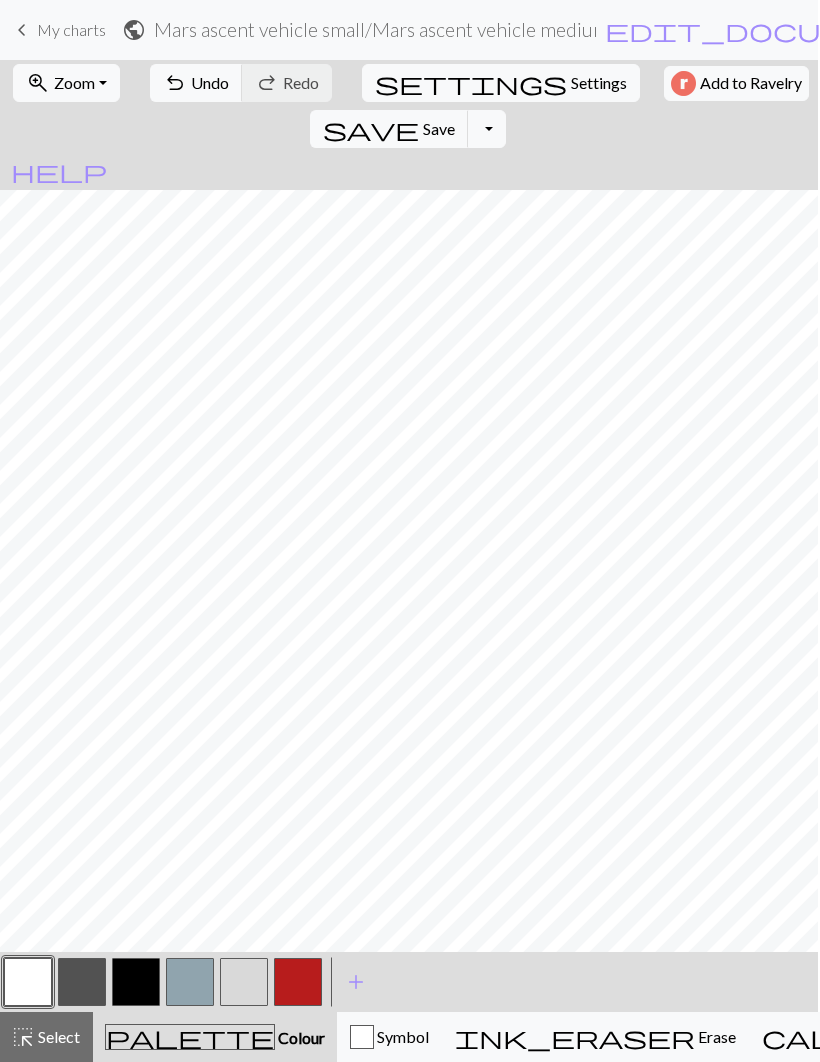 click at bounding box center (298, 982) 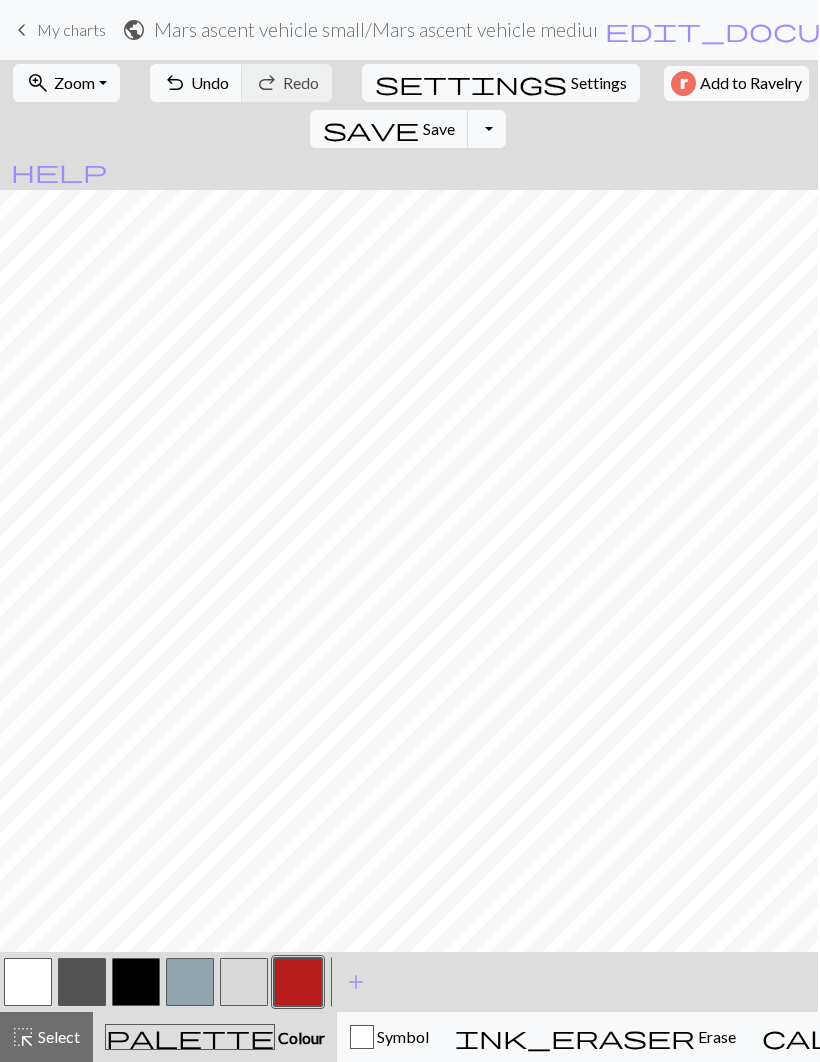 click at bounding box center (82, 982) 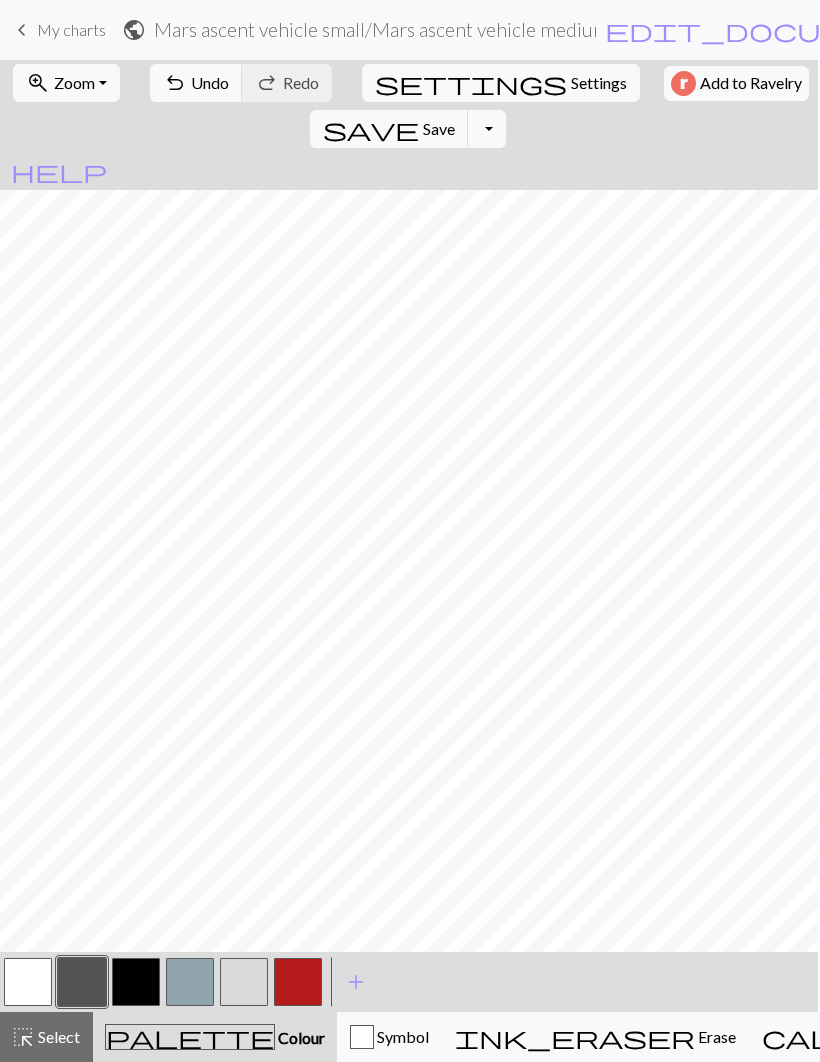 click at bounding box center [190, 982] 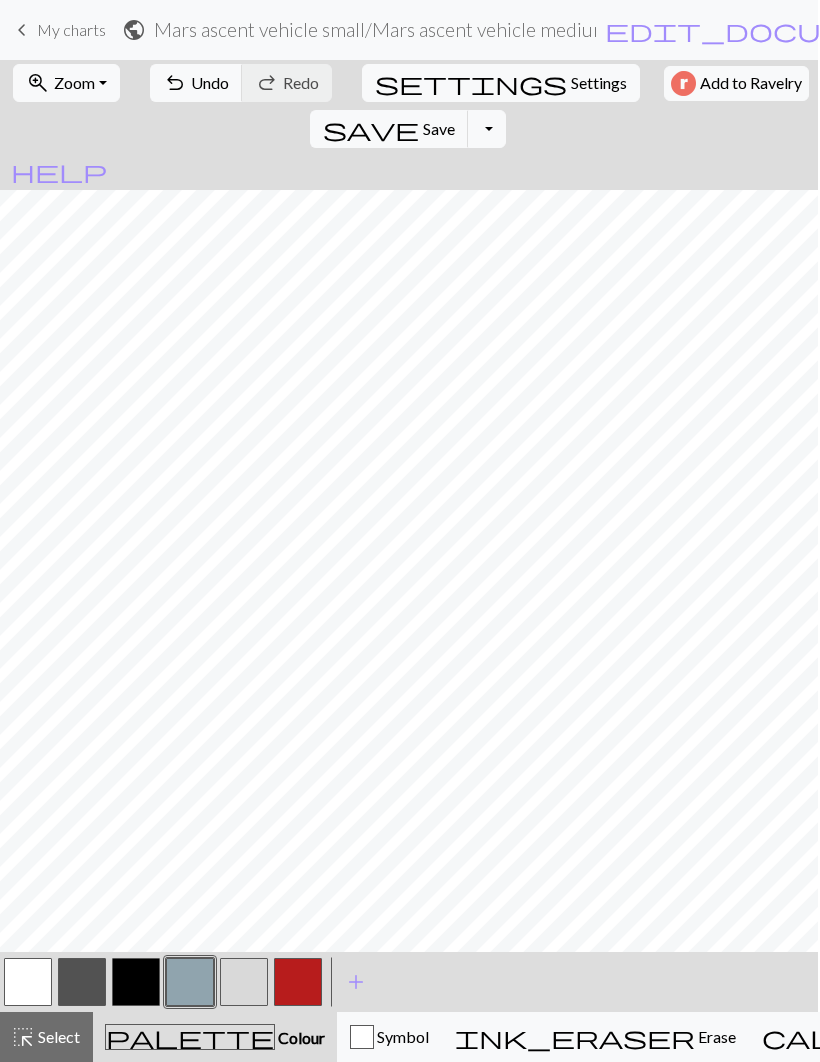 click at bounding box center (136, 982) 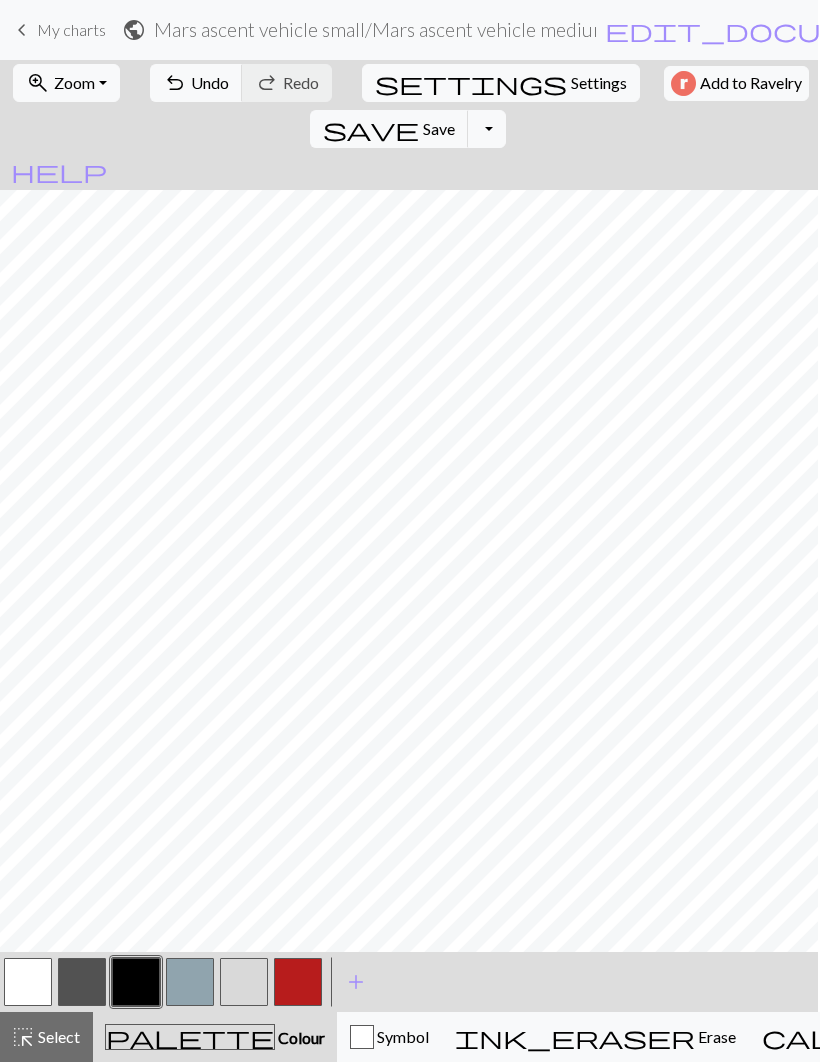 click at bounding box center [82, 982] 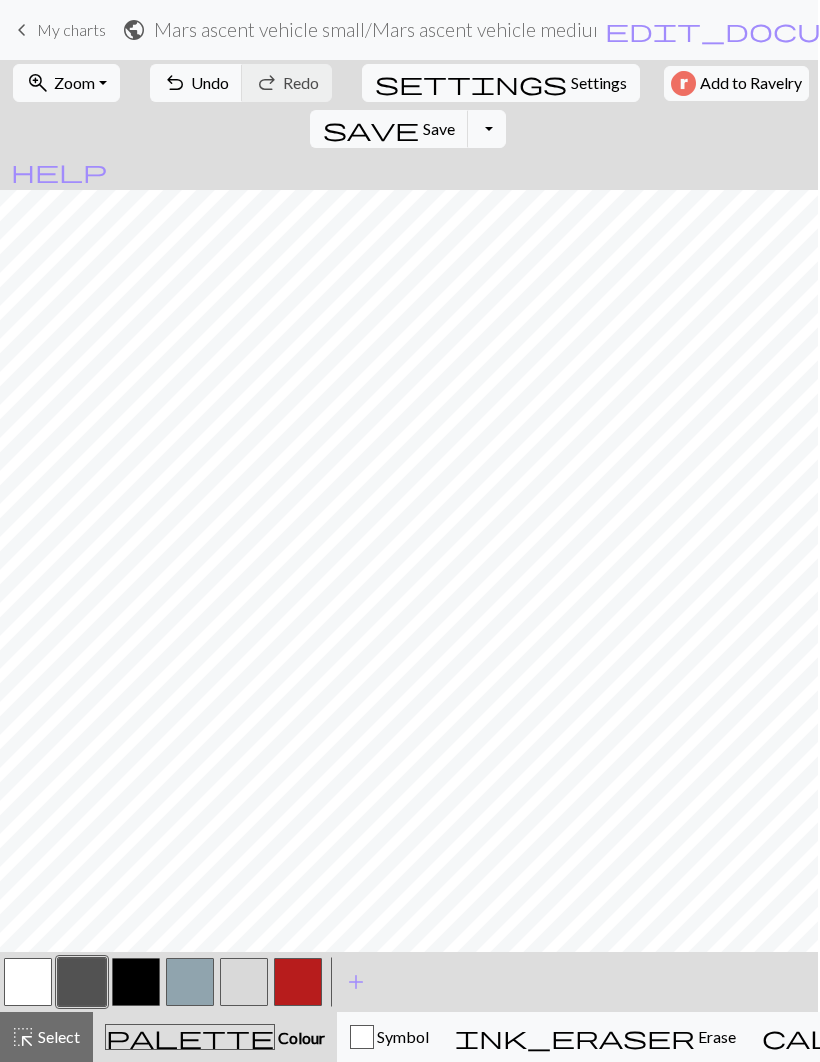 click at bounding box center (298, 982) 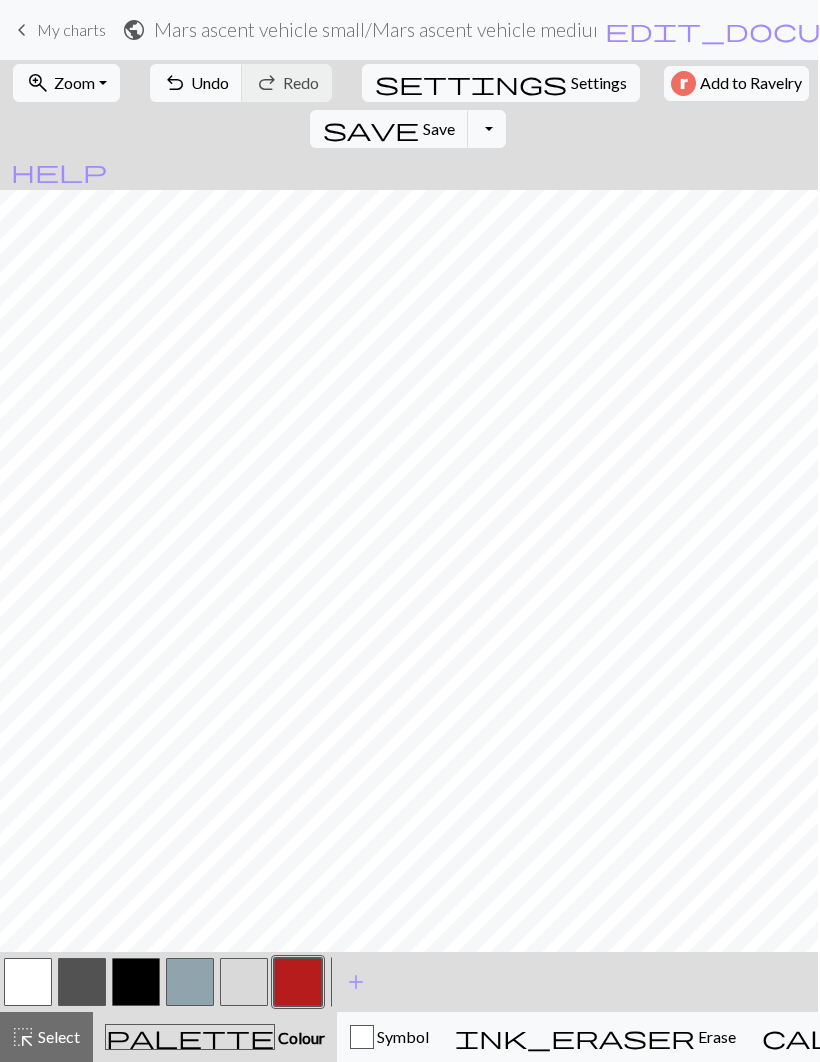 click at bounding box center (136, 982) 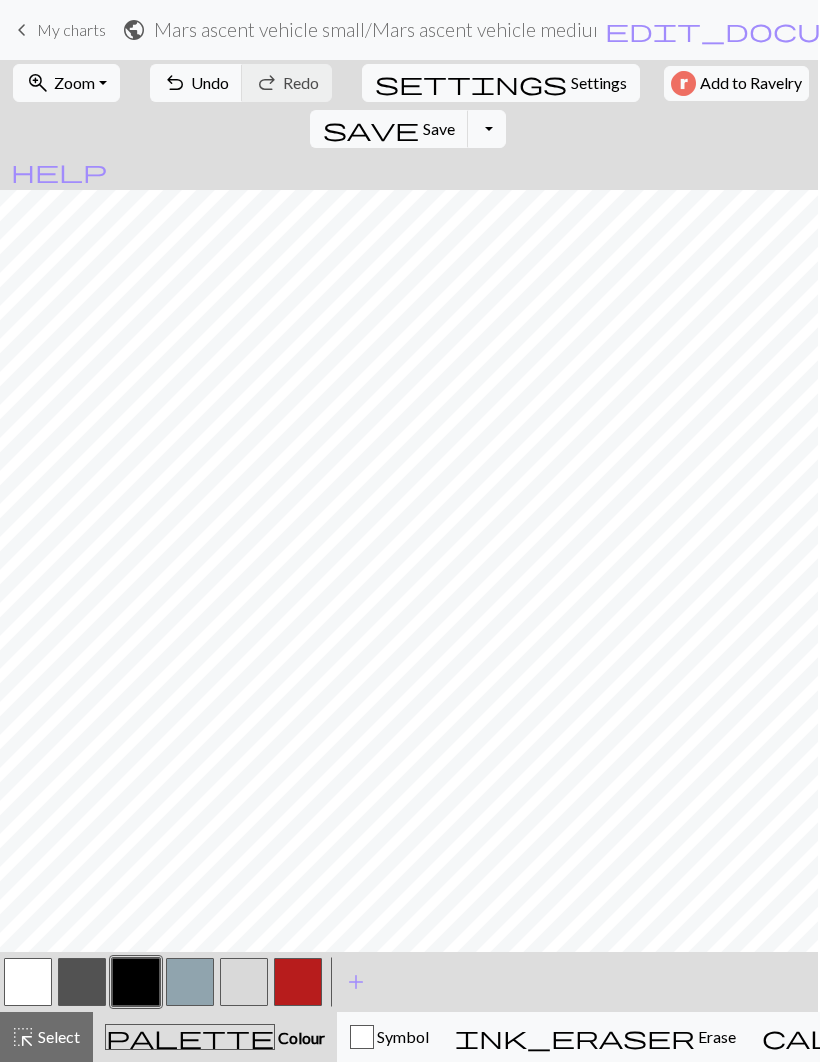 click at bounding box center [298, 982] 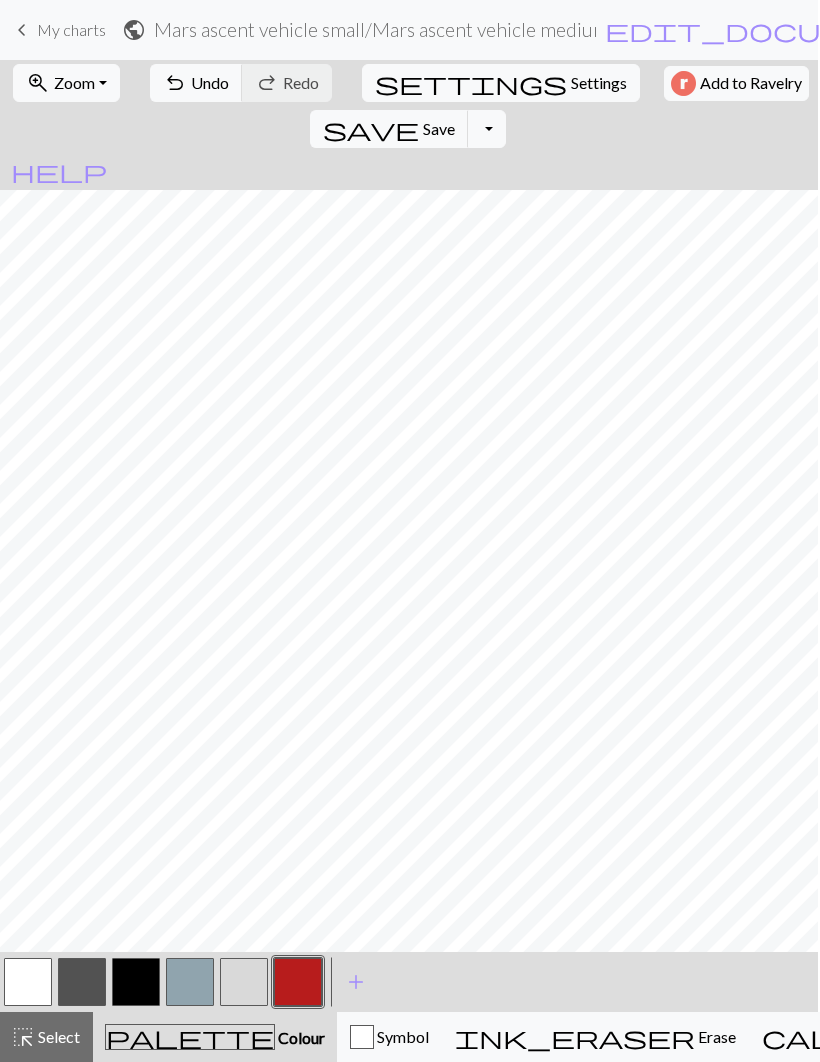 click on "Save" at bounding box center (439, 128) 